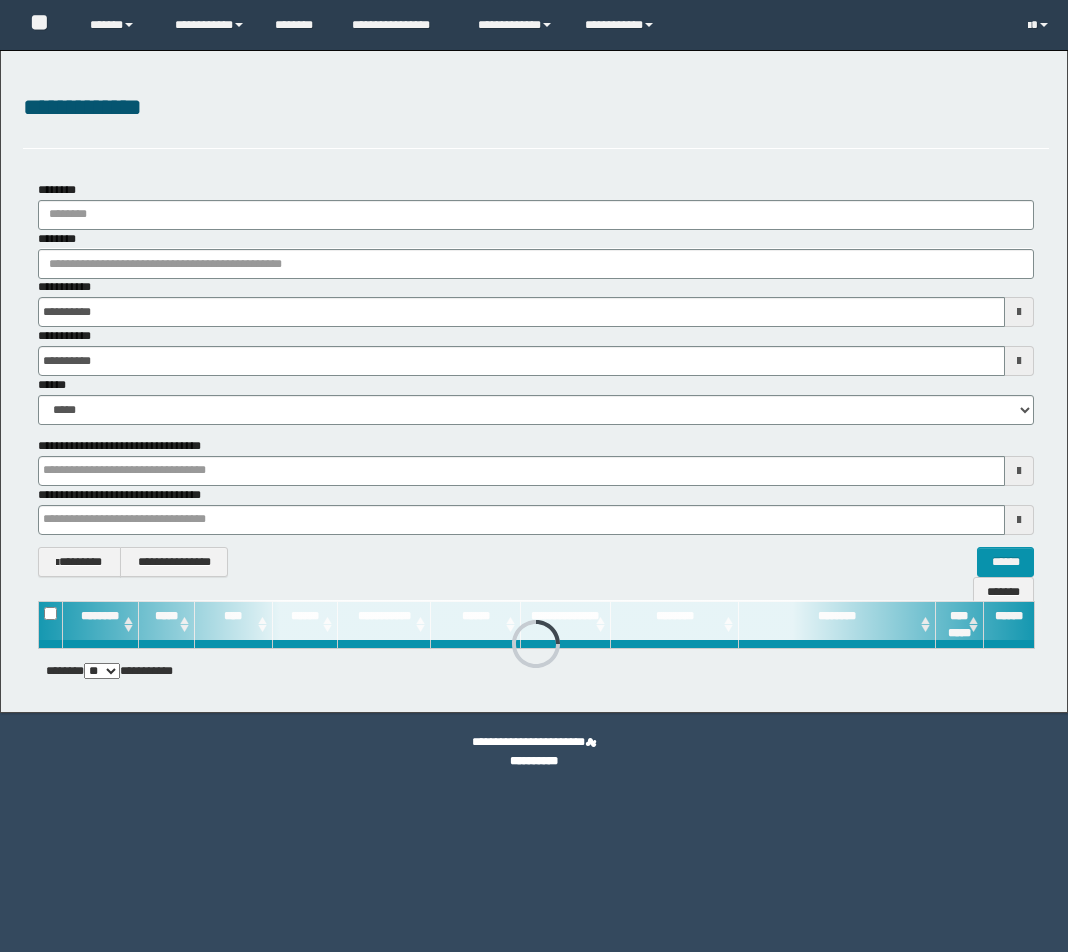 scroll, scrollTop: 0, scrollLeft: 0, axis: both 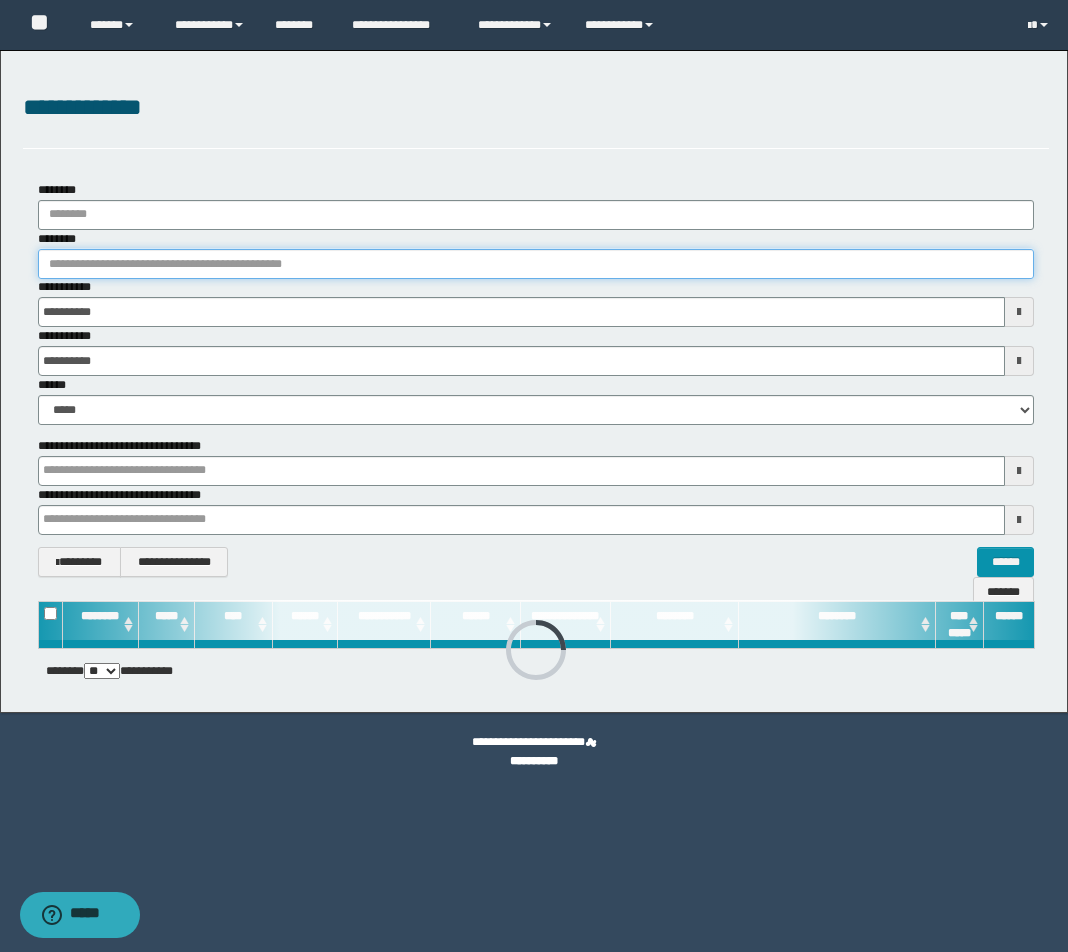 click on "********" at bounding box center [536, 264] 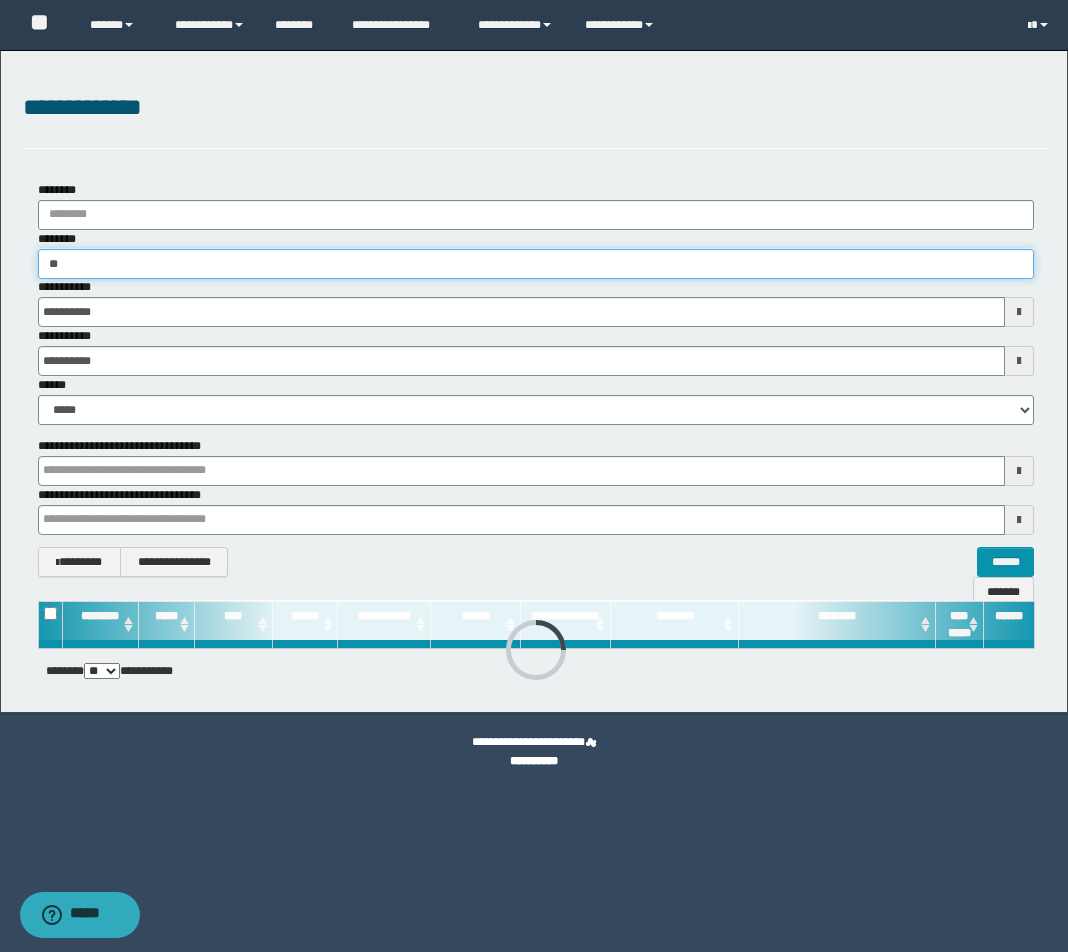 type on "***" 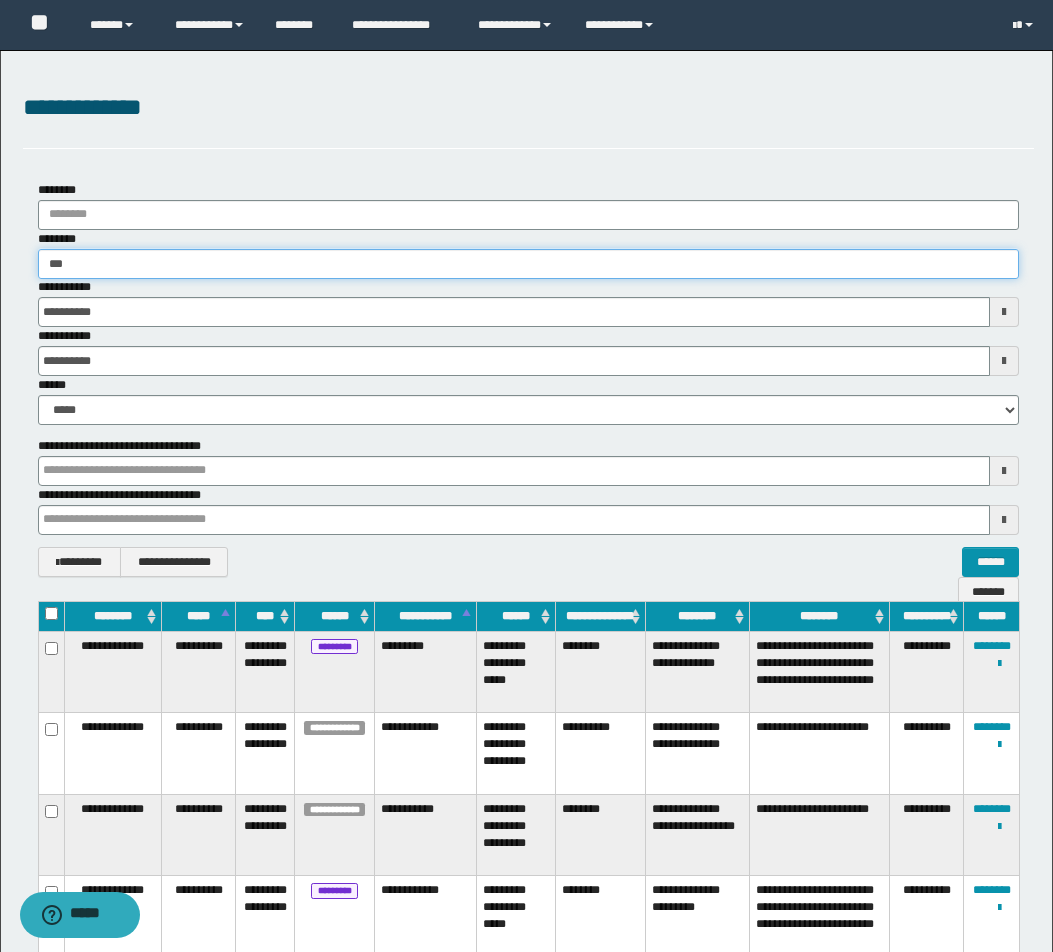 type on "***" 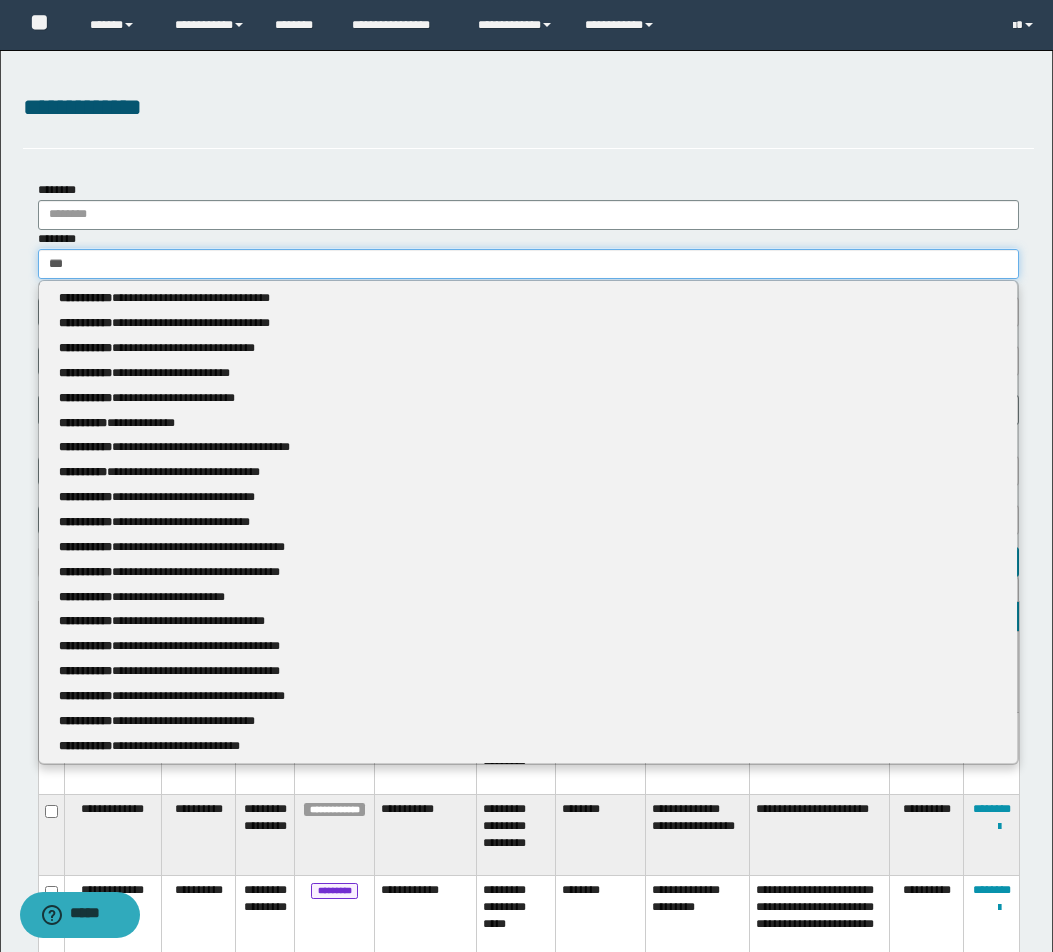 type 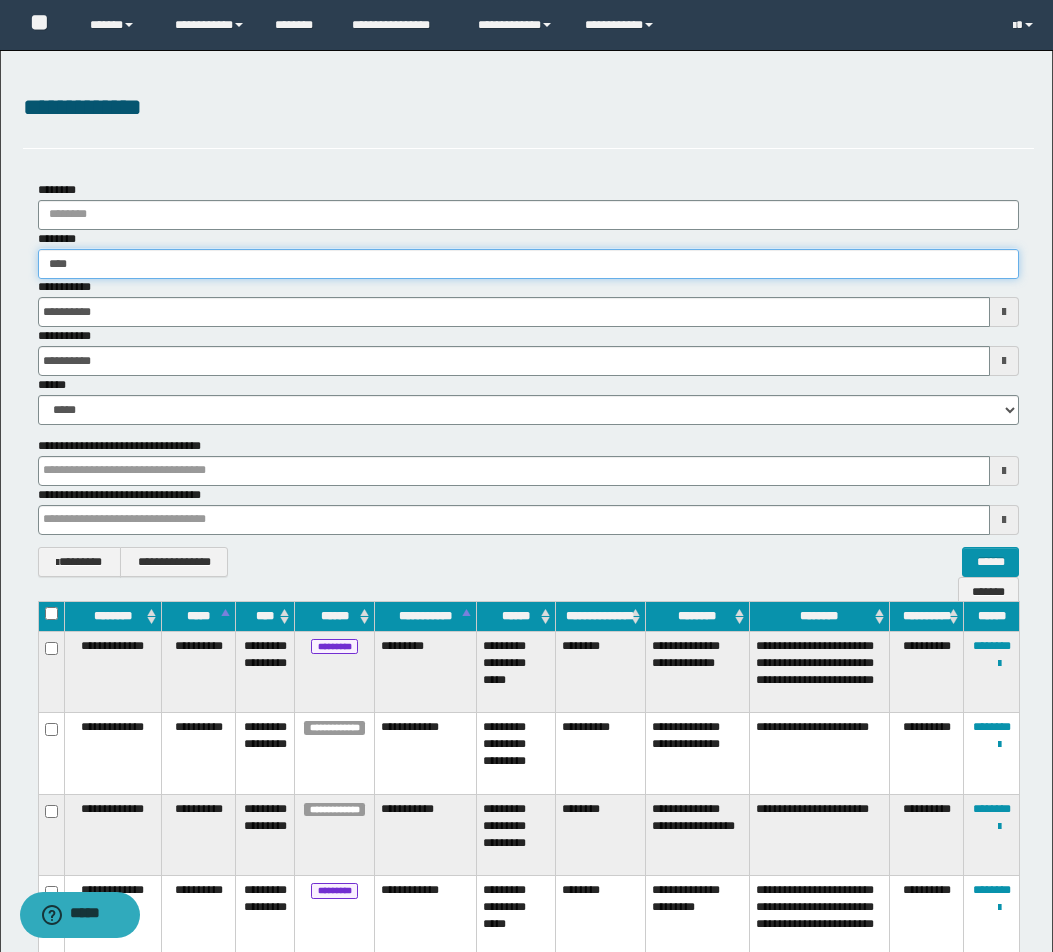 type on "*****" 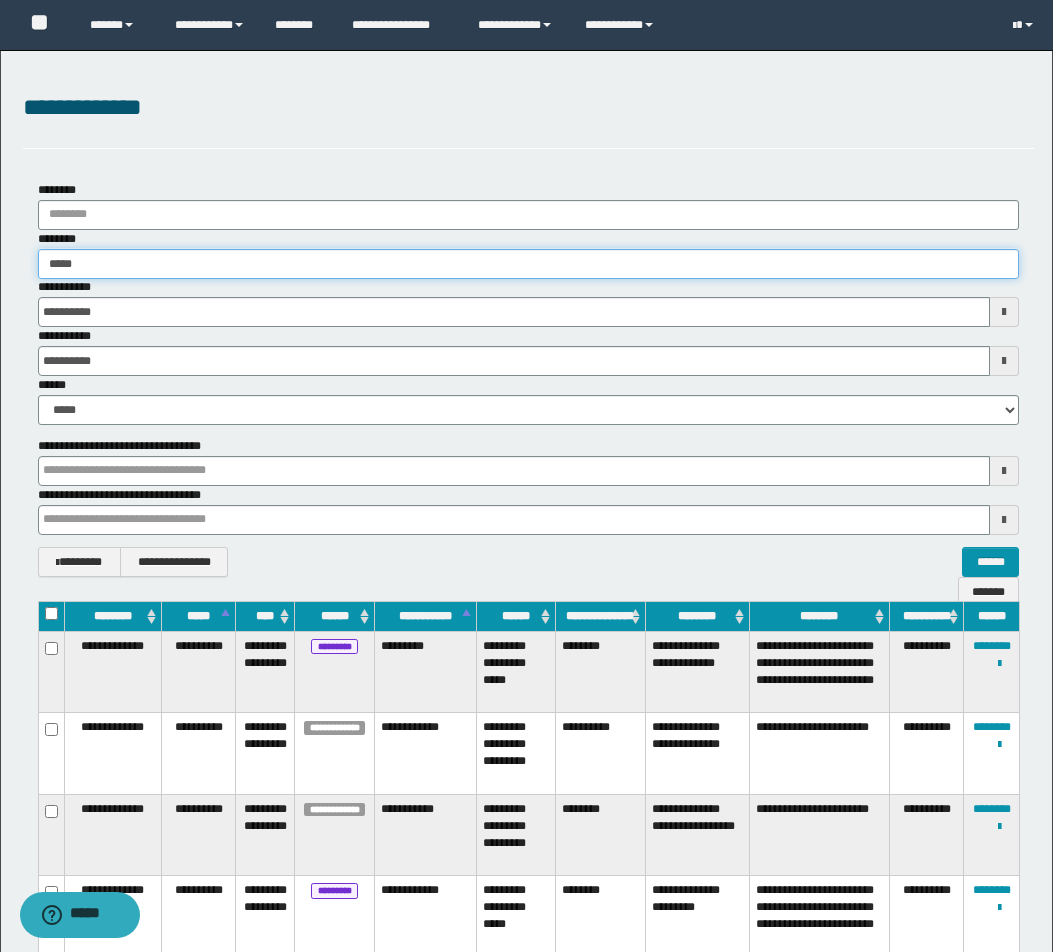 type on "*****" 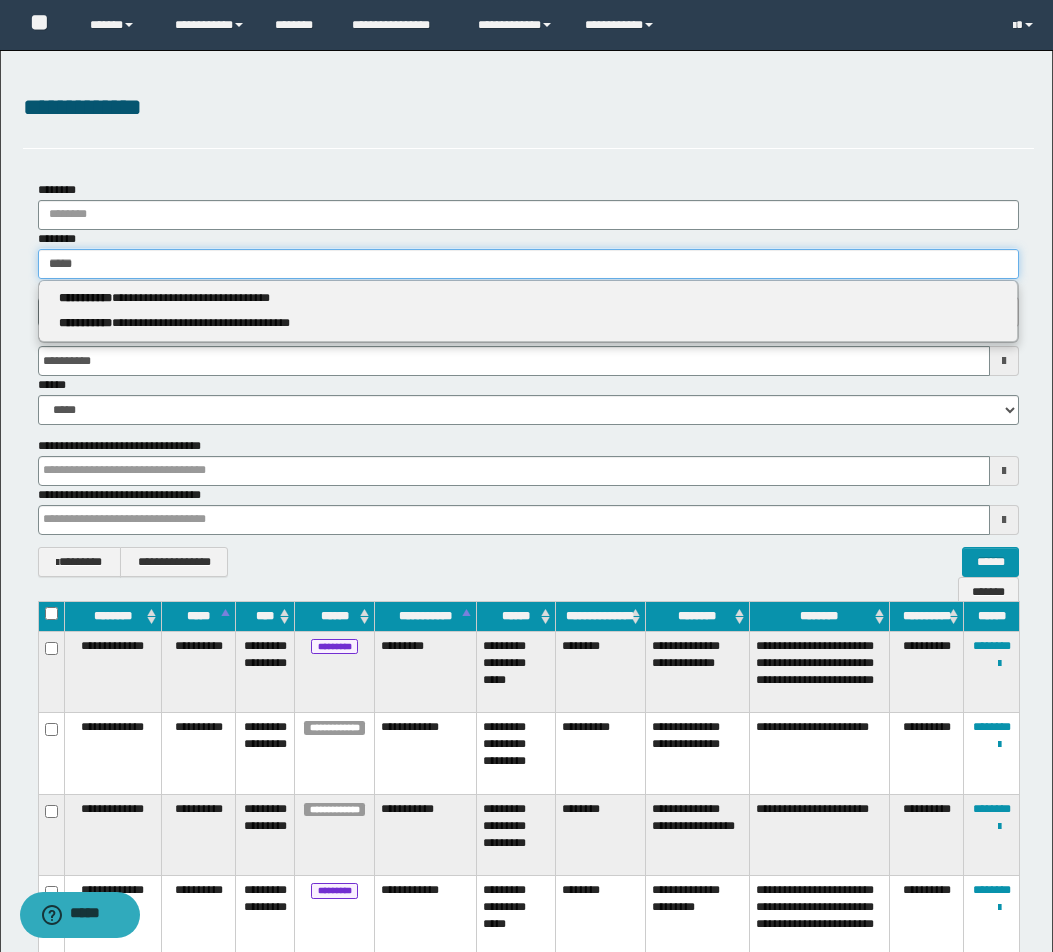 type 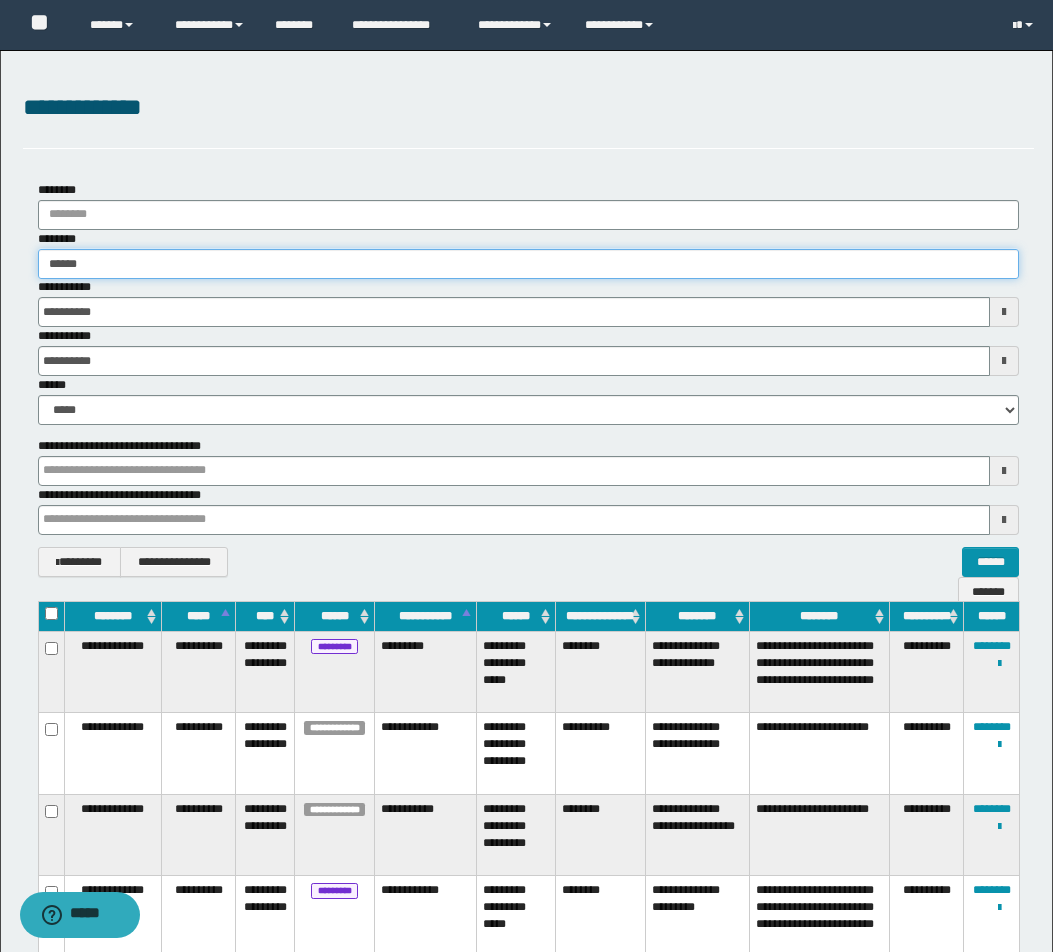 type on "*******" 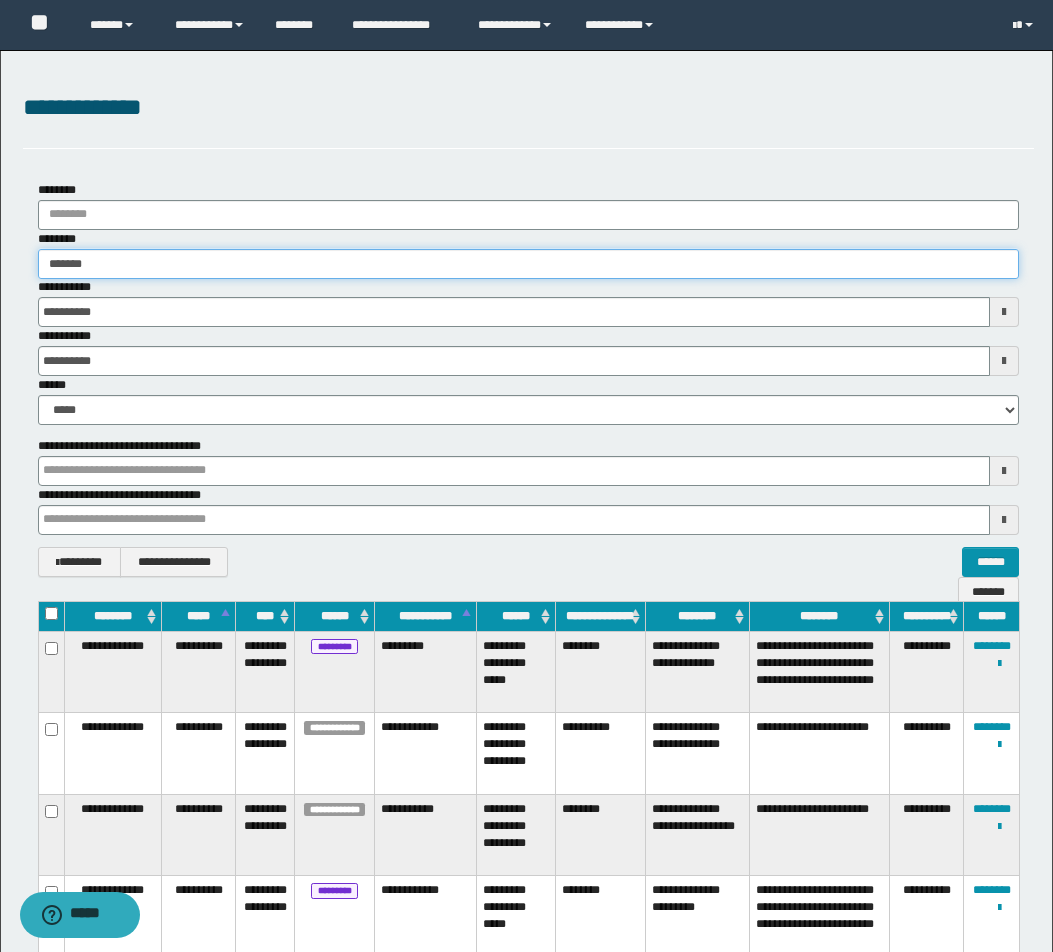 type on "*******" 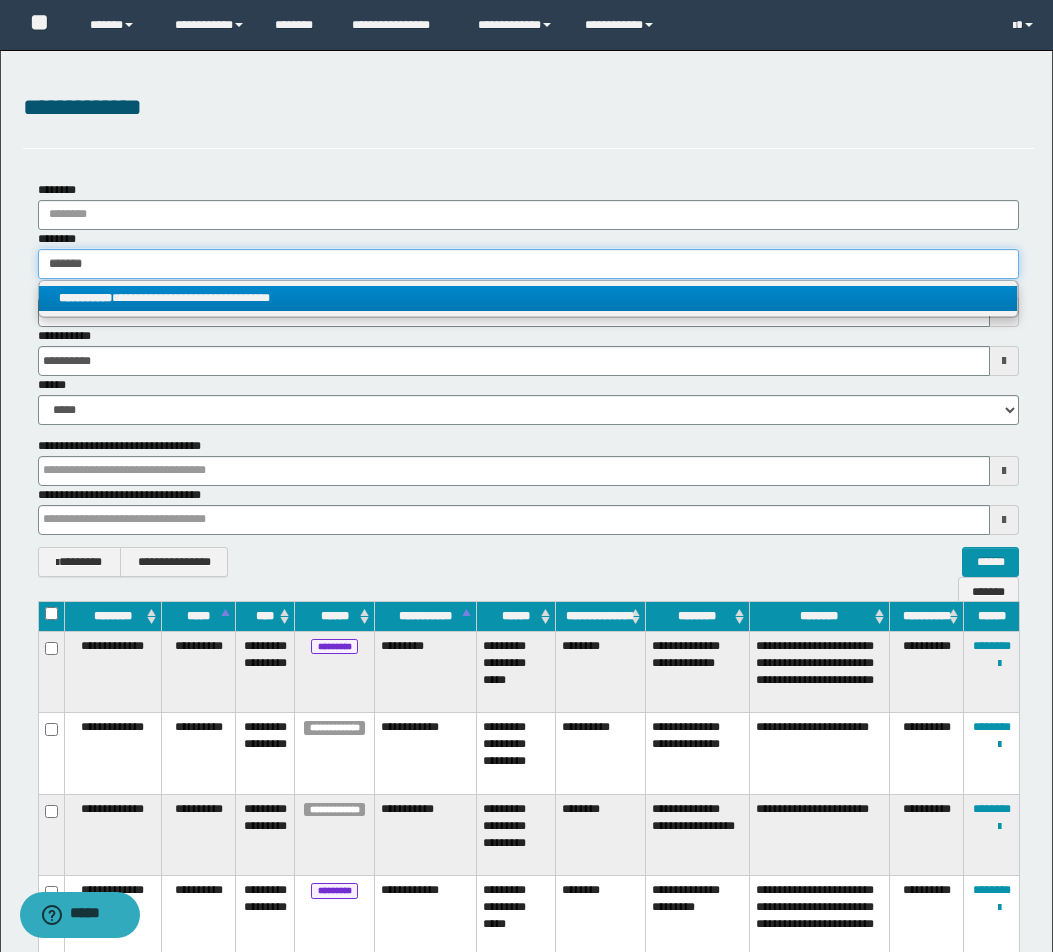 type on "*******" 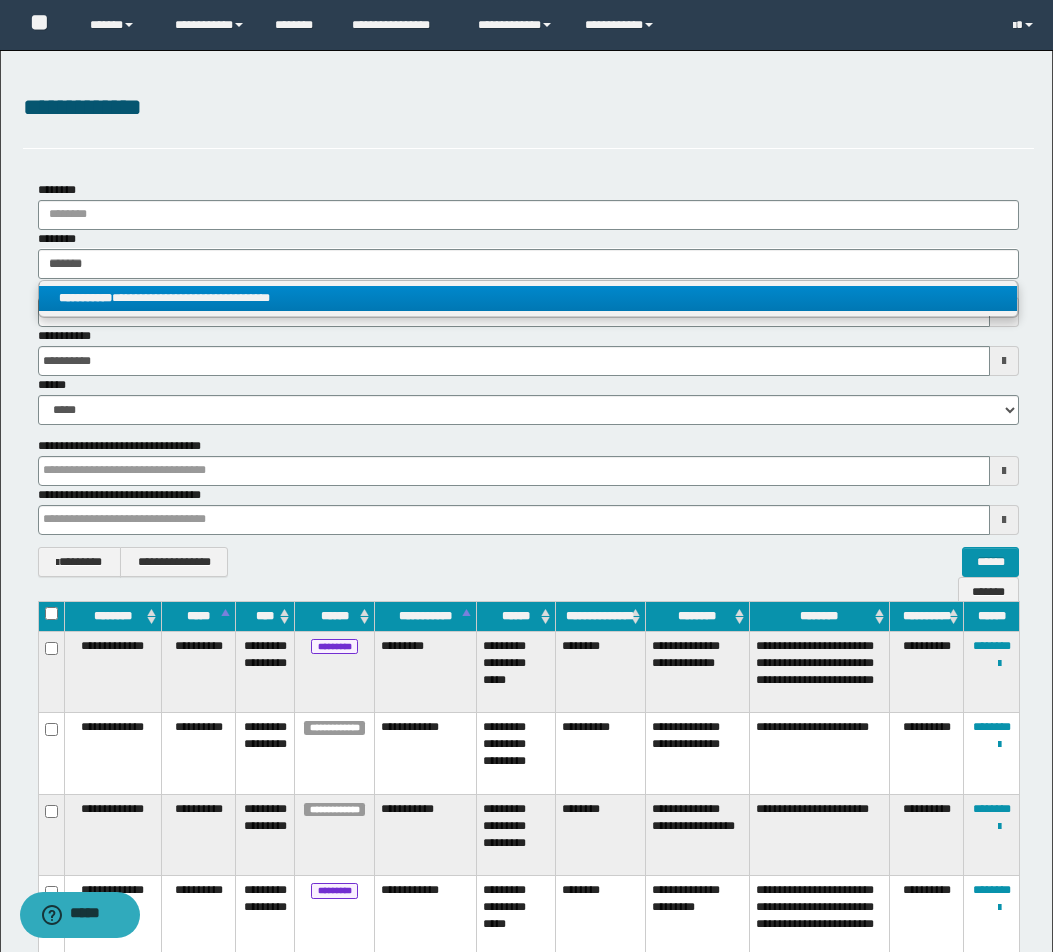 click on "**********" at bounding box center [528, 298] 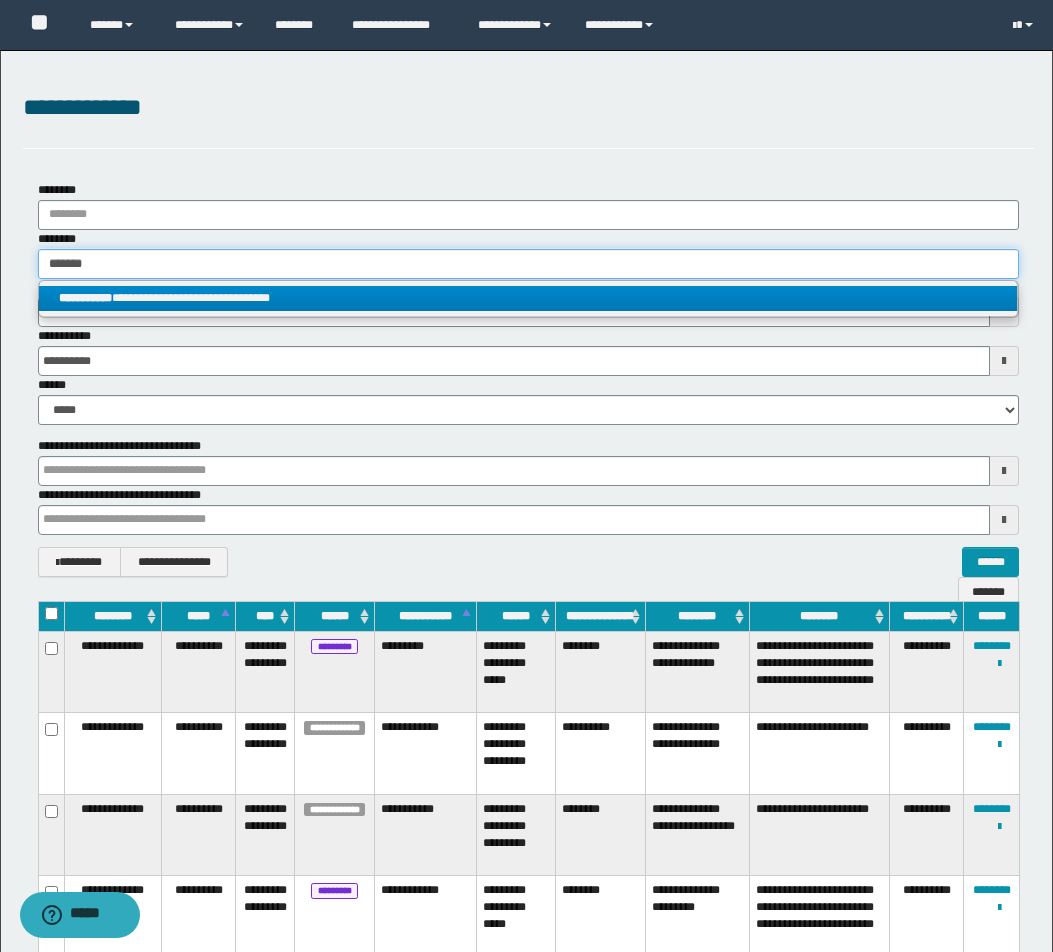 type 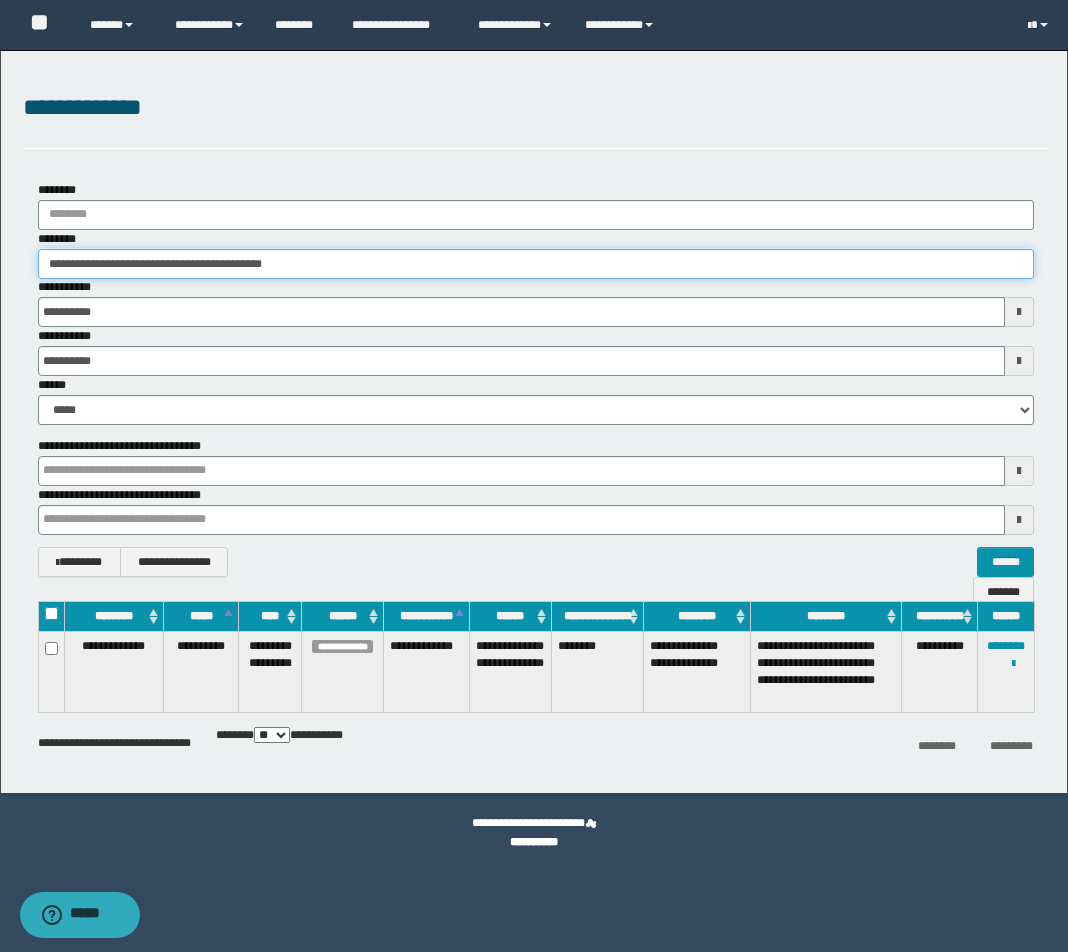 drag, startPoint x: 369, startPoint y: 252, endPoint x: -146, endPoint y: 252, distance: 515 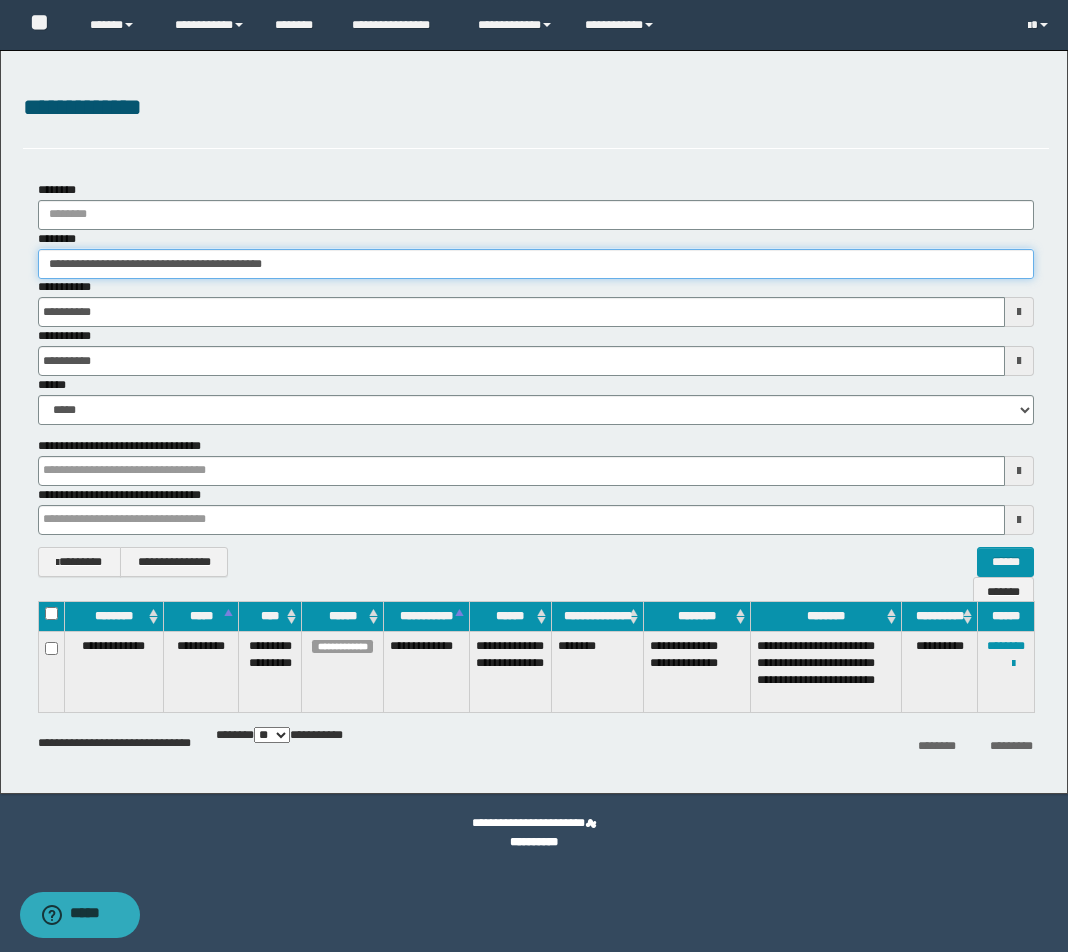 click on "**********" at bounding box center (534, 476) 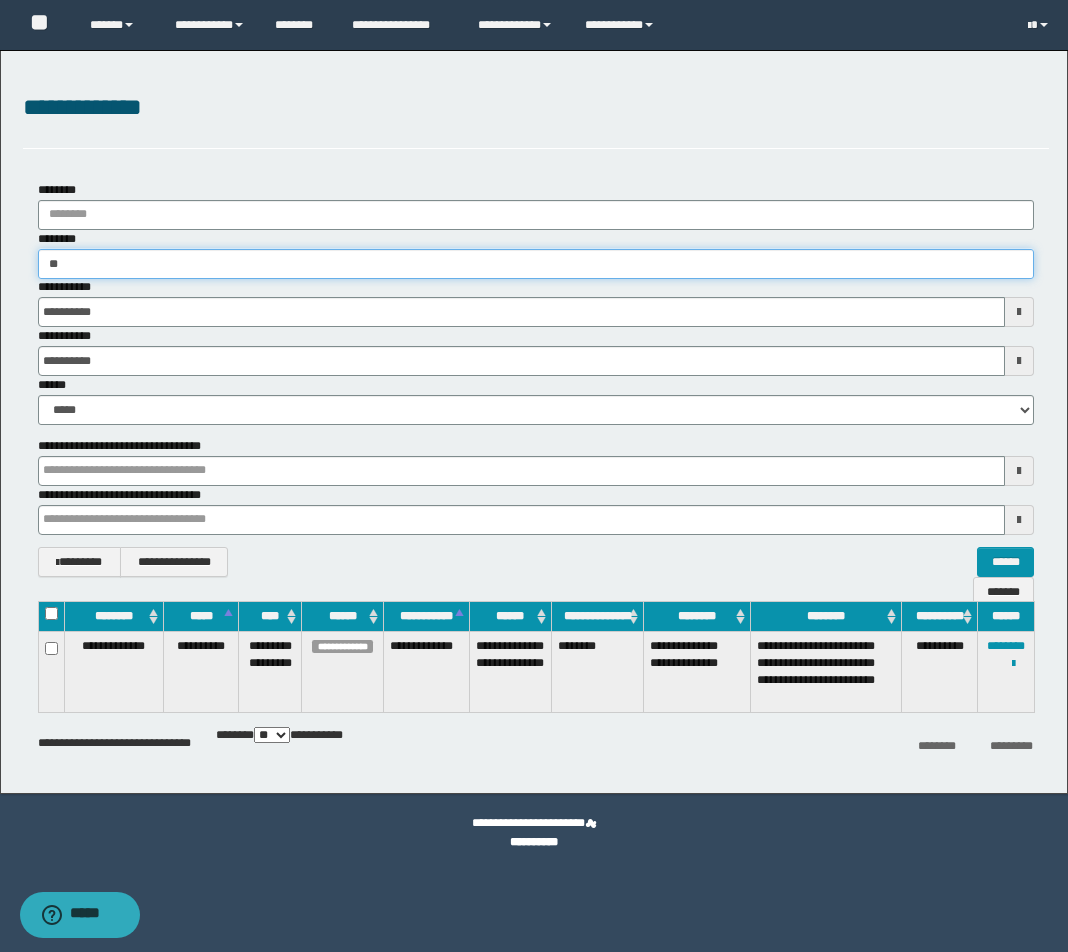 type on "***" 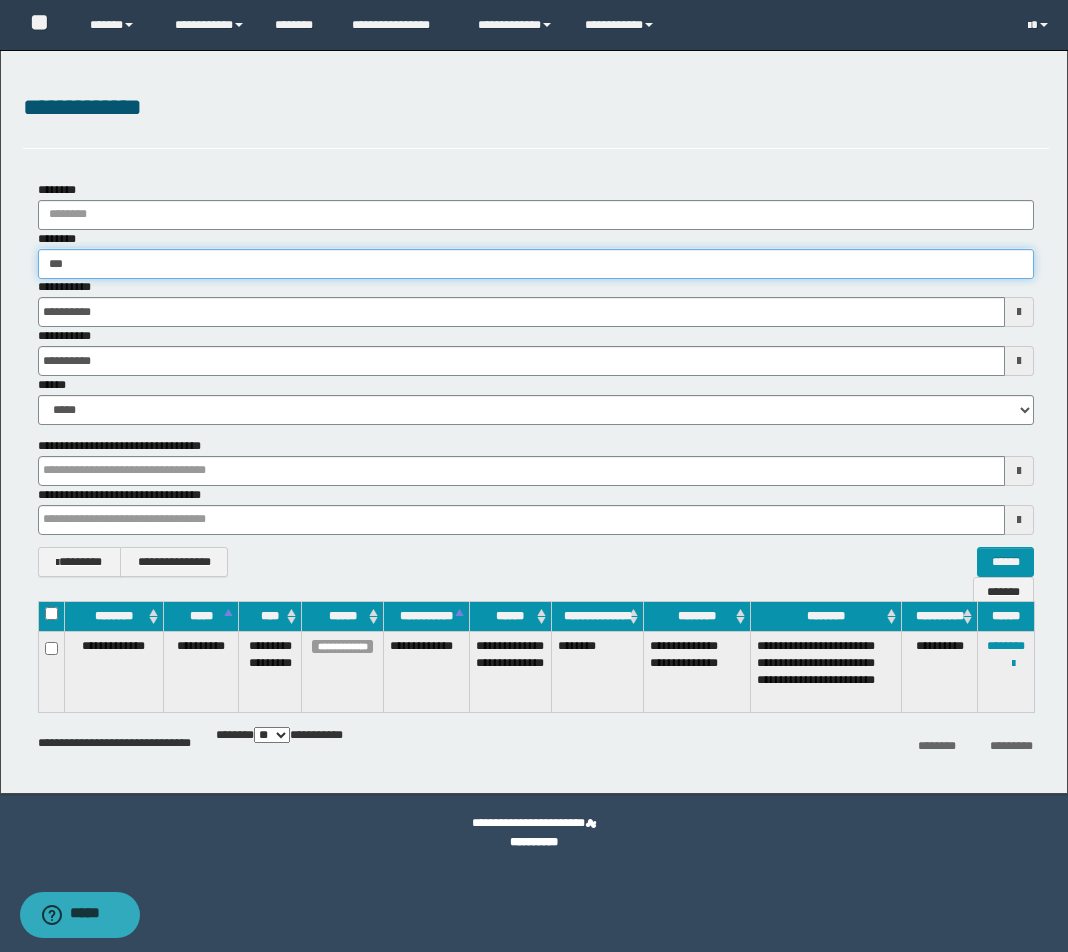 type on "***" 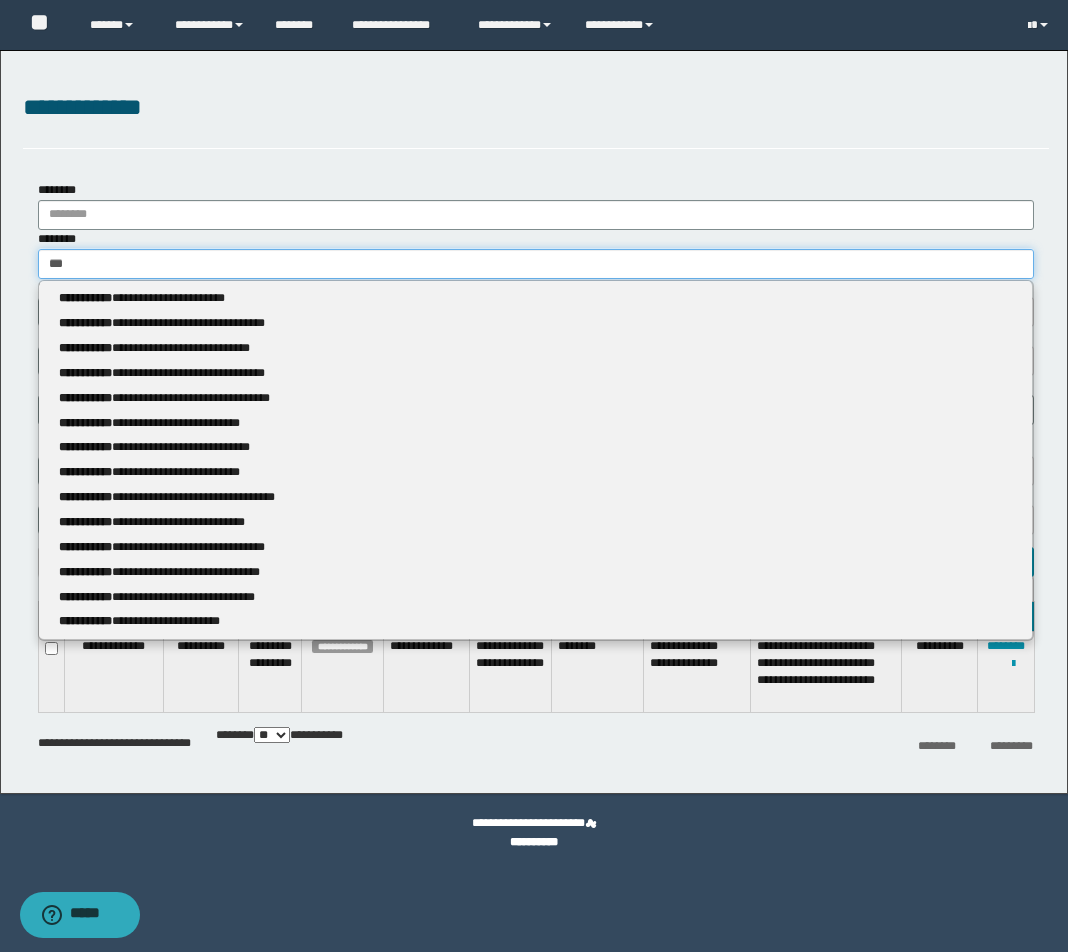 type 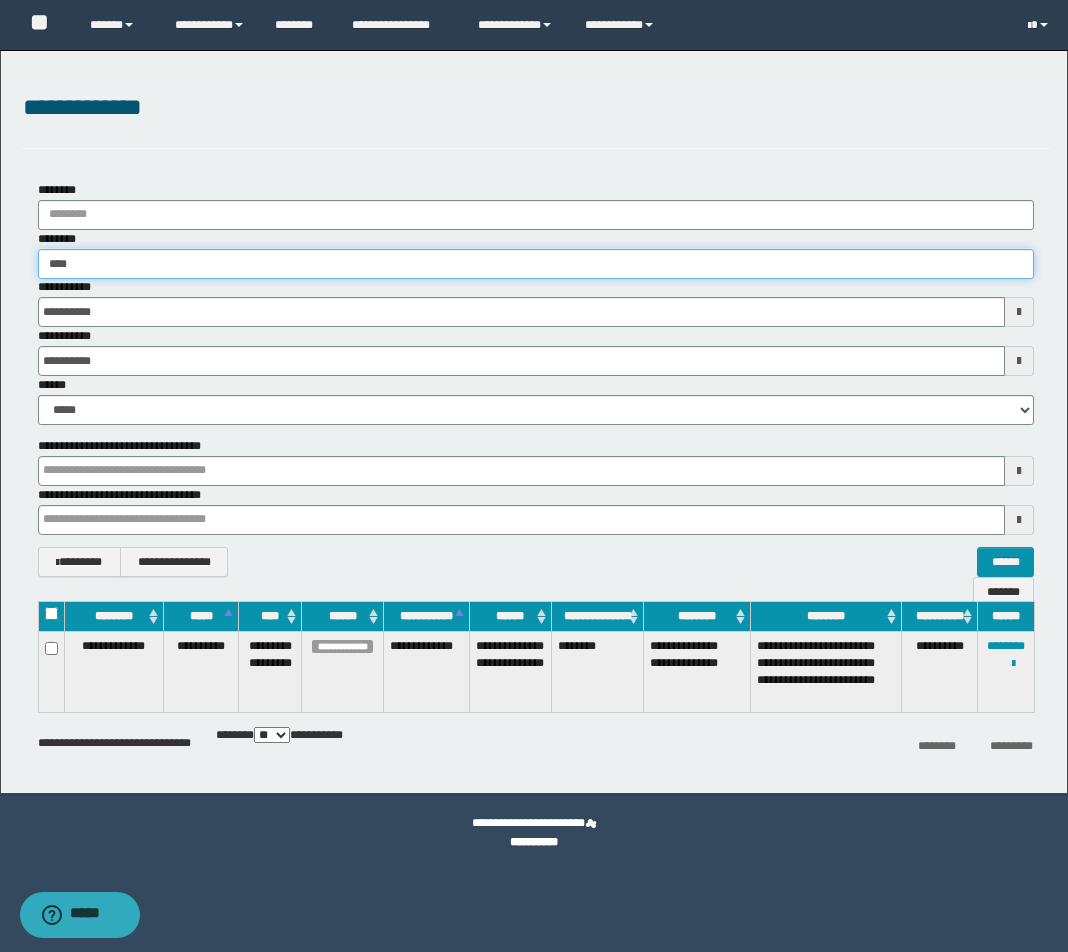 type on "*****" 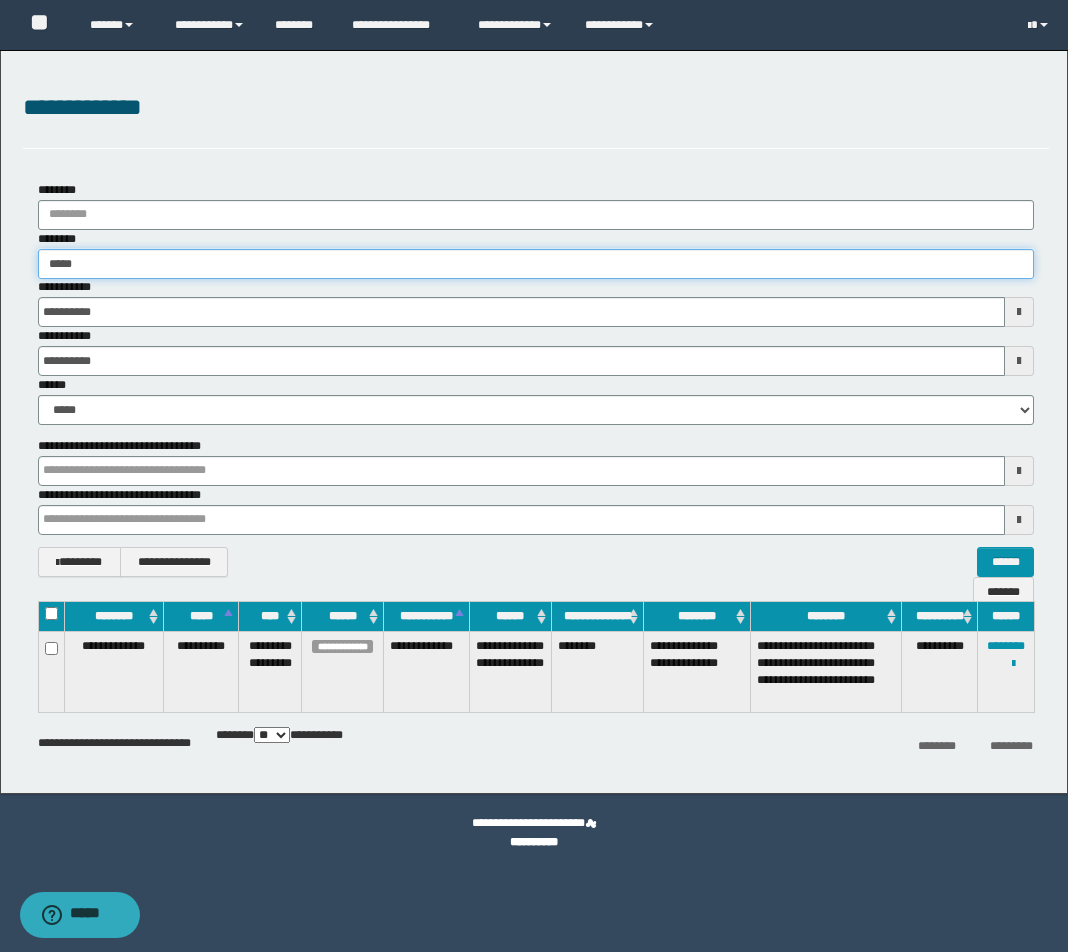 type on "*****" 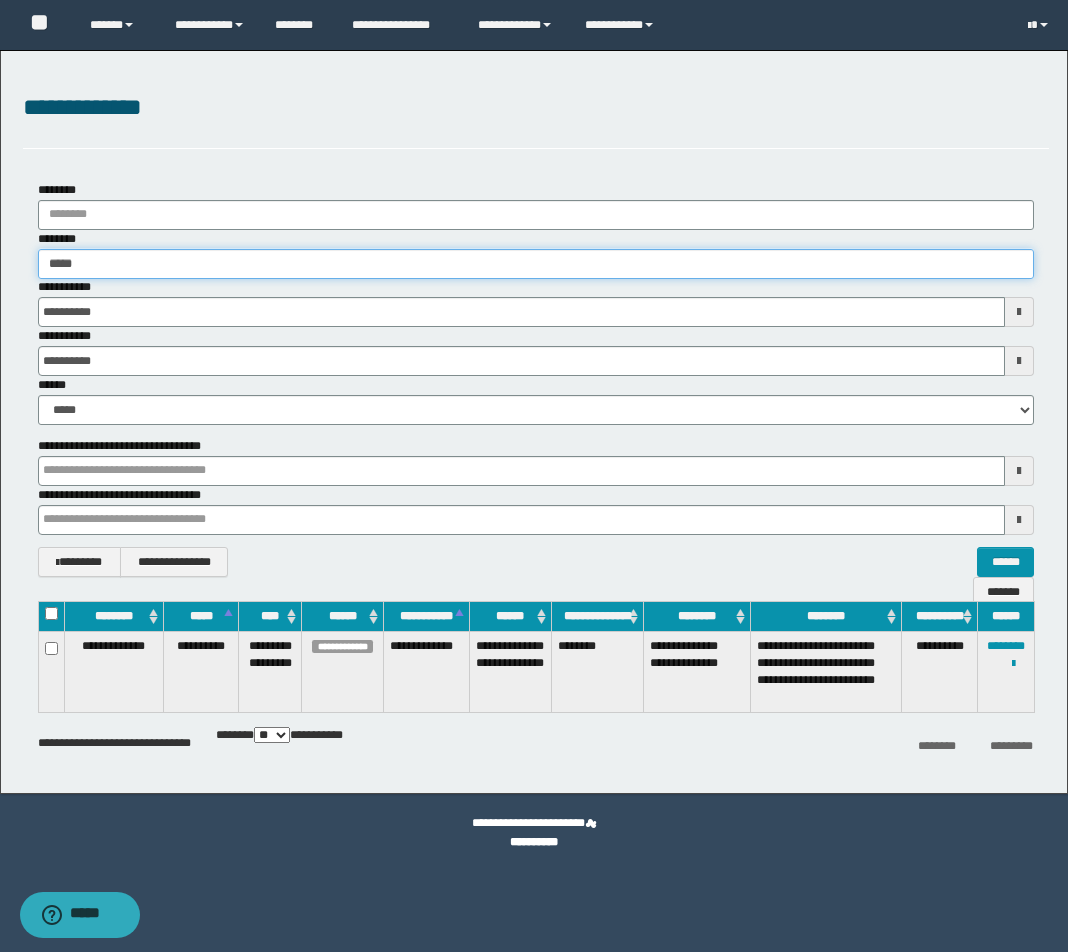 type 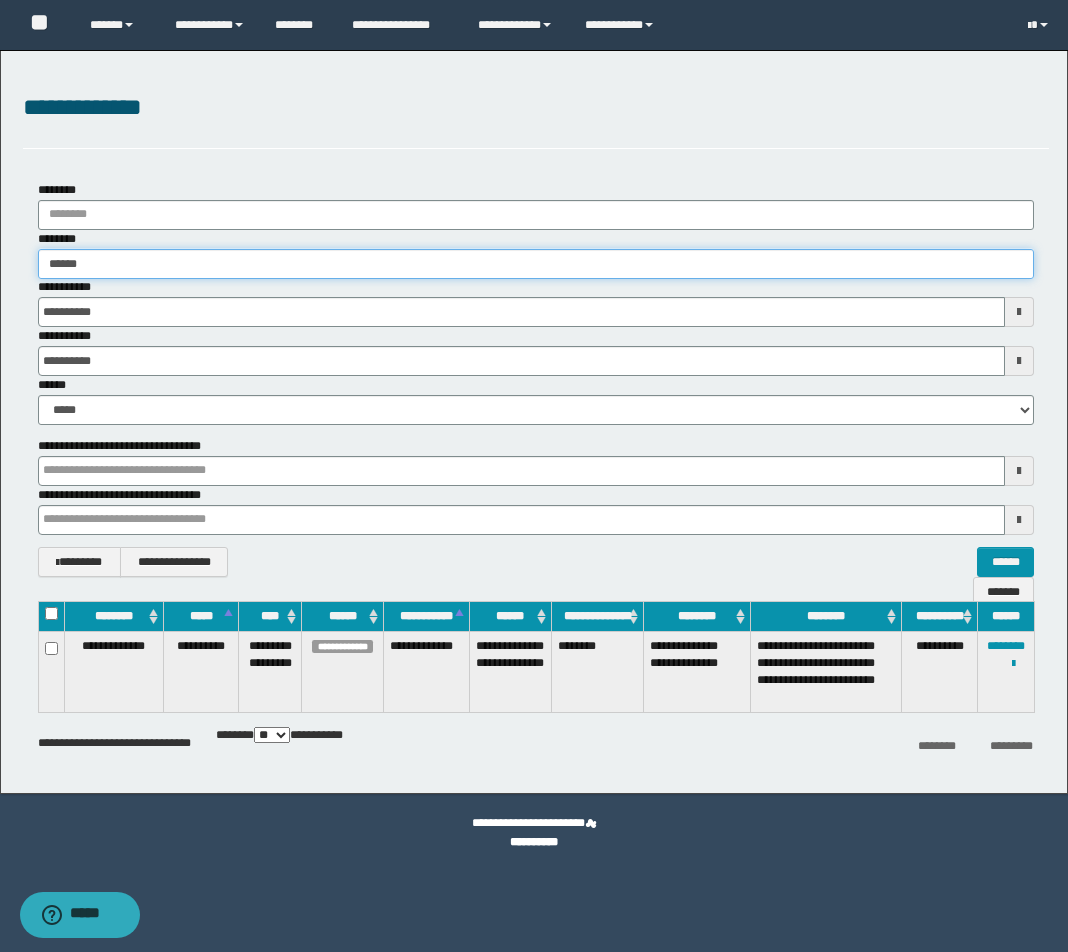 type on "*******" 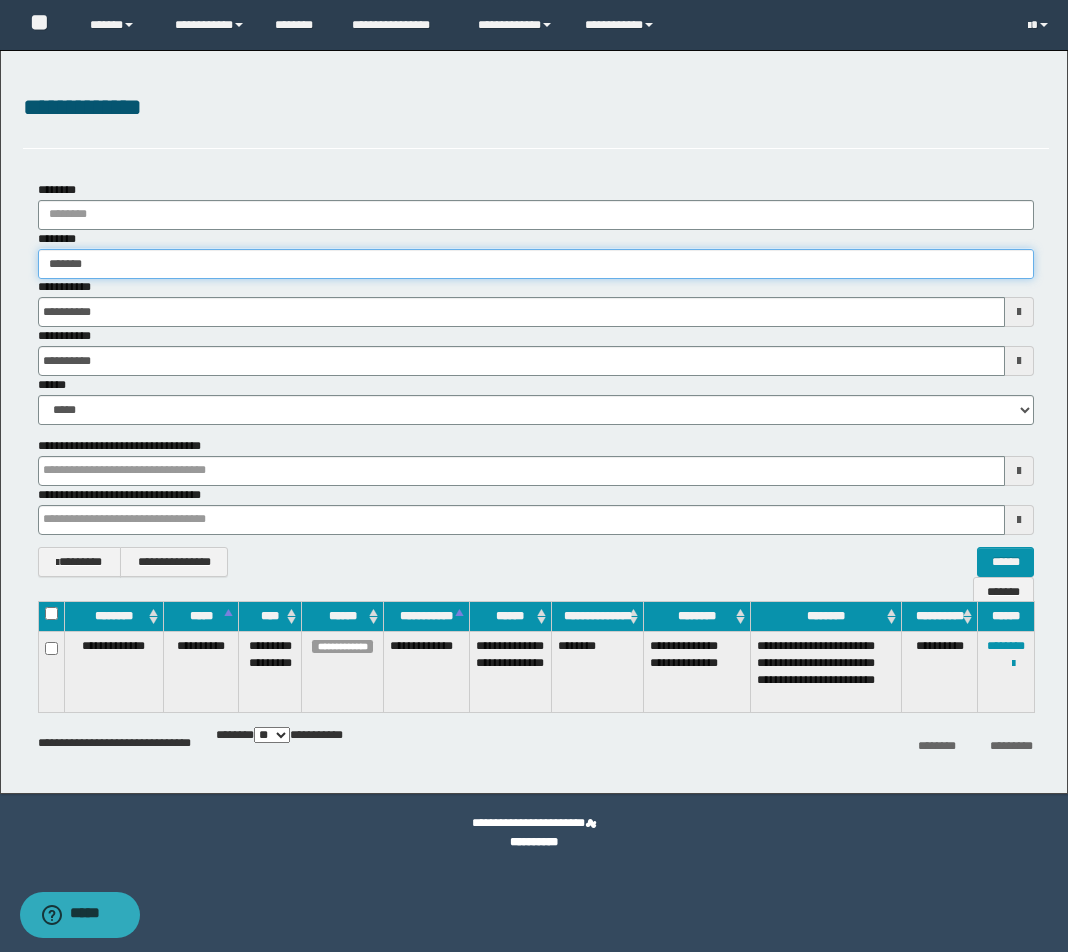 type on "*******" 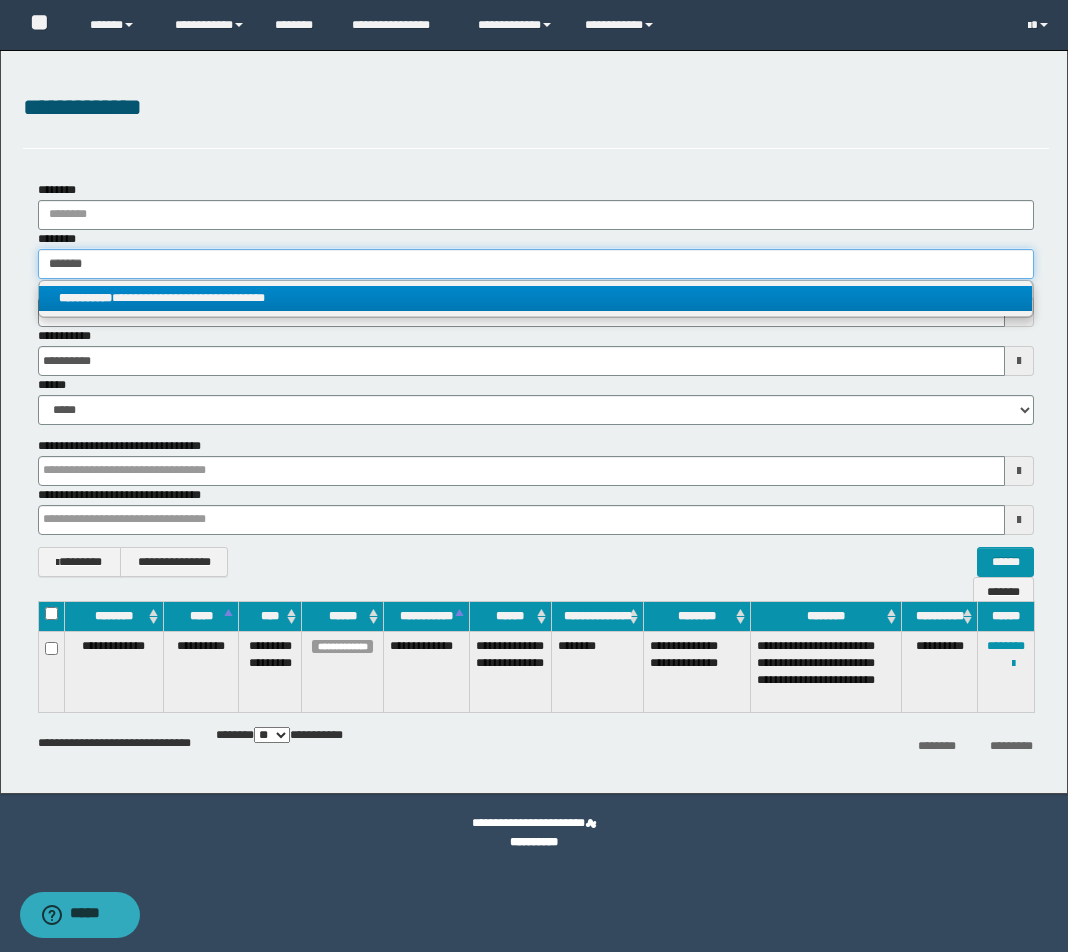 type on "*******" 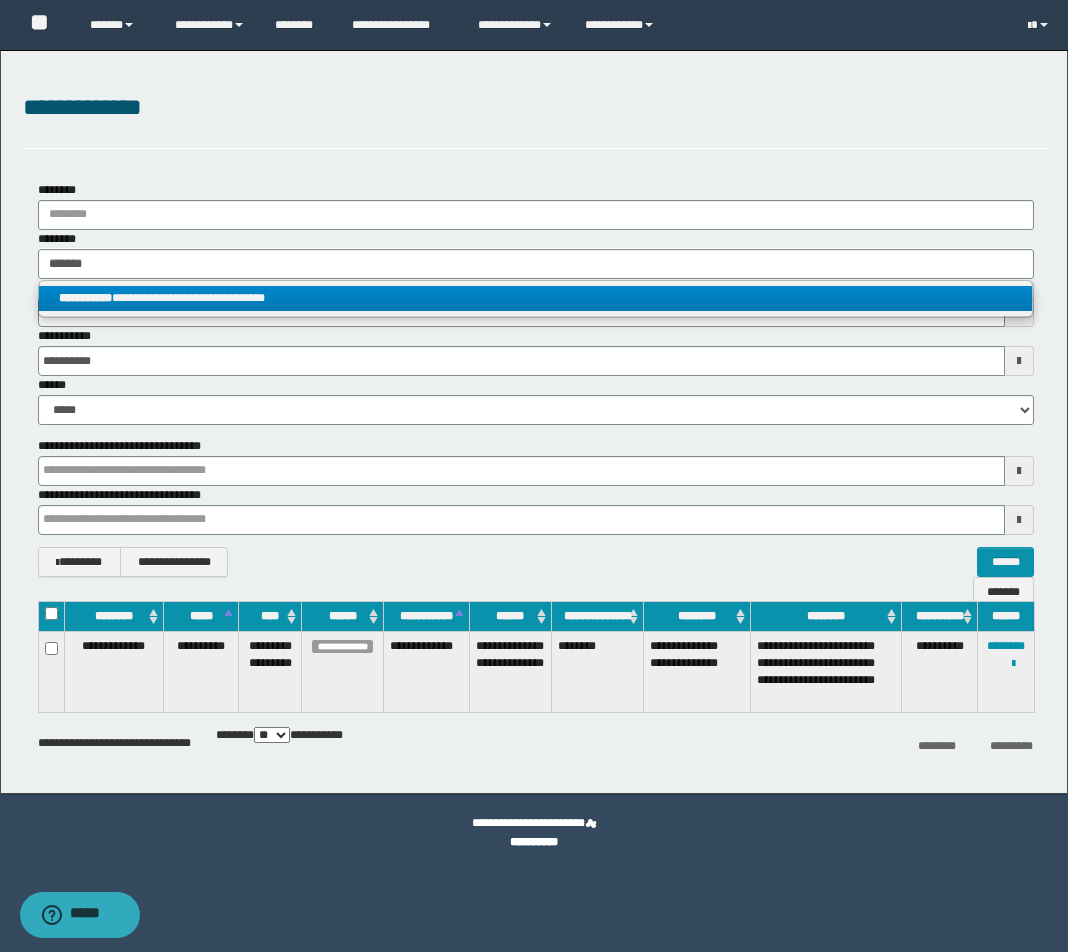 click on "**********" at bounding box center (535, 298) 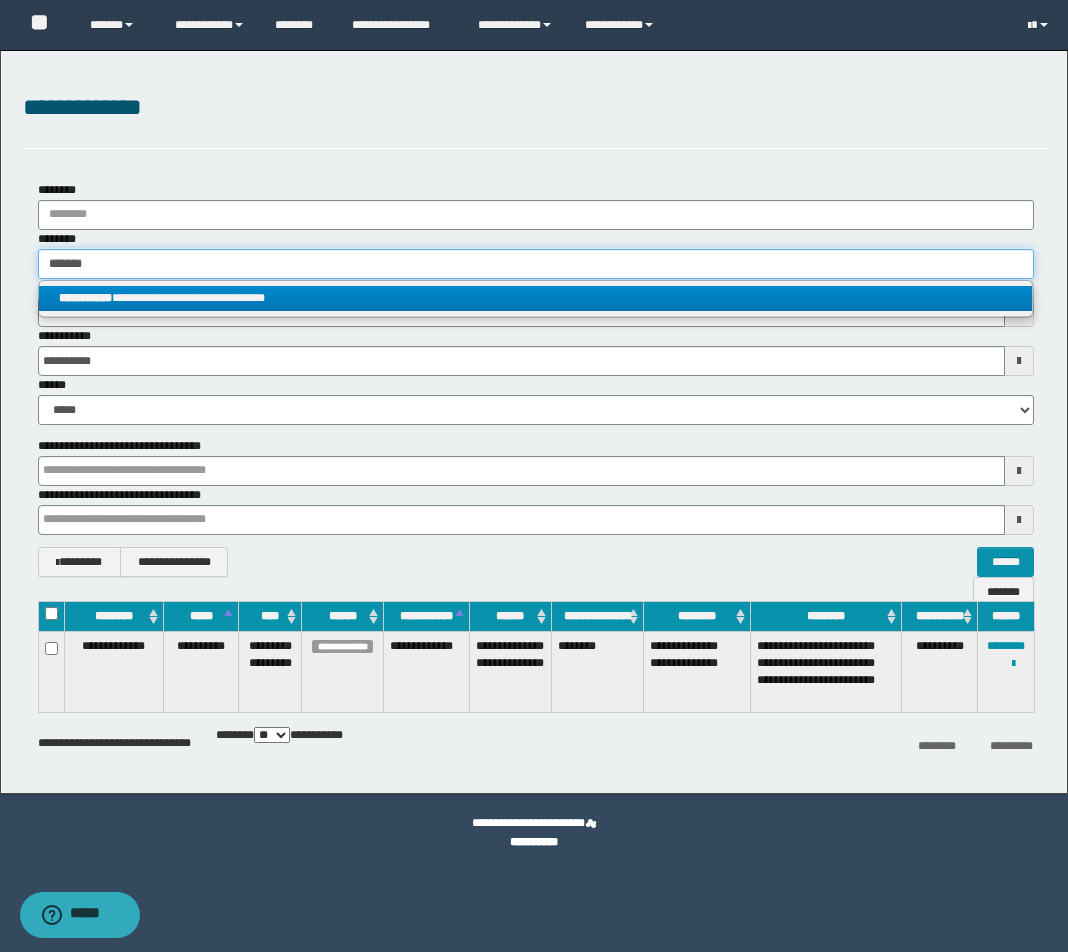 type 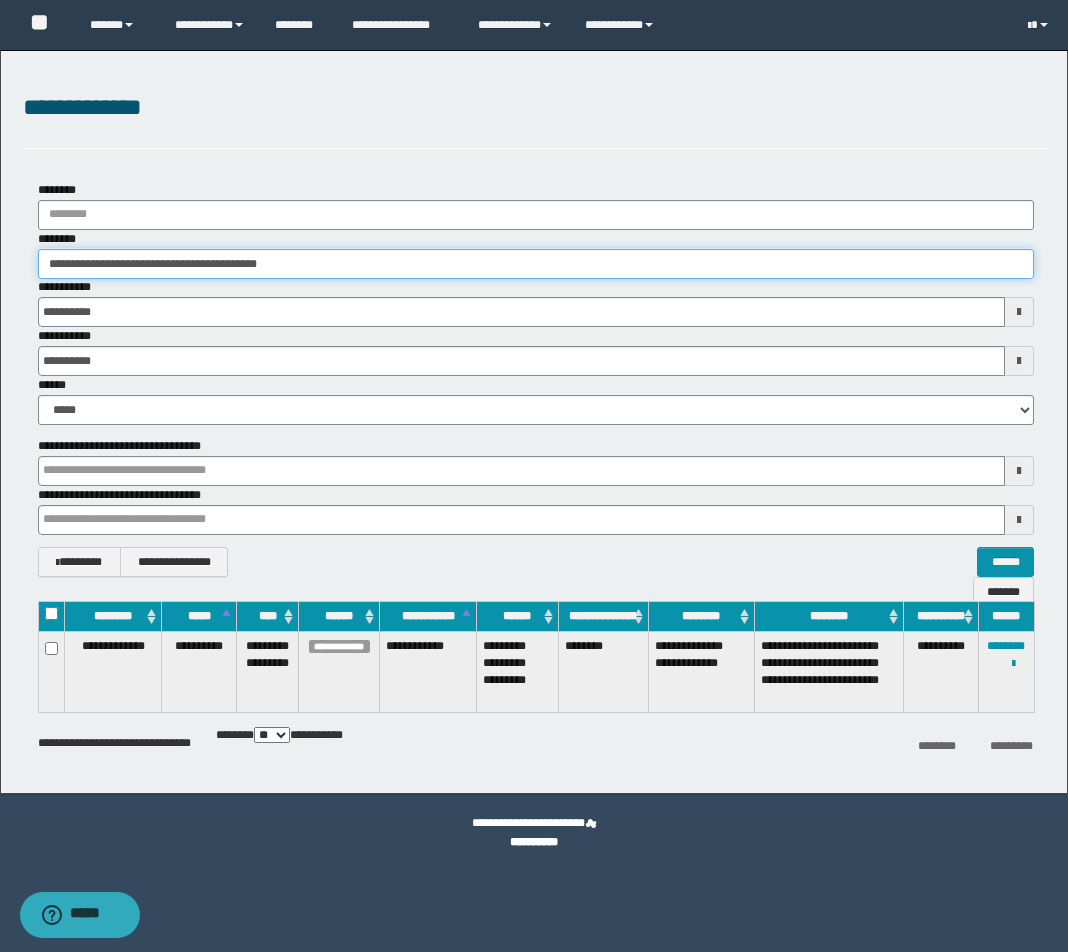 drag, startPoint x: 335, startPoint y: 268, endPoint x: -175, endPoint y: 225, distance: 511.80954 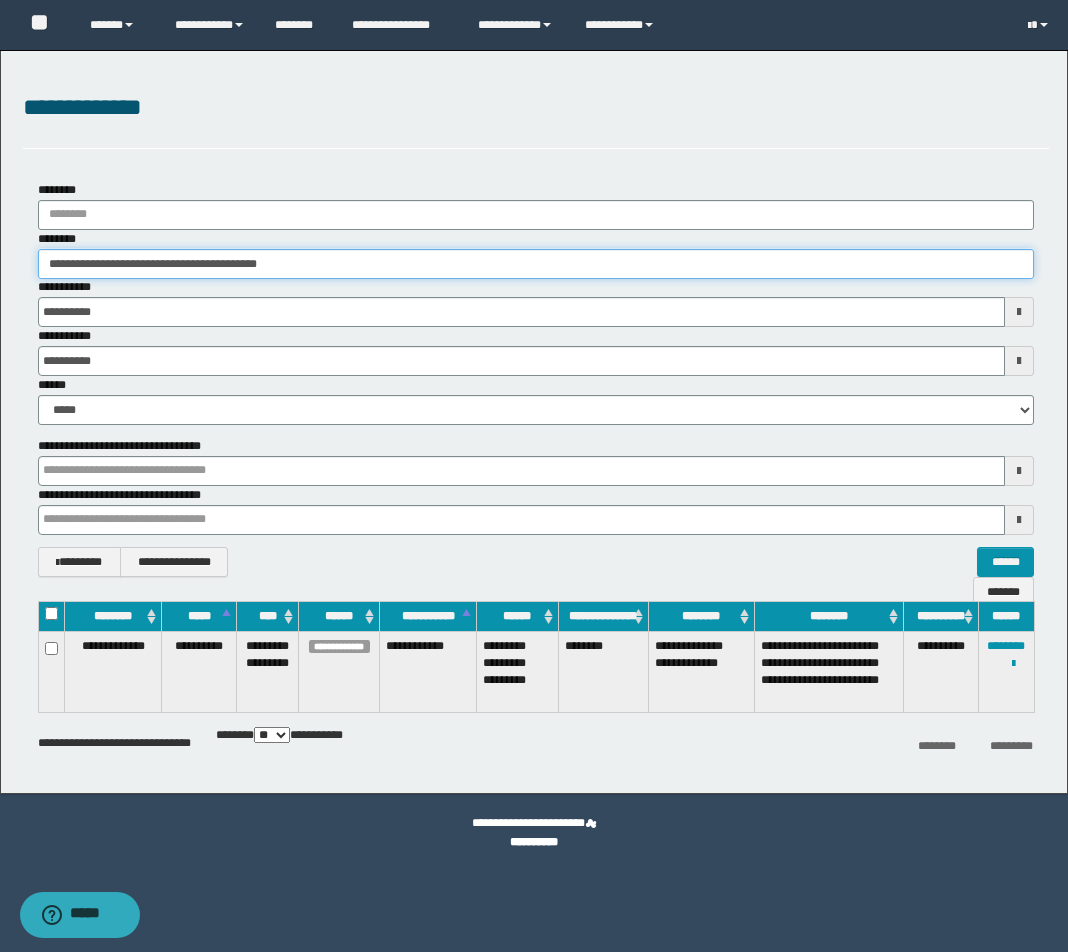 click on "**********" at bounding box center [534, 476] 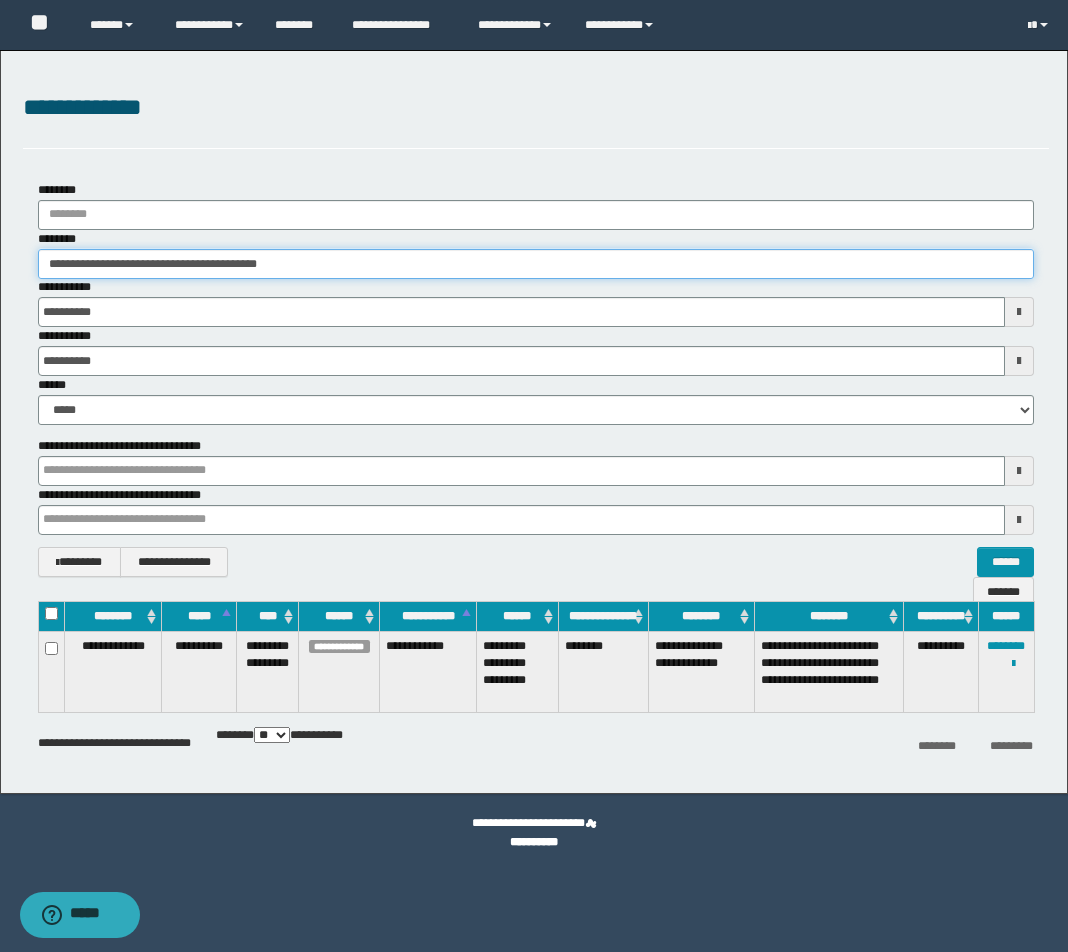 paste 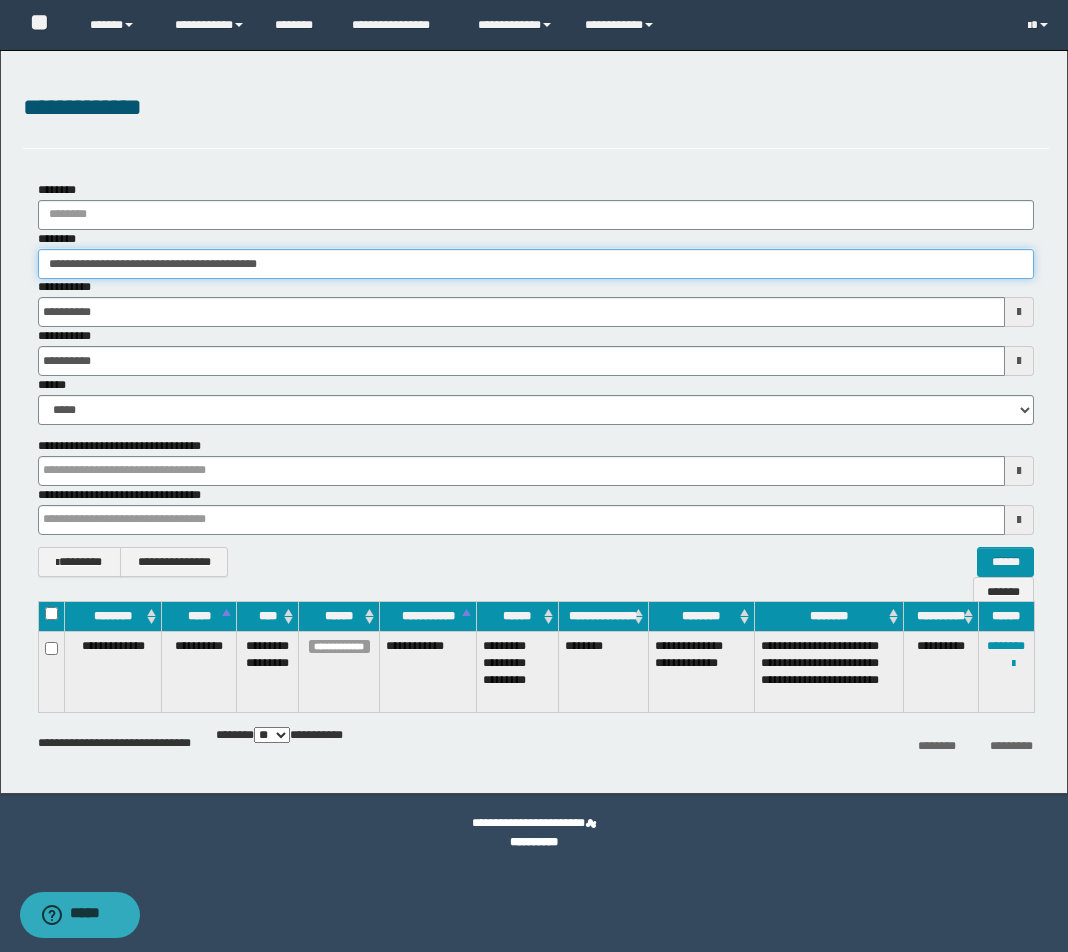 type on "**********" 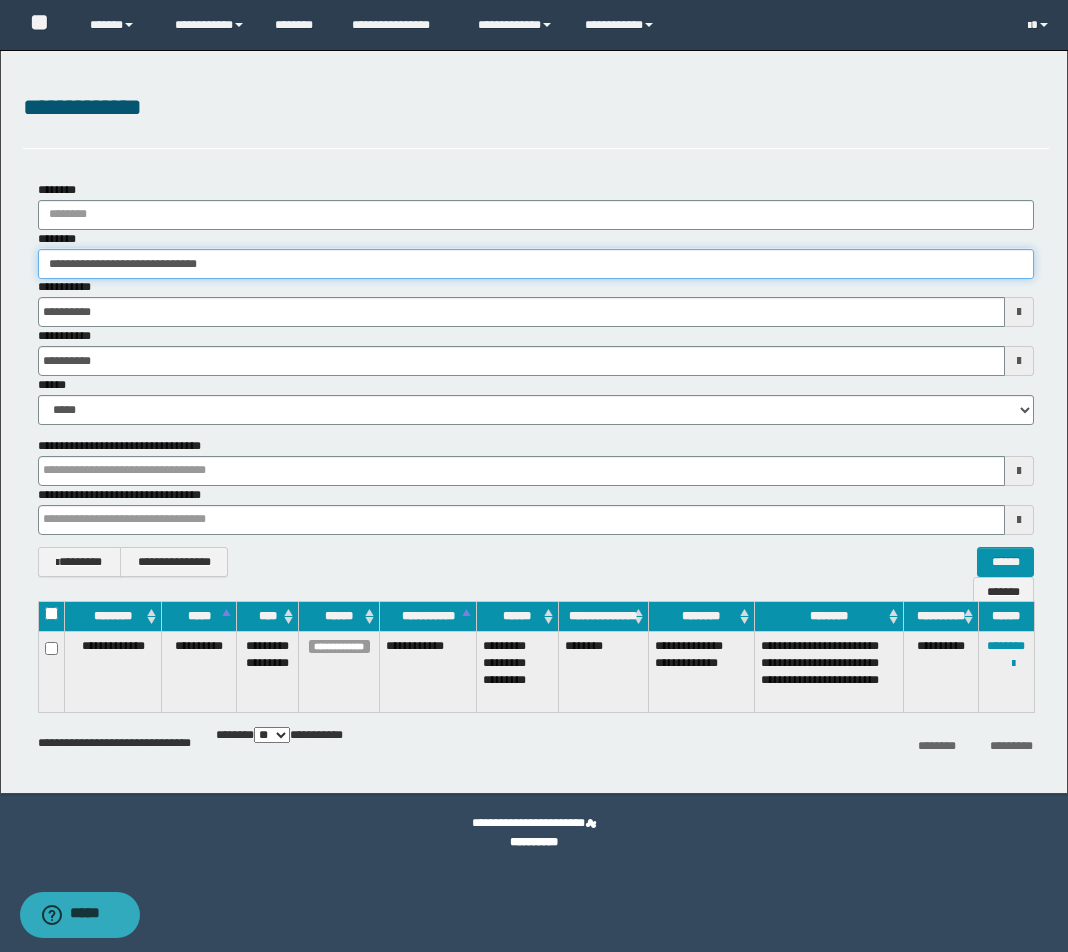 type on "**********" 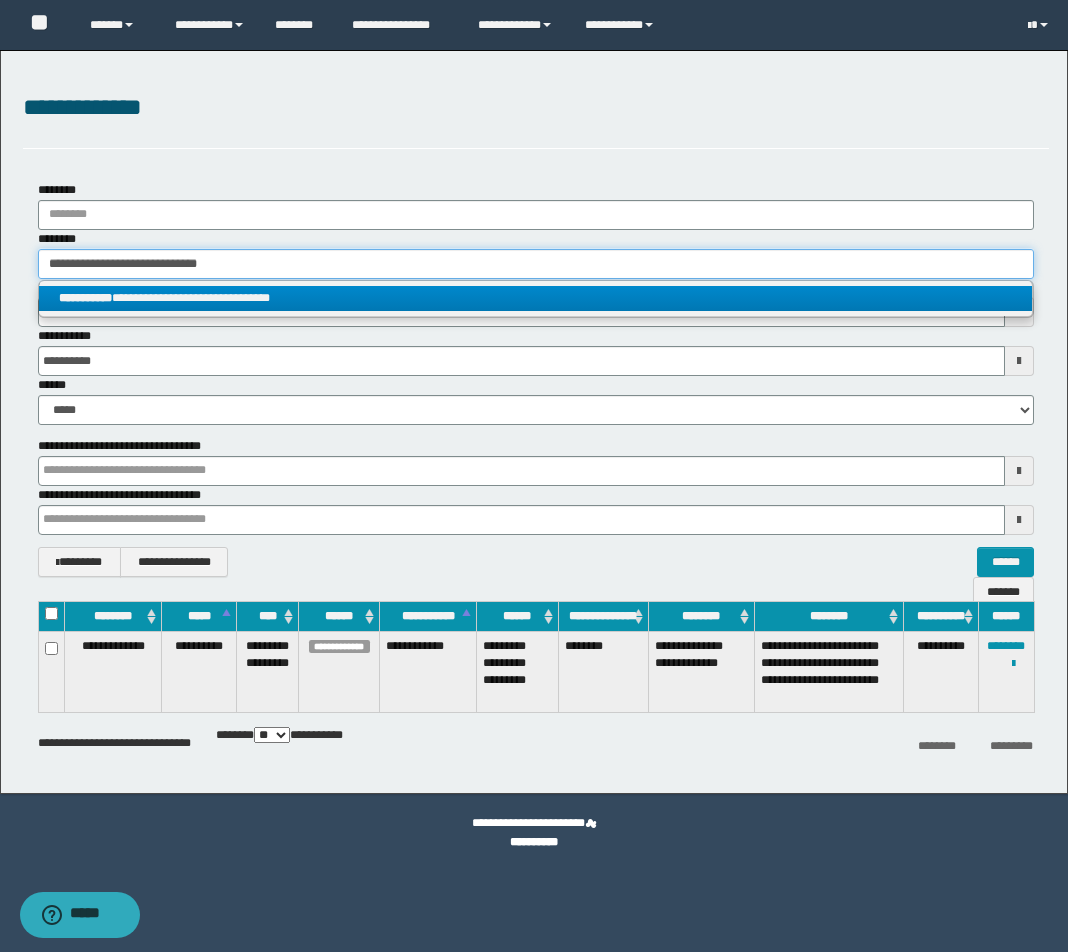 type on "**********" 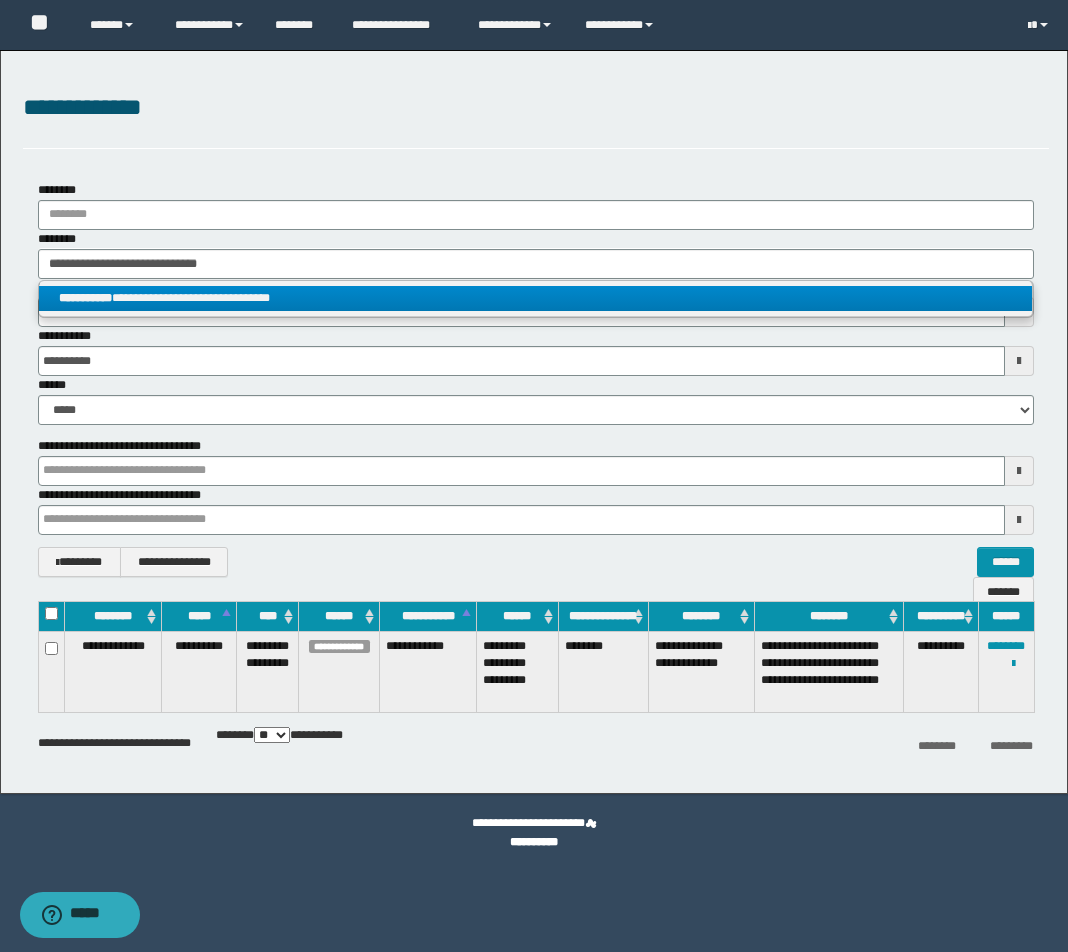 click on "**********" at bounding box center (535, 298) 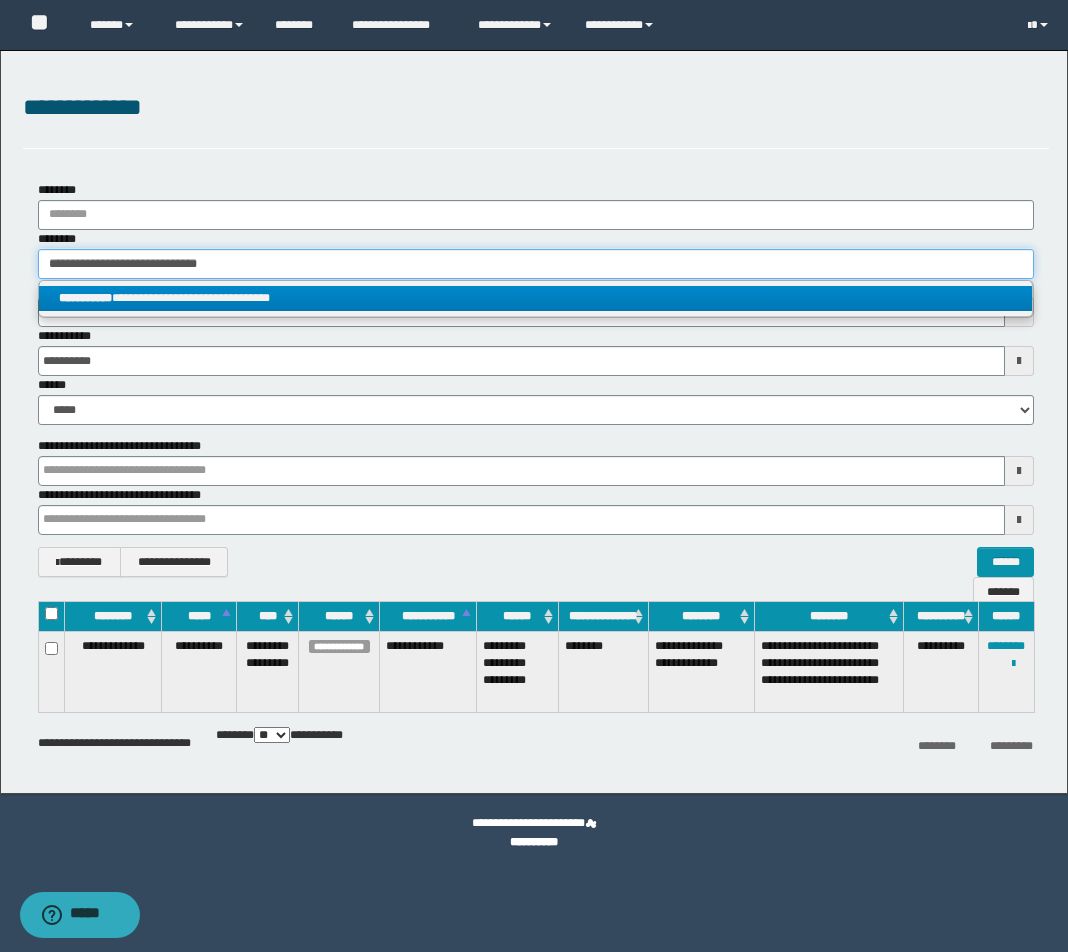 type 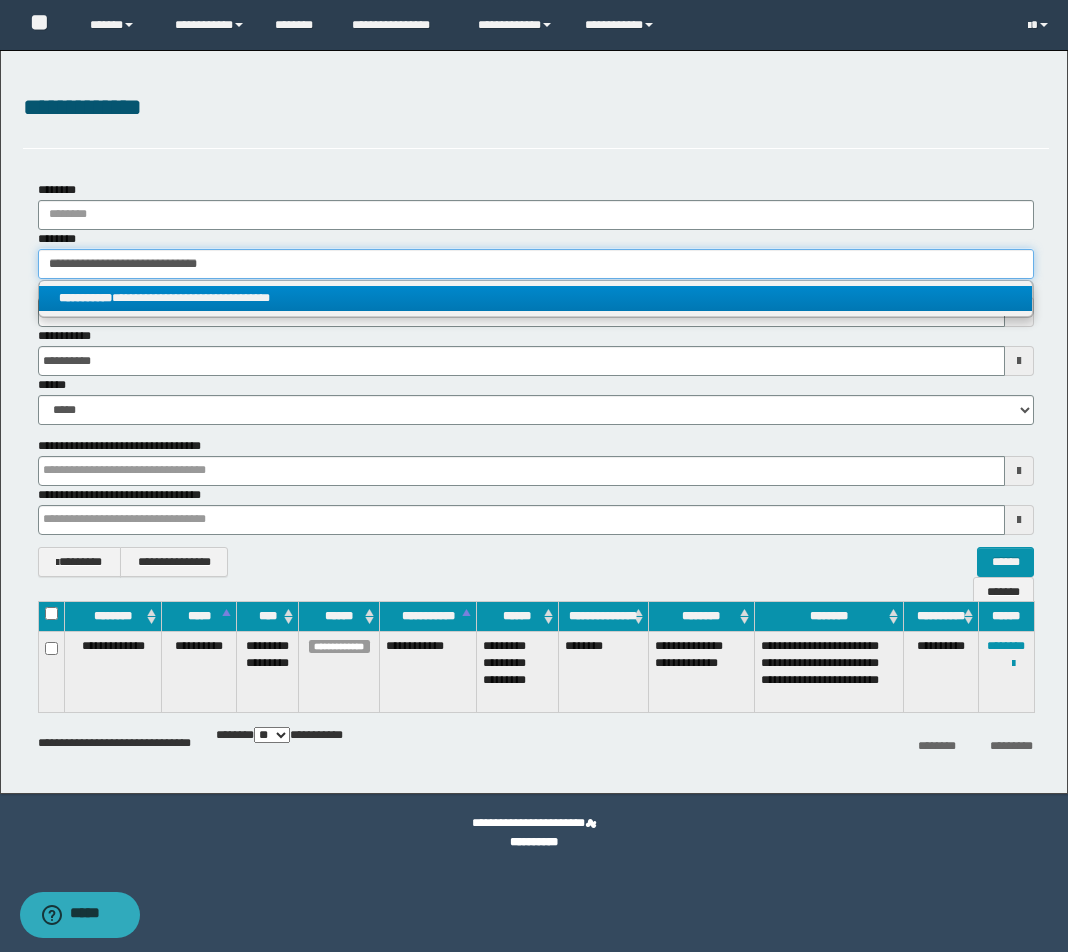 type on "**********" 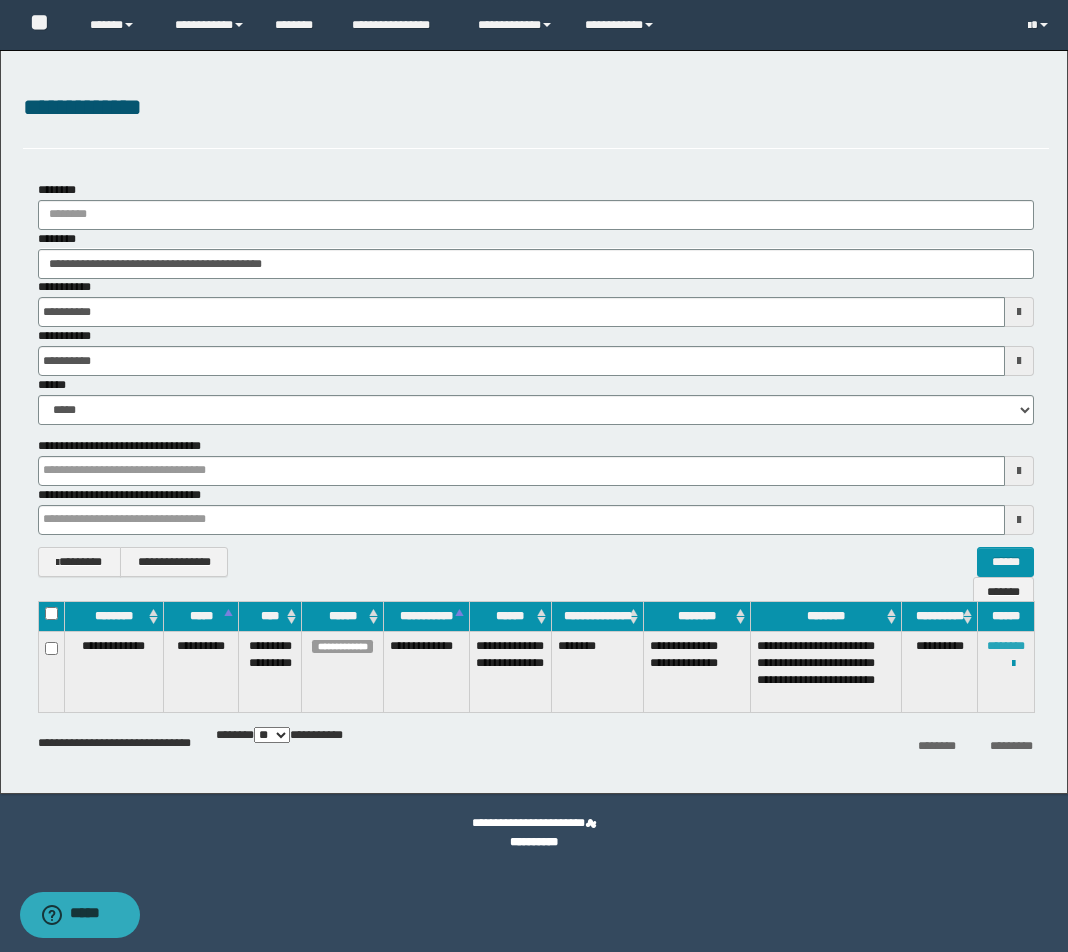 click on "********" at bounding box center (1006, 646) 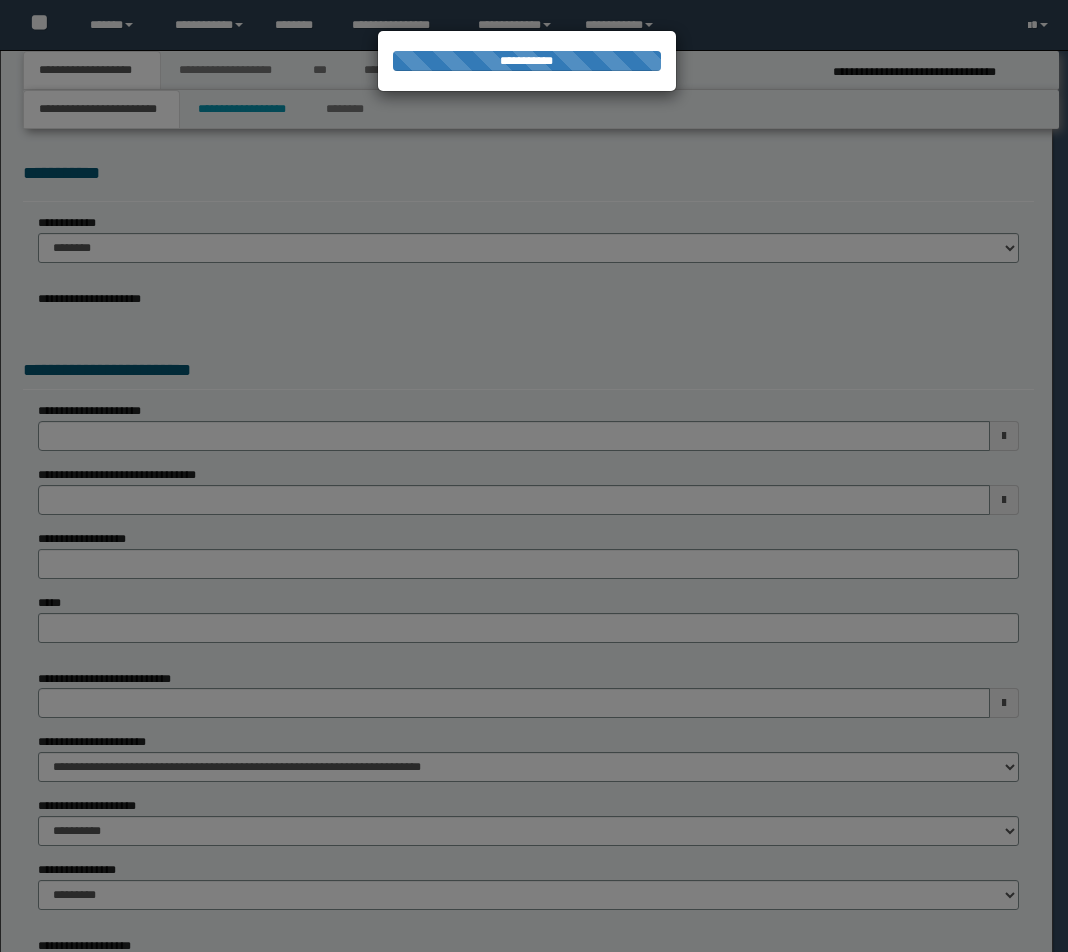 scroll, scrollTop: 0, scrollLeft: 0, axis: both 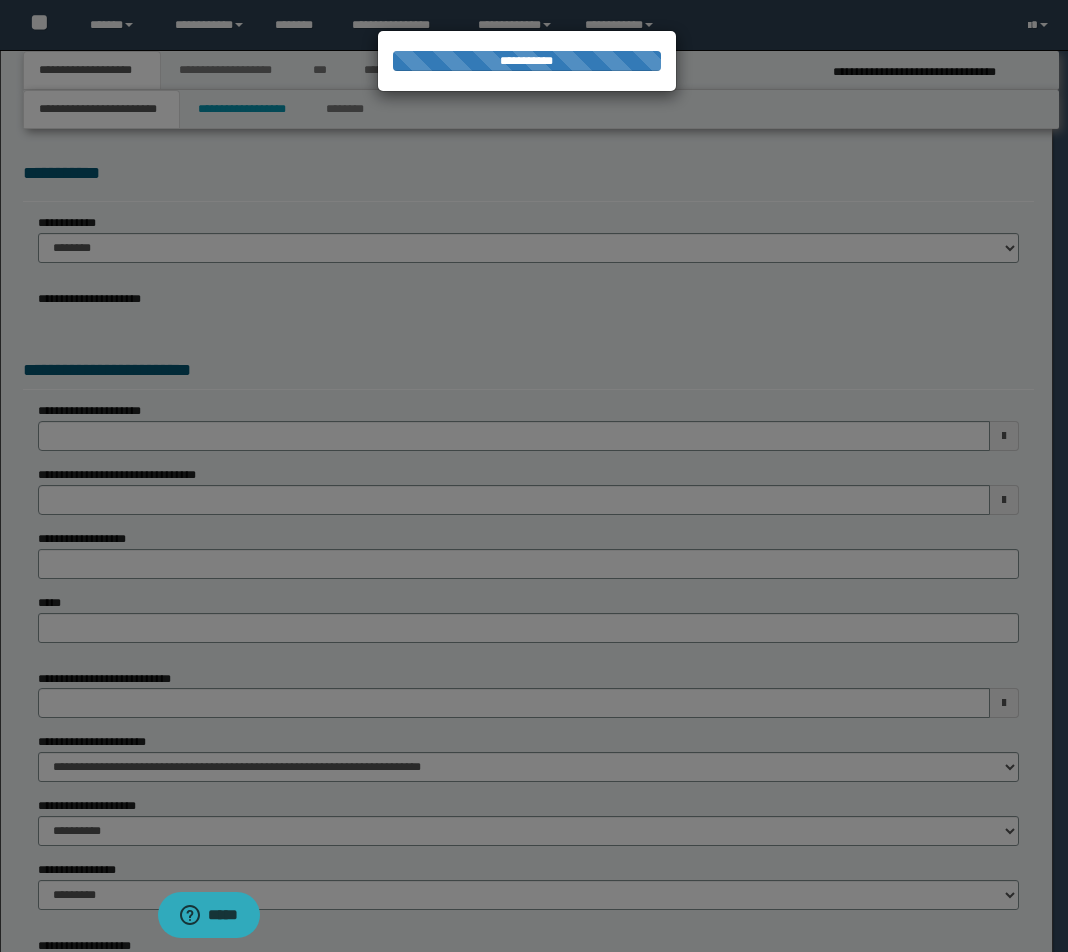 select on "*" 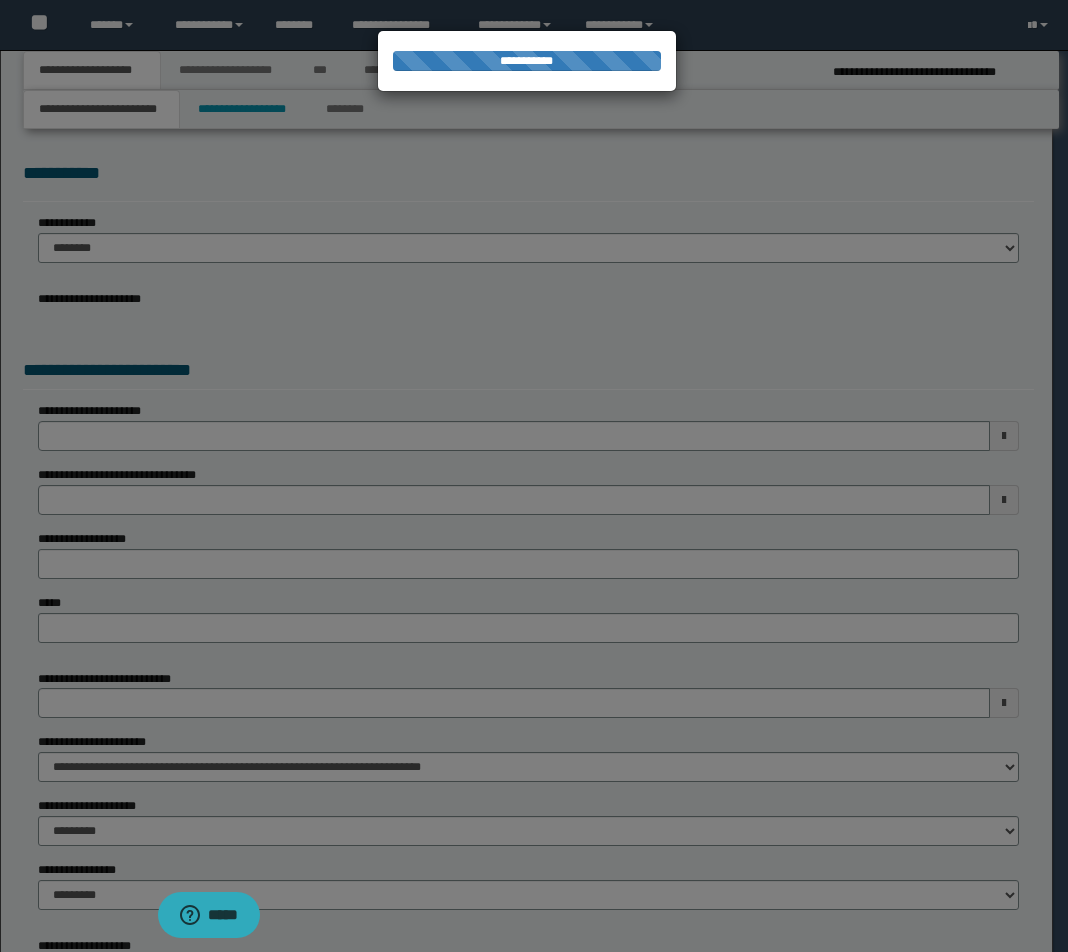 type on "**********" 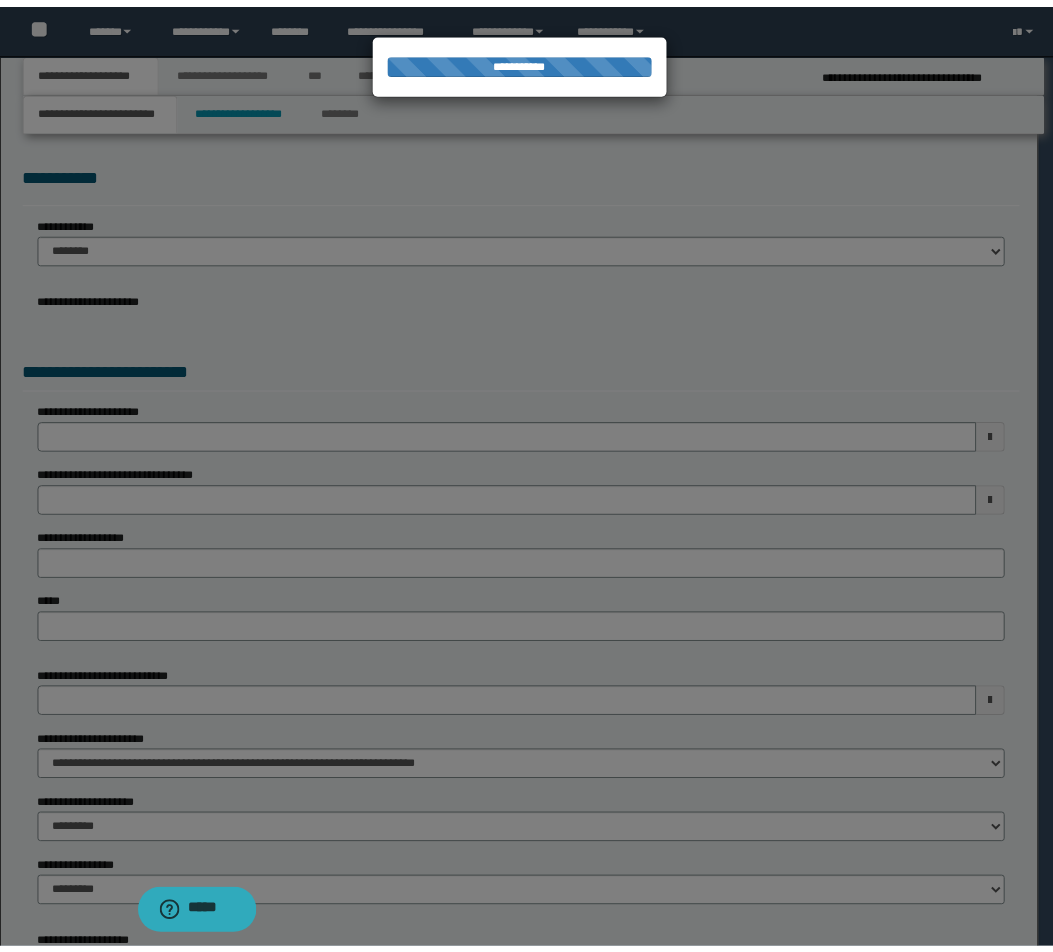 scroll, scrollTop: 0, scrollLeft: 0, axis: both 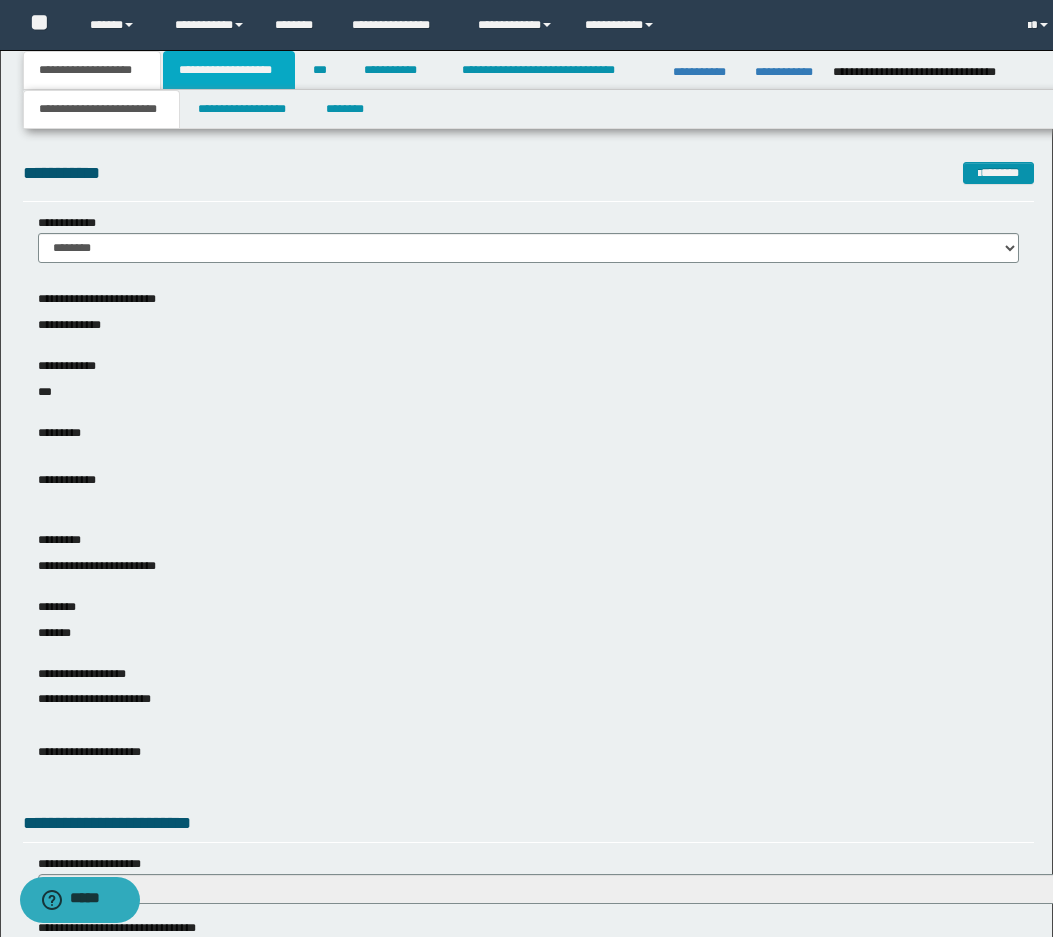 click on "**********" at bounding box center [229, 70] 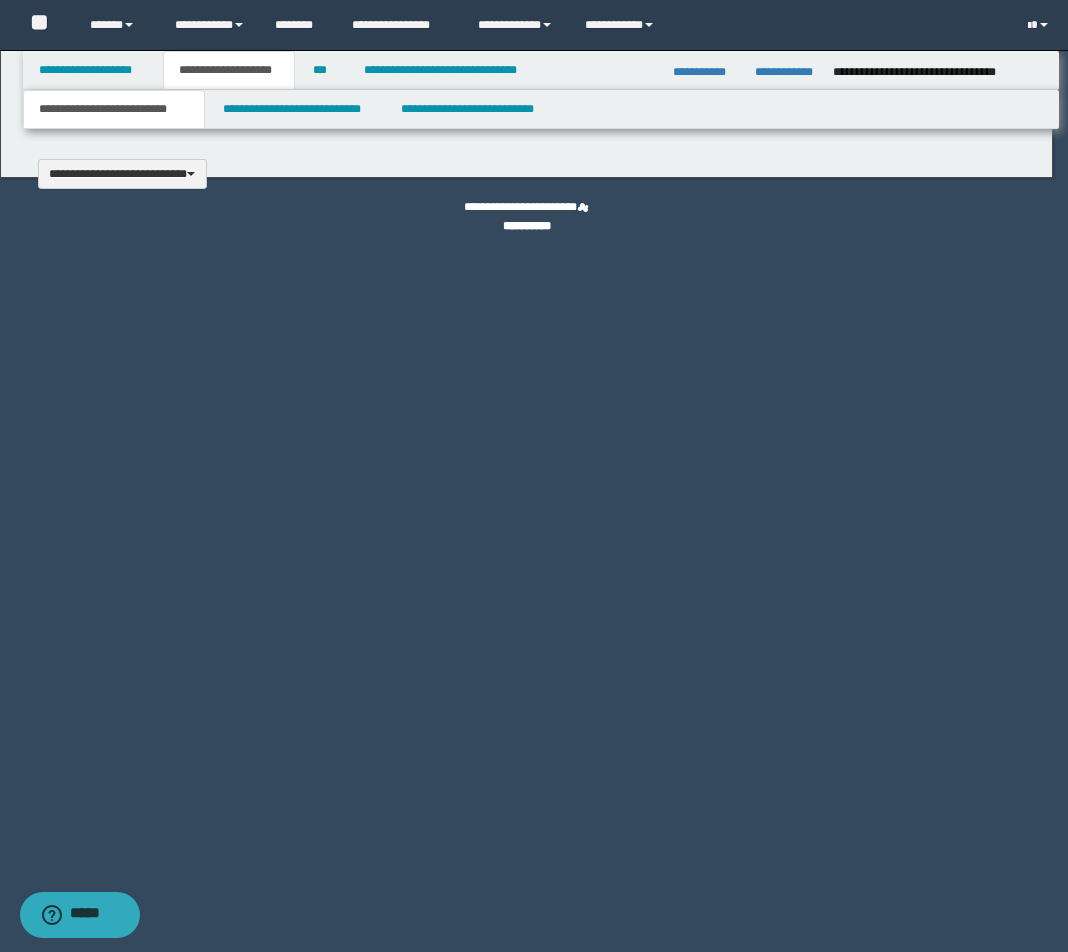 type 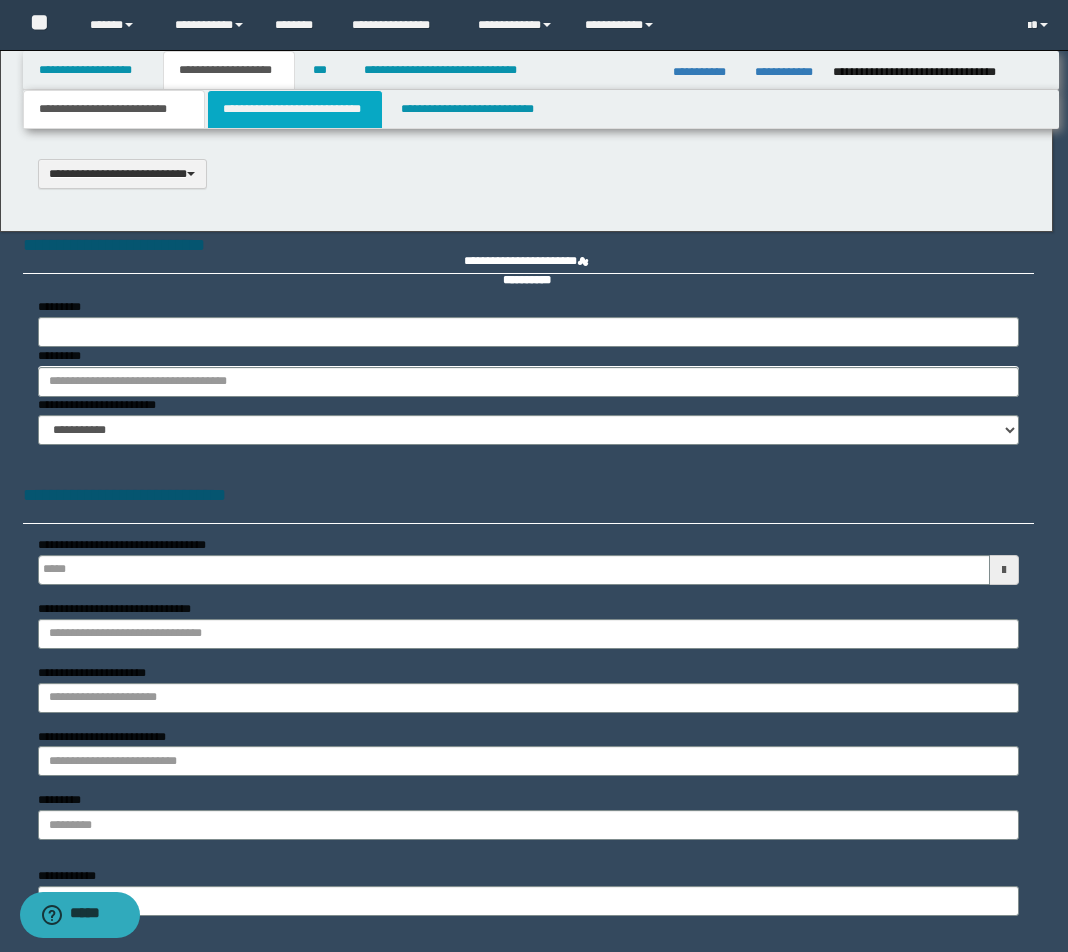 scroll, scrollTop: 0, scrollLeft: 0, axis: both 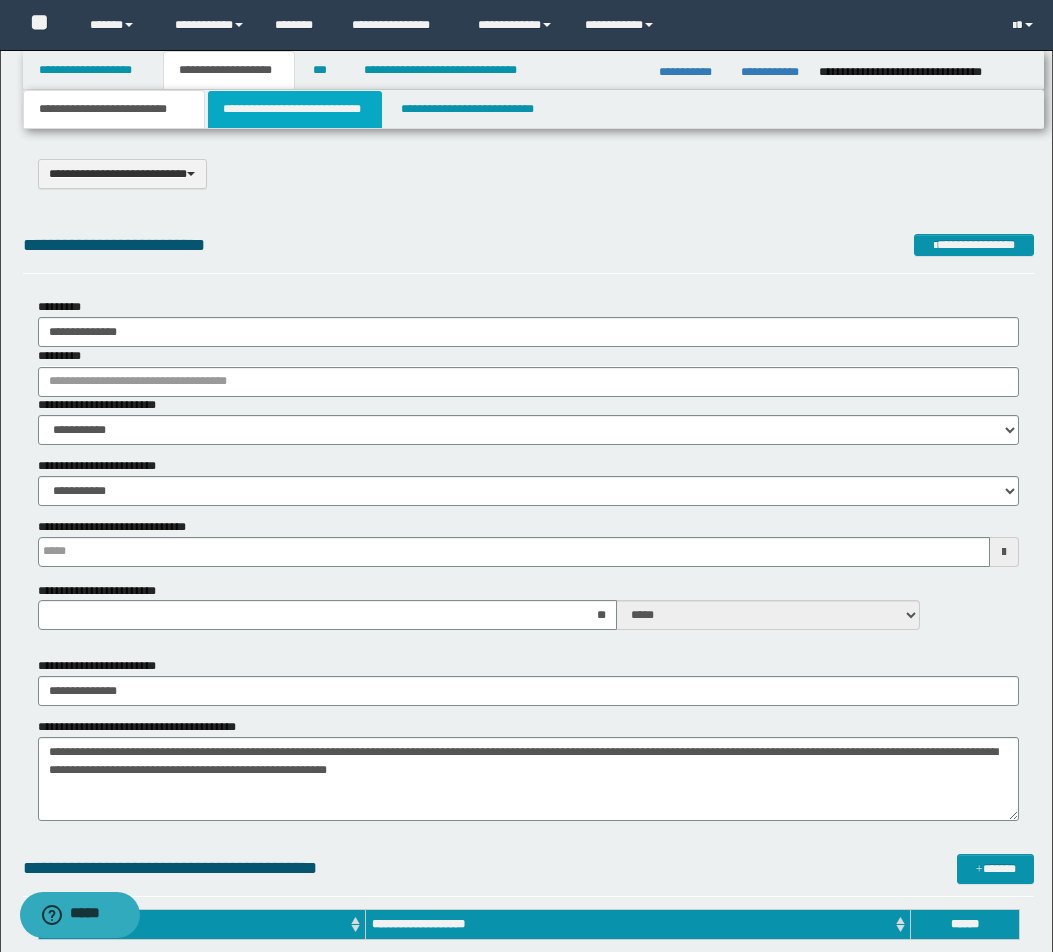 click on "**********" at bounding box center (295, 109) 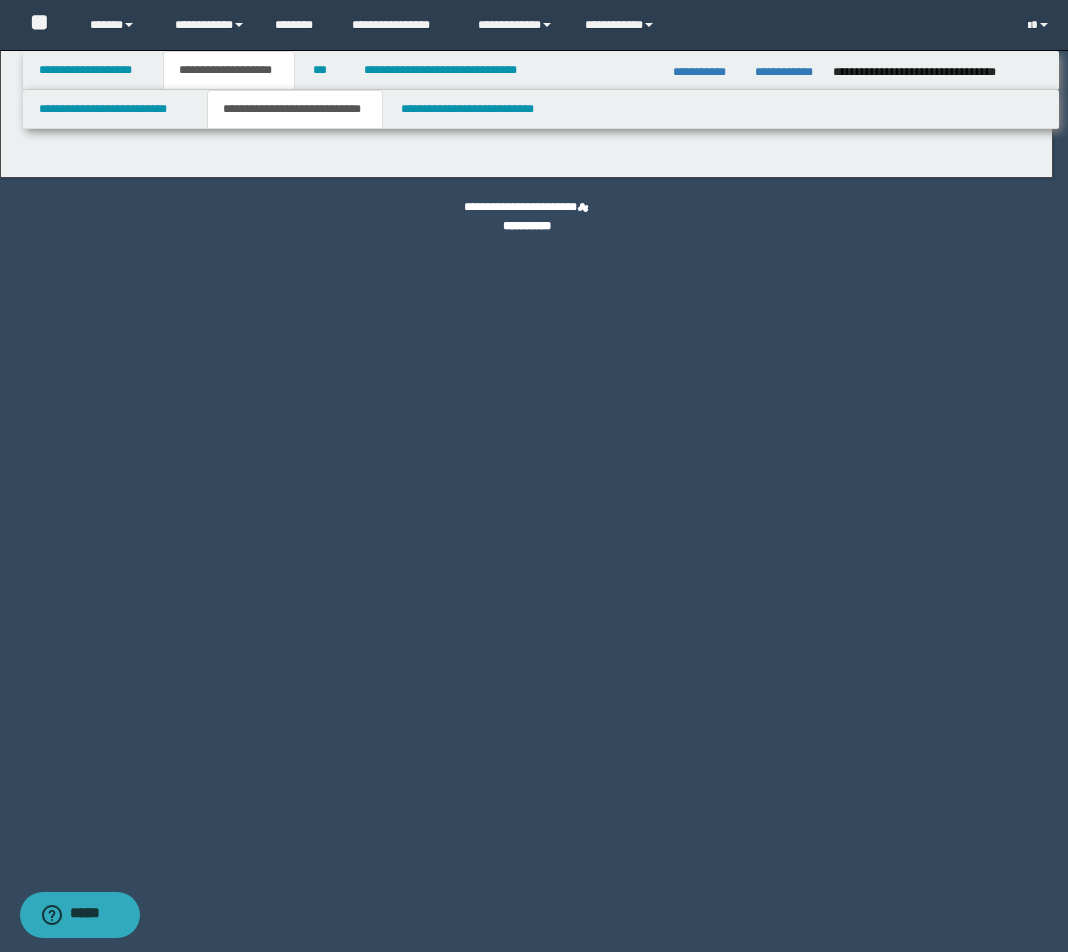 select on "*" 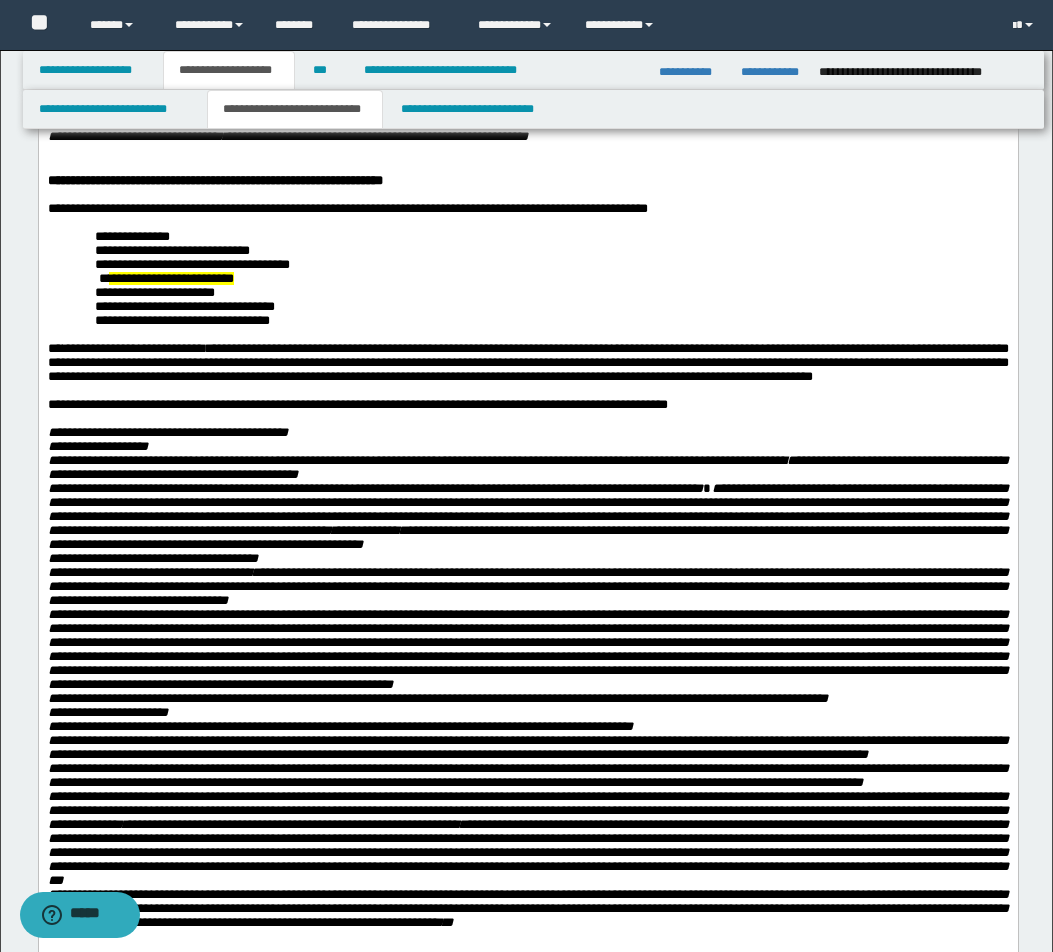 scroll, scrollTop: 600, scrollLeft: 0, axis: vertical 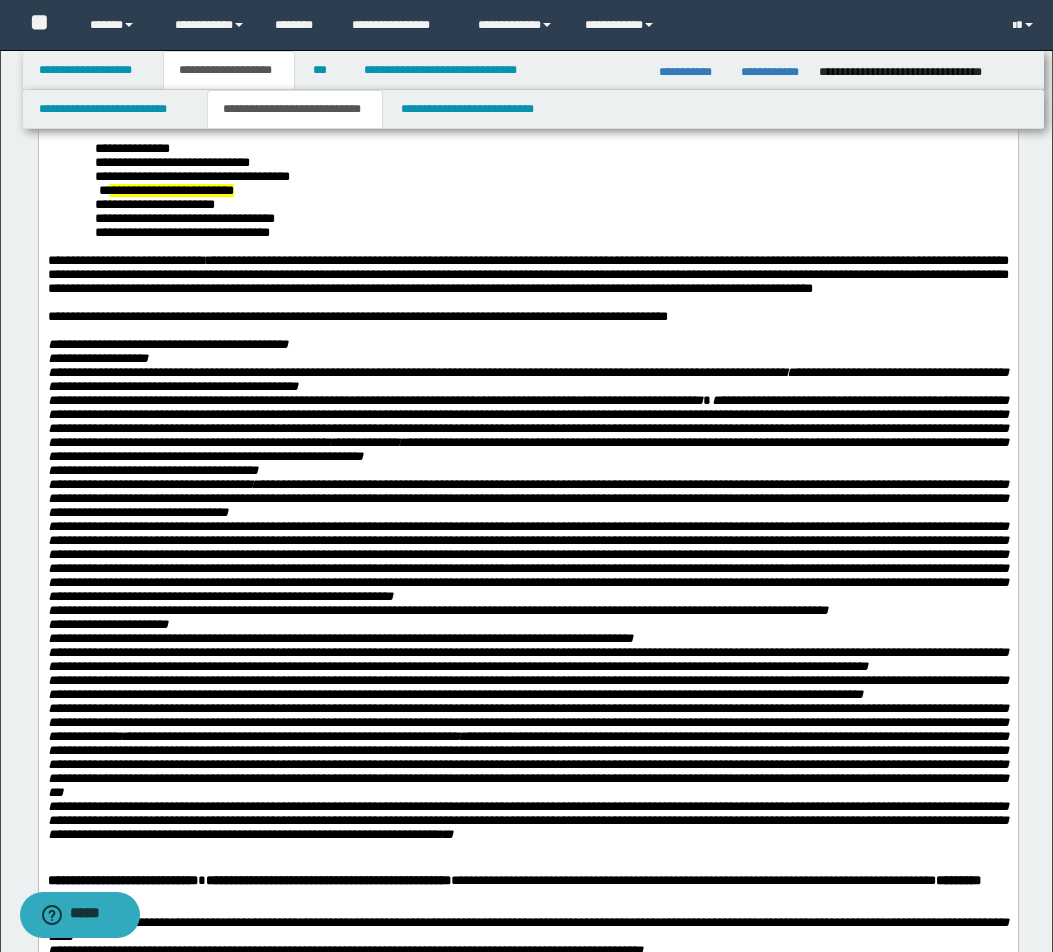 click on "**********" at bounding box center (374, 400) 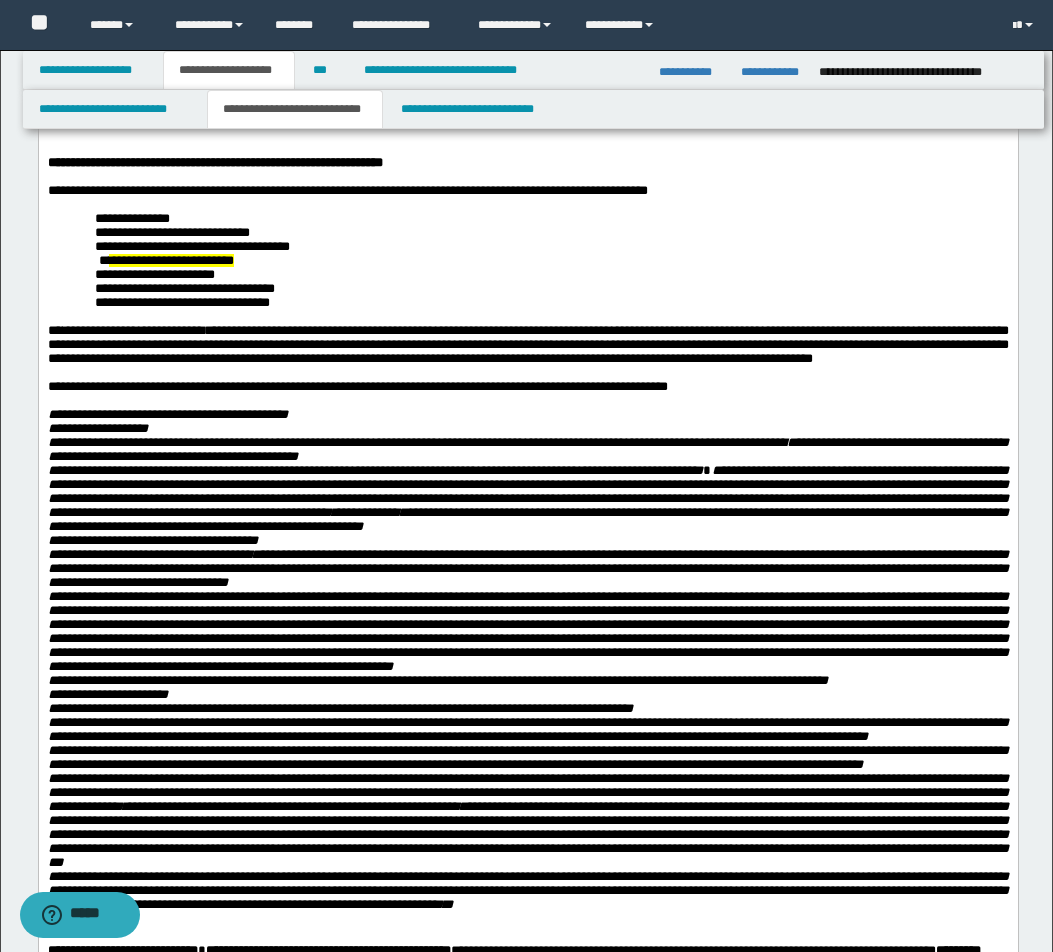 scroll, scrollTop: 268, scrollLeft: 0, axis: vertical 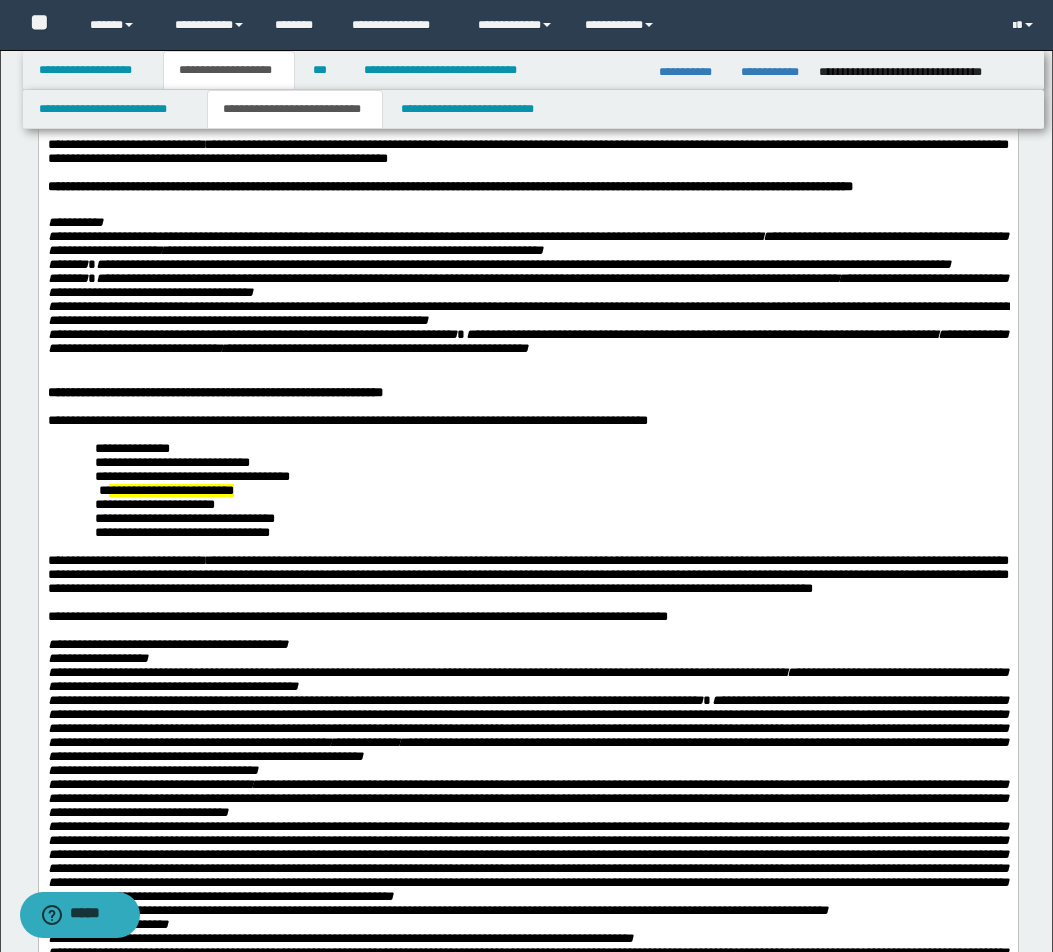 click on "**********" at bounding box center (551, 519) 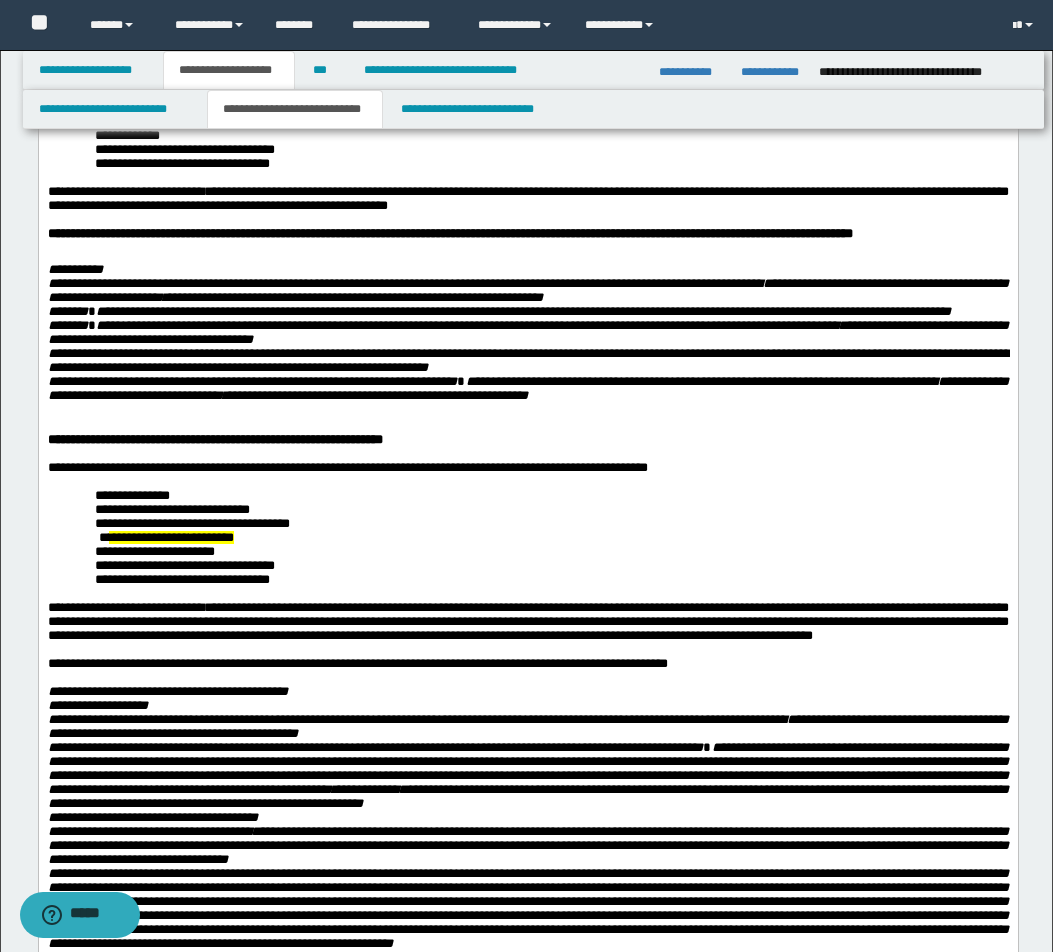 scroll, scrollTop: 71, scrollLeft: 0, axis: vertical 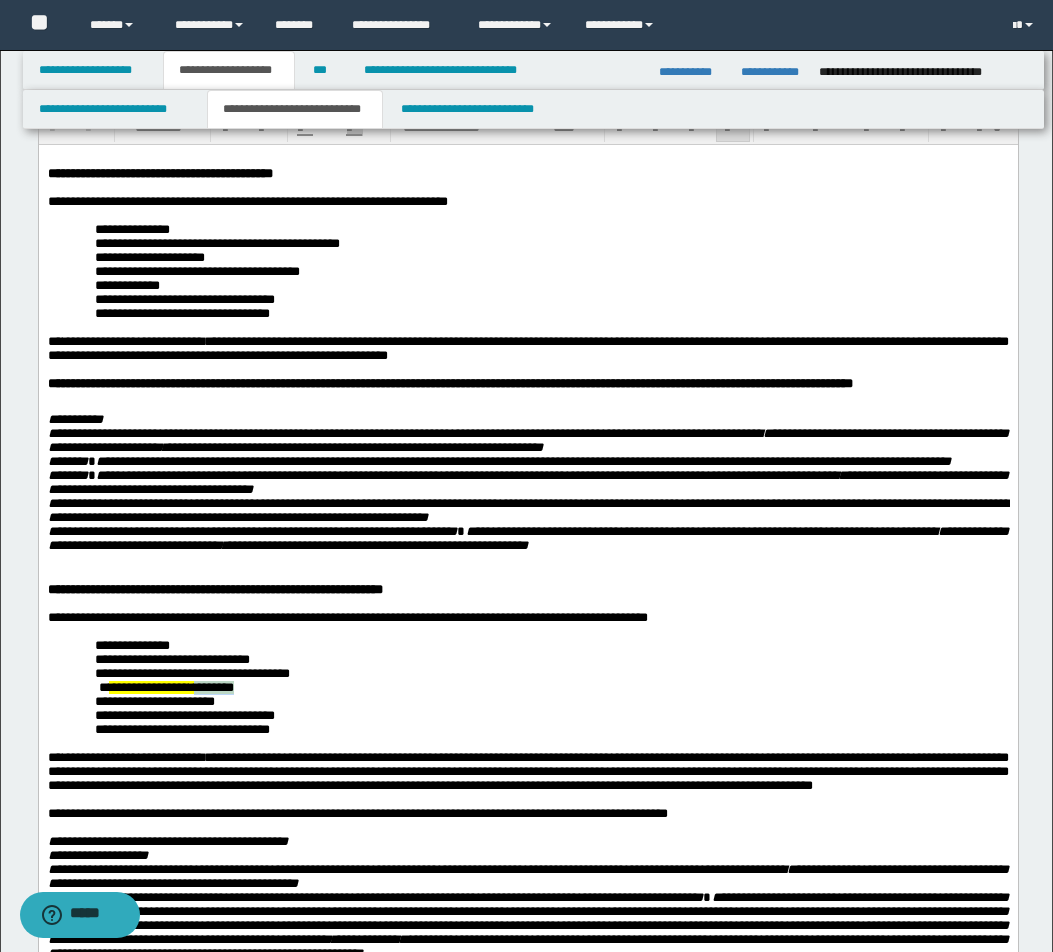 drag, startPoint x: 206, startPoint y: 776, endPoint x: 235, endPoint y: 776, distance: 29 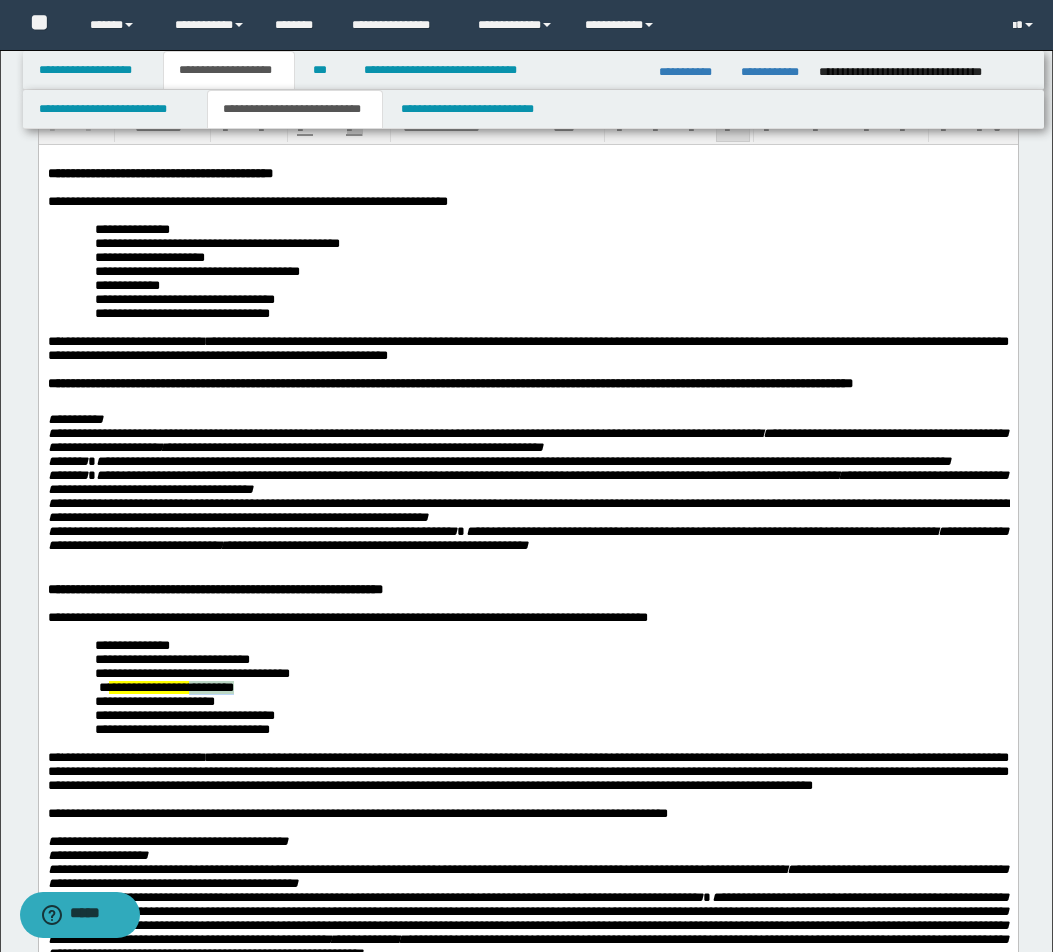 drag, startPoint x: 202, startPoint y: 779, endPoint x: 363, endPoint y: 536, distance: 291.49615 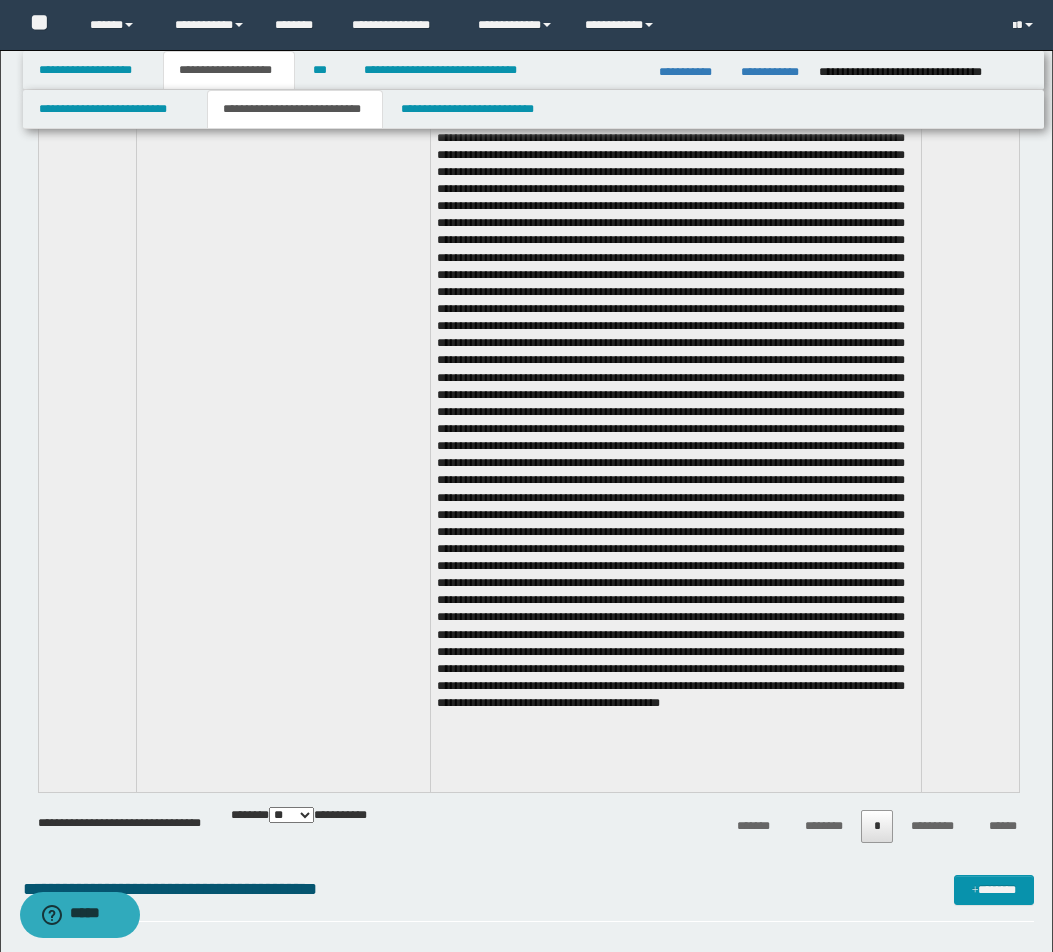 scroll, scrollTop: 13071, scrollLeft: 0, axis: vertical 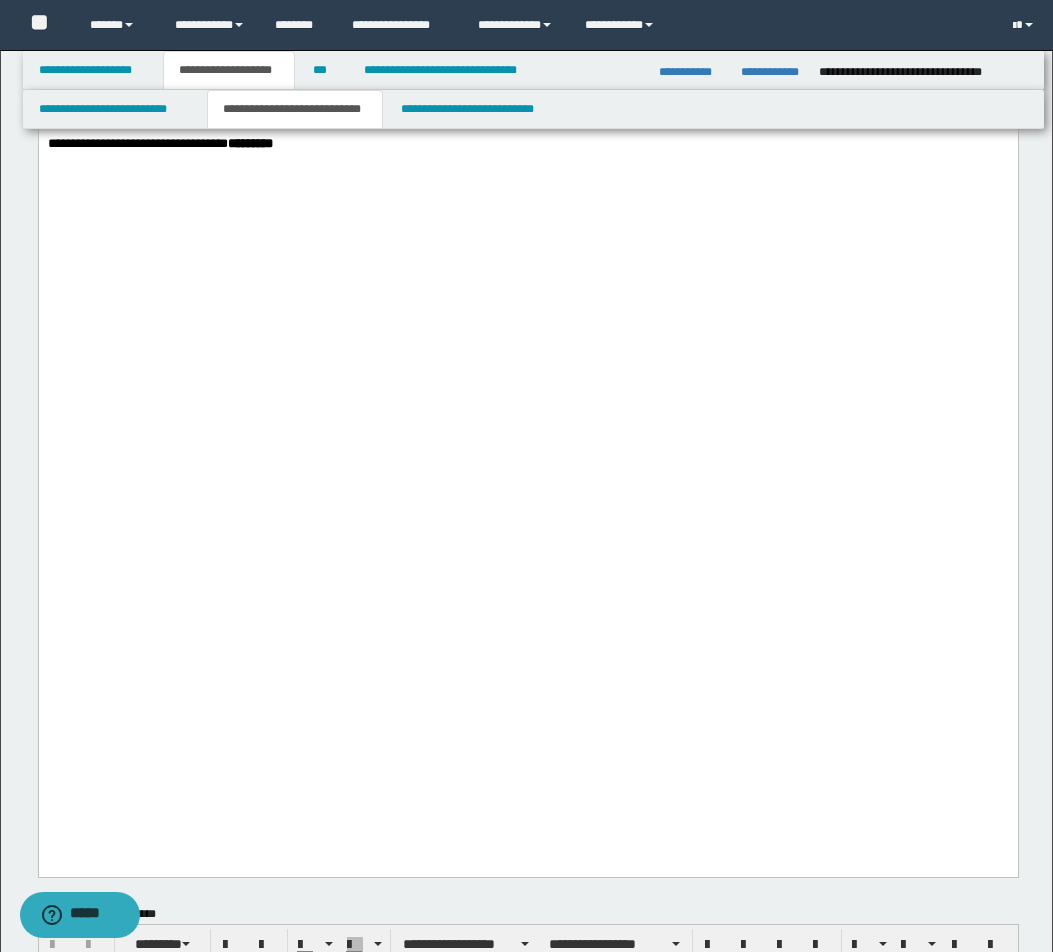 click on "**********" at bounding box center (527, -1323) 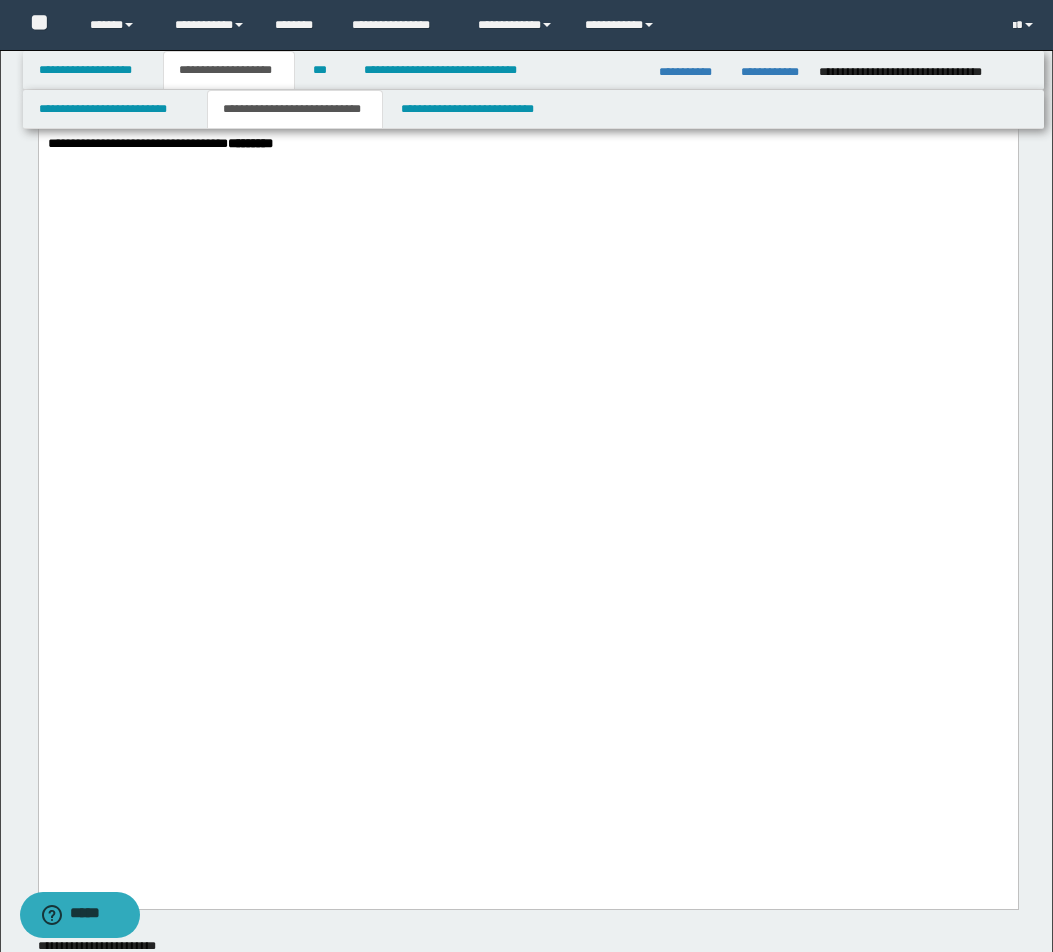paste 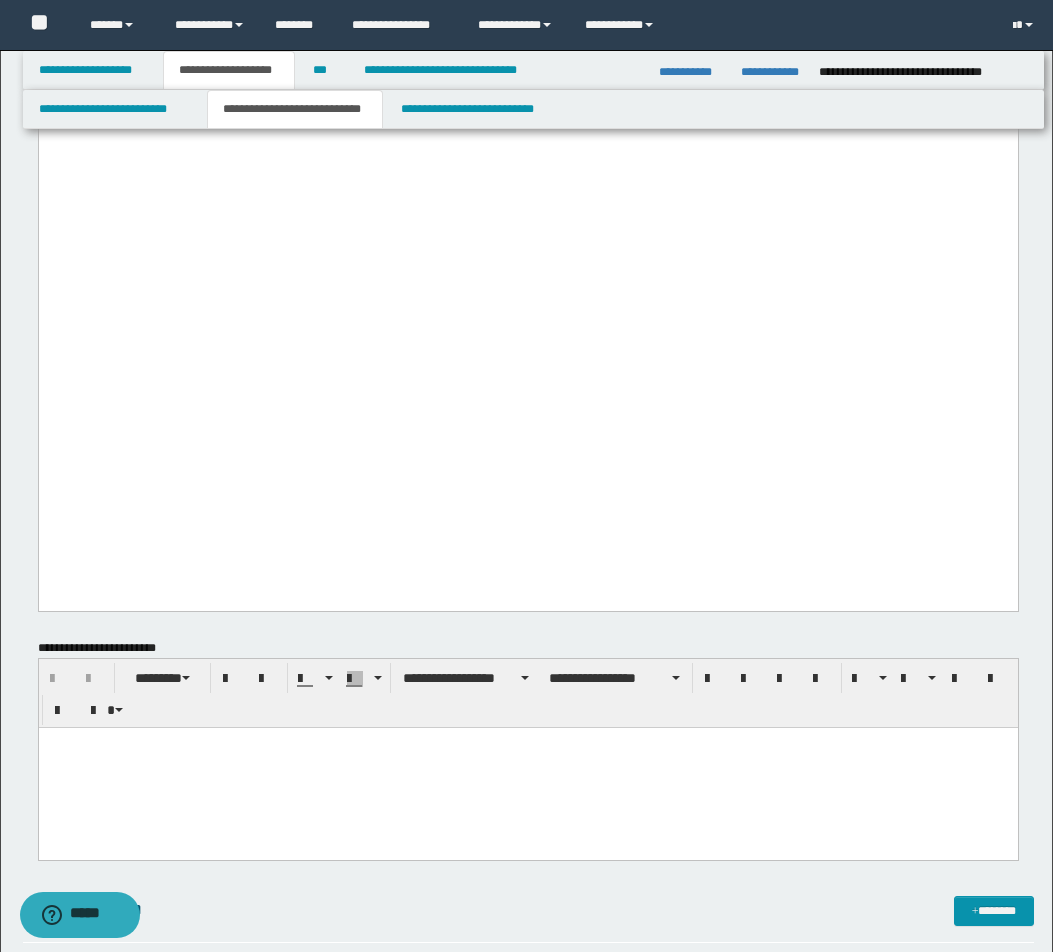 scroll, scrollTop: 3603, scrollLeft: 0, axis: vertical 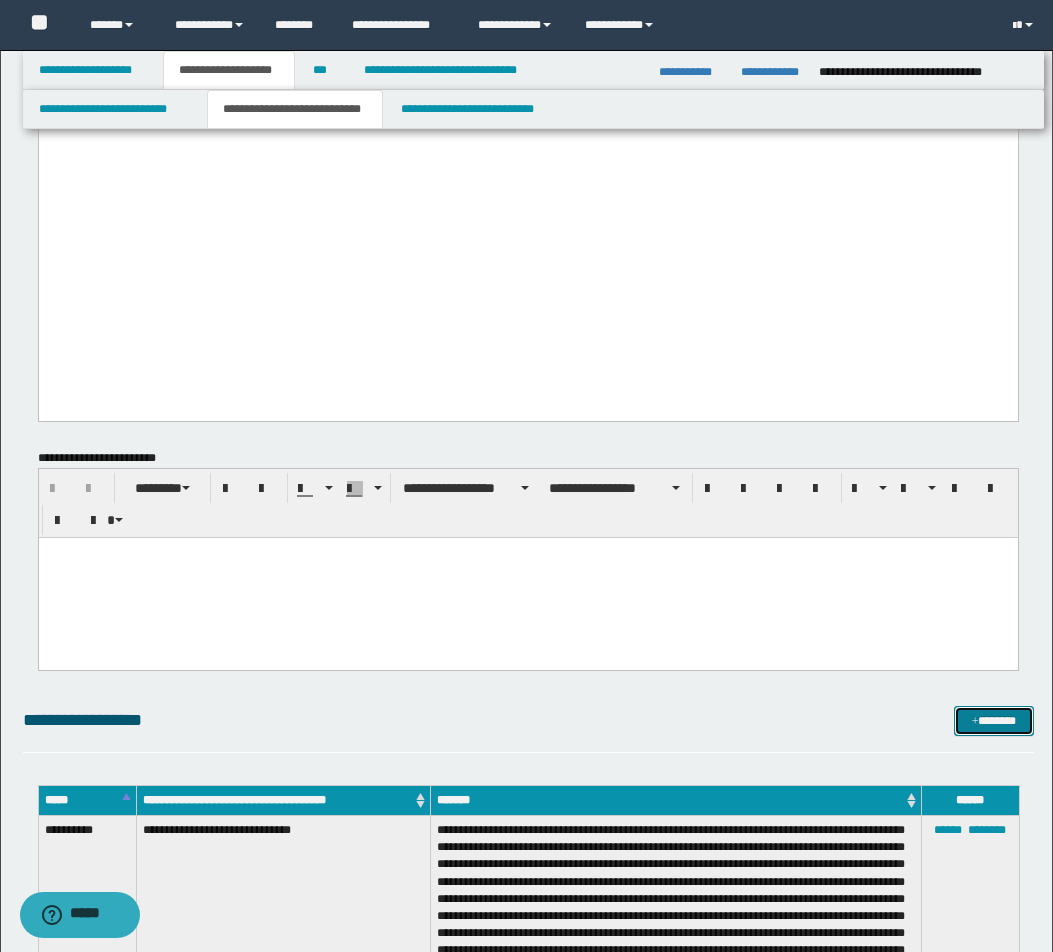 drag, startPoint x: 976, startPoint y: 713, endPoint x: 891, endPoint y: 698, distance: 86.313385 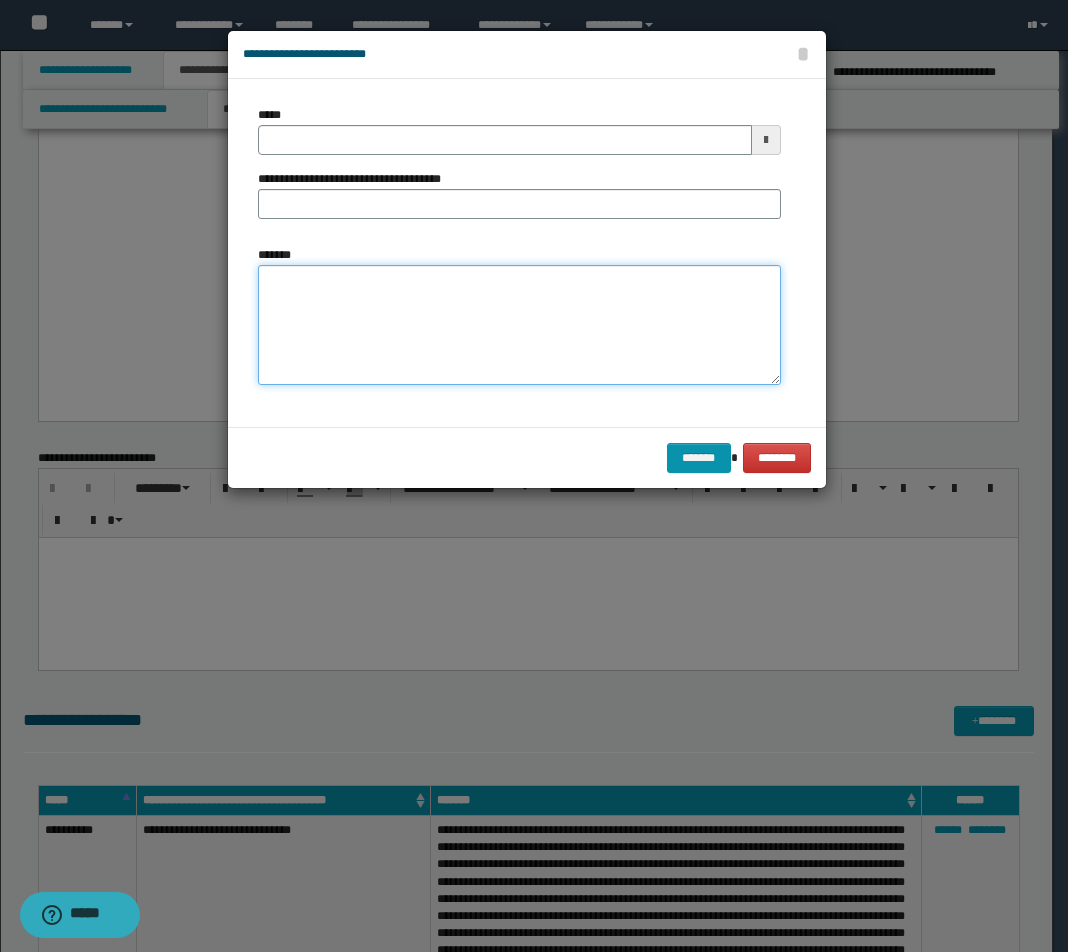 click on "*******" at bounding box center [519, 325] 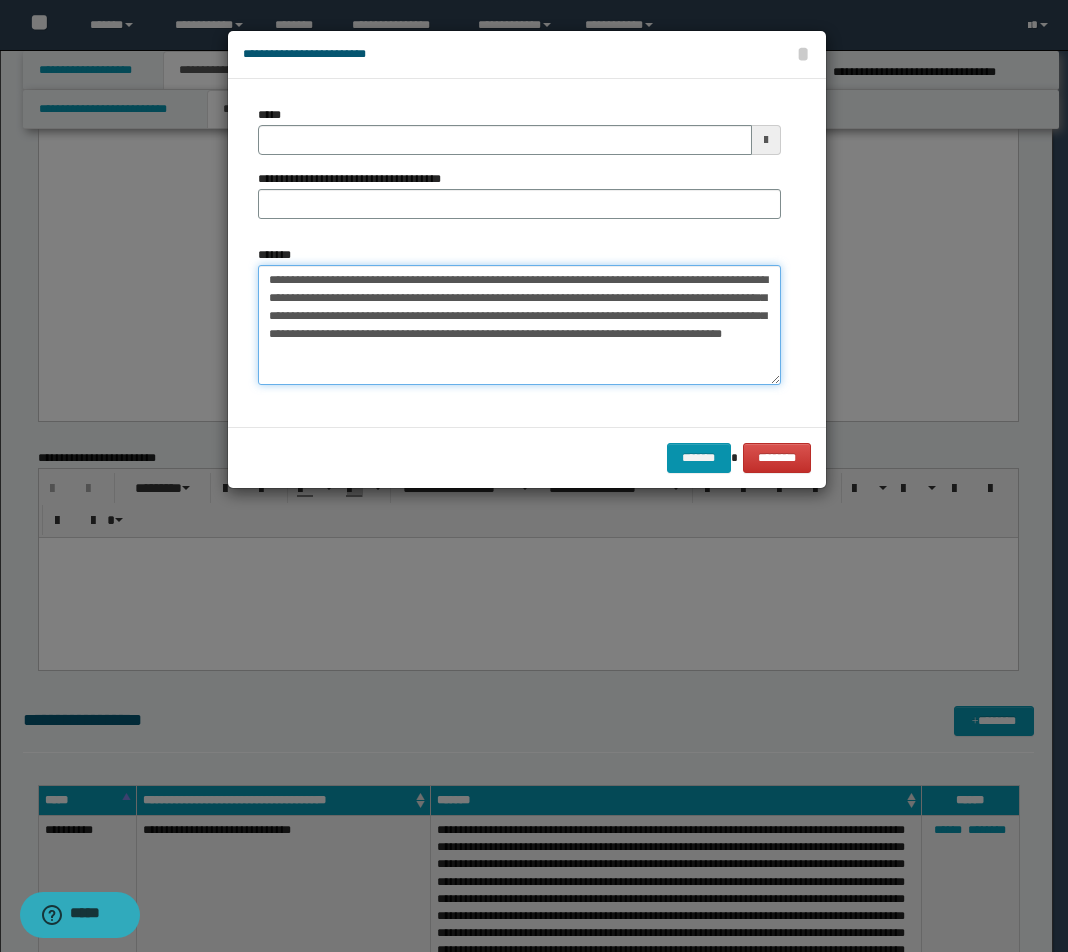 drag, startPoint x: 316, startPoint y: 281, endPoint x: 7, endPoint y: 281, distance: 309 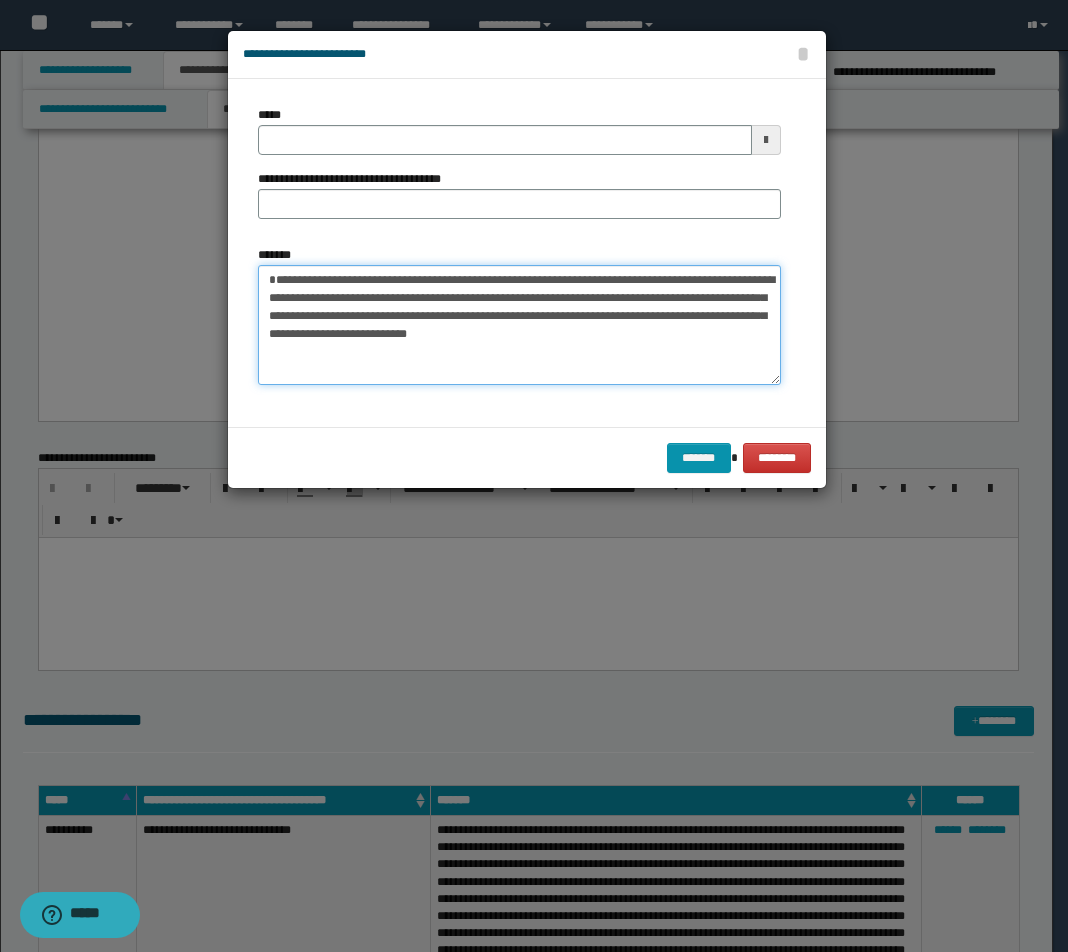 type 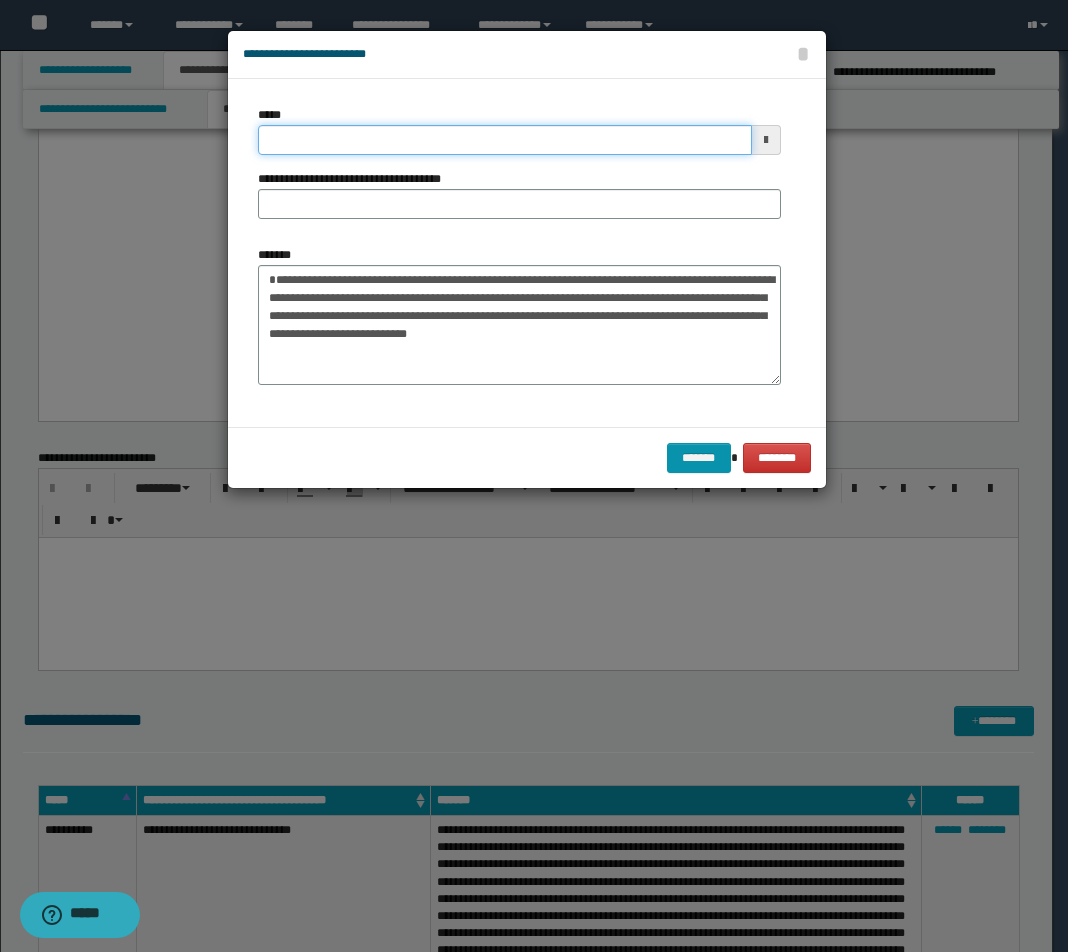 click on "*****" at bounding box center (505, 140) 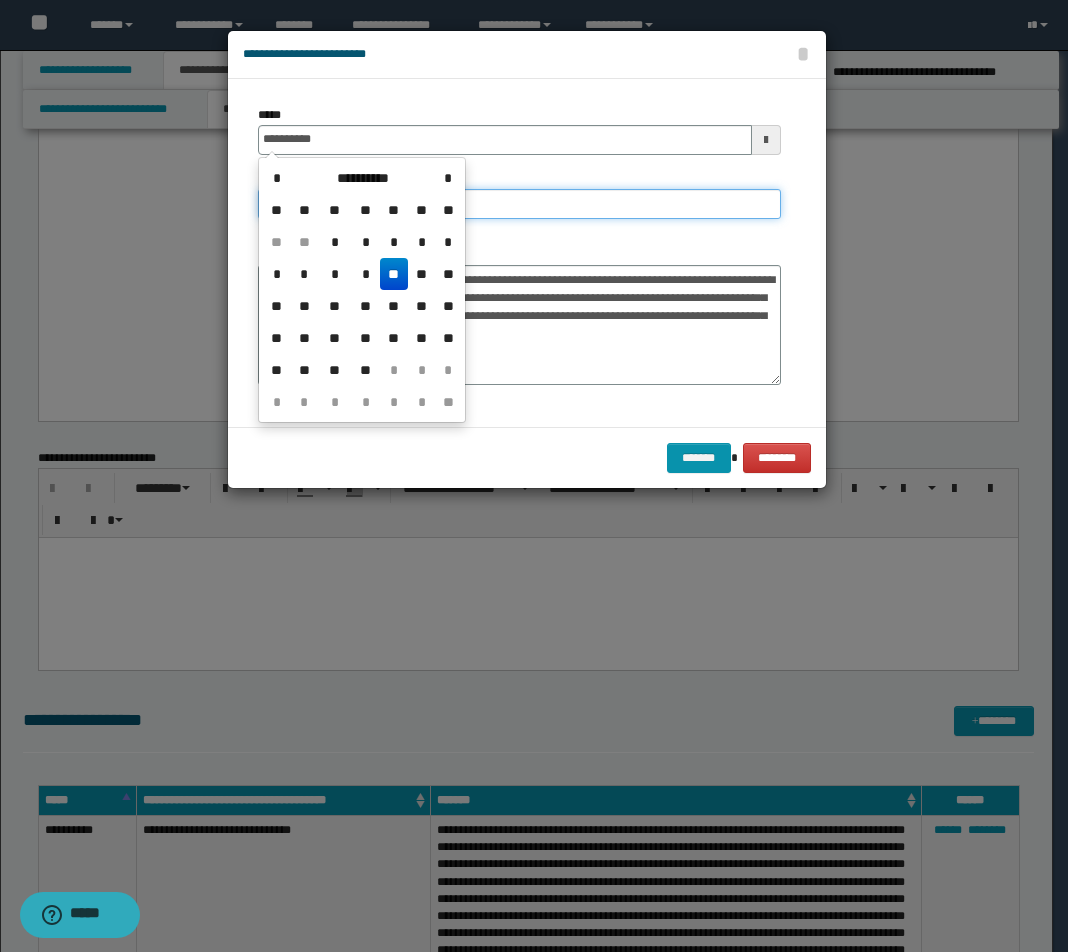 type on "**********" 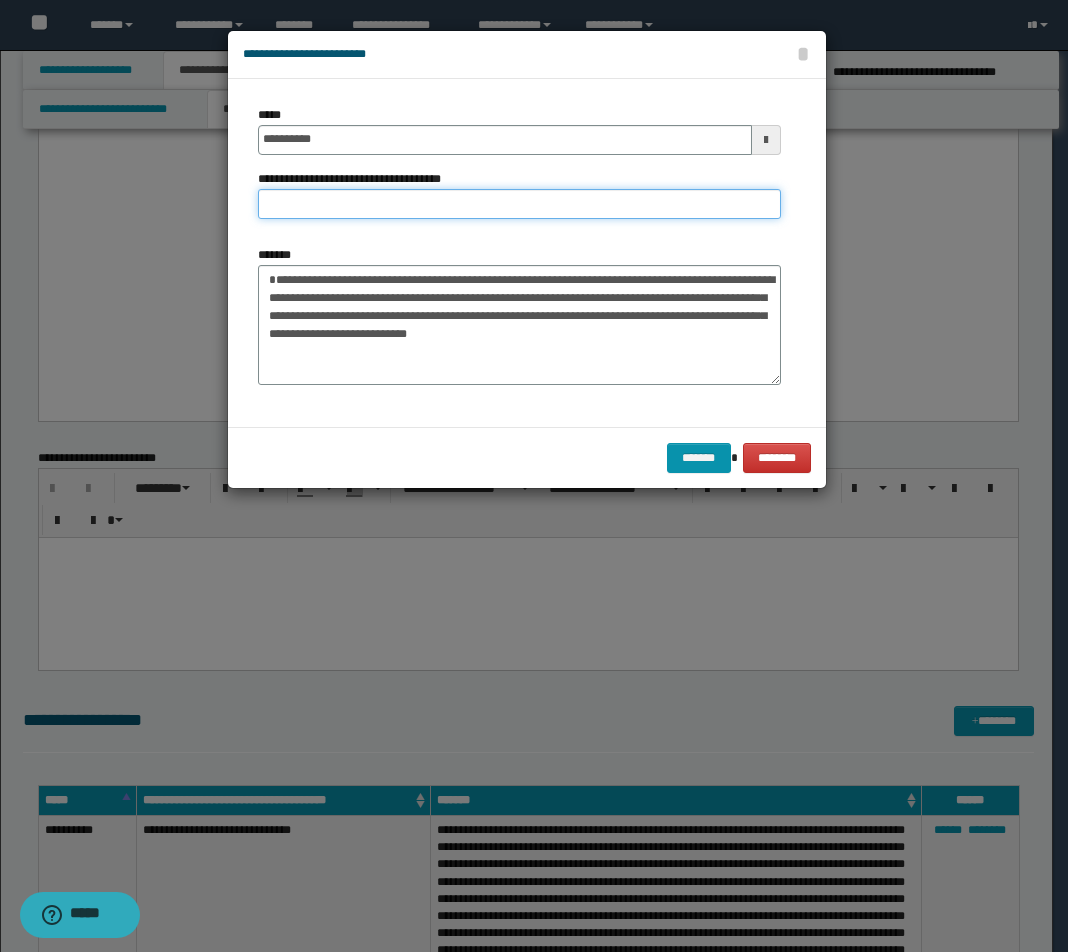 paste on "**********" 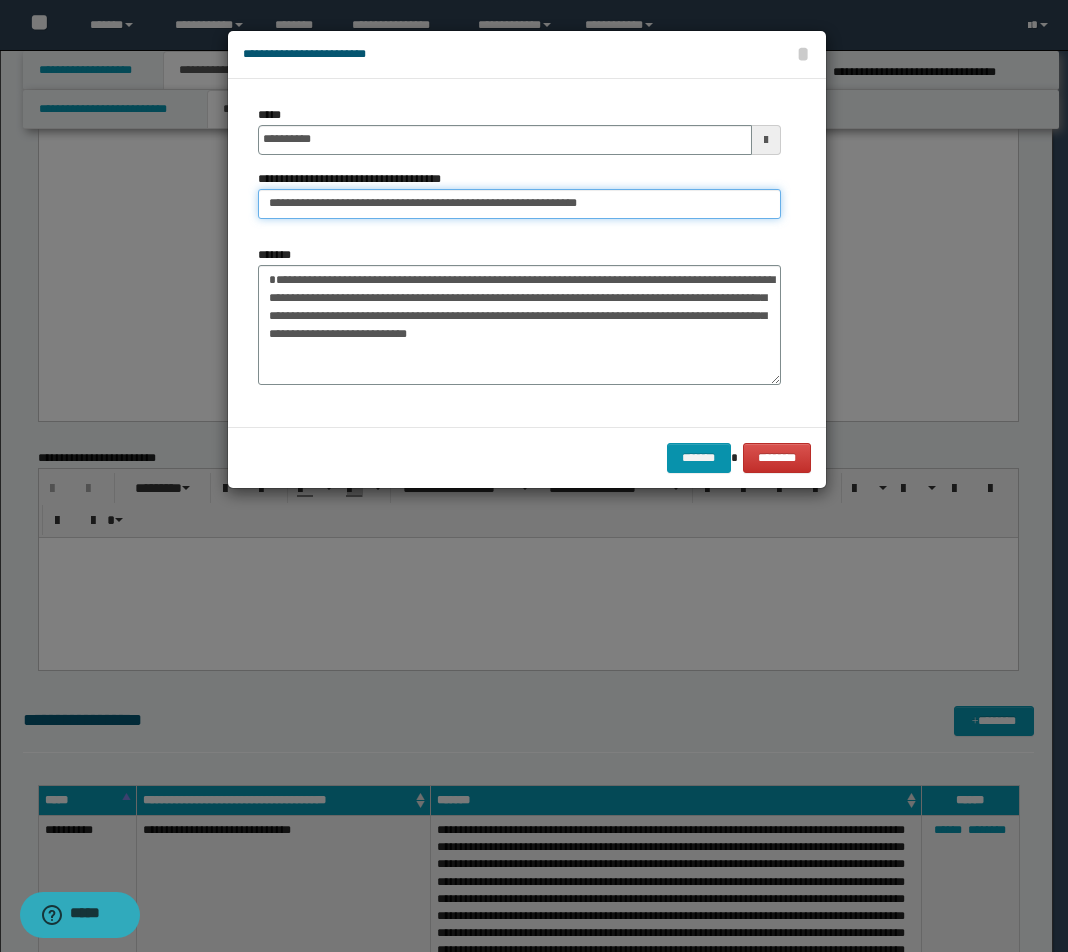 drag, startPoint x: 541, startPoint y: 206, endPoint x: 751, endPoint y: 207, distance: 210.00238 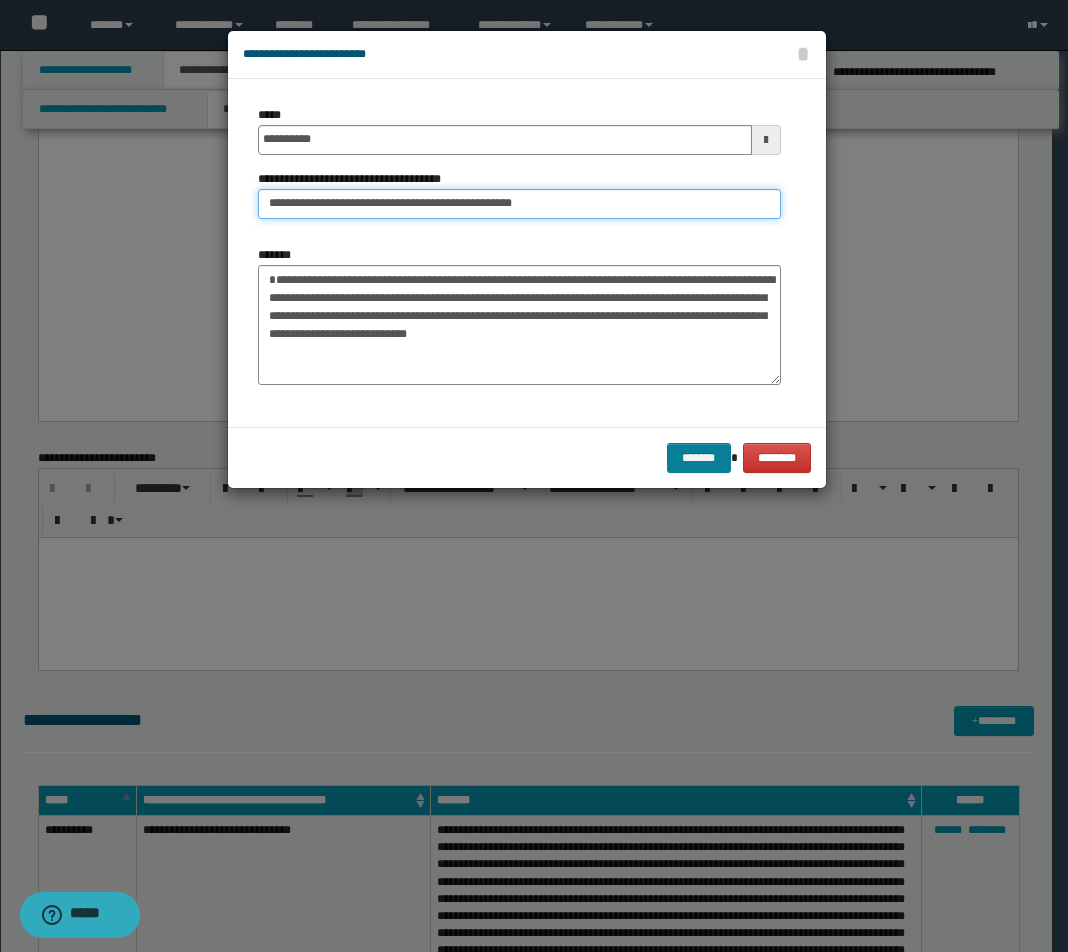 type on "**********" 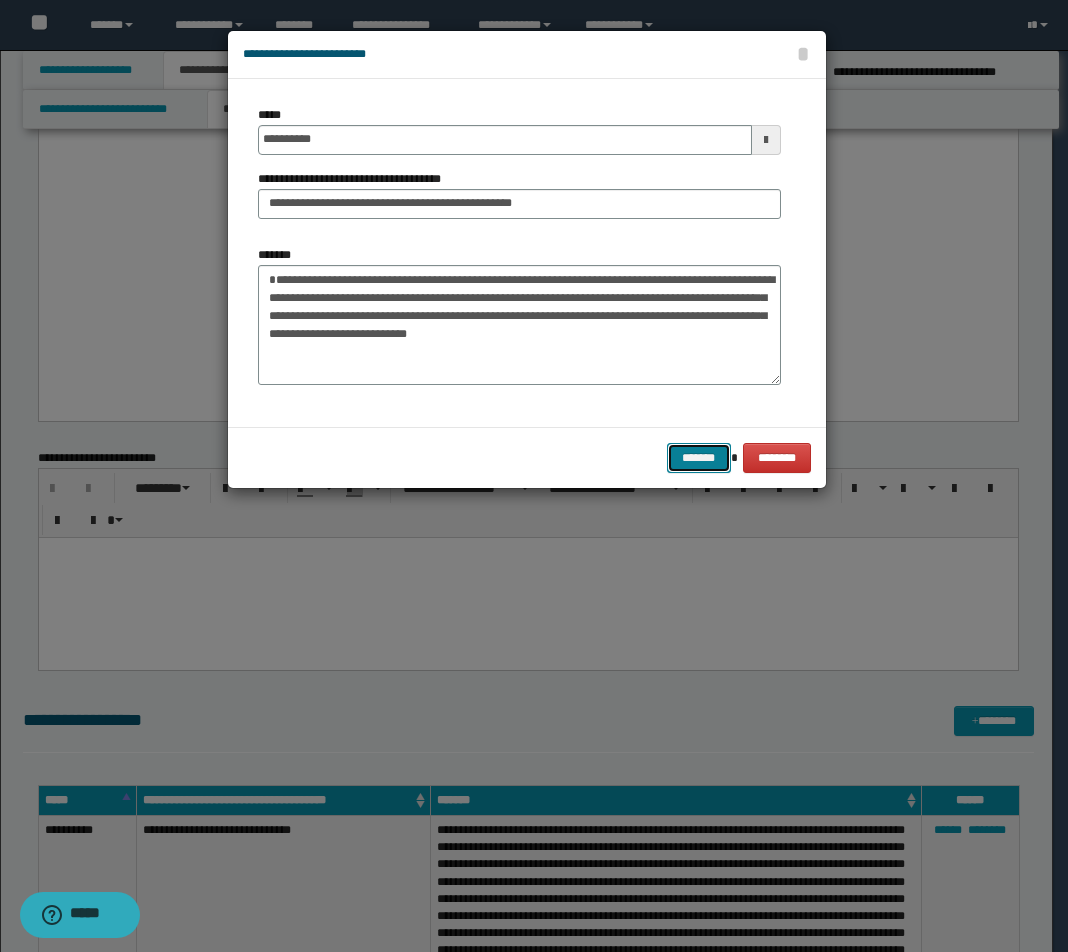 click on "*******" at bounding box center [699, 458] 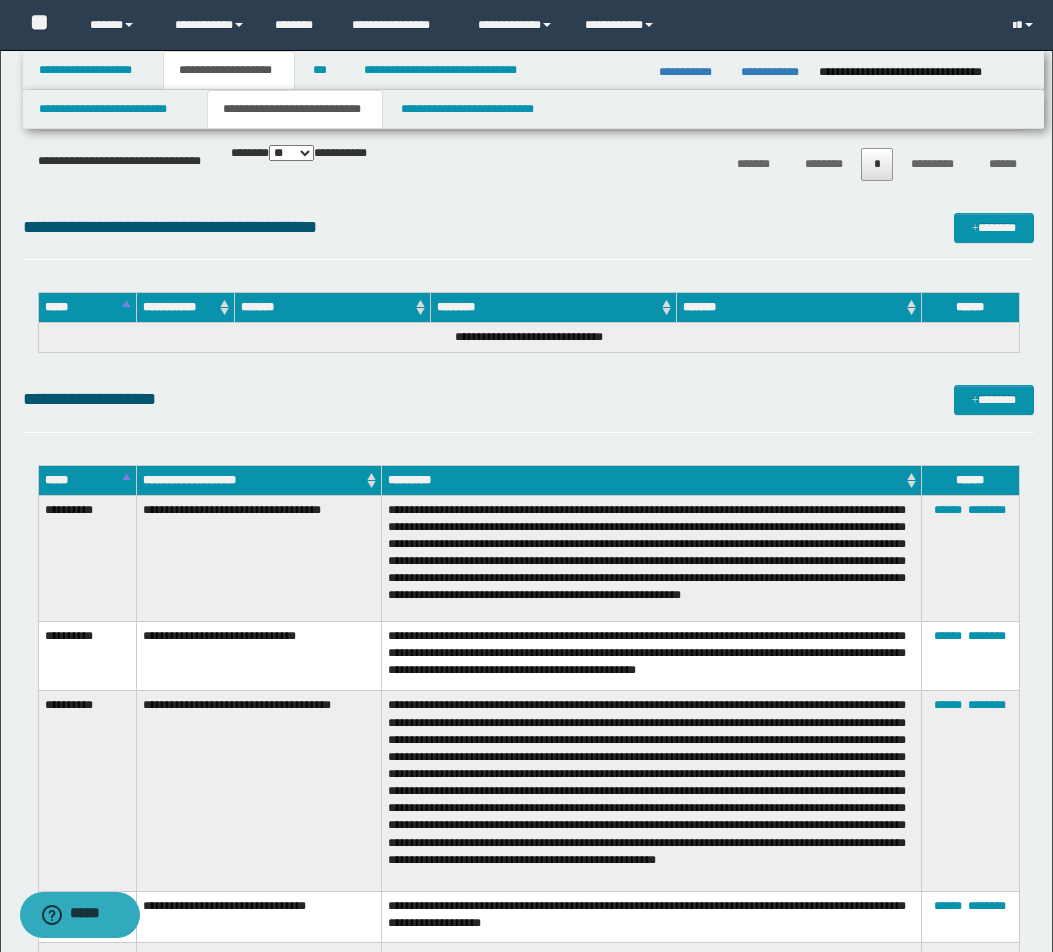 scroll, scrollTop: 14103, scrollLeft: 0, axis: vertical 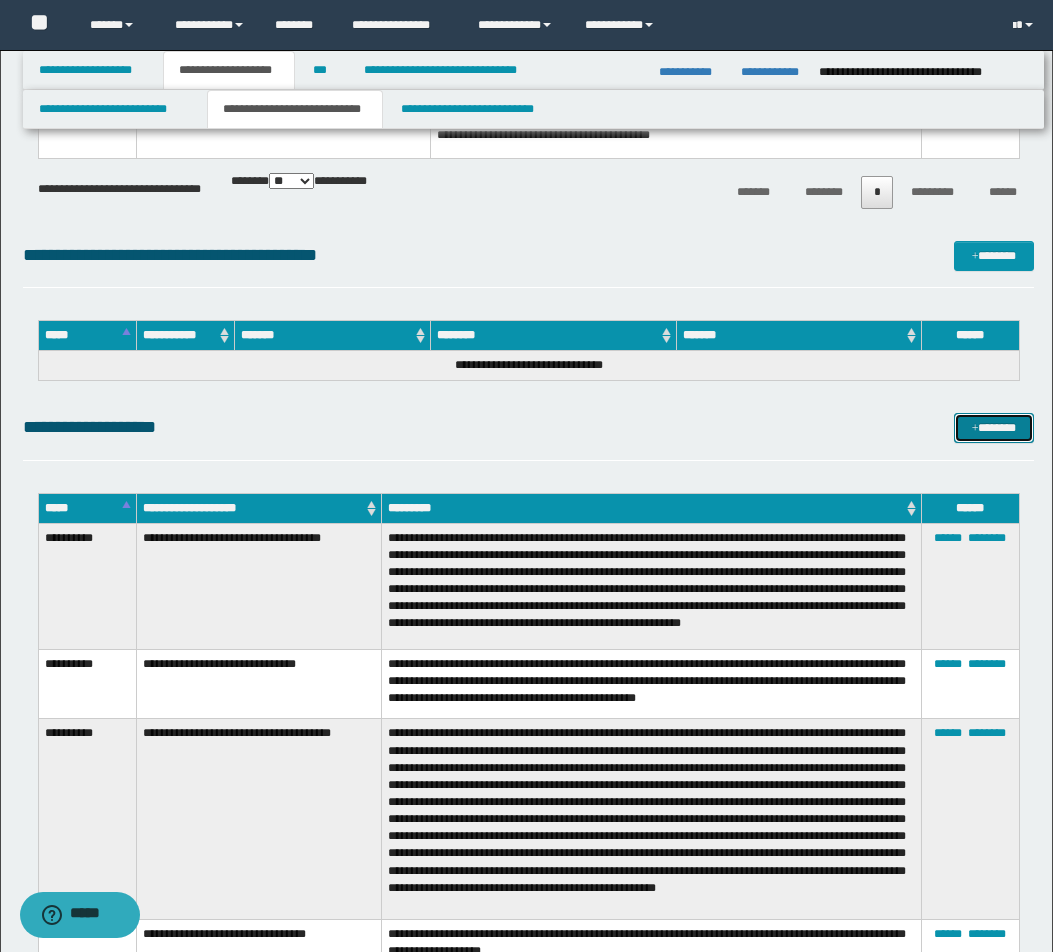 click on "*******" at bounding box center [994, 428] 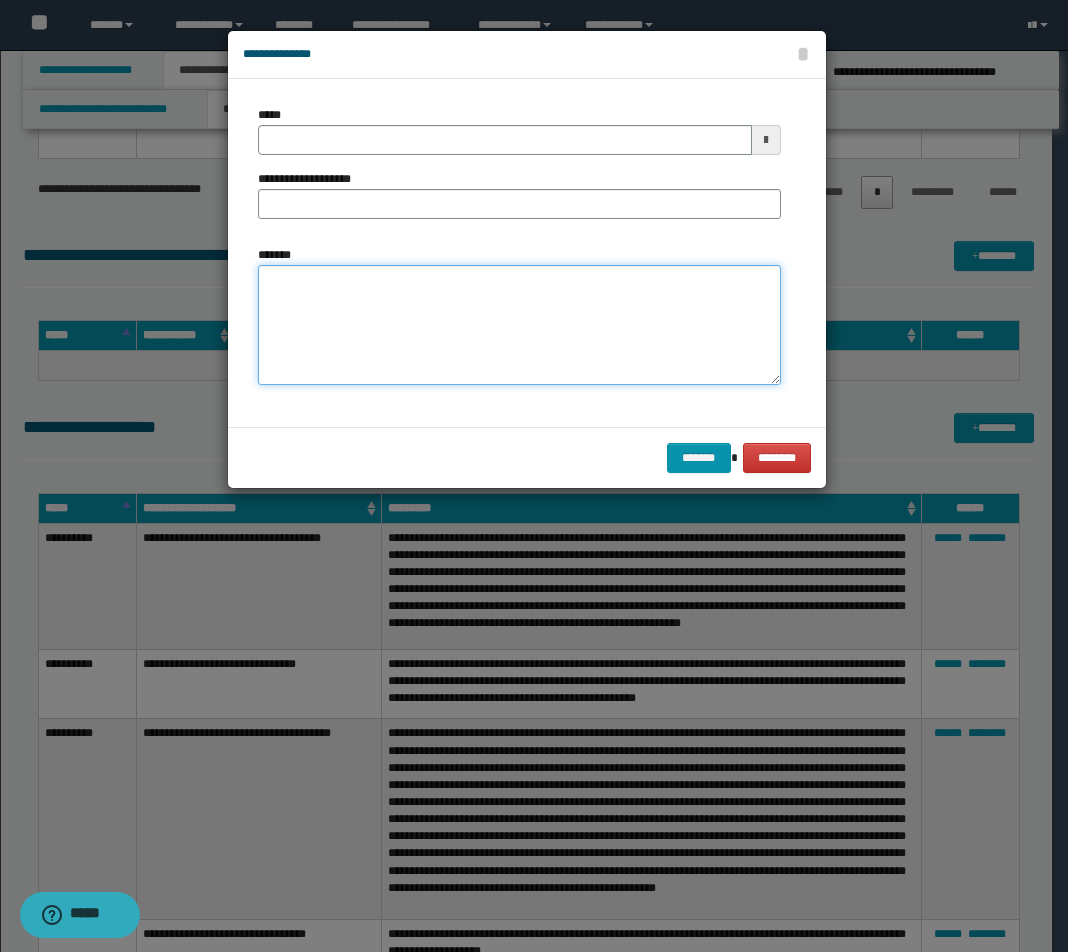 click on "*******" at bounding box center [519, 325] 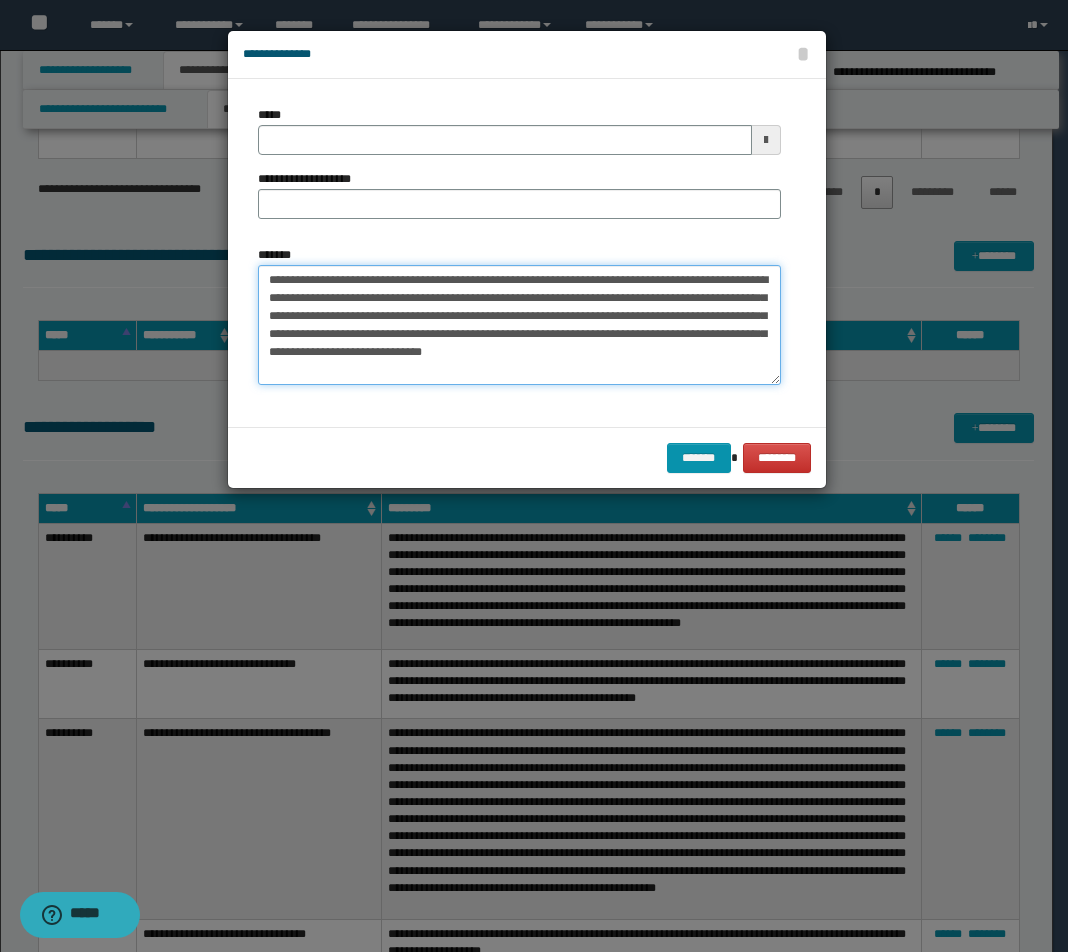 drag, startPoint x: 499, startPoint y: 281, endPoint x: 526, endPoint y: 299, distance: 32.449963 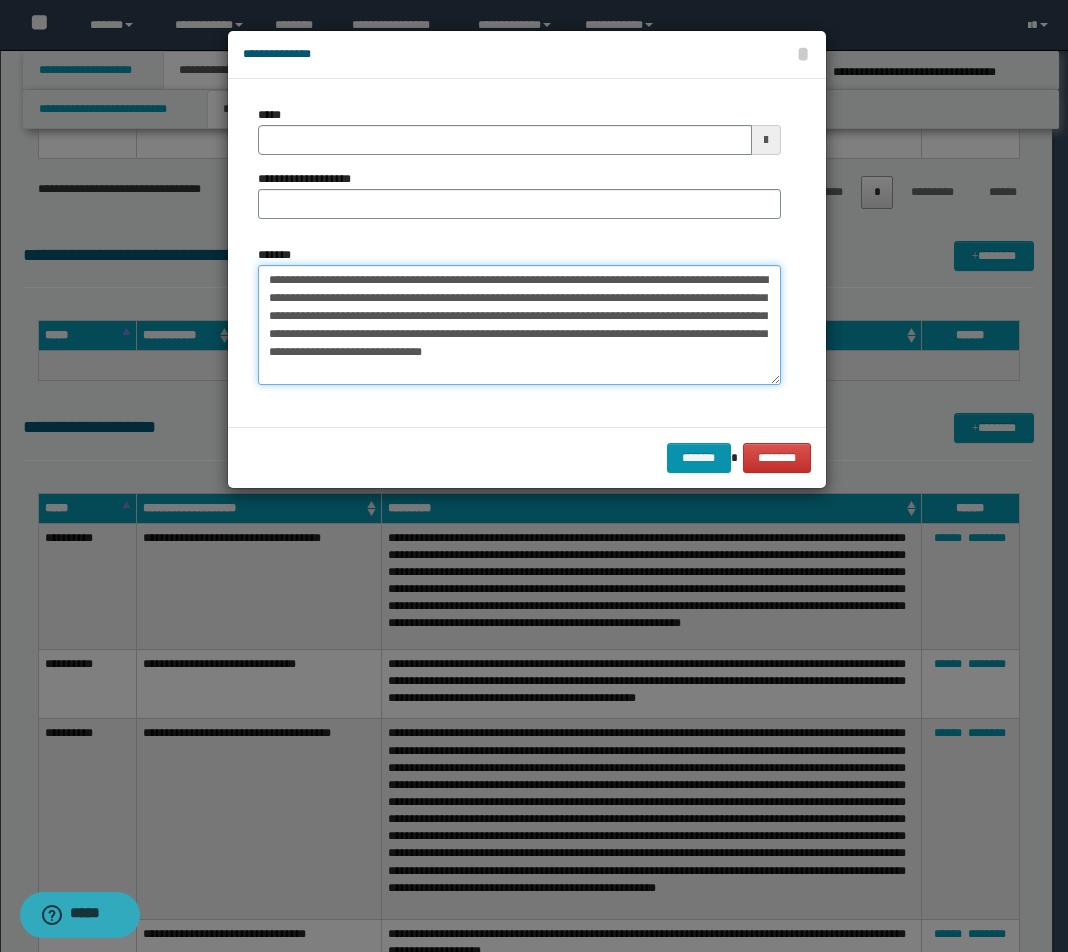 drag, startPoint x: 501, startPoint y: 279, endPoint x: 176, endPoint y: 279, distance: 325 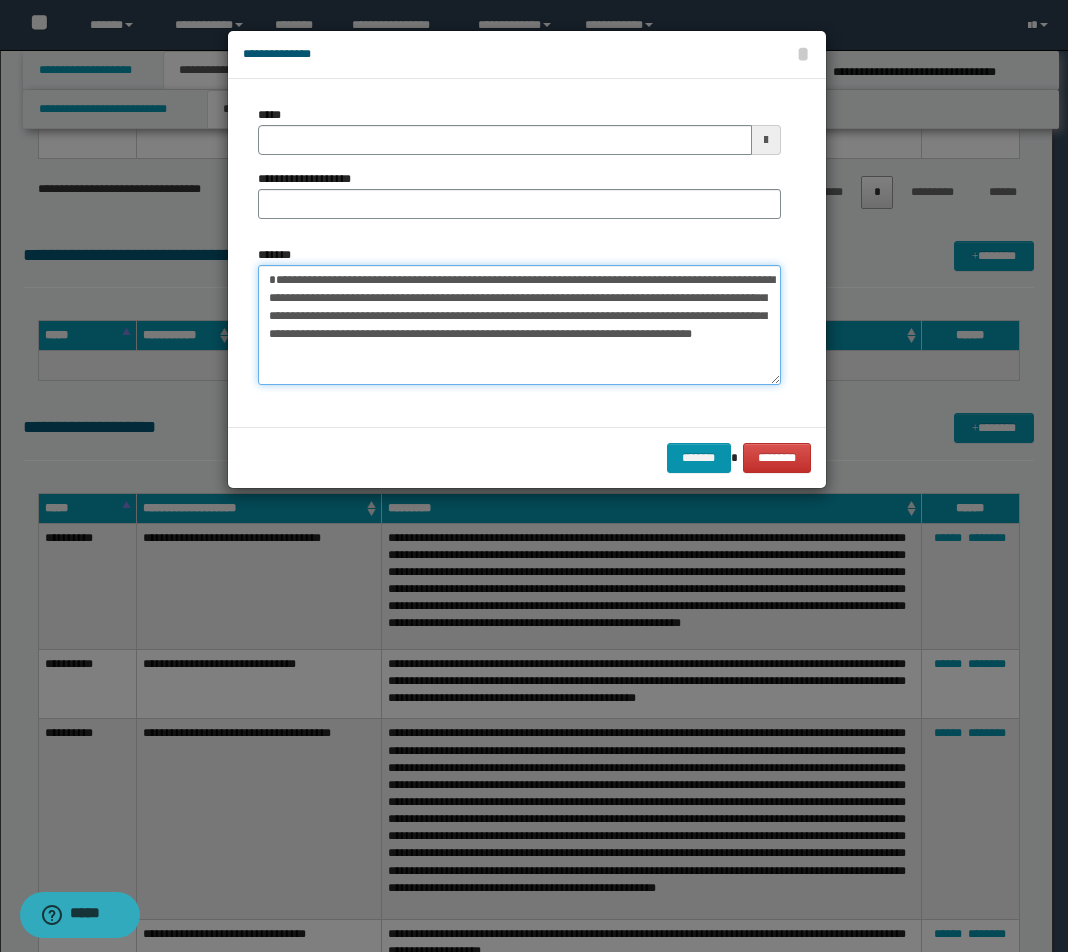 type 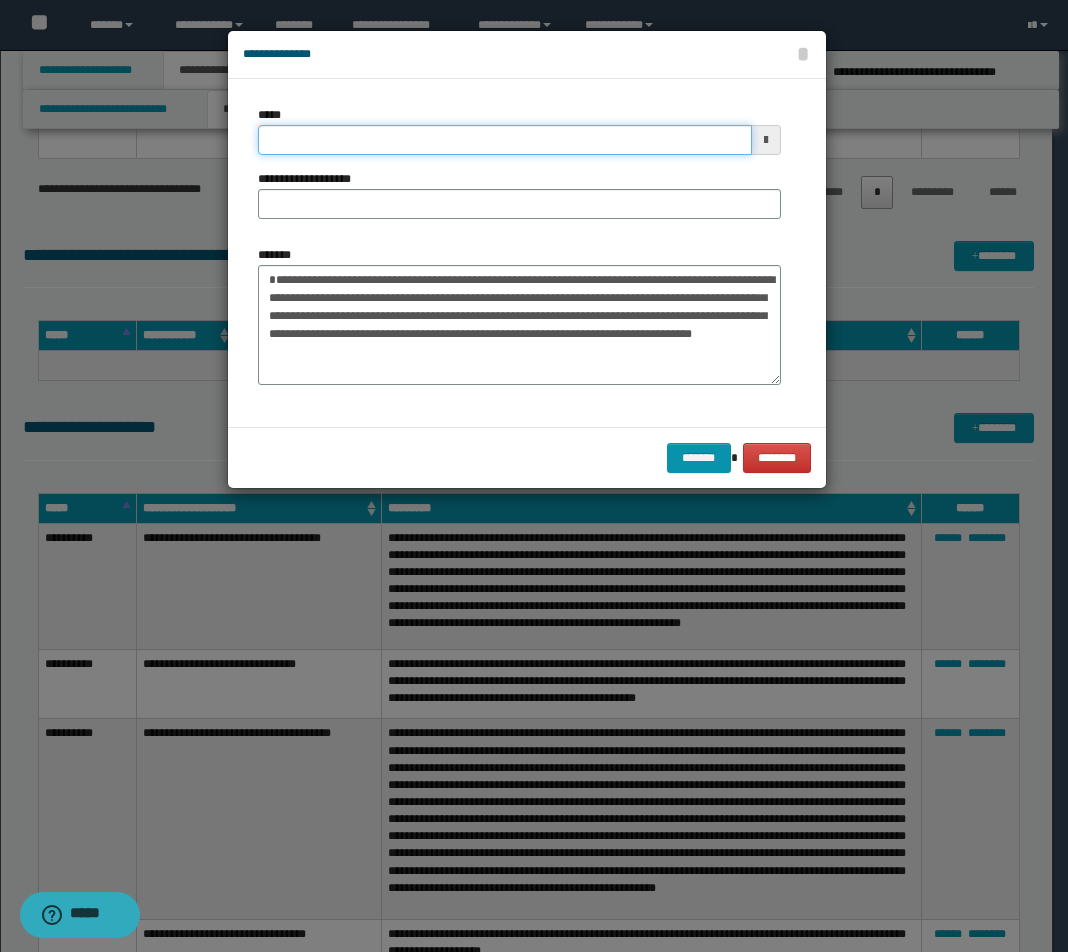 click on "*****" at bounding box center (505, 140) 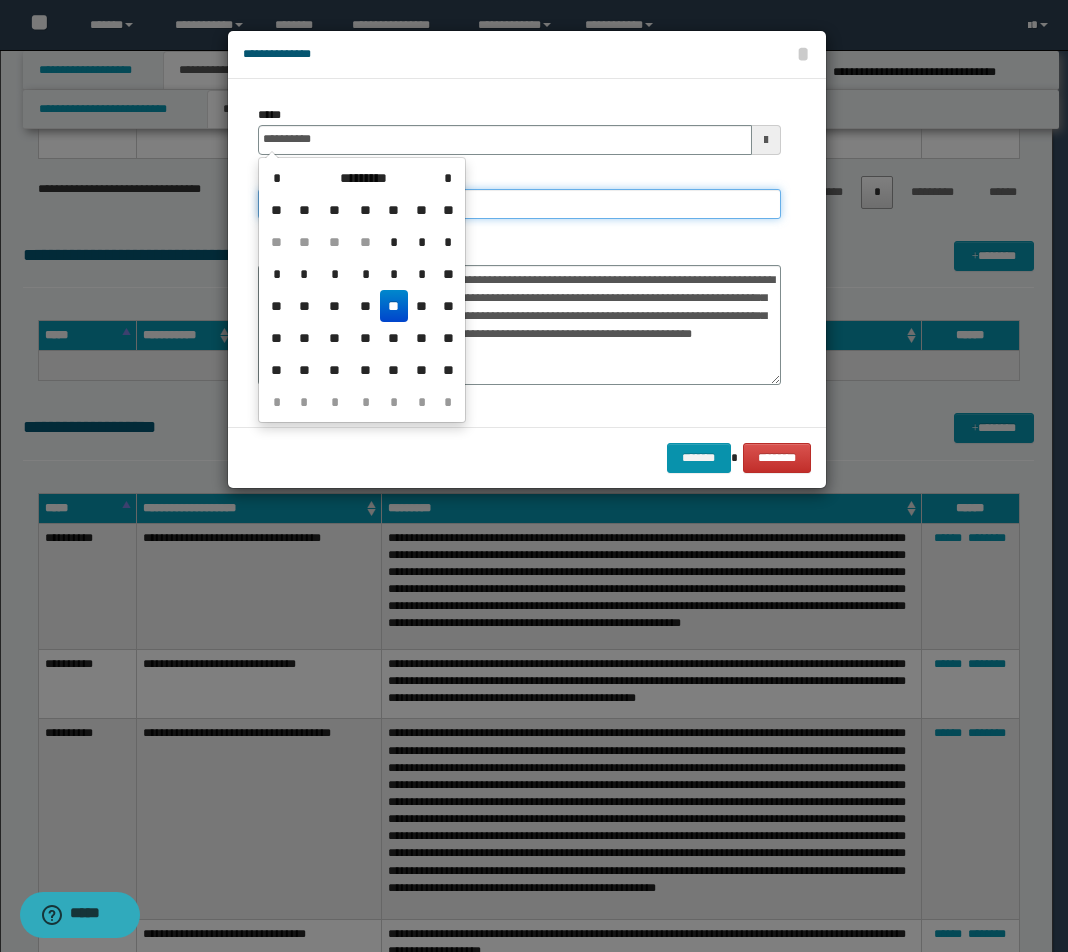 type on "**********" 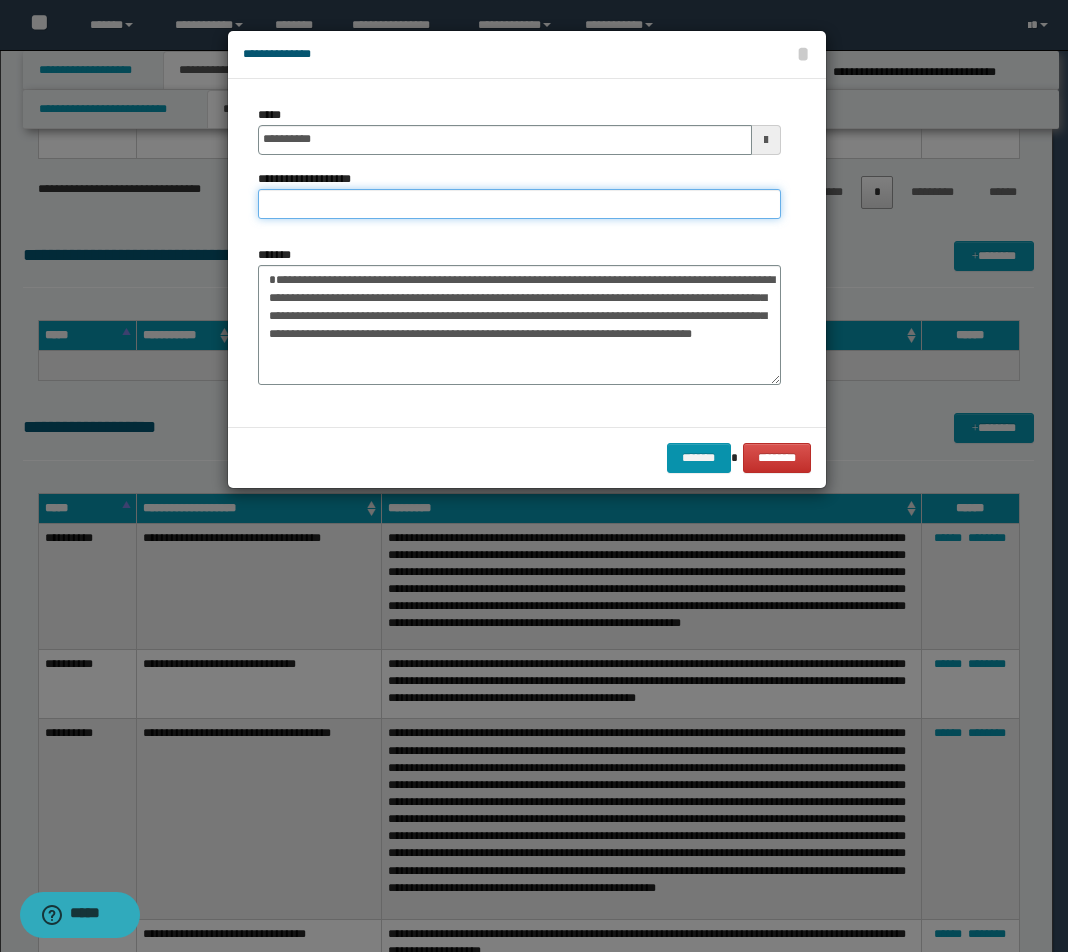 click on "**********" at bounding box center (519, 204) 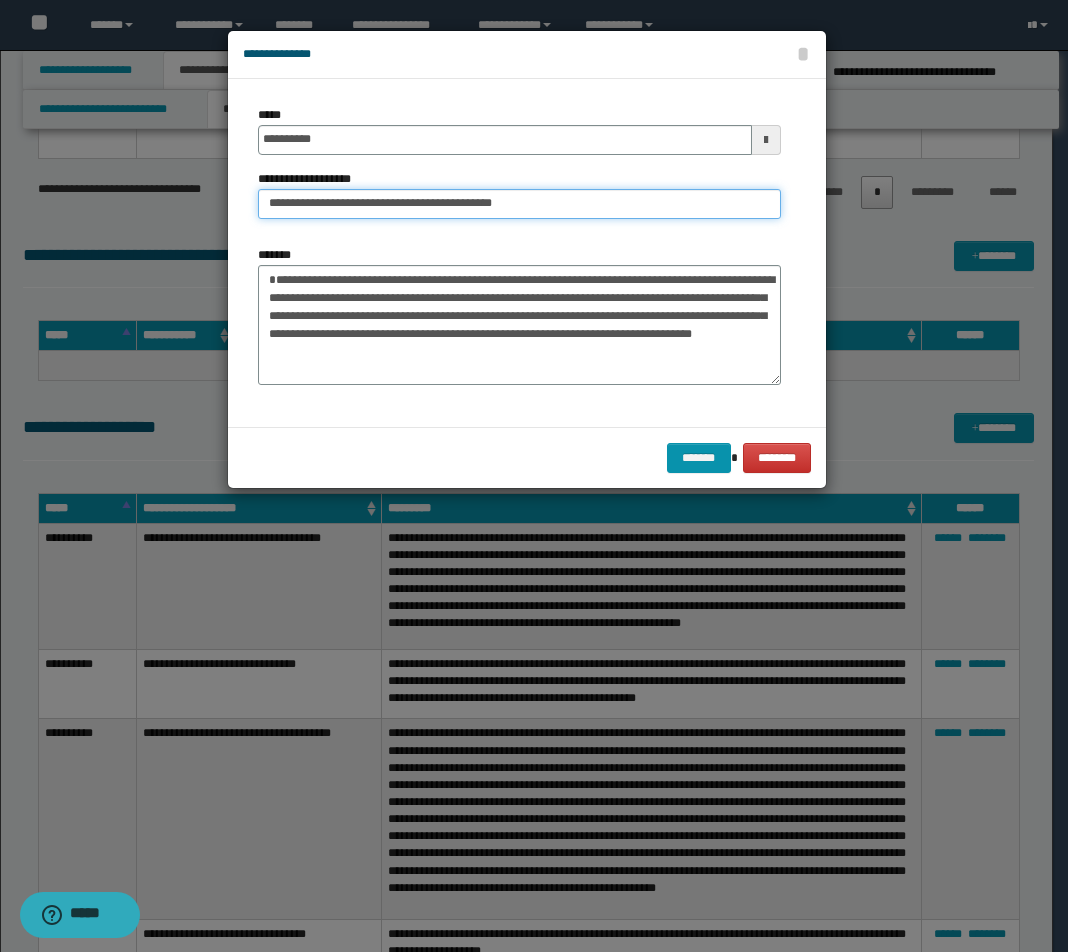 click on "**********" at bounding box center [519, 204] 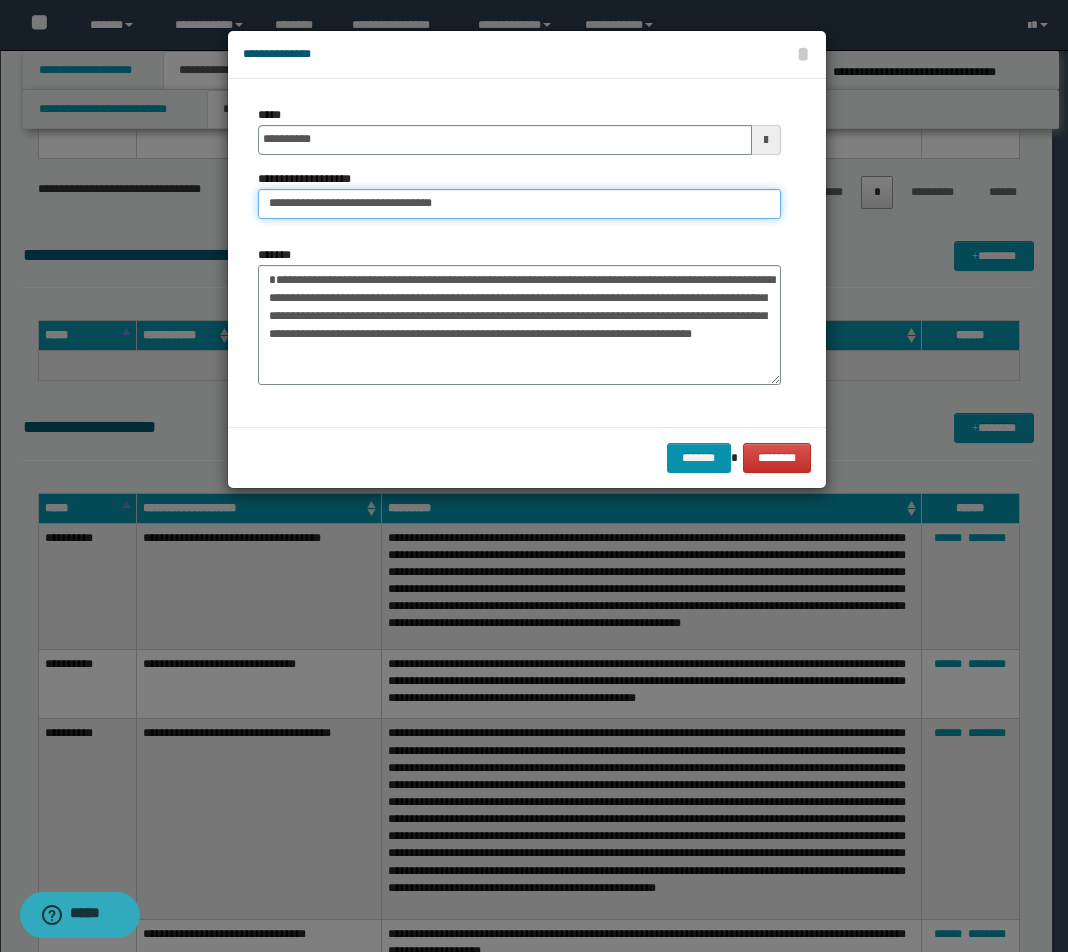 type on "**********" 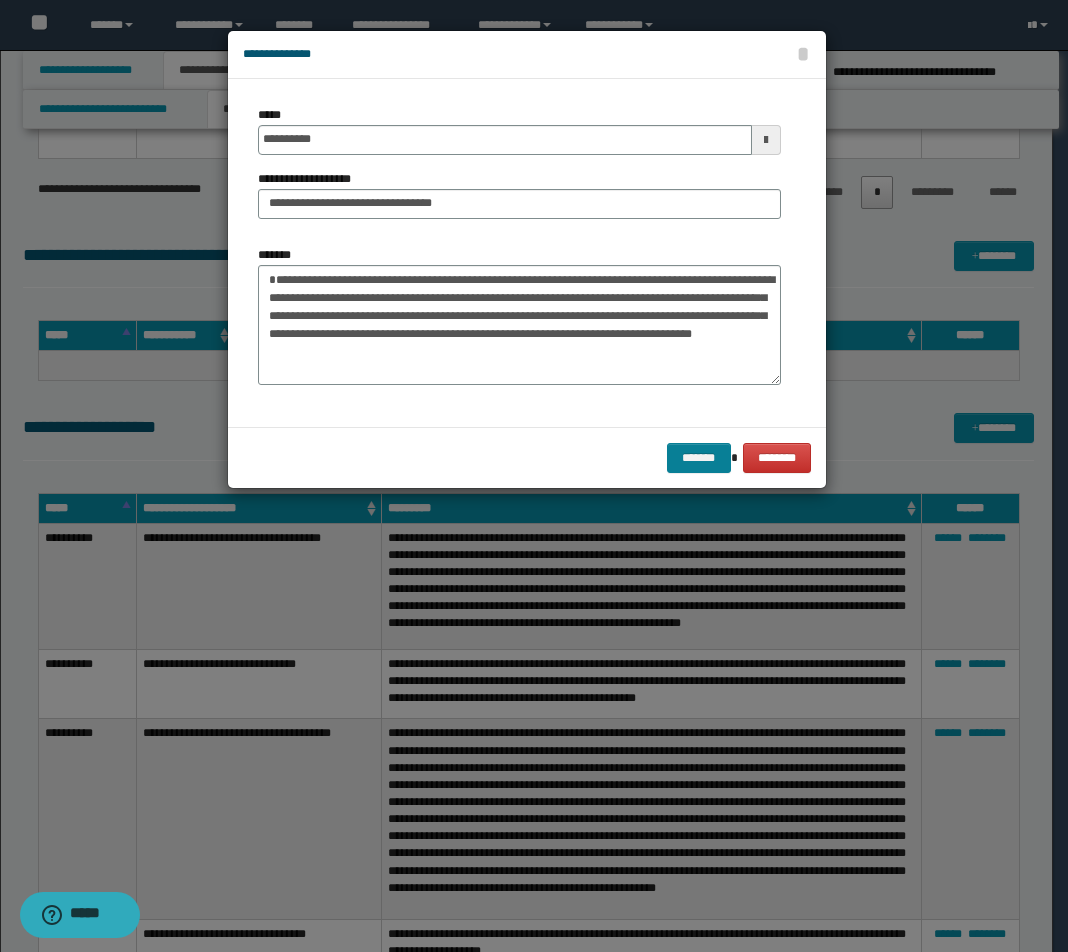 drag, startPoint x: 698, startPoint y: 484, endPoint x: 703, endPoint y: 457, distance: 27.45906 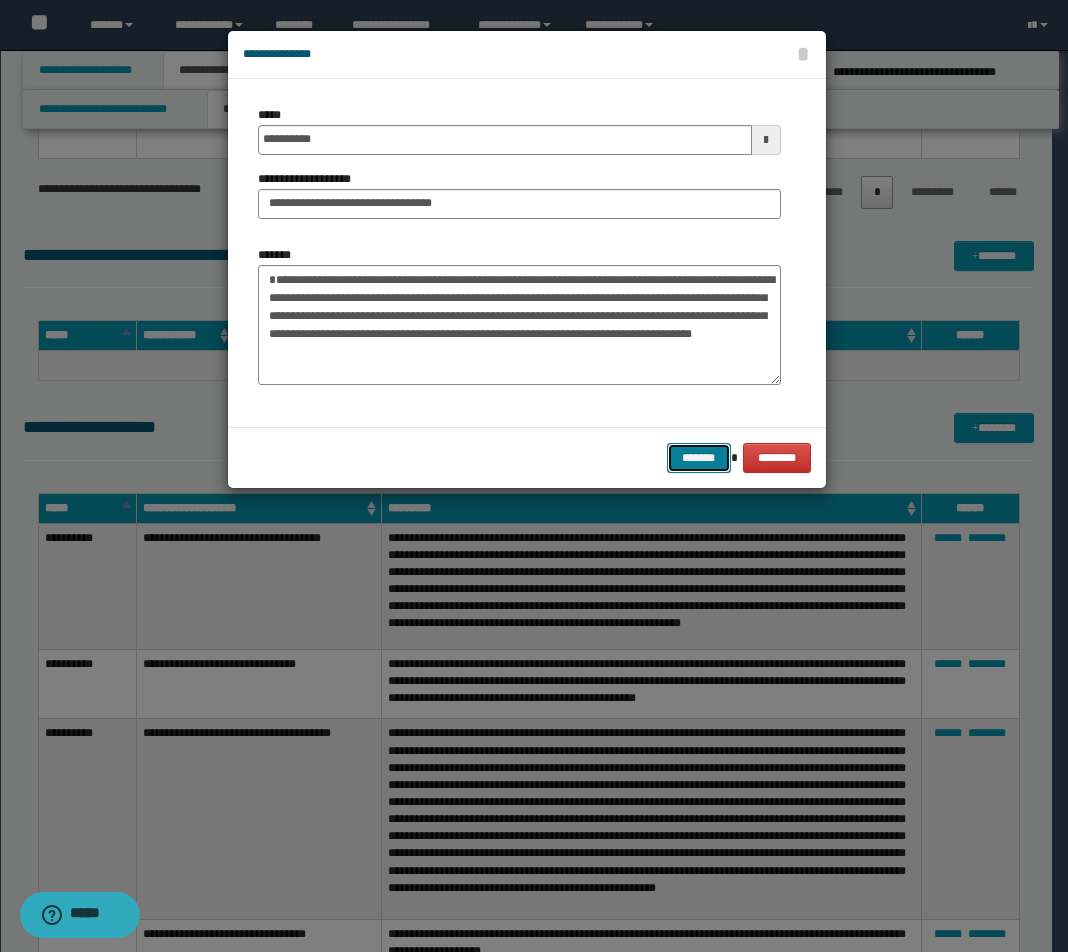 drag, startPoint x: 704, startPoint y: 456, endPoint x: 792, endPoint y: 479, distance: 90.95603 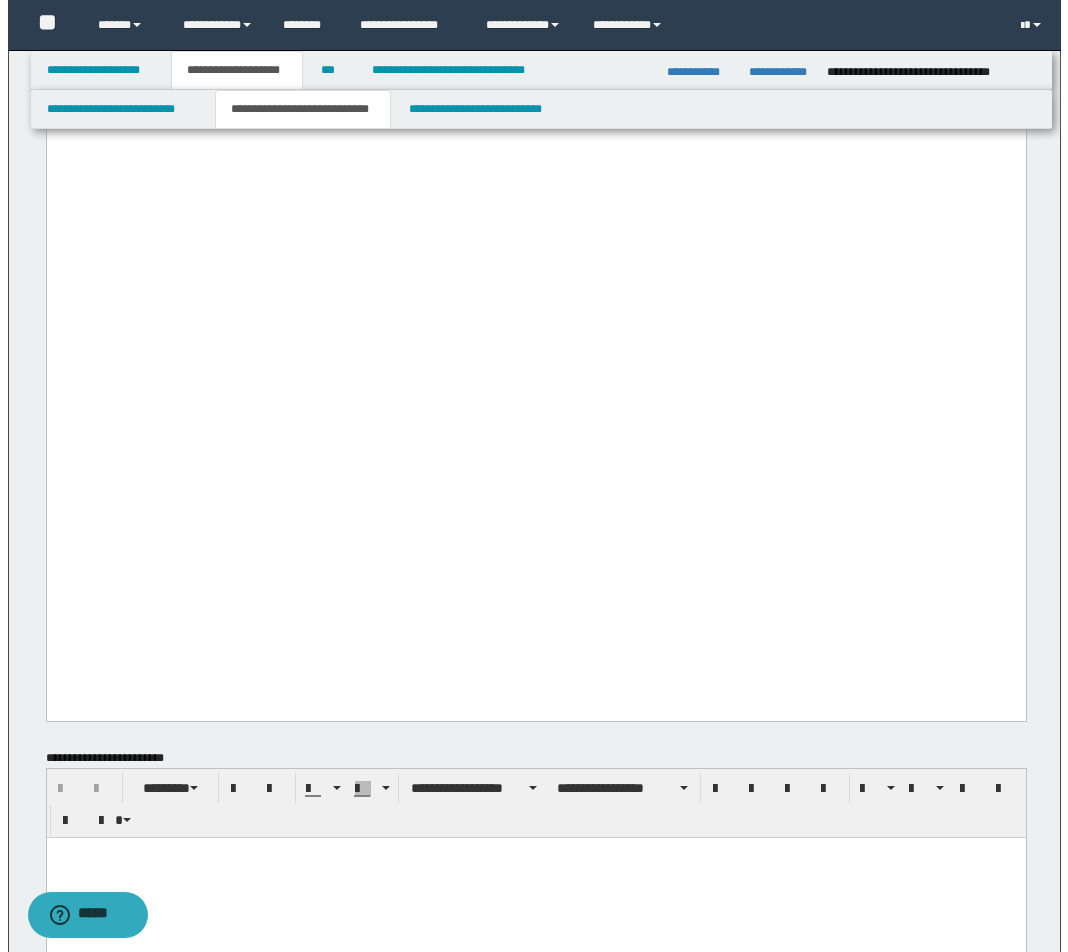 scroll, scrollTop: 3603, scrollLeft: 0, axis: vertical 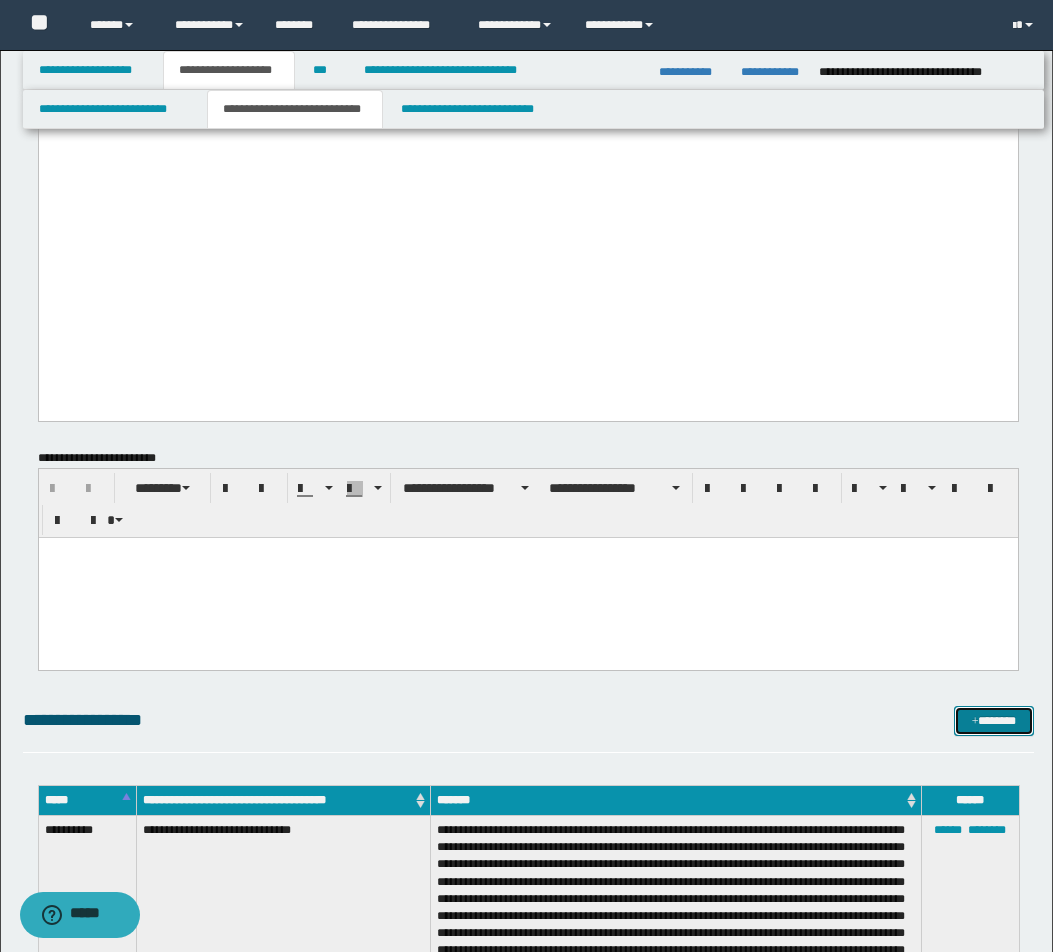 click at bounding box center [975, 722] 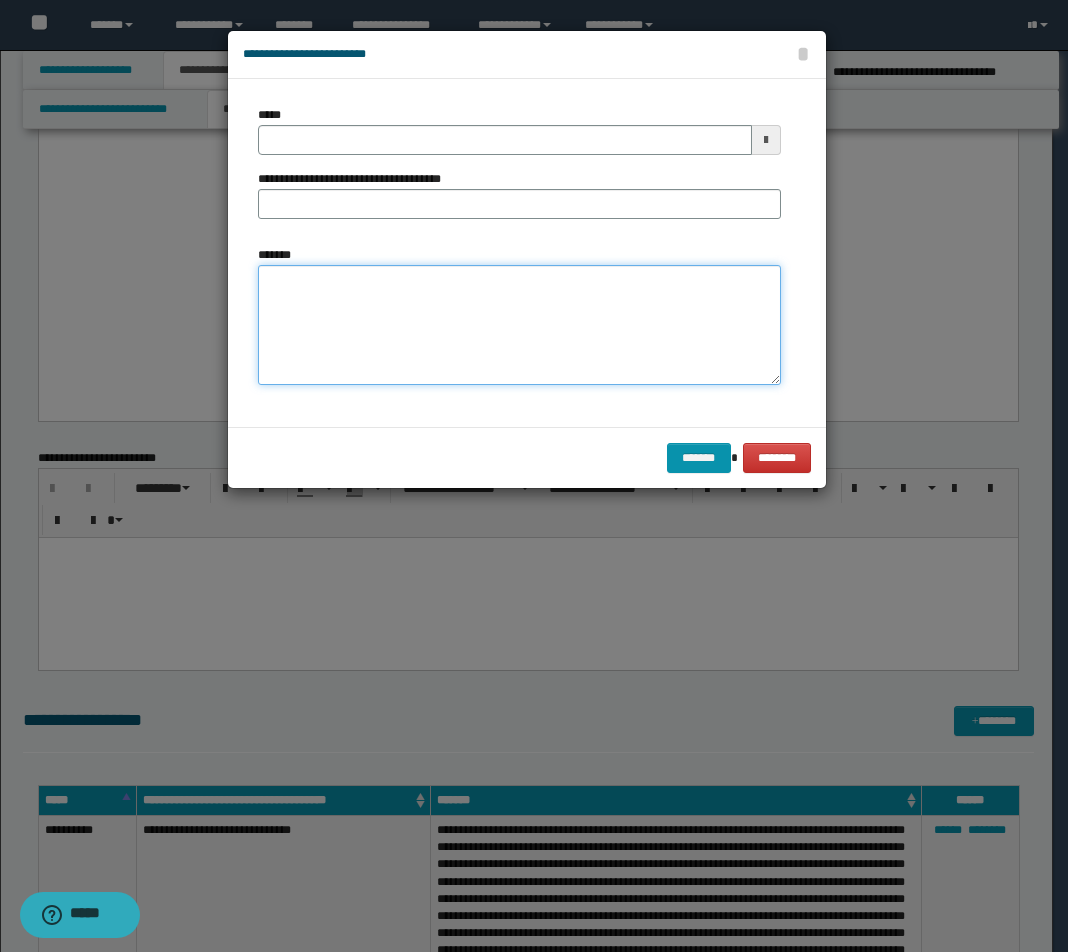 click on "*******" at bounding box center [519, 325] 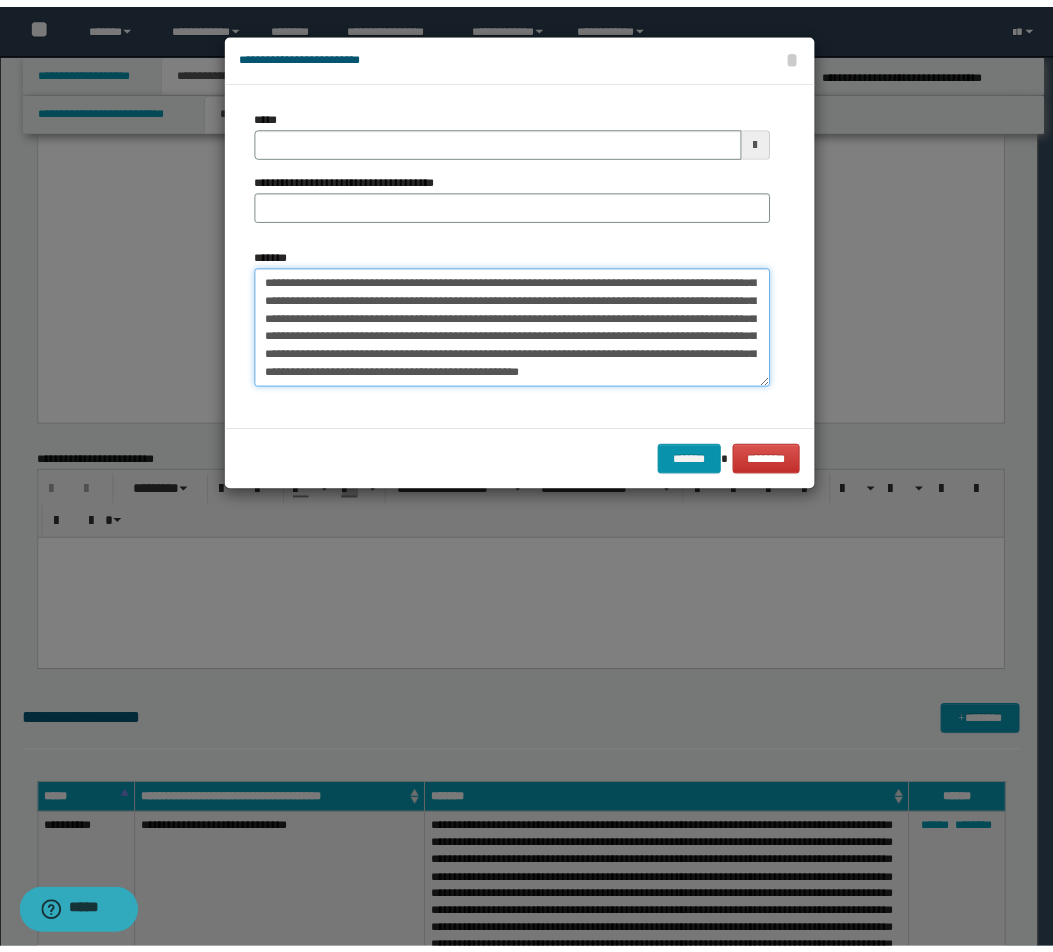 scroll, scrollTop: 0, scrollLeft: 0, axis: both 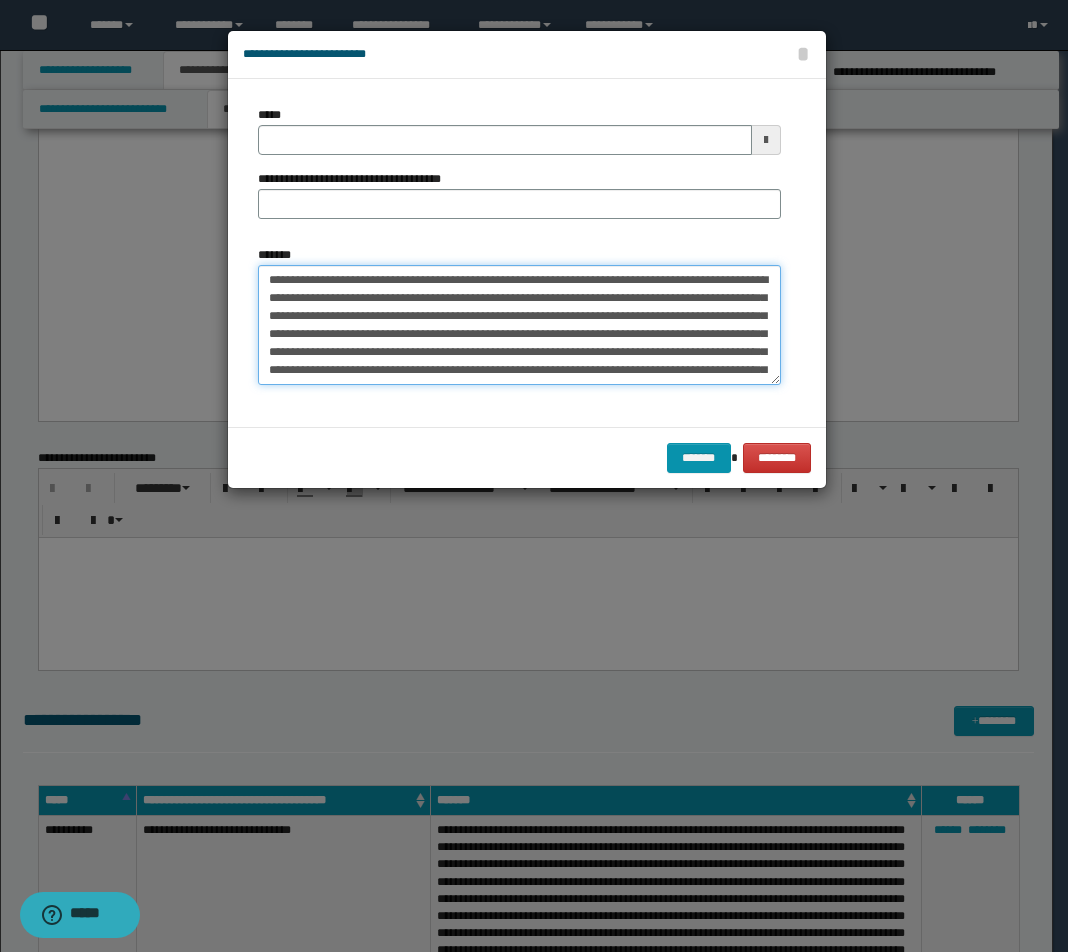drag, startPoint x: 546, startPoint y: 273, endPoint x: 193, endPoint y: 241, distance: 354.44745 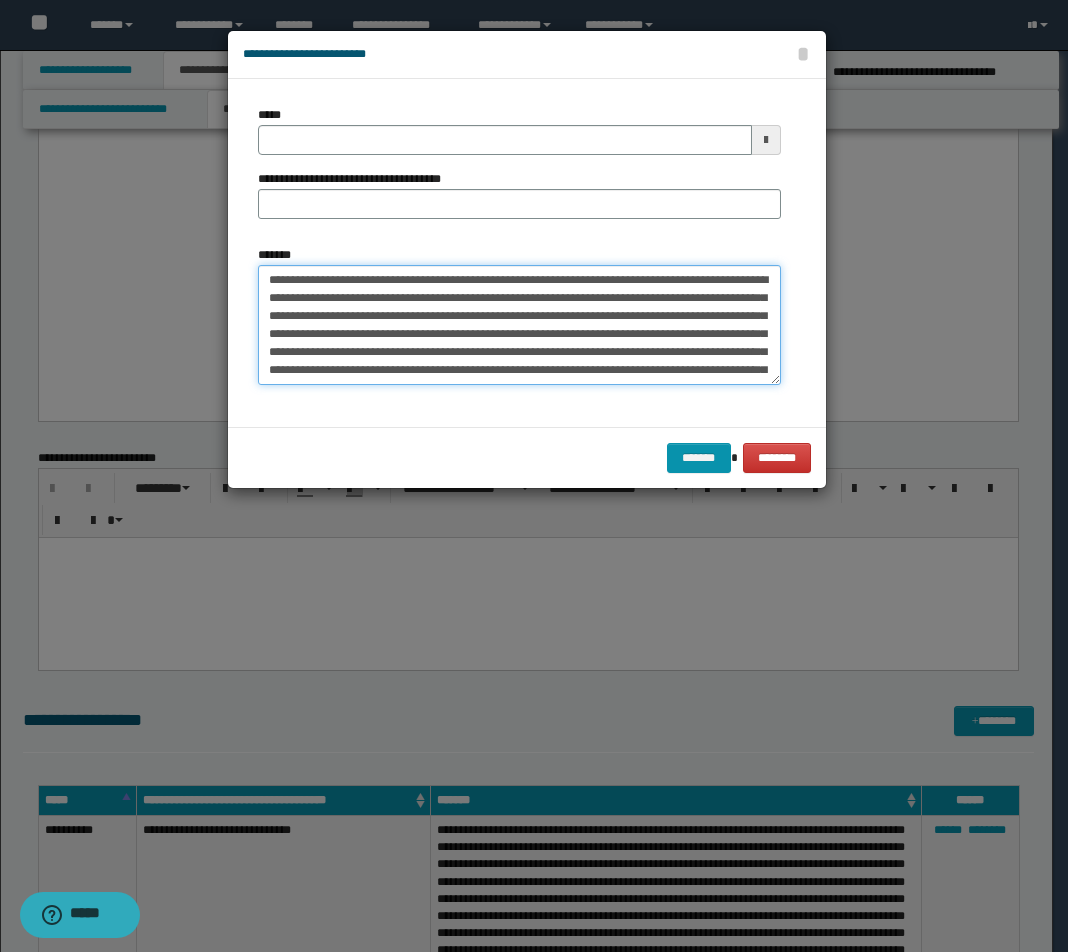 type on "**********" 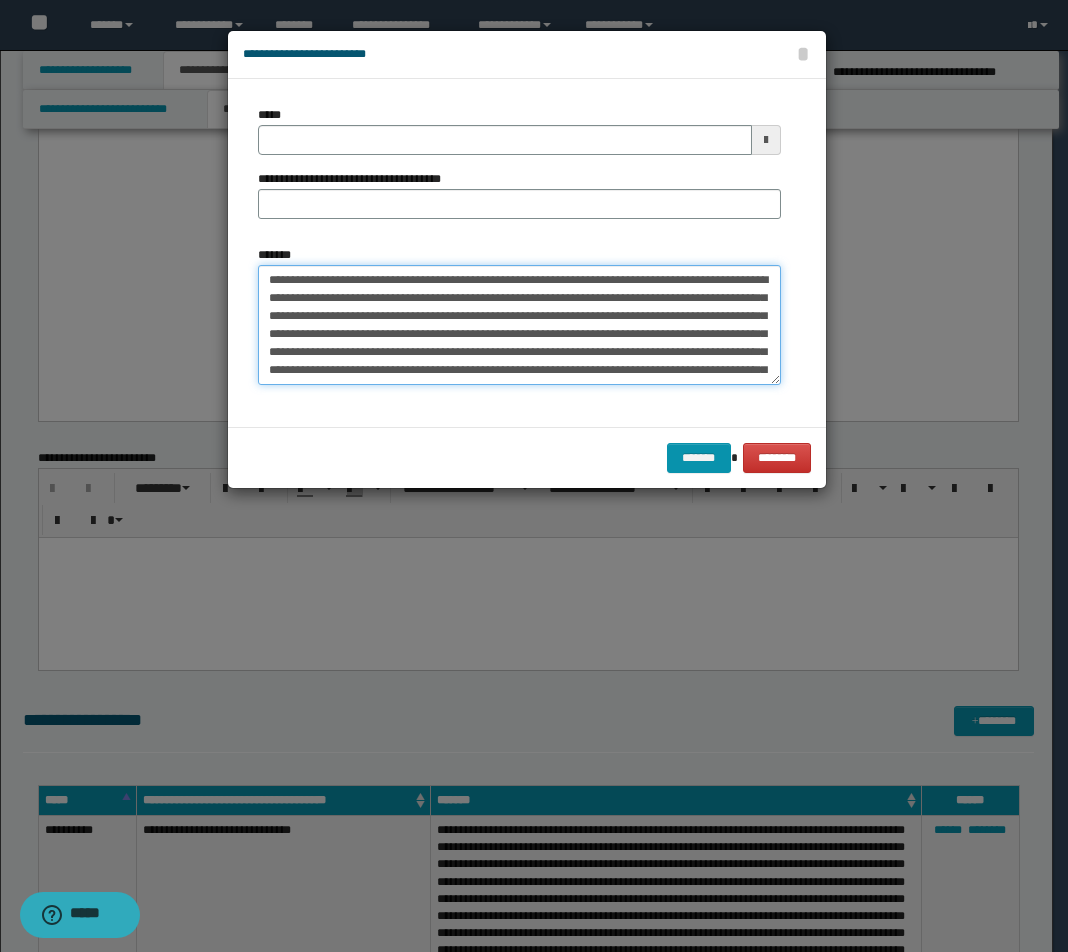 type 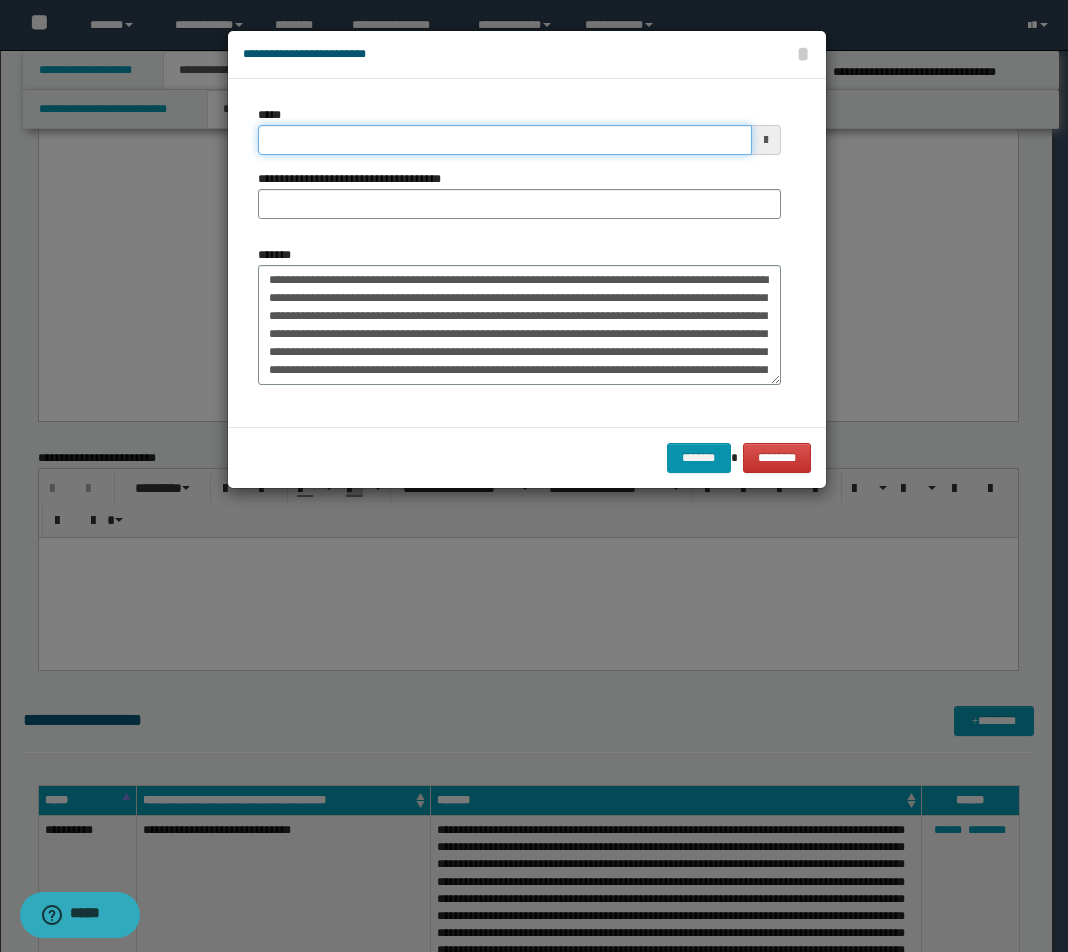 click on "*****" at bounding box center [505, 140] 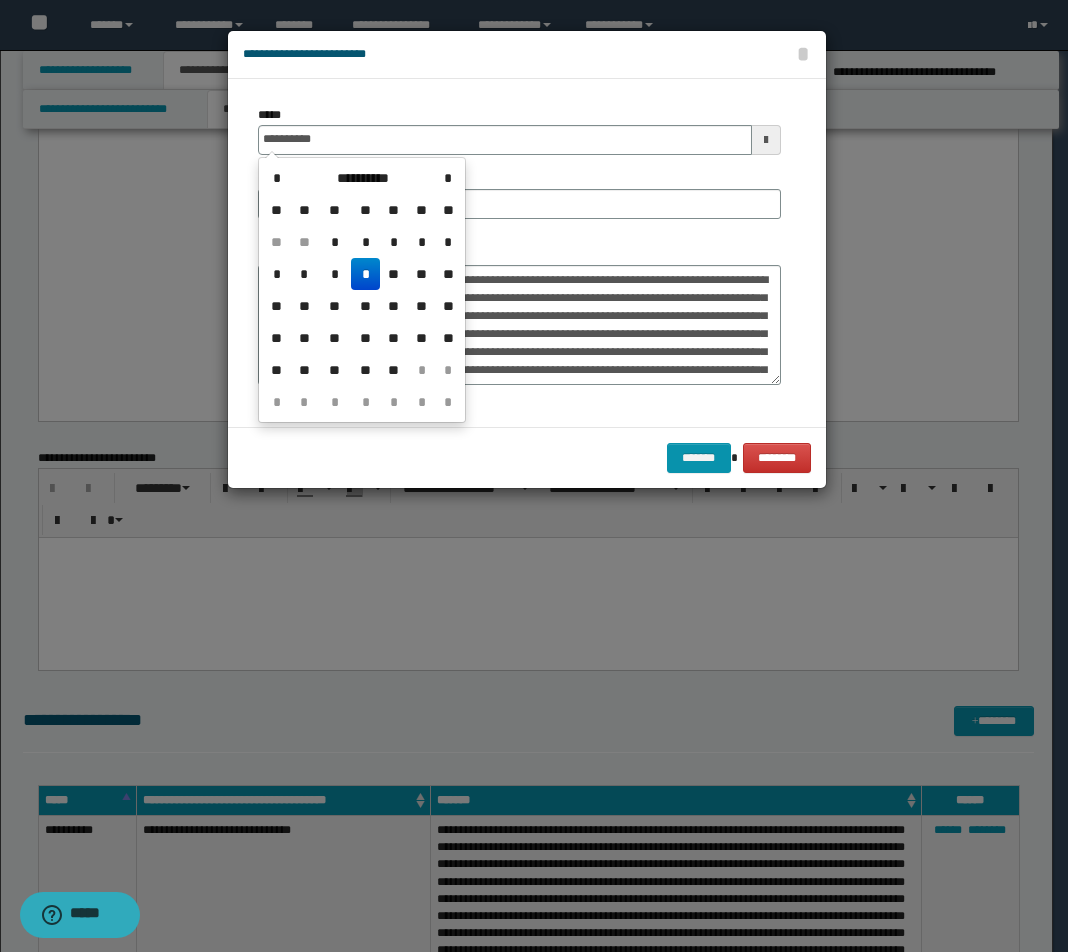 type on "**********" 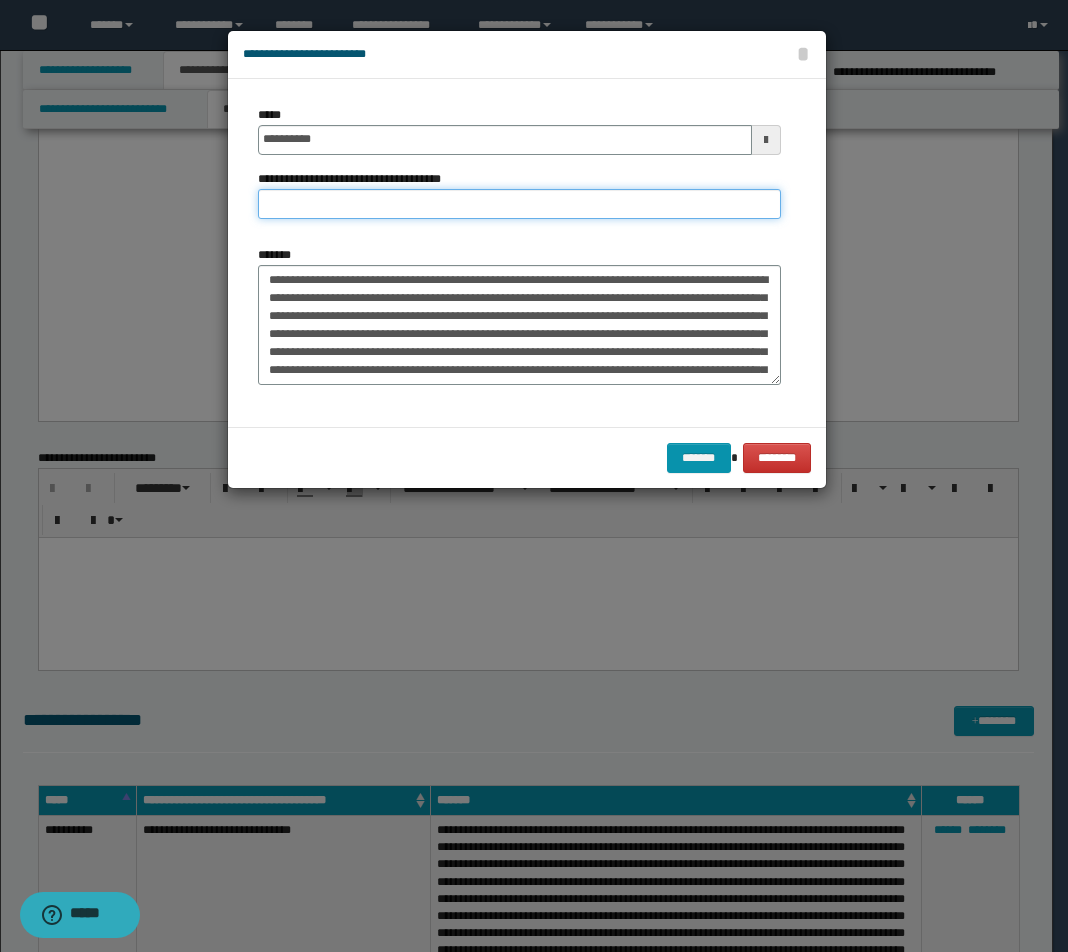click on "**********" at bounding box center [519, 204] 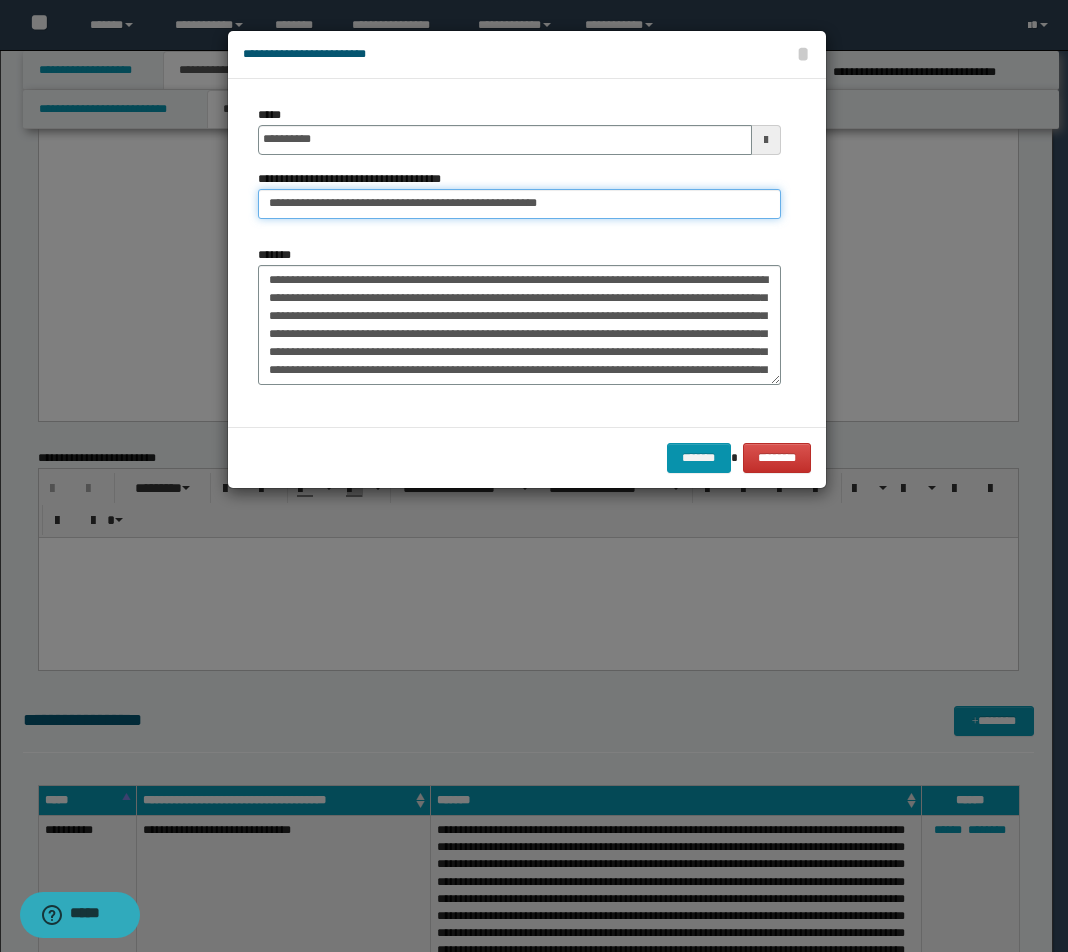 click on "**********" at bounding box center (519, 204) 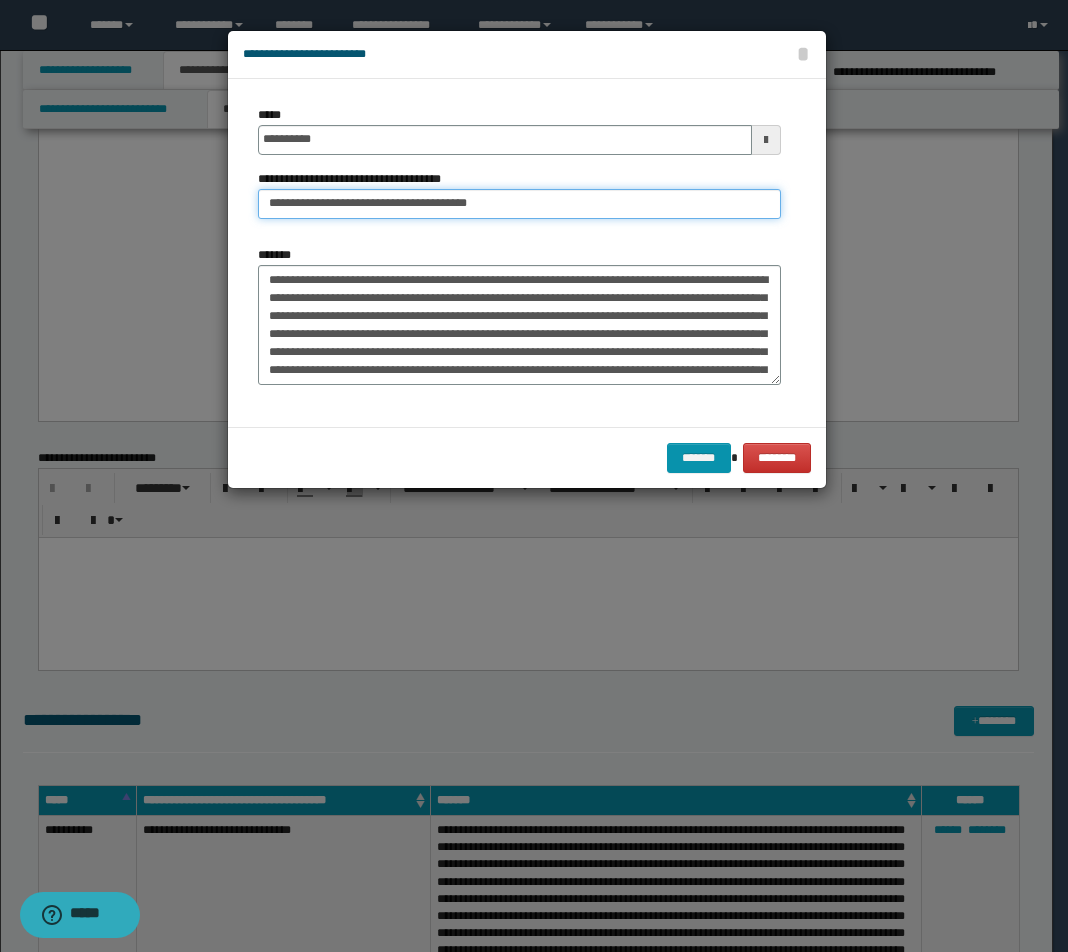 type on "**********" 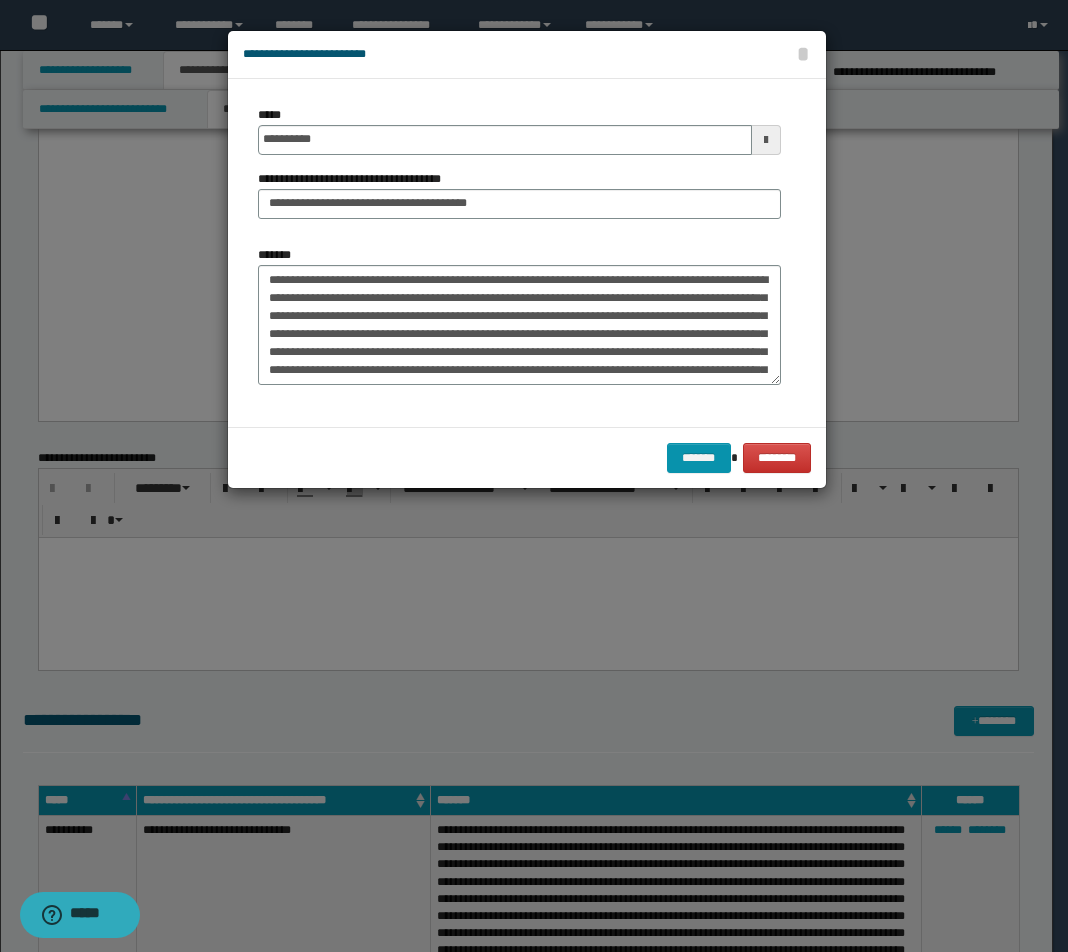 click on "*******
********" at bounding box center [527, 457] 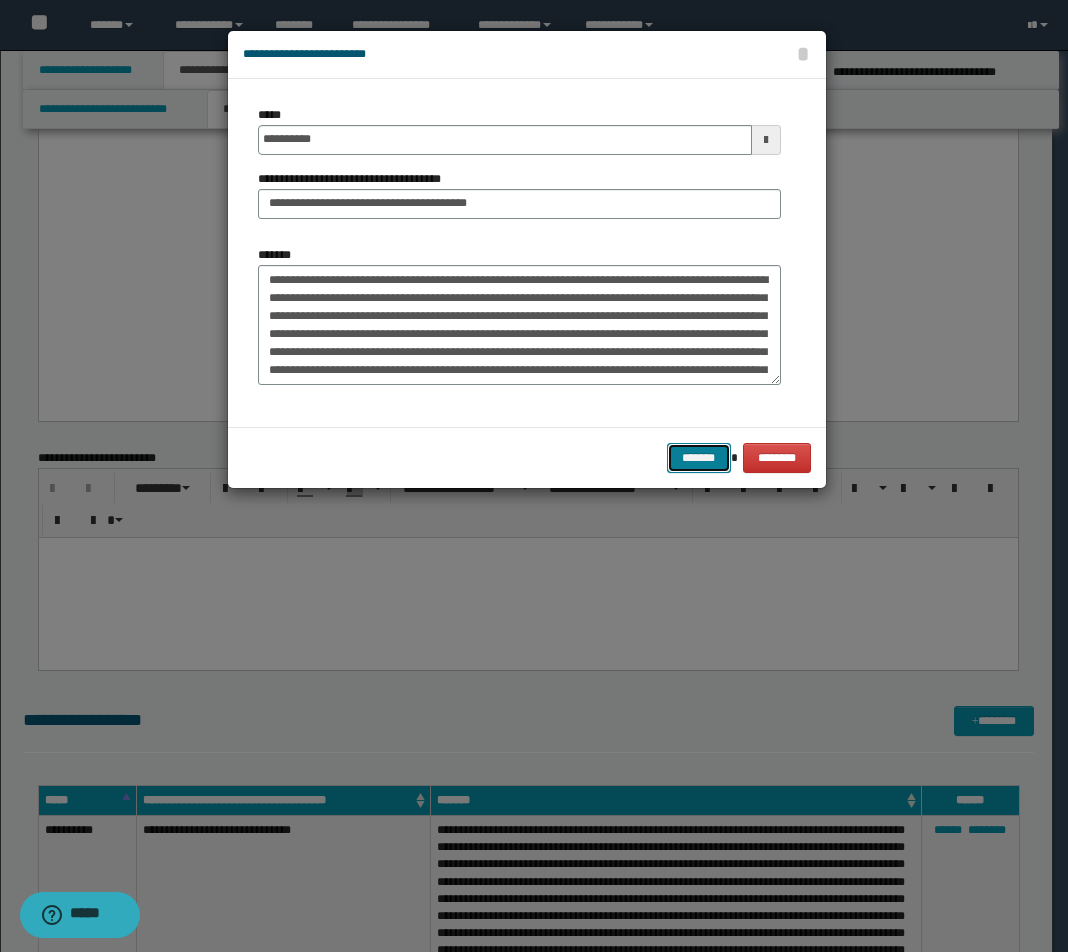 click on "*******" at bounding box center (699, 458) 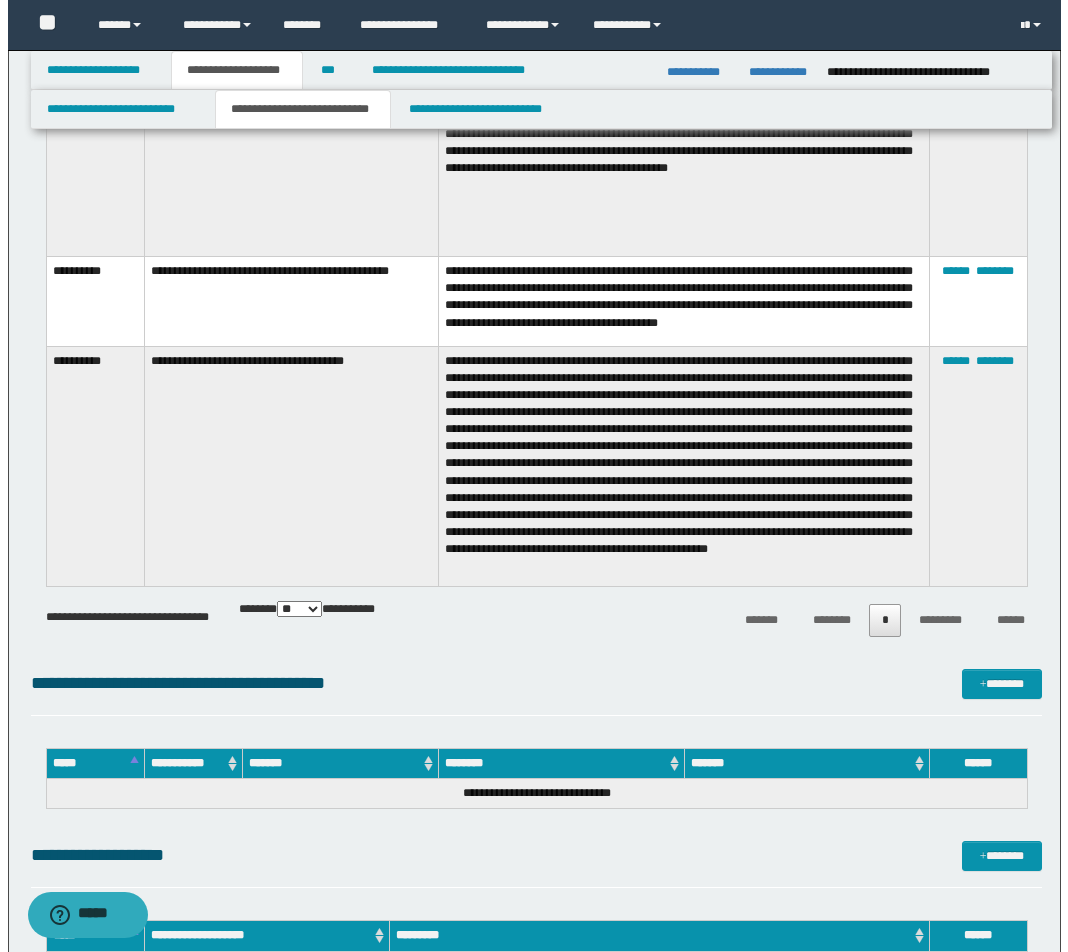scroll, scrollTop: 14403, scrollLeft: 0, axis: vertical 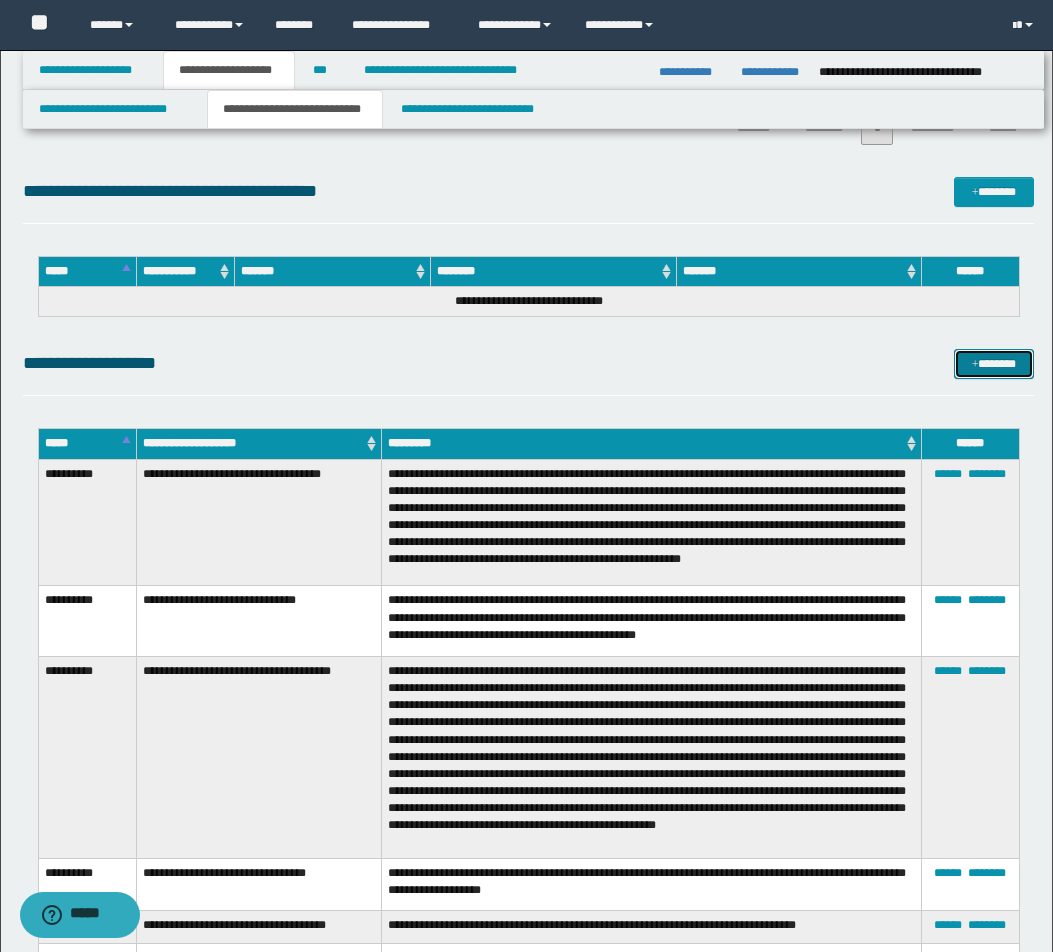 click on "*******" at bounding box center (994, 364) 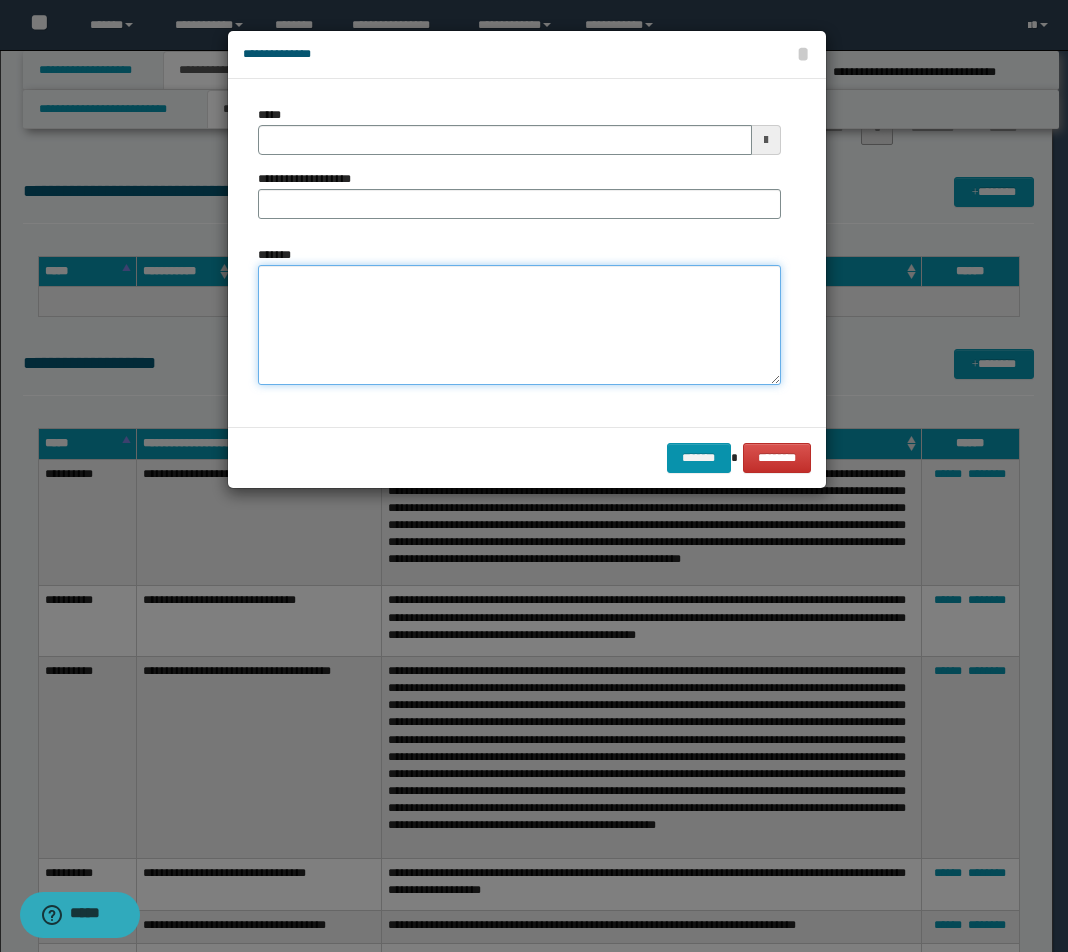click on "*******" at bounding box center (519, 325) 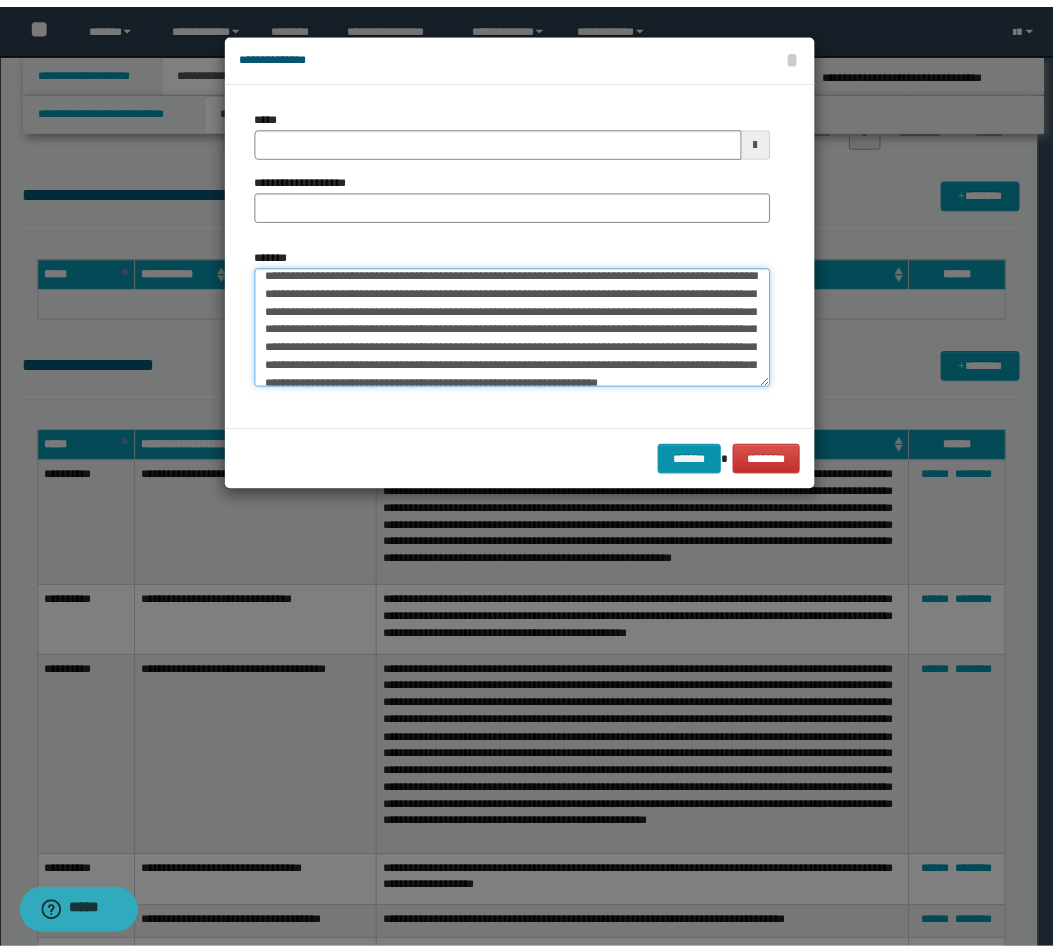 scroll, scrollTop: 0, scrollLeft: 0, axis: both 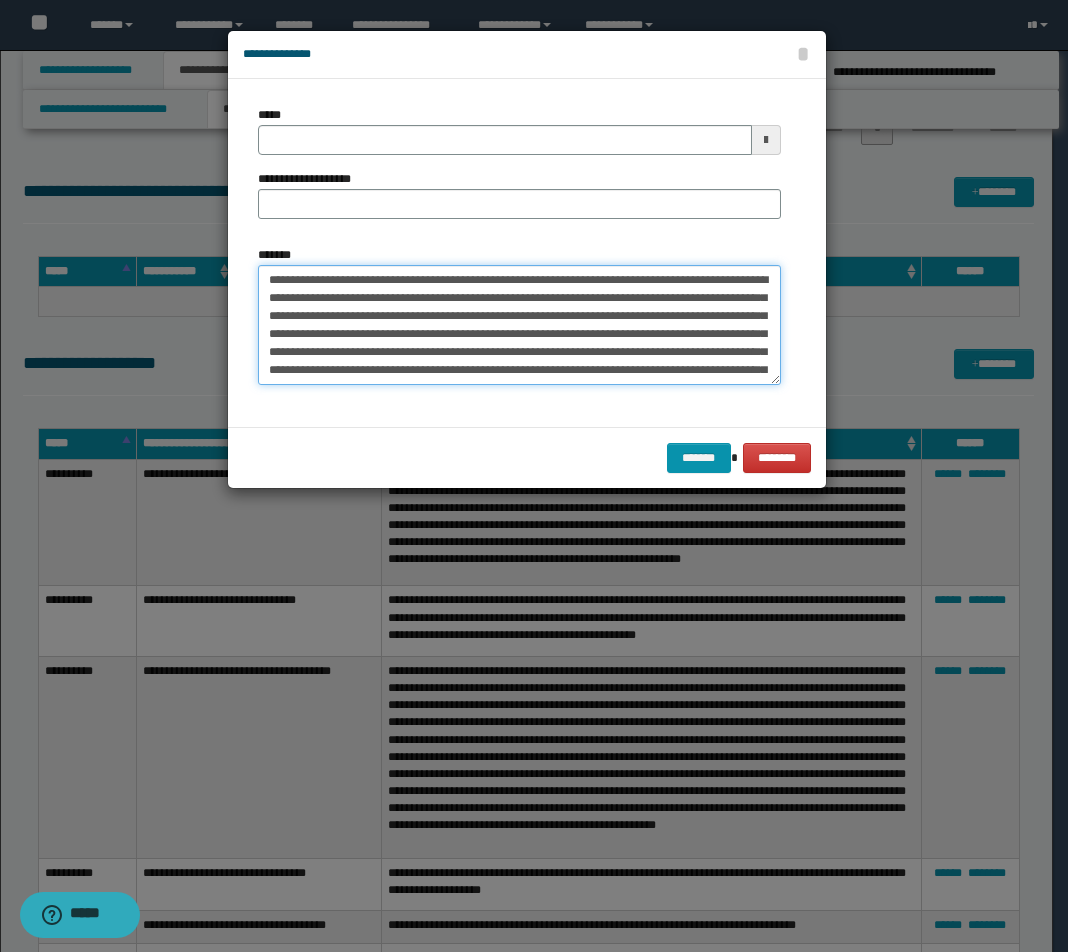 drag, startPoint x: 448, startPoint y: 277, endPoint x: 186, endPoint y: 278, distance: 262.00192 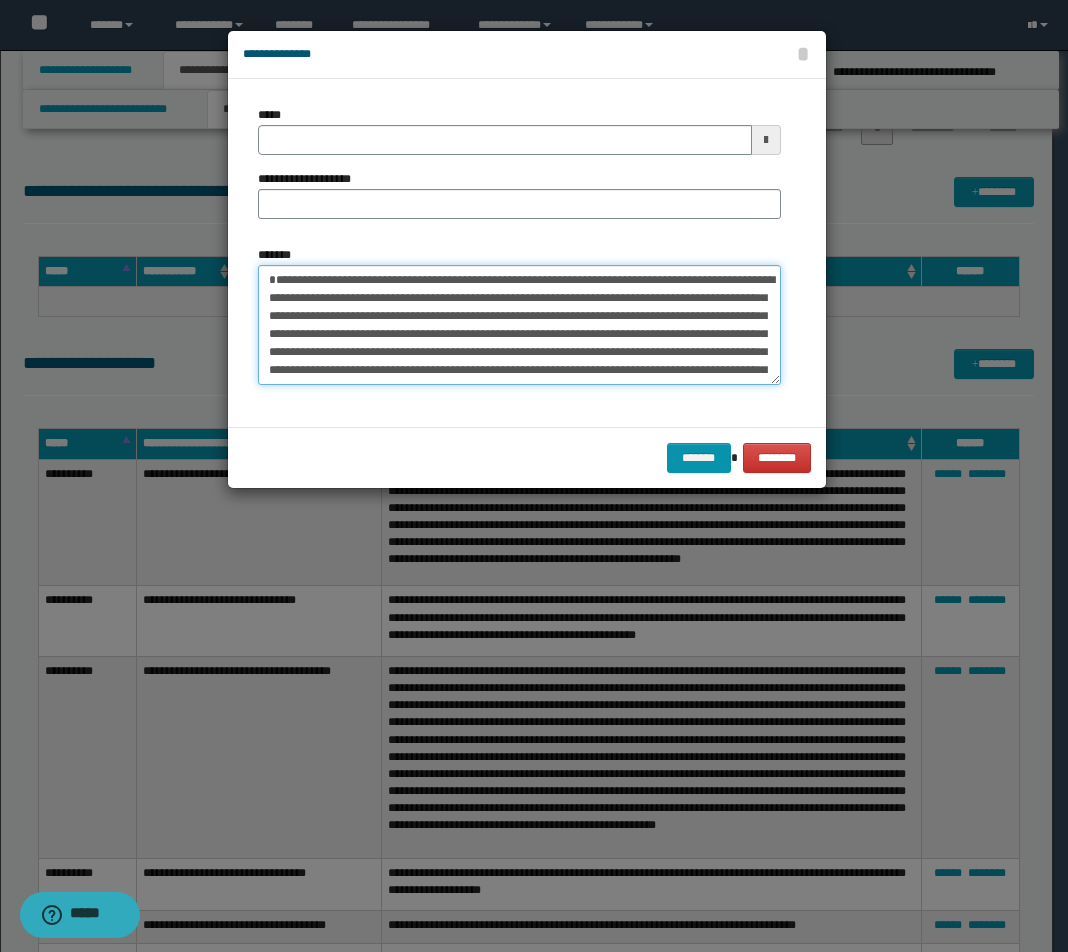 type 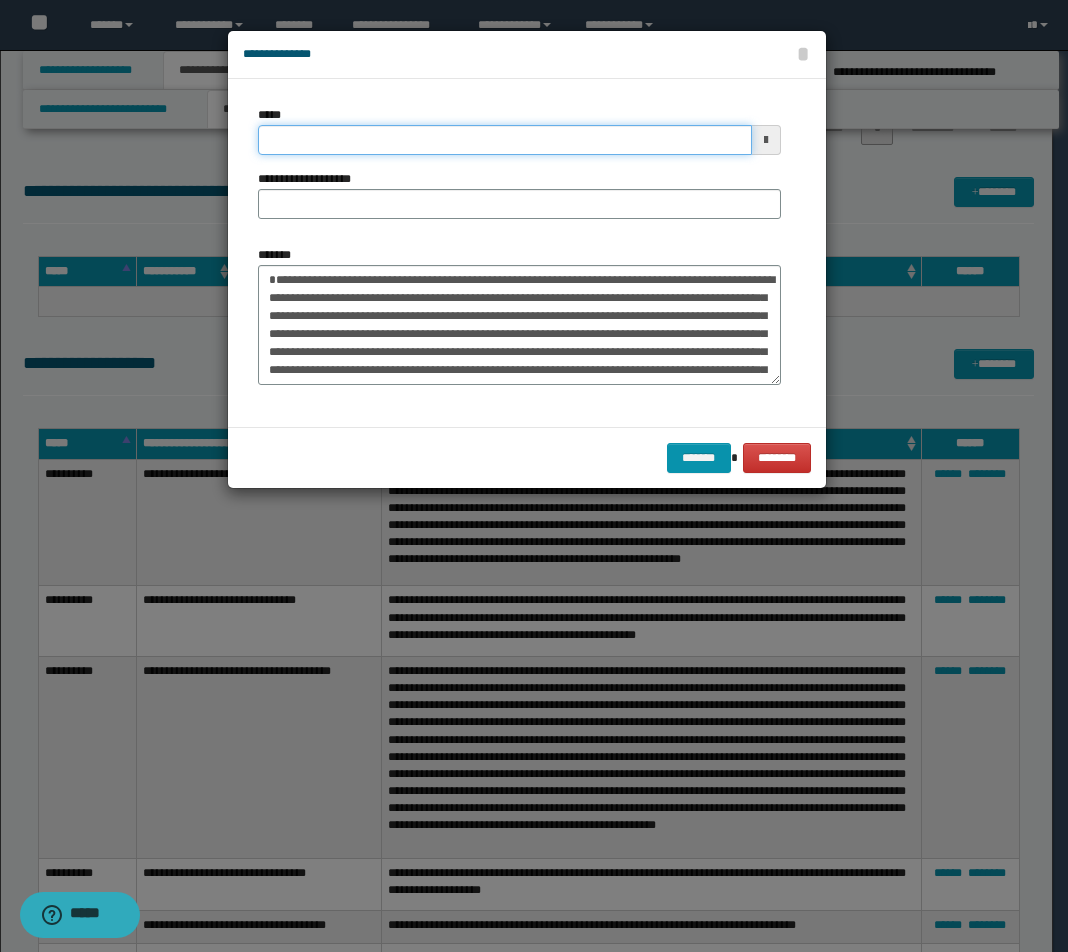click on "*****" at bounding box center (505, 140) 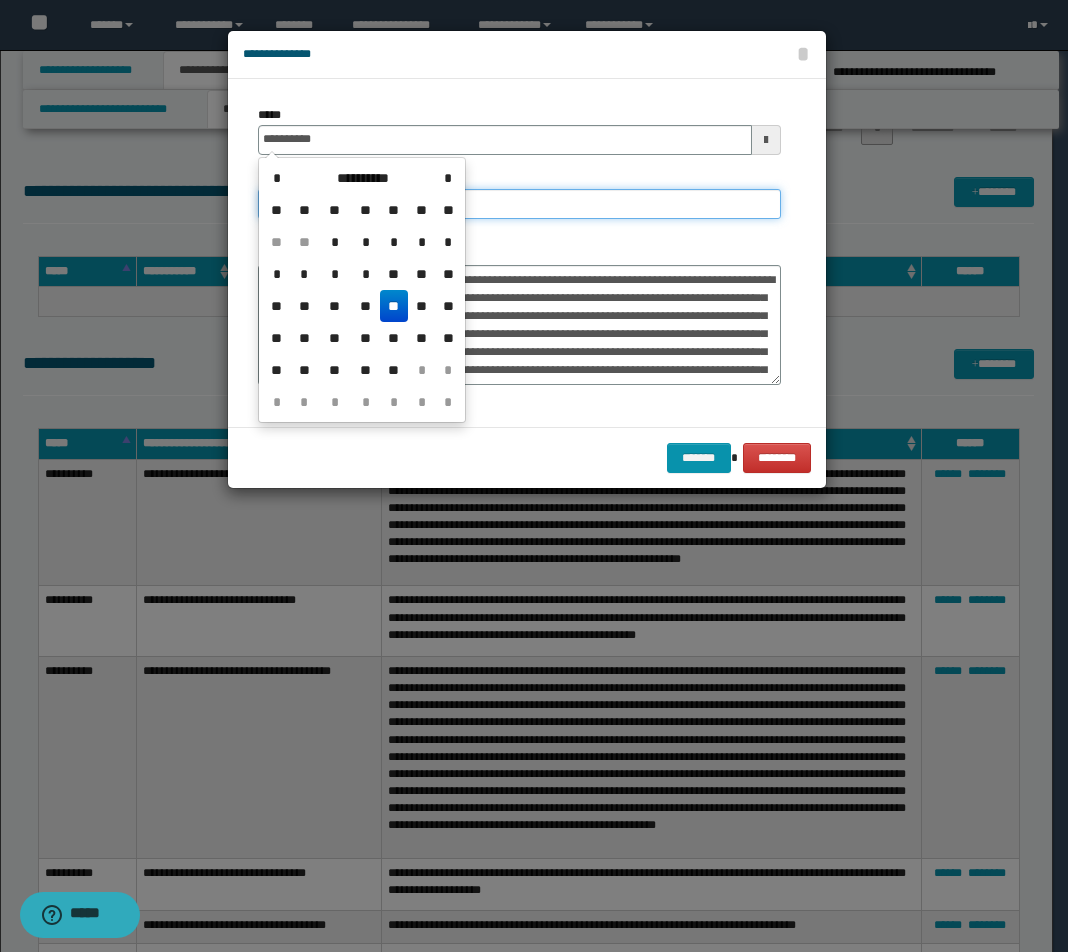 type on "**********" 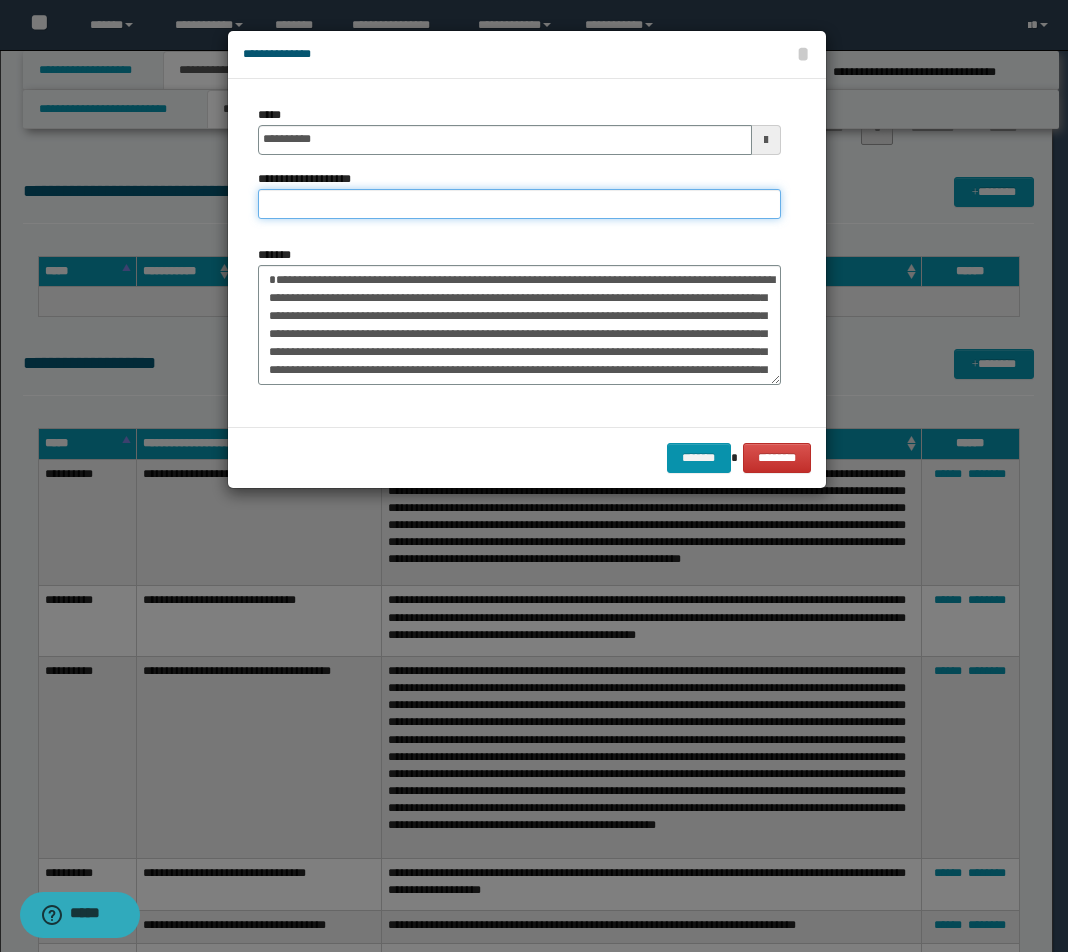 click on "**********" at bounding box center [519, 204] 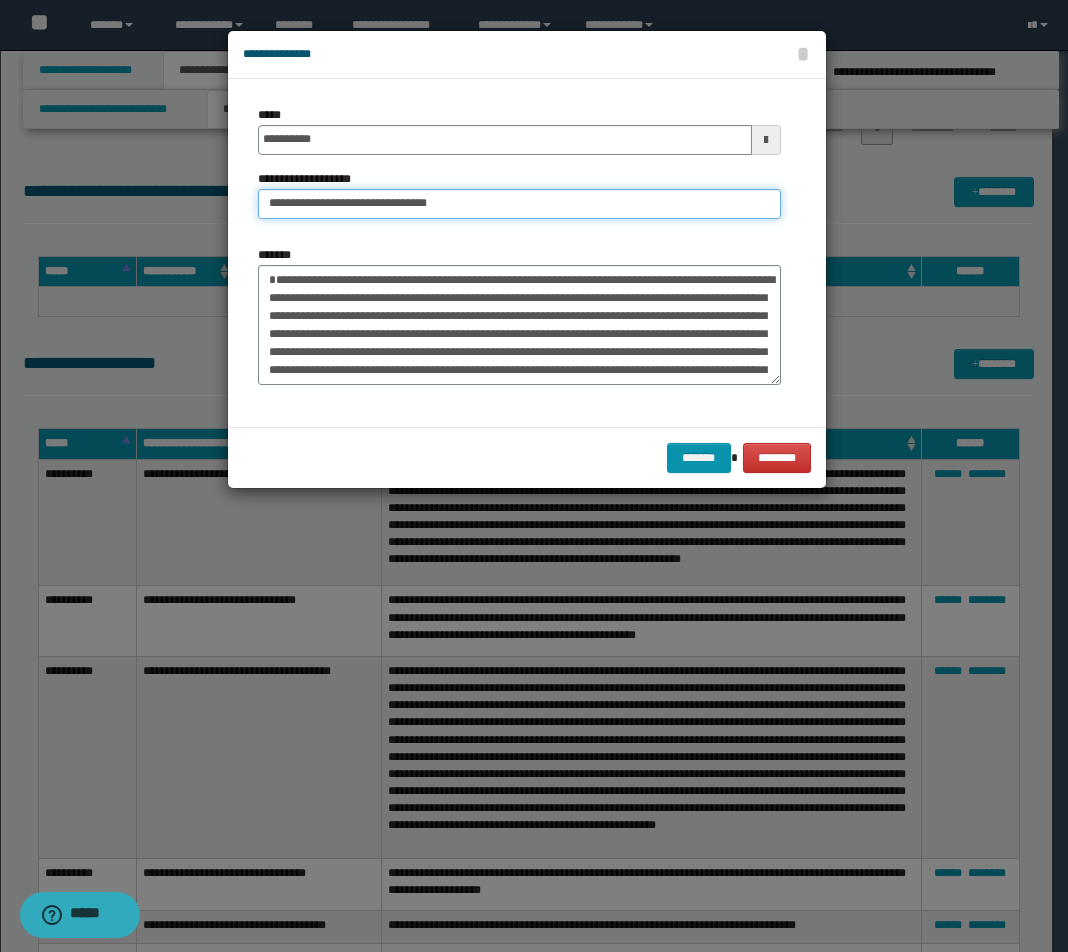 drag, startPoint x: 377, startPoint y: 208, endPoint x: 549, endPoint y: 214, distance: 172.10461 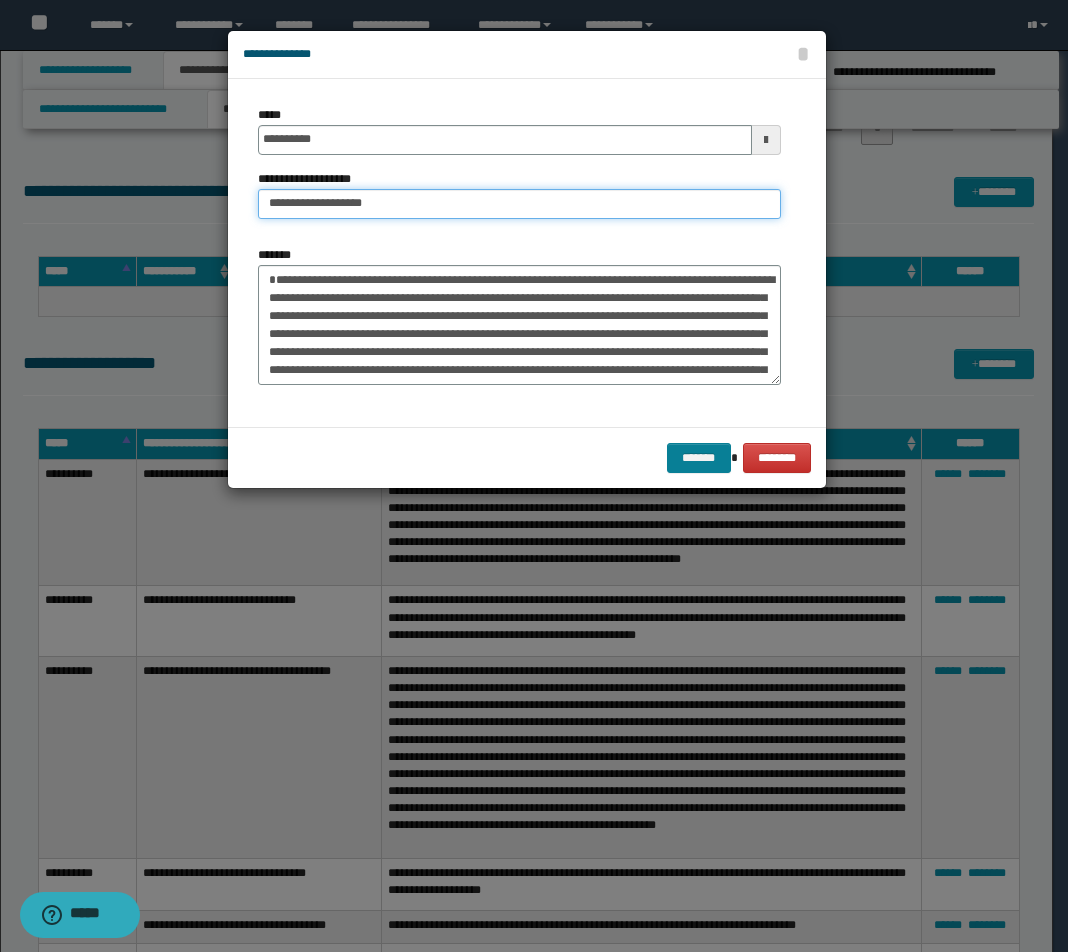 type on "**********" 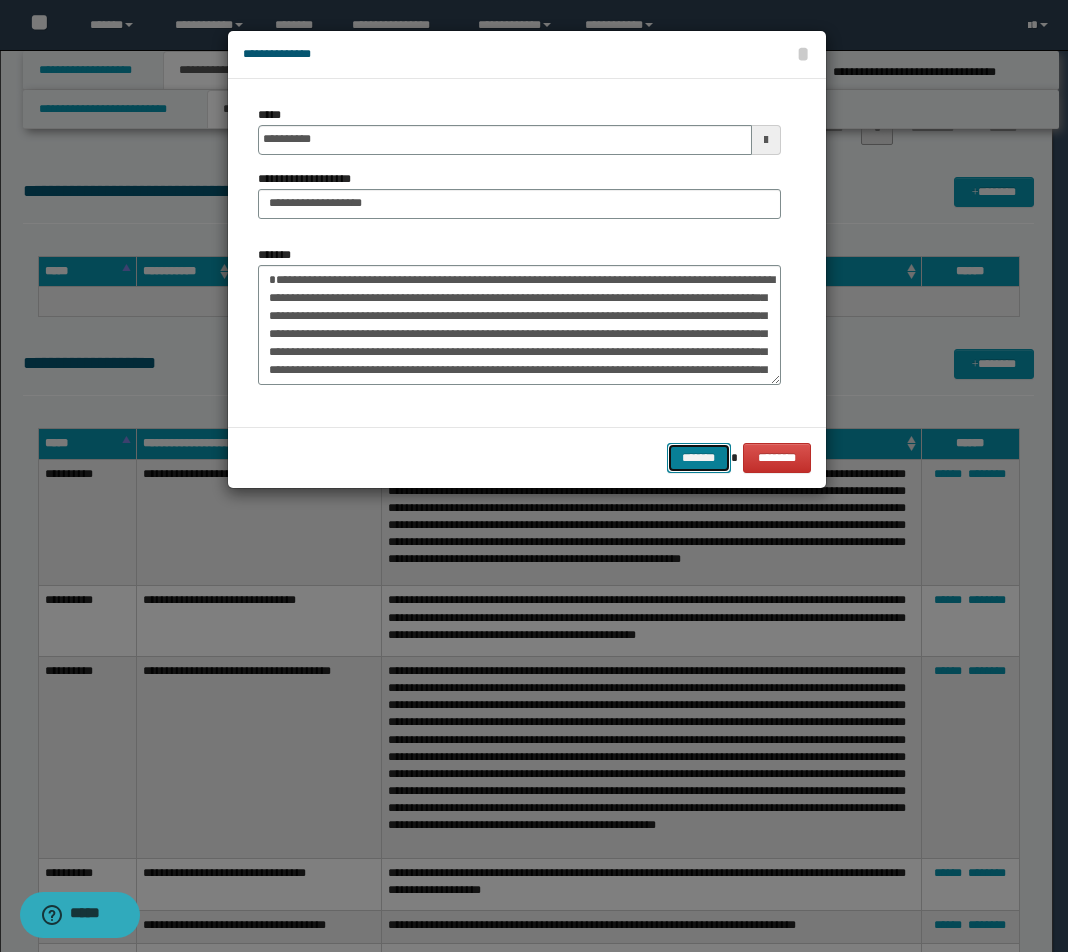 click on "*******" at bounding box center [699, 458] 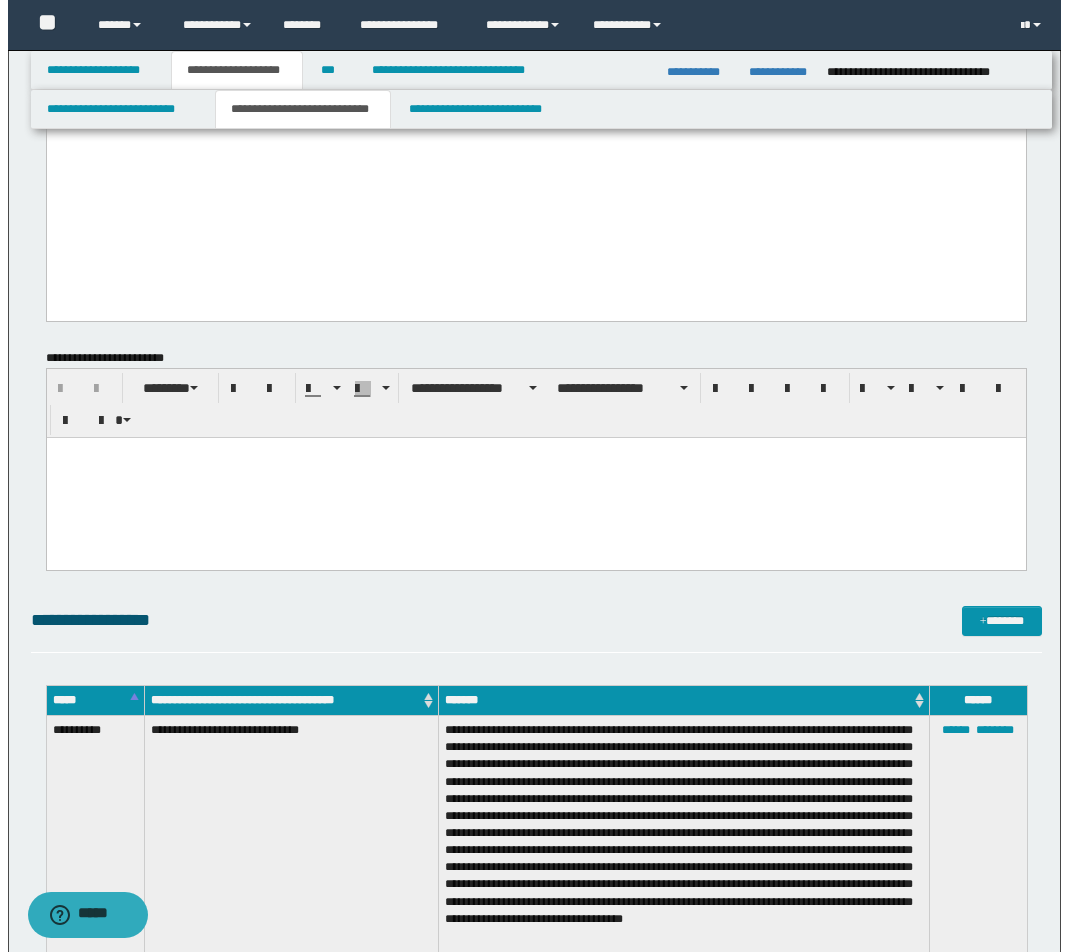 scroll, scrollTop: 3803, scrollLeft: 0, axis: vertical 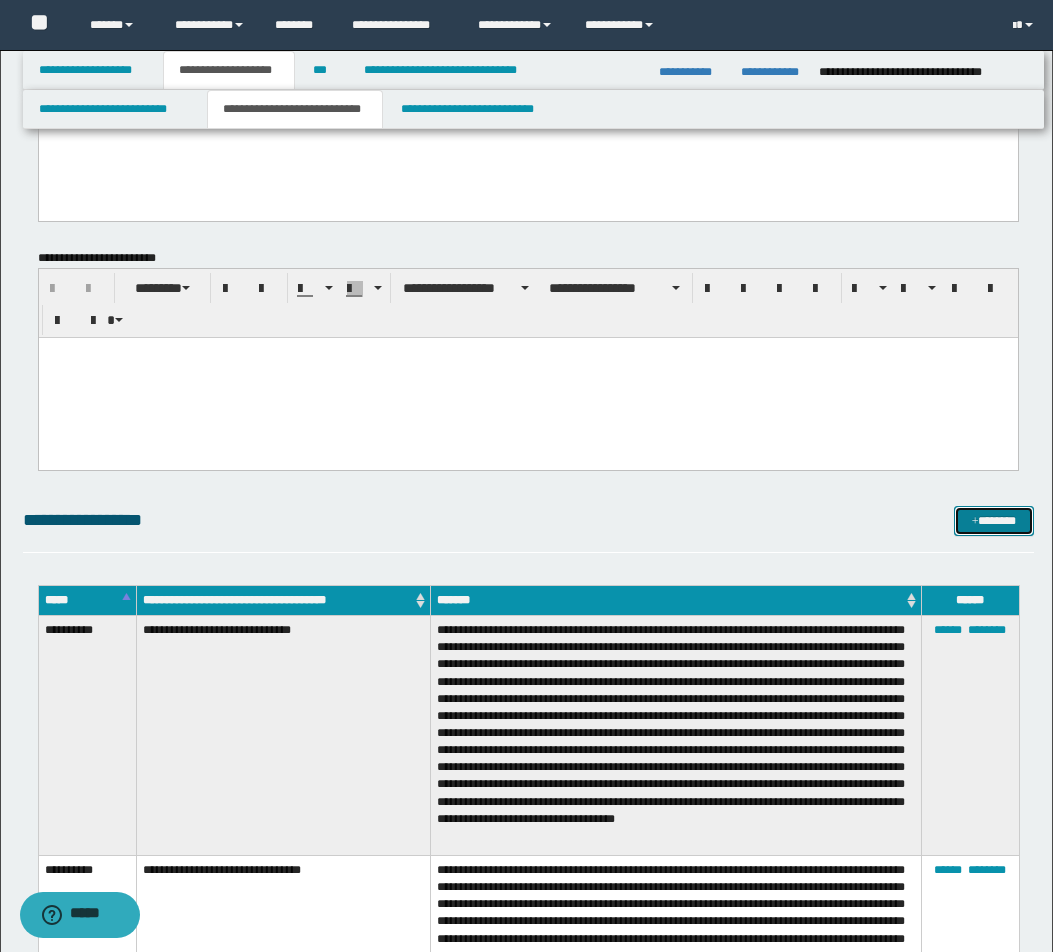 click at bounding box center [975, 522] 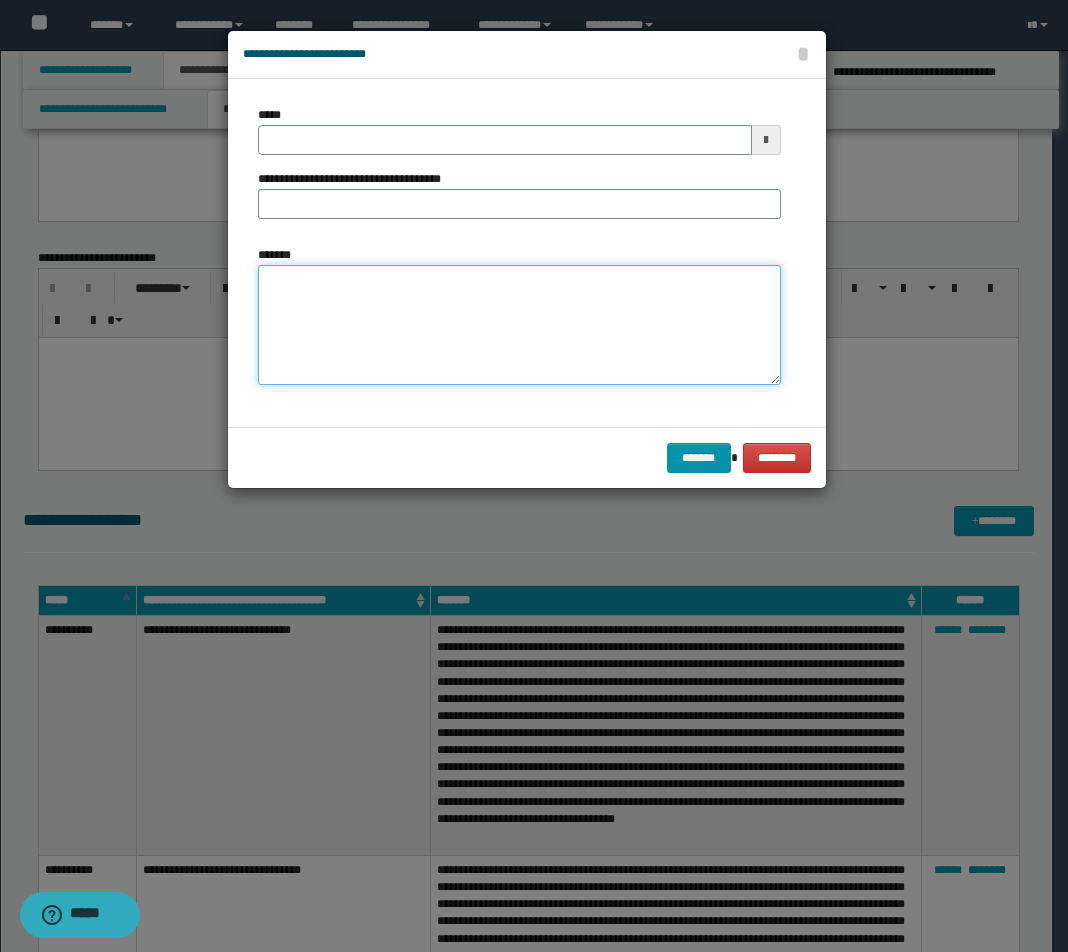 click on "*******" at bounding box center [519, 325] 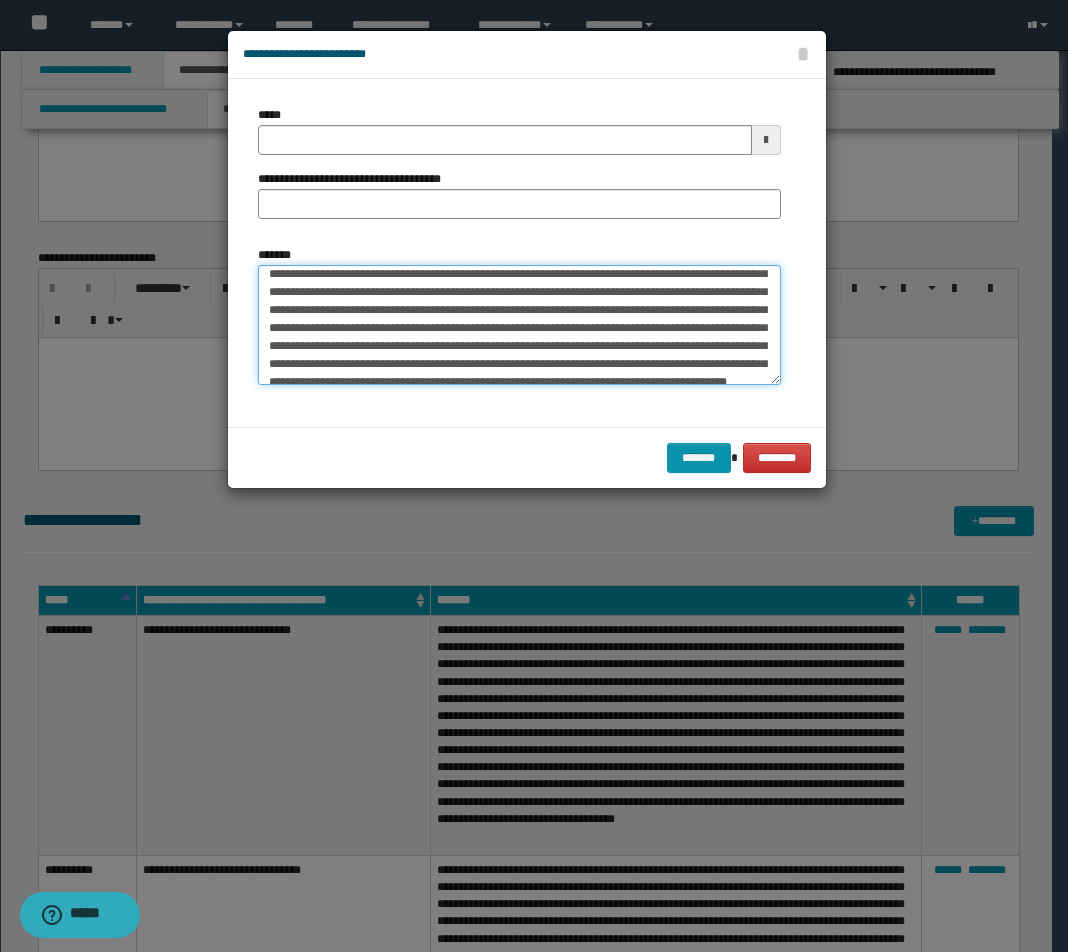 scroll, scrollTop: 0, scrollLeft: 0, axis: both 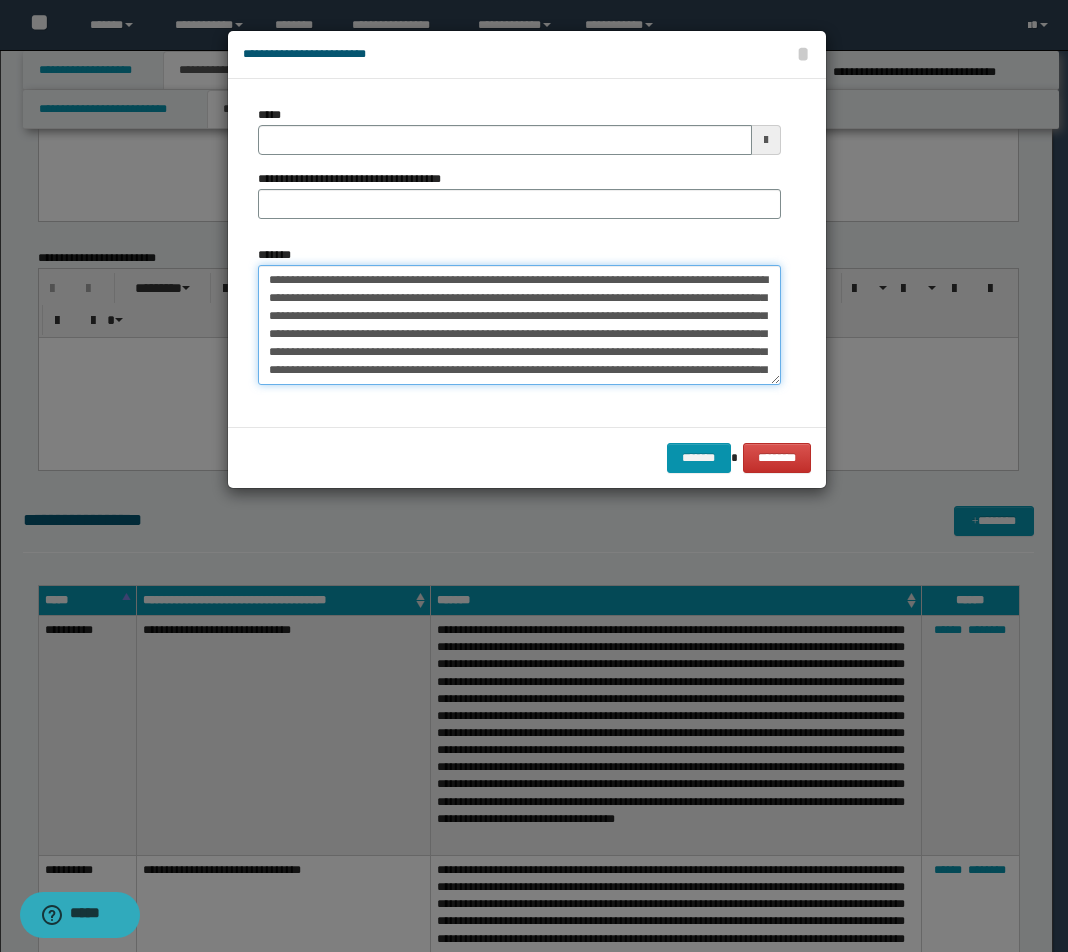 drag, startPoint x: 548, startPoint y: 277, endPoint x: 11, endPoint y: 276, distance: 537.0009 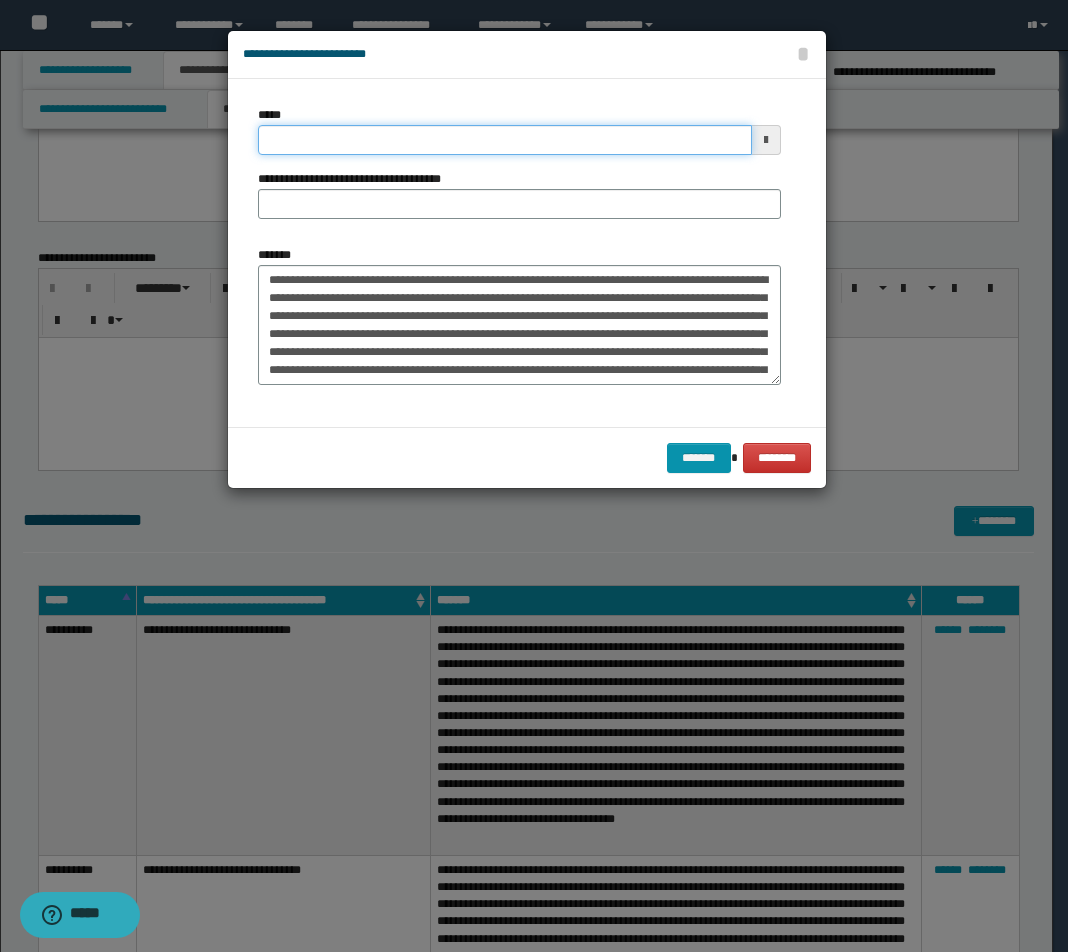 click on "*****" at bounding box center (505, 140) 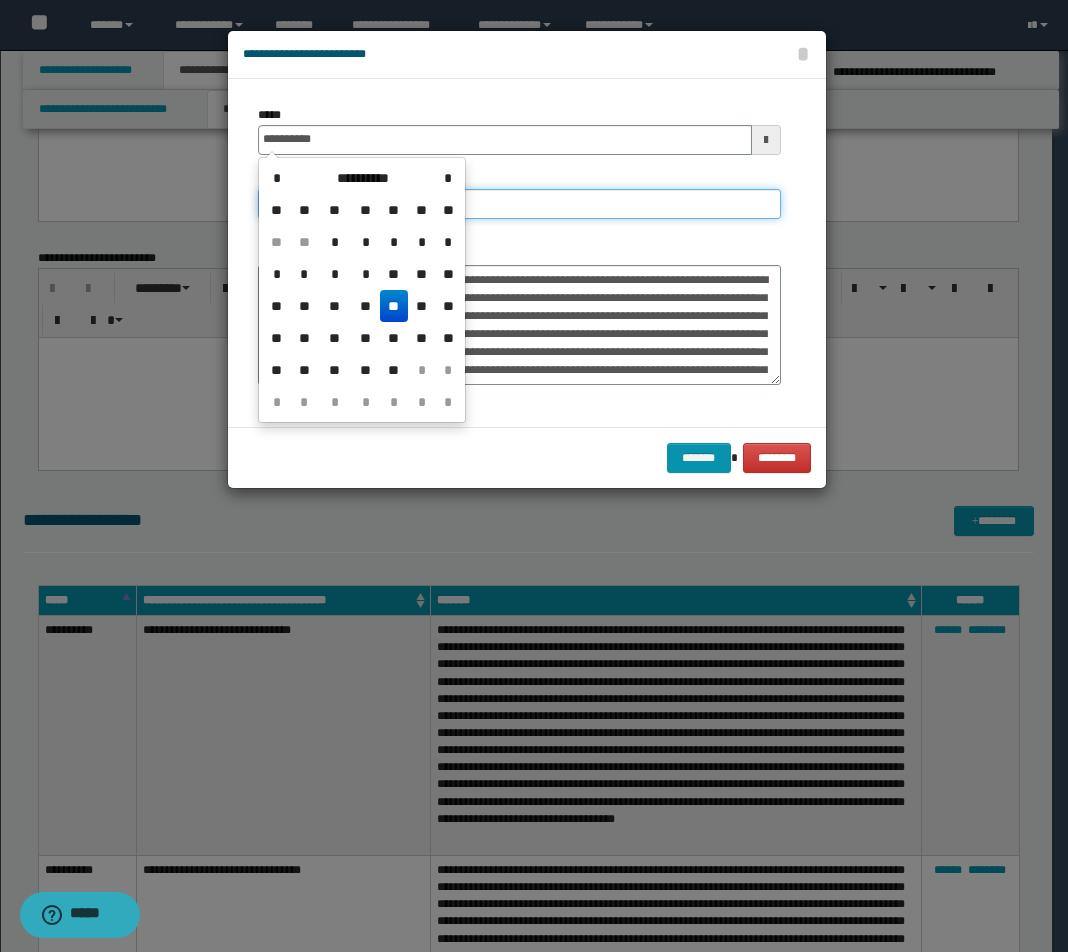 type on "**********" 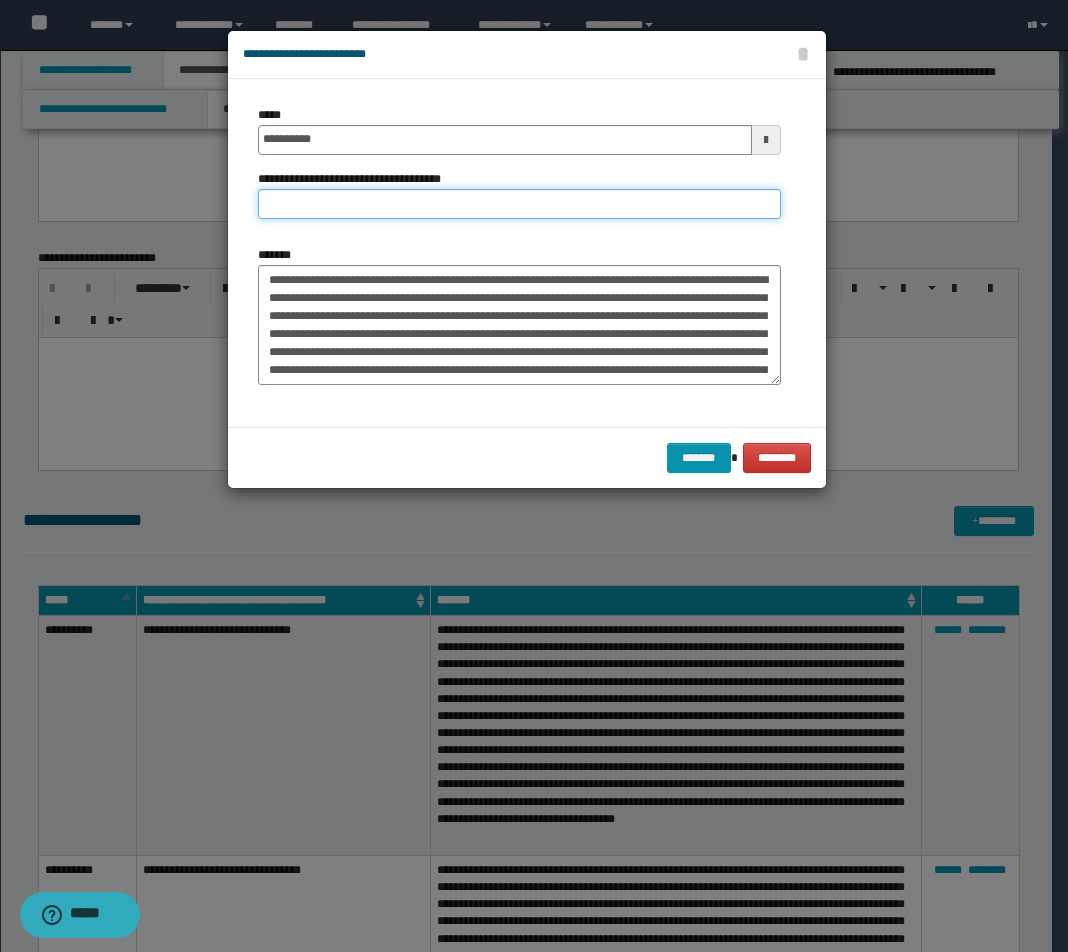 paste on "**********" 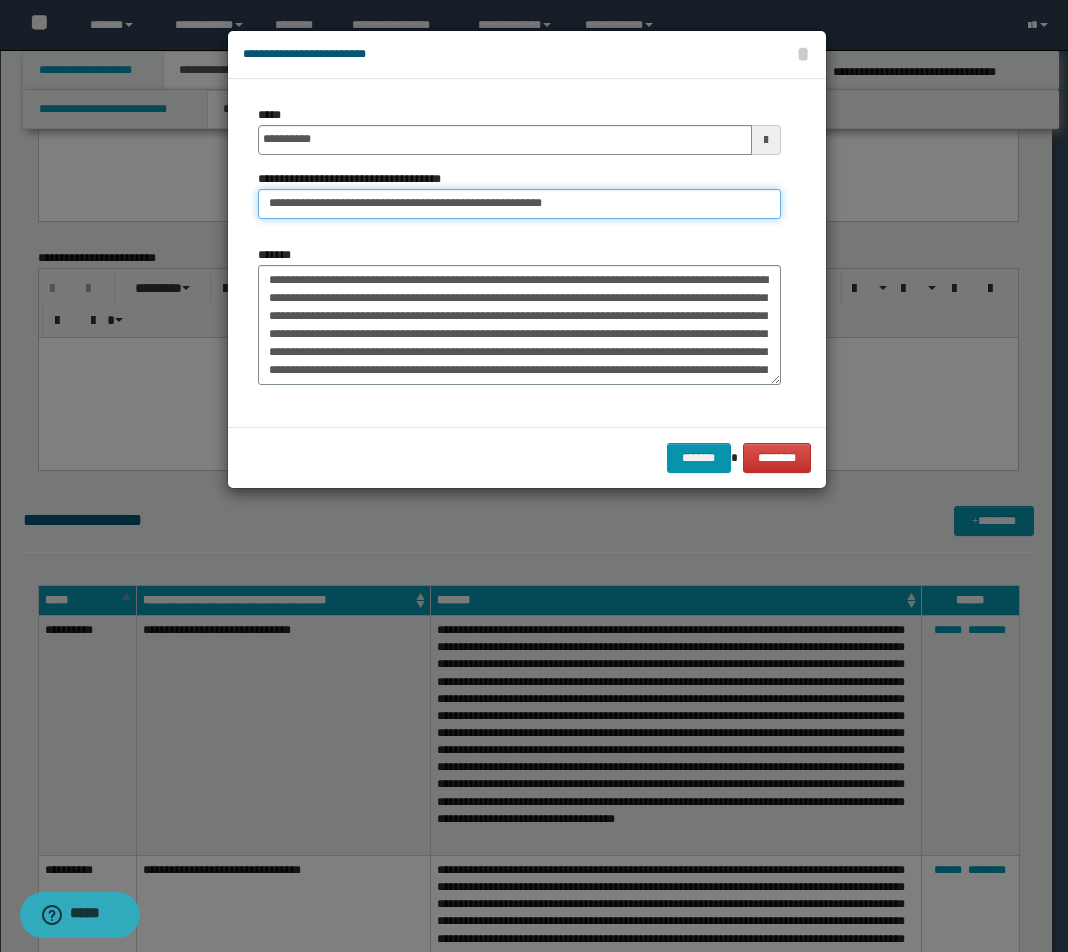 drag, startPoint x: 471, startPoint y: 208, endPoint x: 688, endPoint y: 218, distance: 217.23029 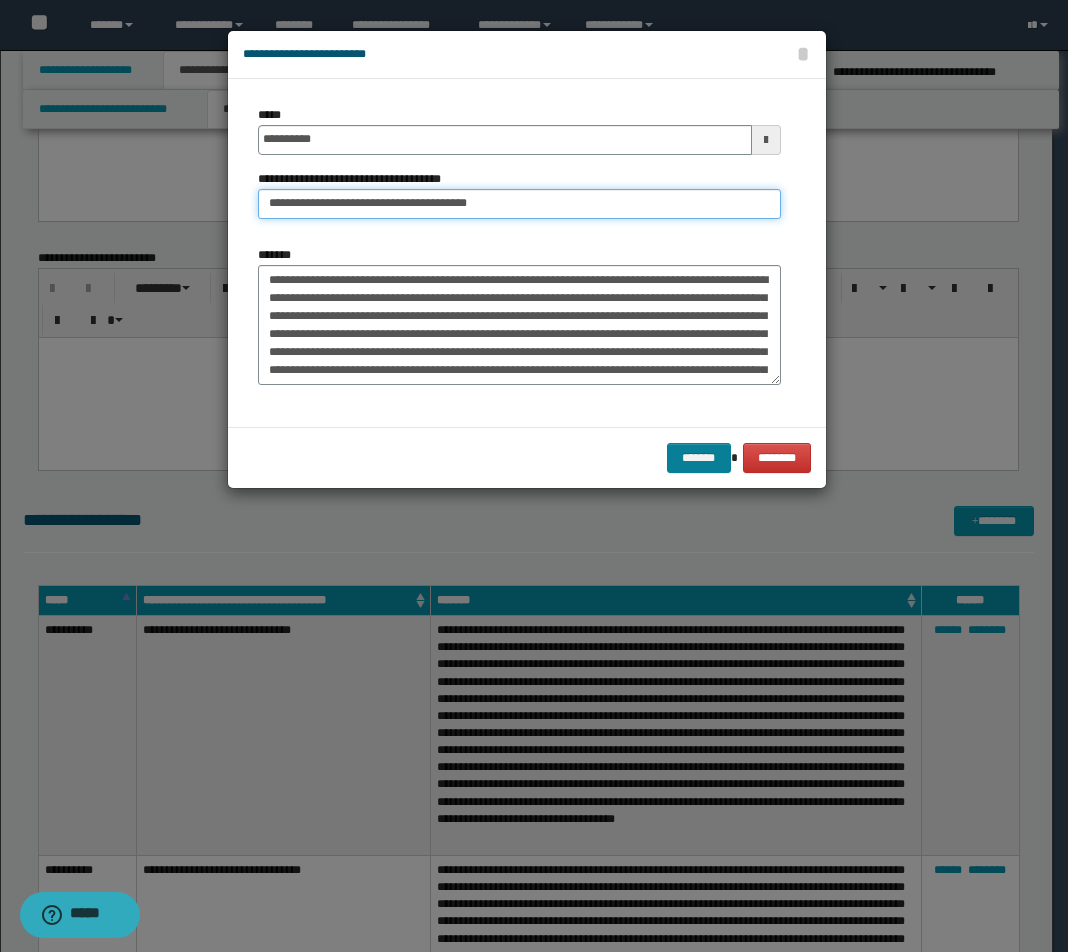 type on "**********" 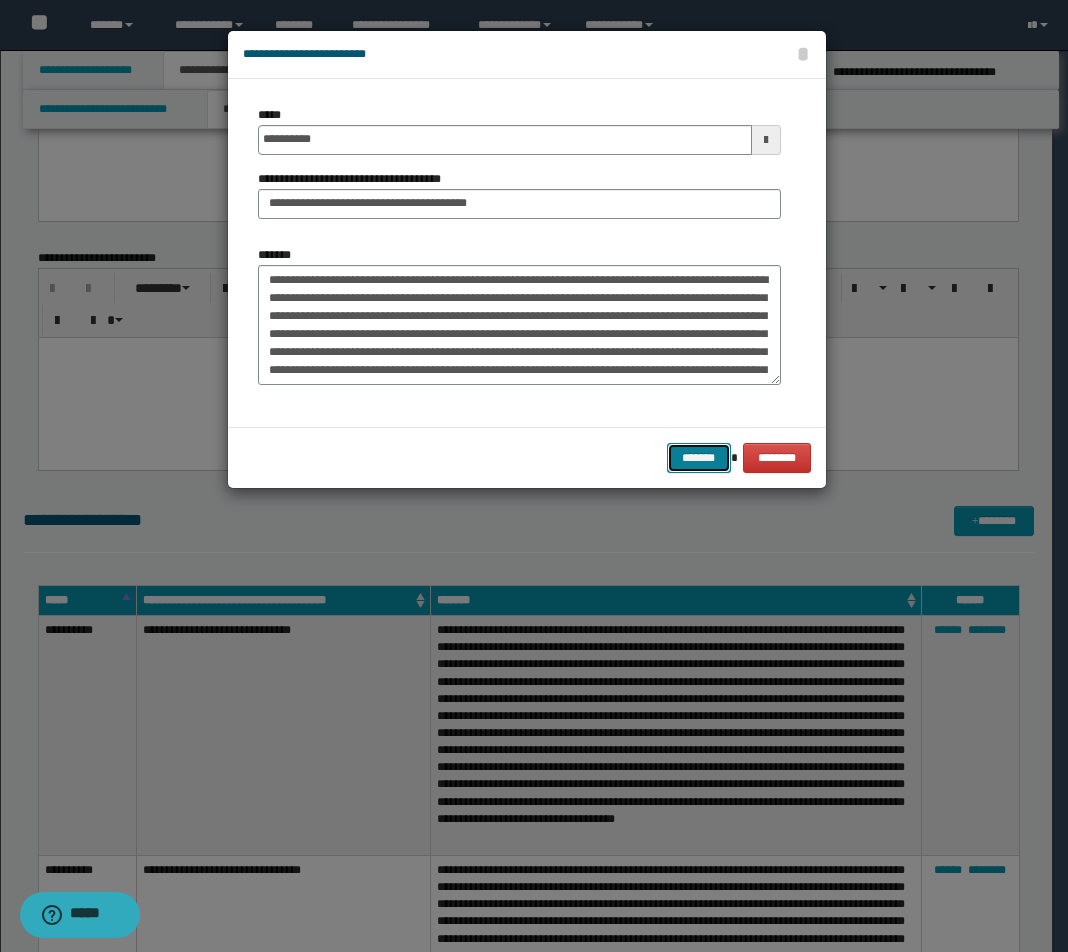click on "*******" at bounding box center [699, 458] 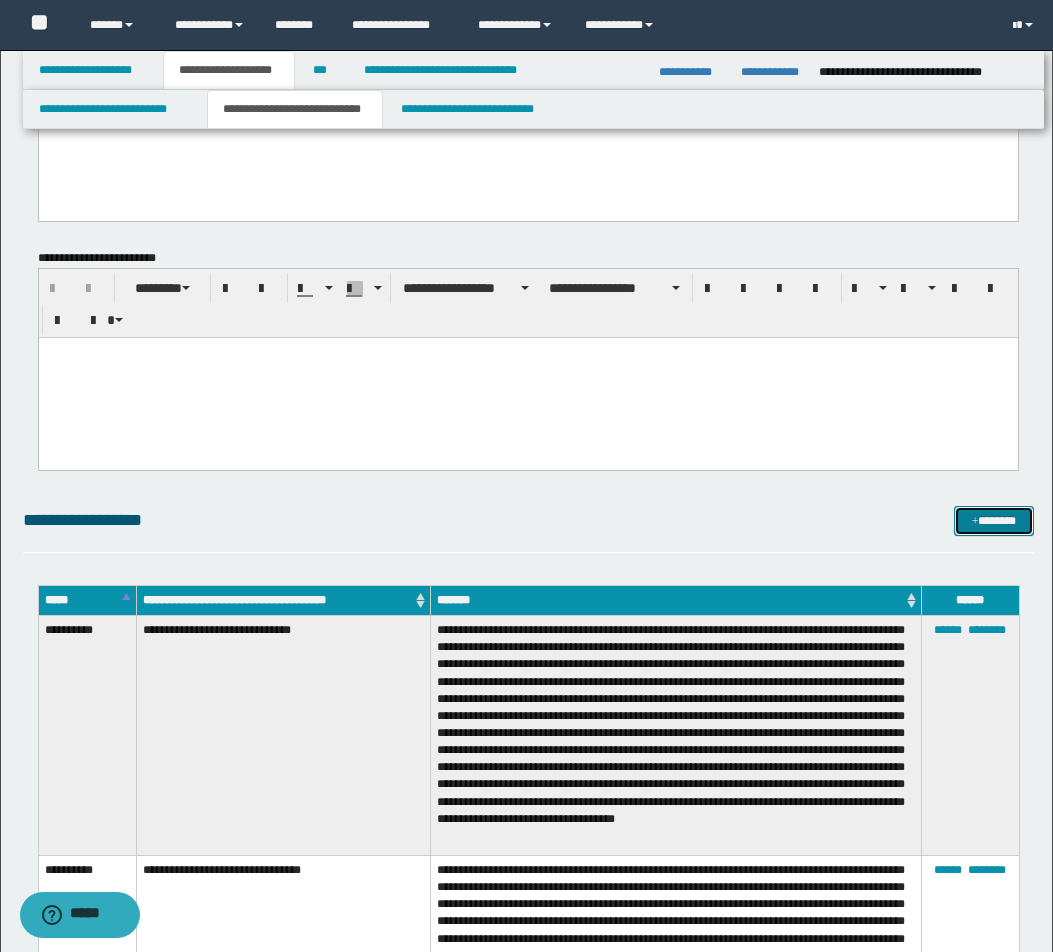 click at bounding box center (975, 522) 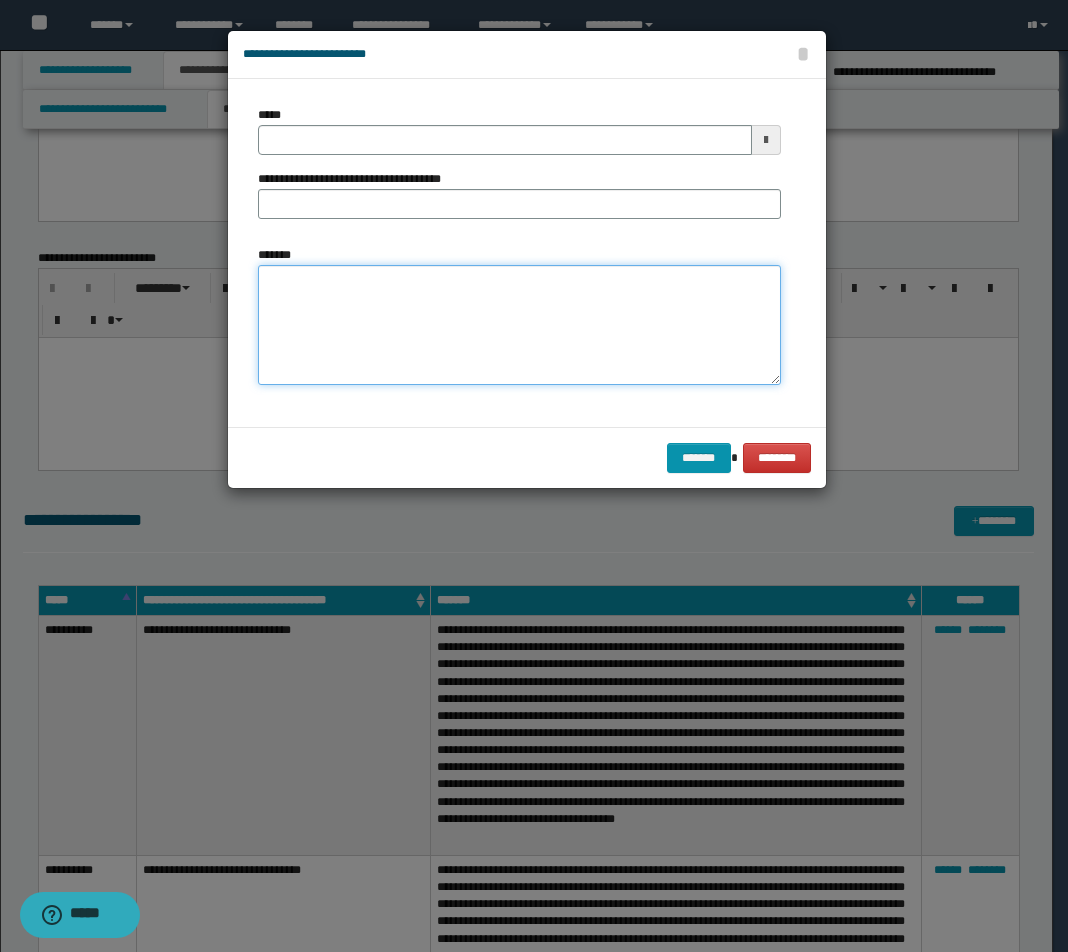 click on "*******" at bounding box center [519, 325] 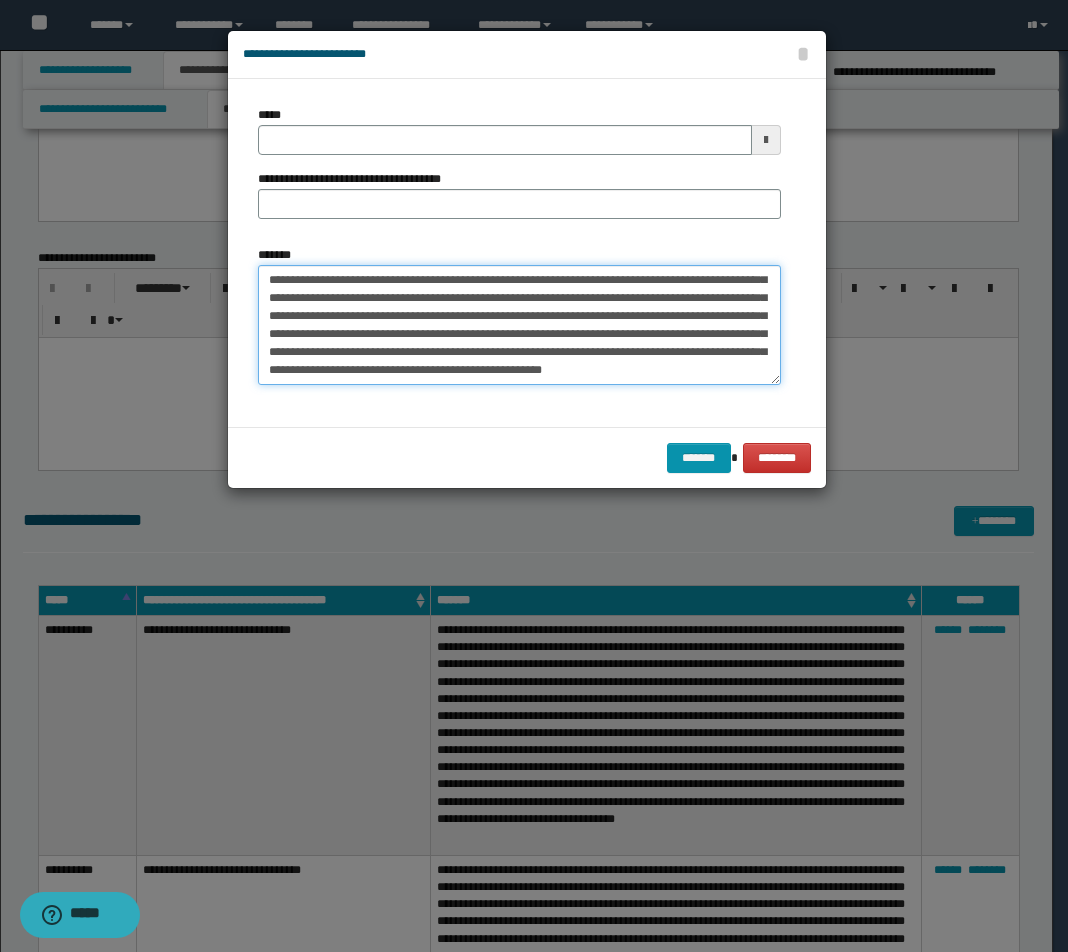 scroll, scrollTop: 0, scrollLeft: 0, axis: both 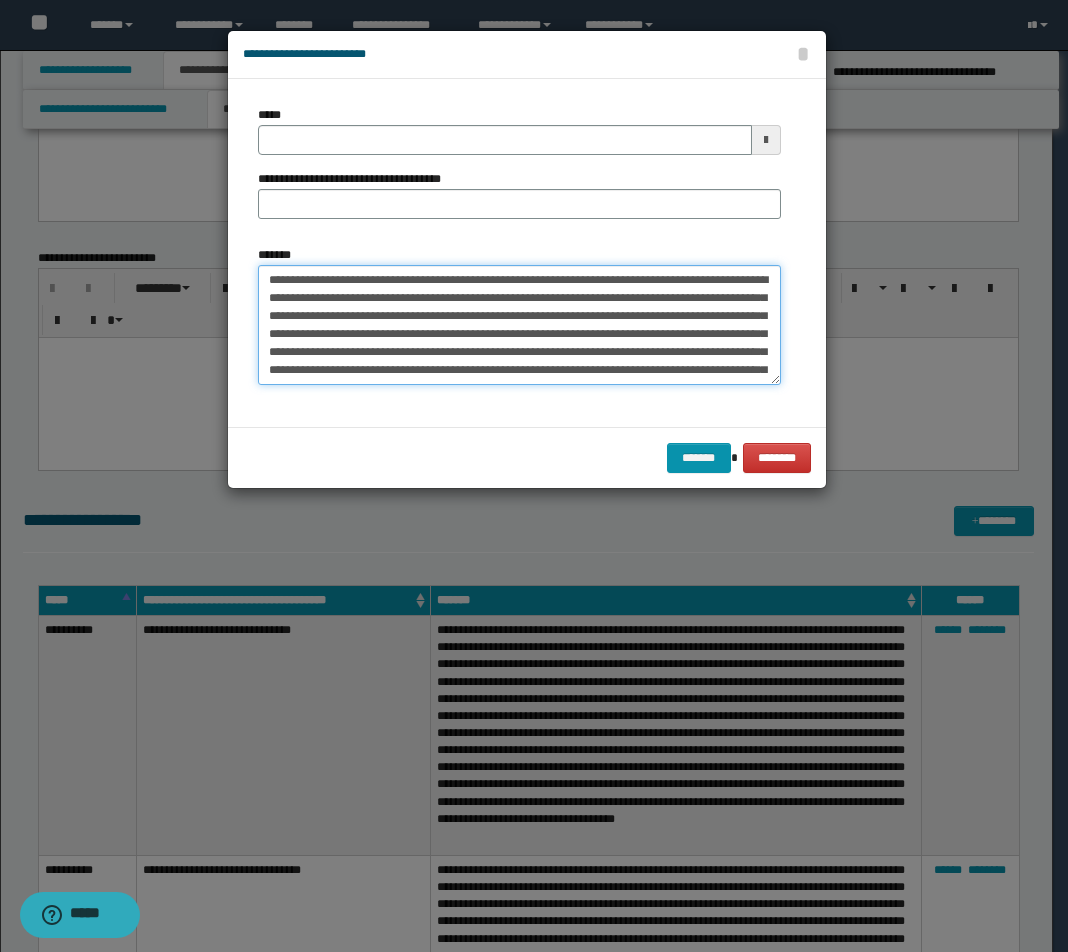 drag, startPoint x: 606, startPoint y: 282, endPoint x: 165, endPoint y: 289, distance: 441.05554 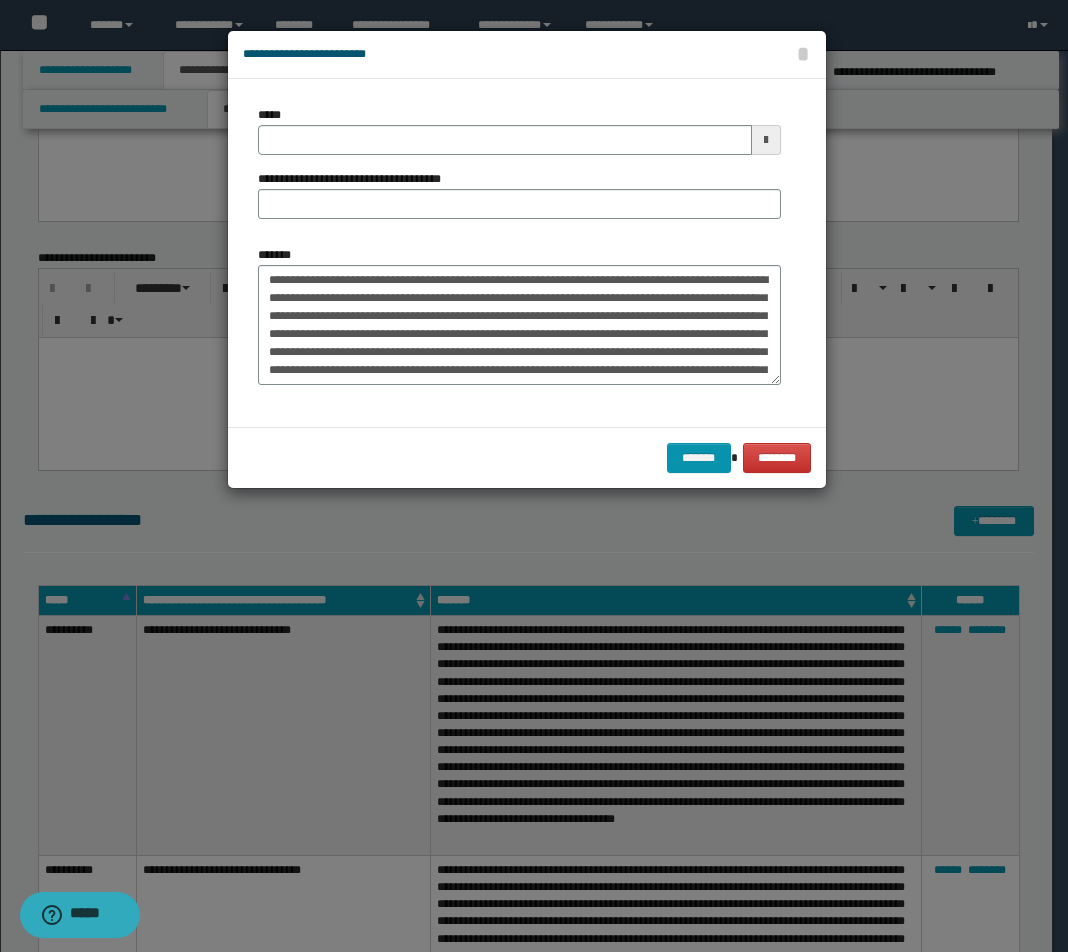 click at bounding box center (534, 476) 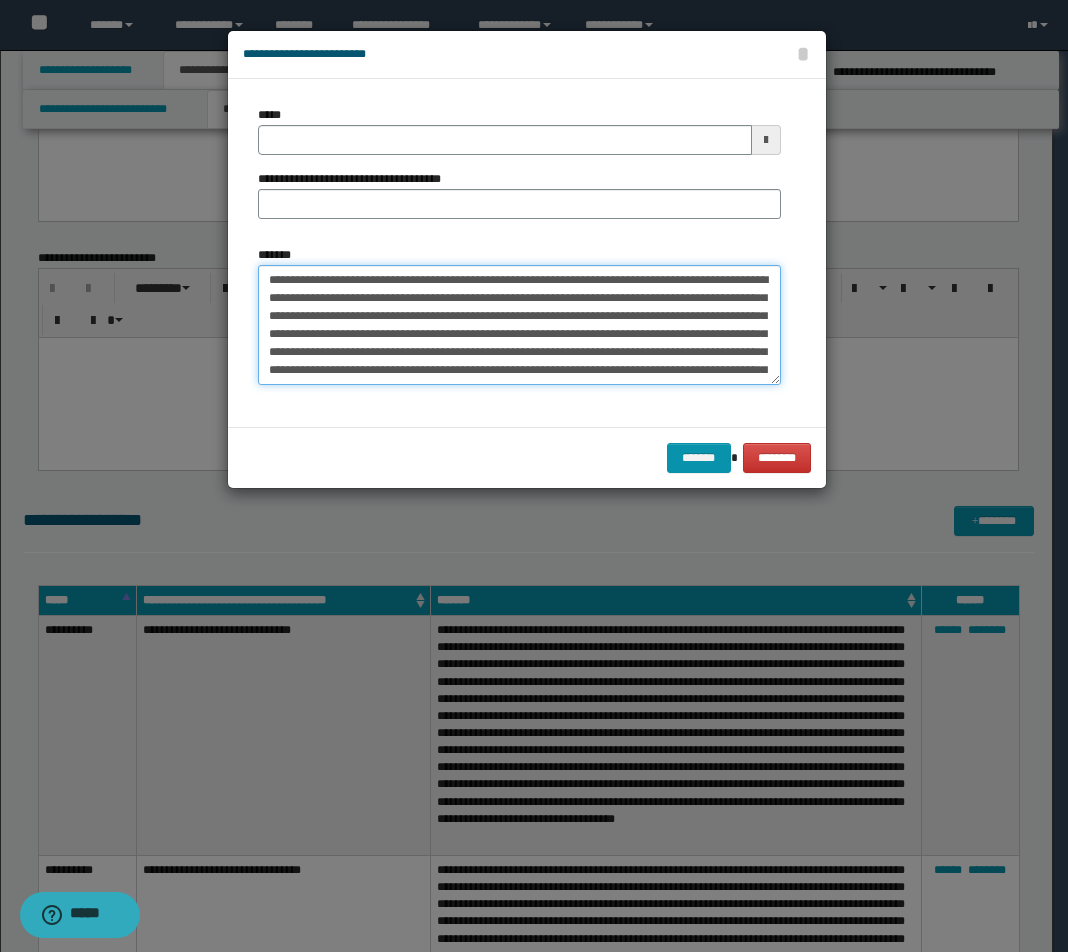 drag, startPoint x: 266, startPoint y: 282, endPoint x: 608, endPoint y: 281, distance: 342.00146 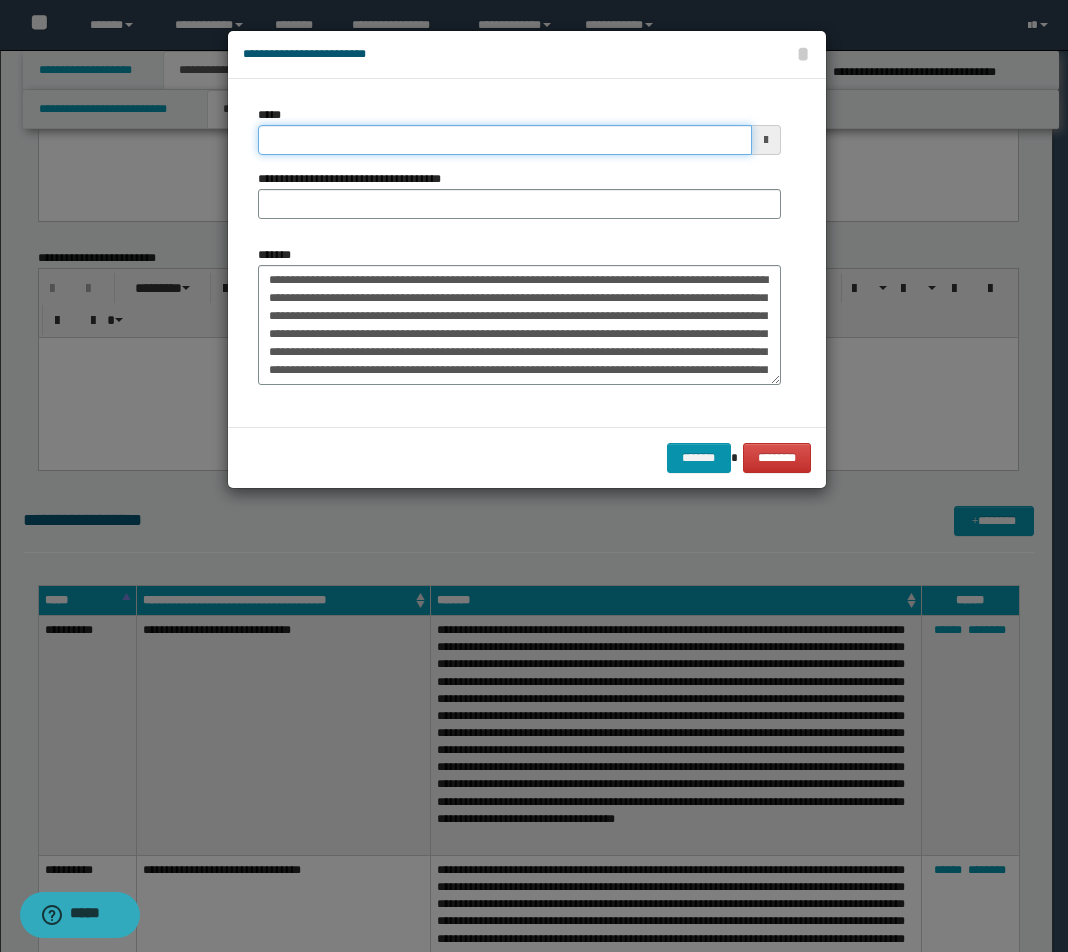 click on "*****" at bounding box center [505, 140] 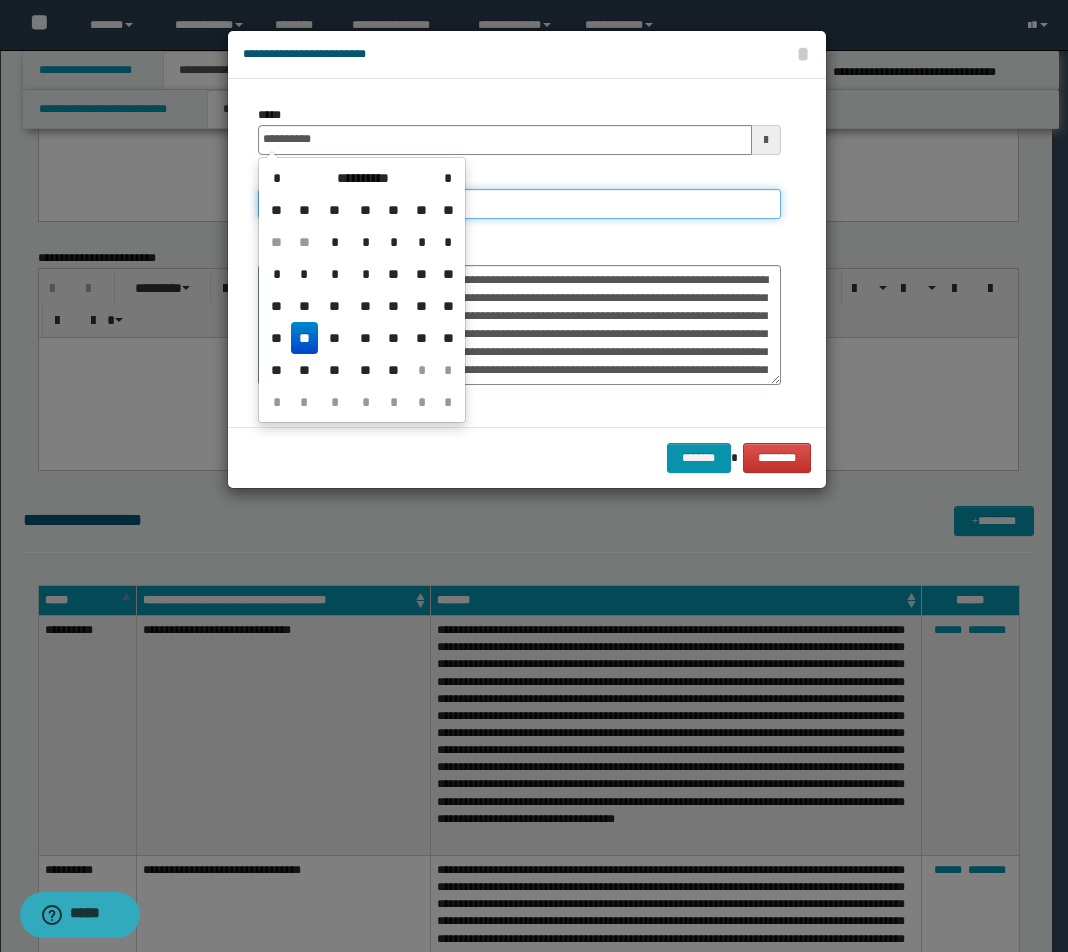 type on "**********" 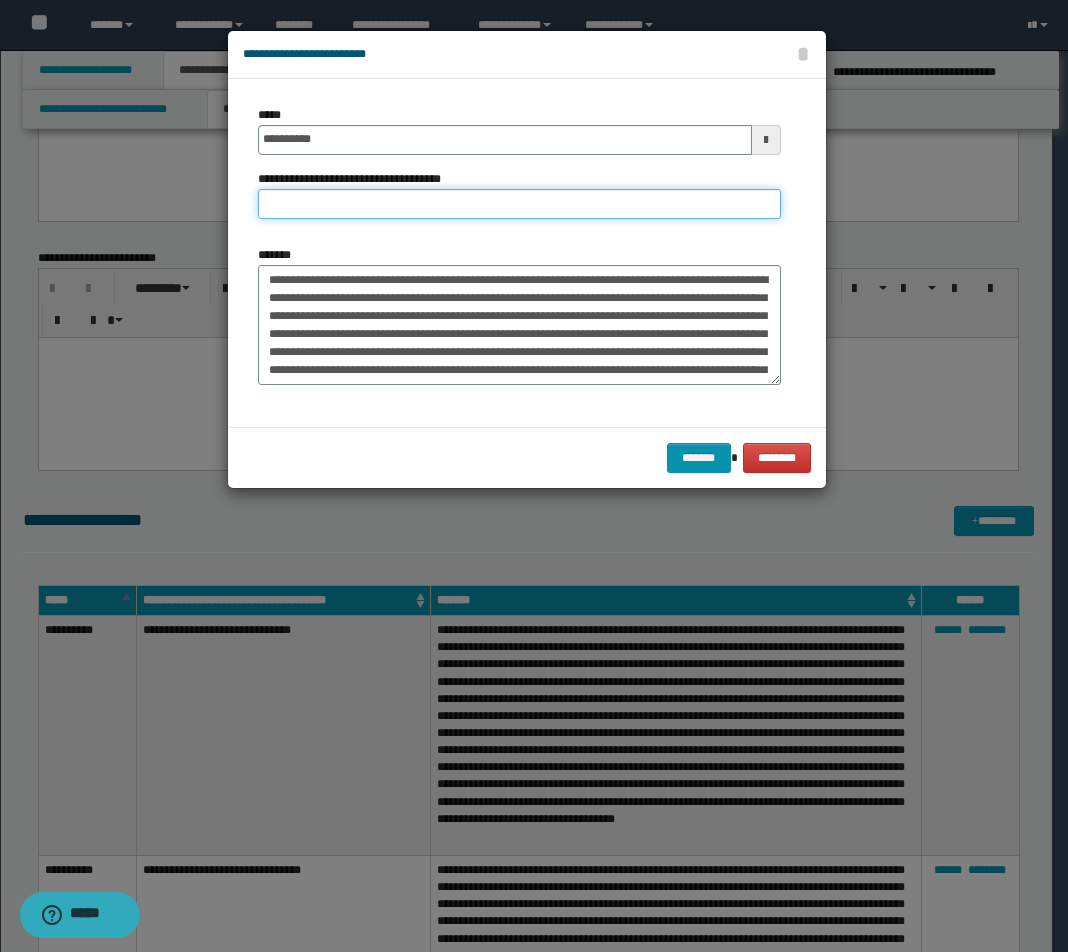 click on "**********" at bounding box center [519, 204] 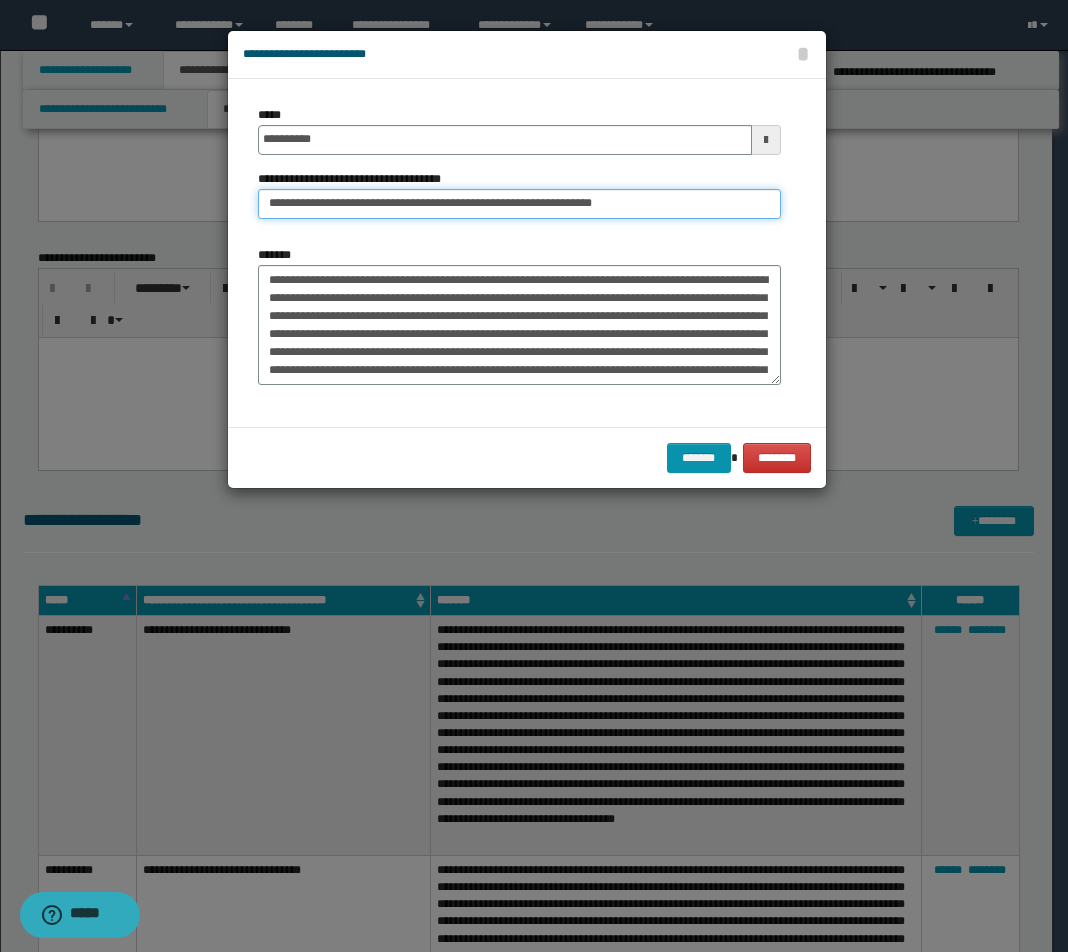 drag, startPoint x: 533, startPoint y: 207, endPoint x: 688, endPoint y: 209, distance: 155.01291 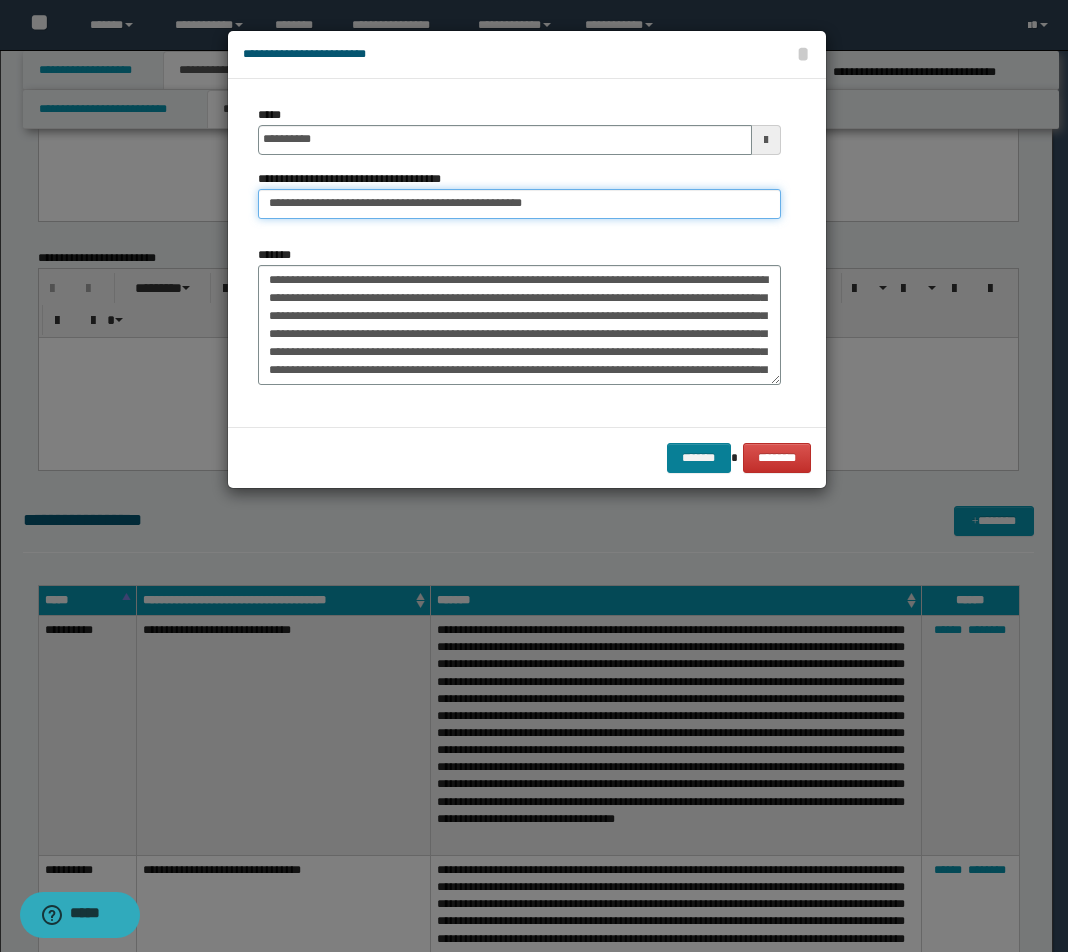 type on "**********" 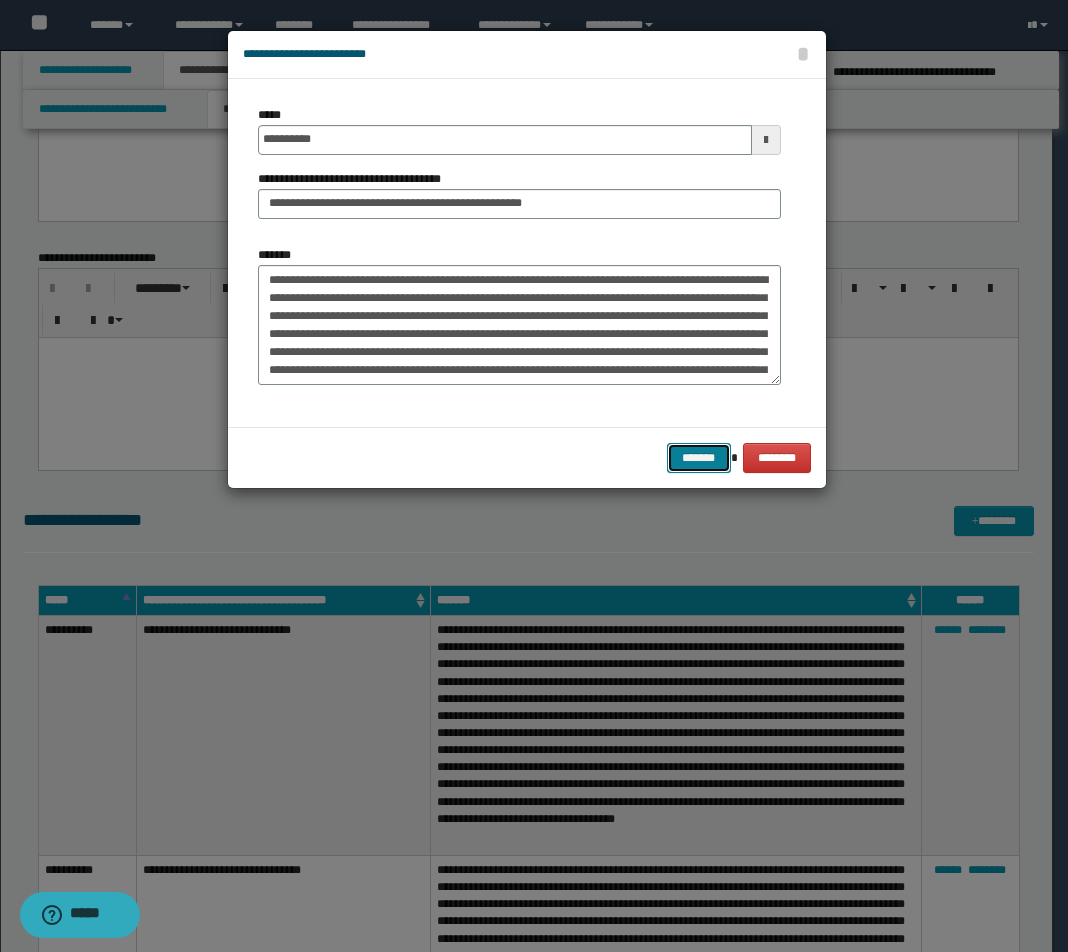 click on "*******" at bounding box center (699, 458) 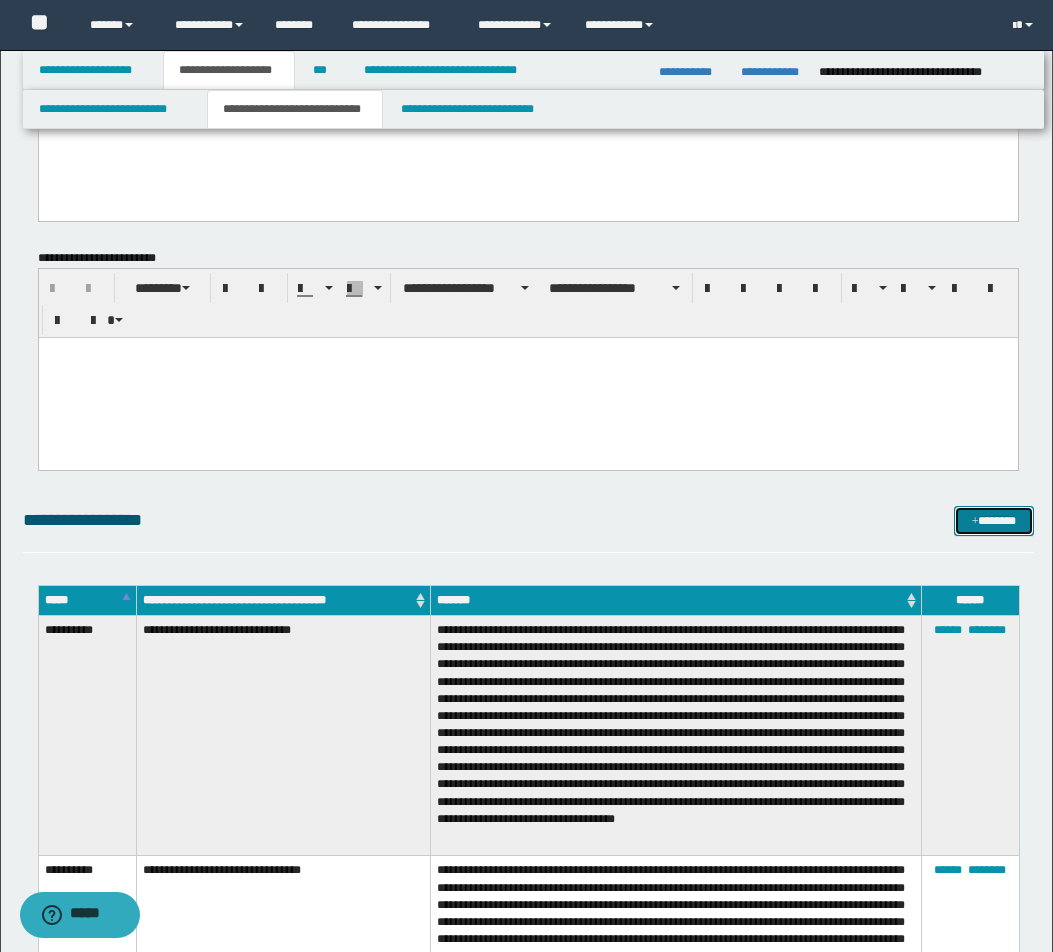 click at bounding box center (975, 522) 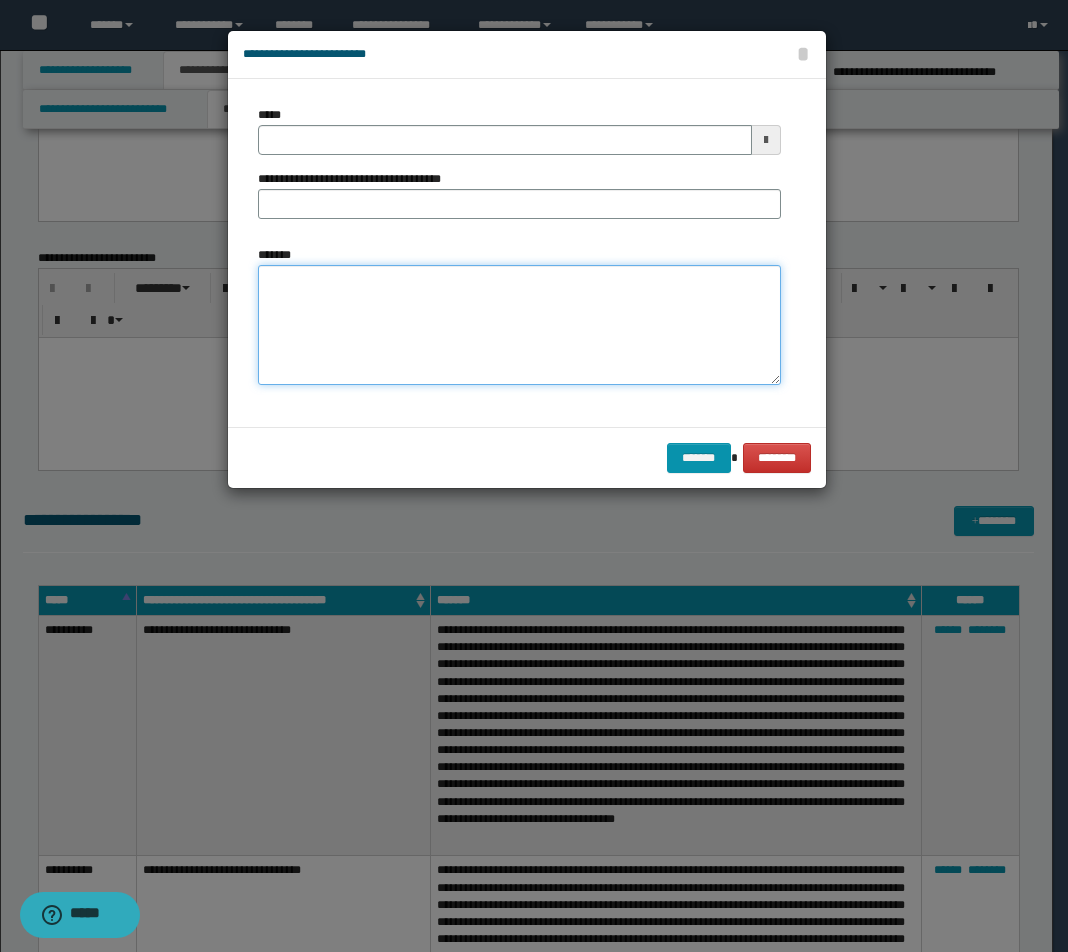 click on "*******" at bounding box center (519, 325) 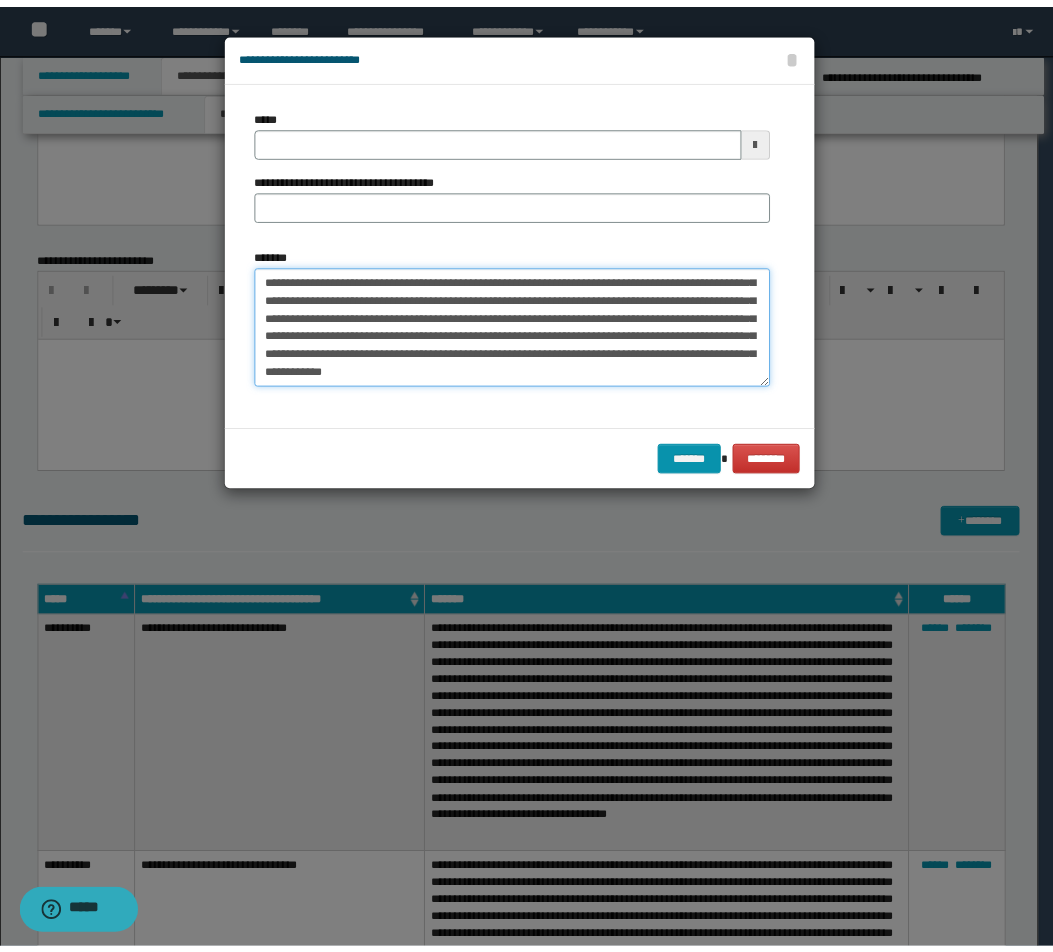 scroll, scrollTop: 0, scrollLeft: 0, axis: both 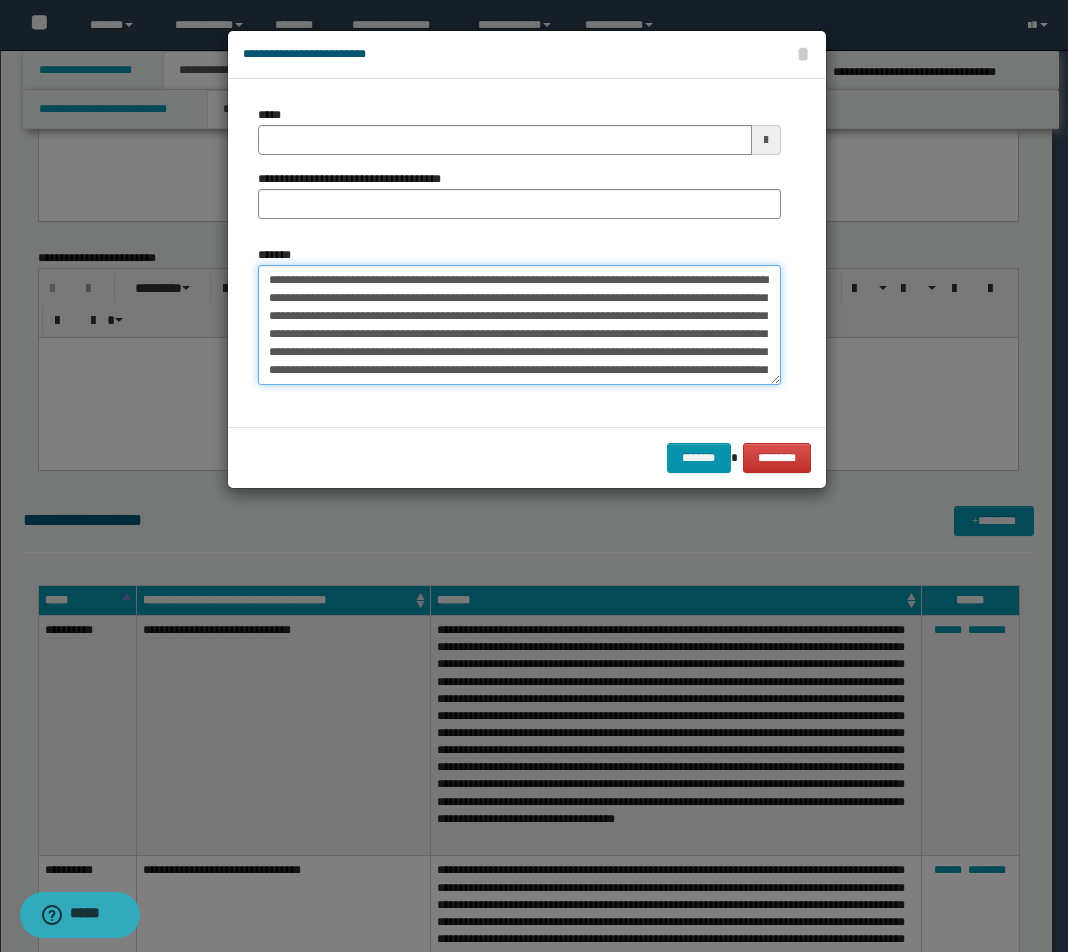 drag, startPoint x: 586, startPoint y: 278, endPoint x: 7, endPoint y: 263, distance: 579.1943 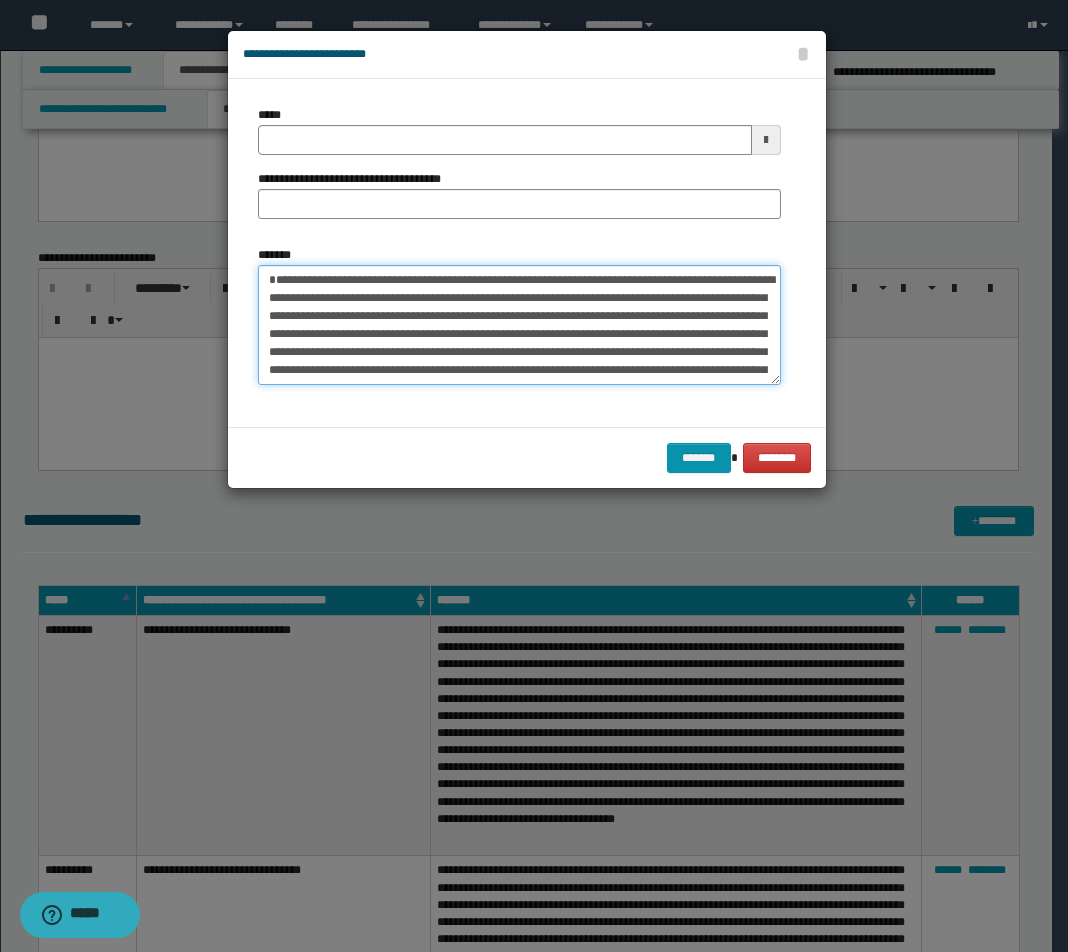 type 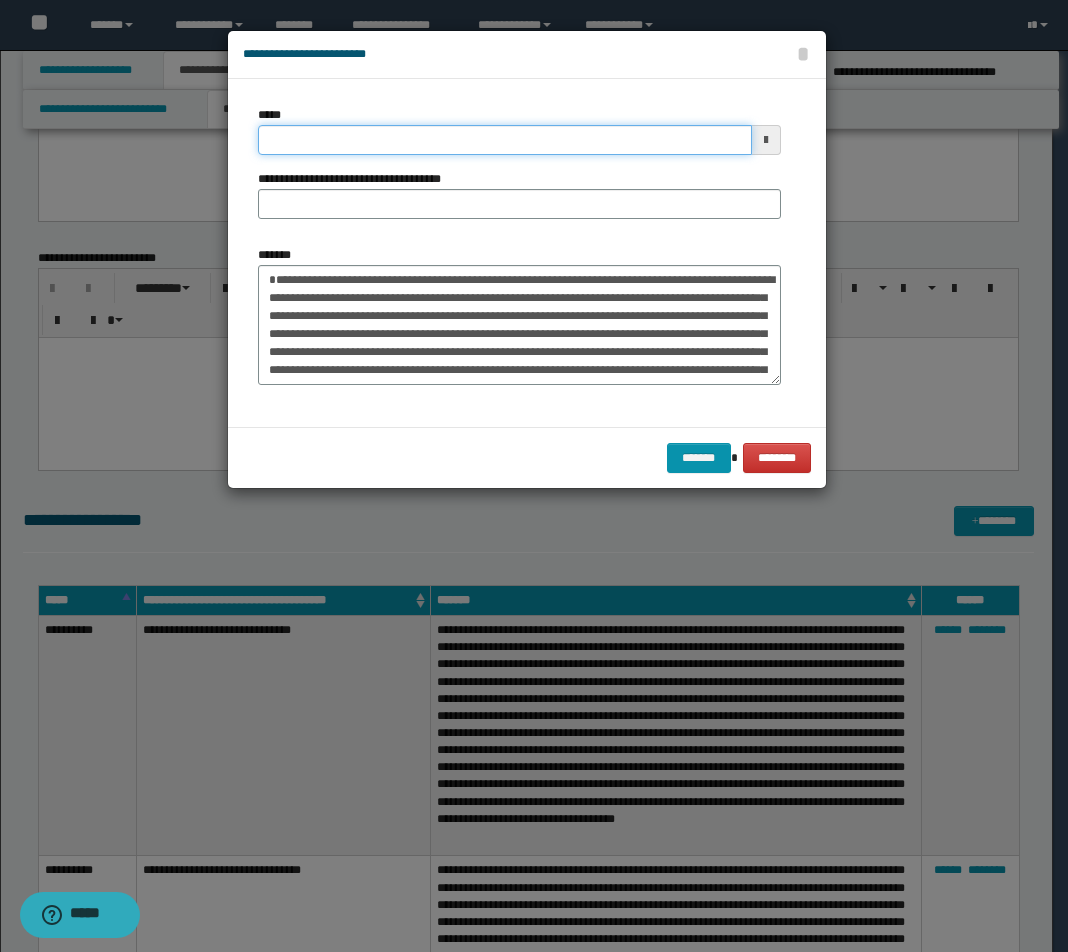 click on "*****" at bounding box center (505, 140) 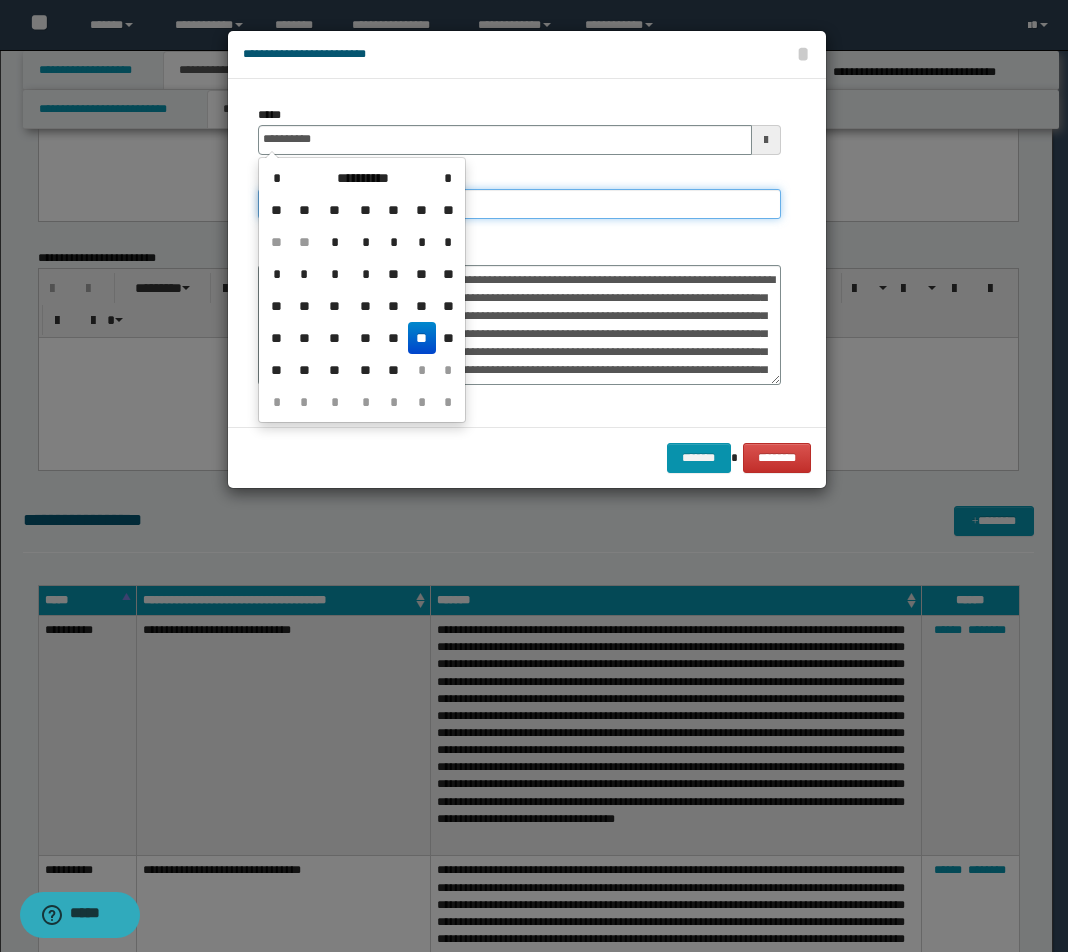 type on "**********" 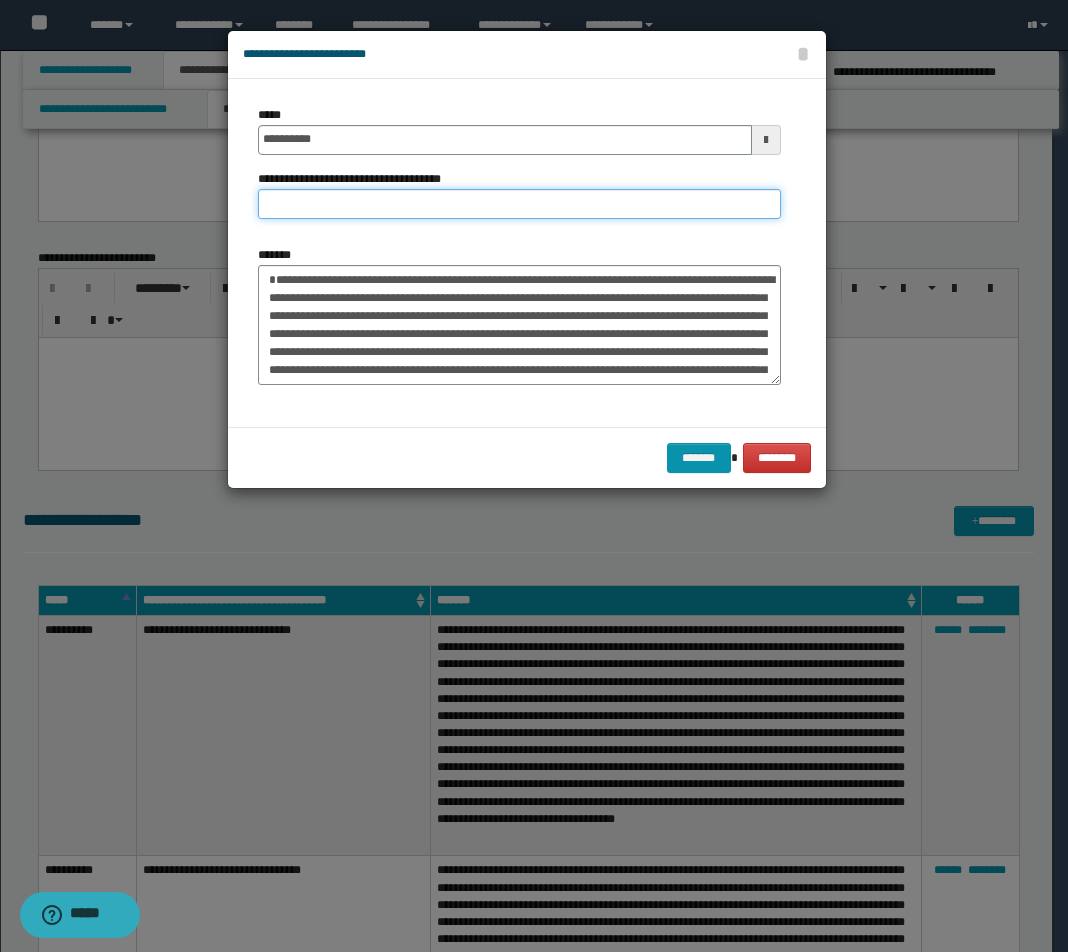 paste on "**********" 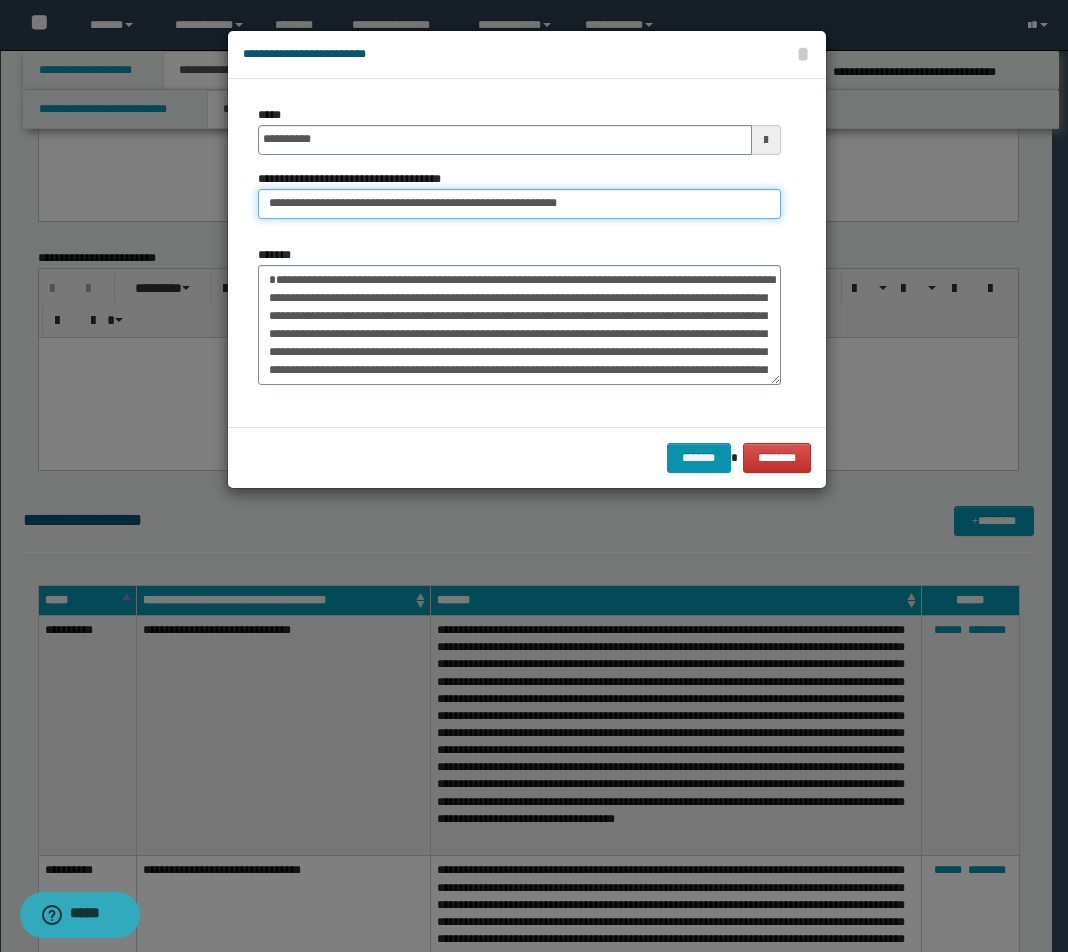 drag, startPoint x: 514, startPoint y: 207, endPoint x: 740, endPoint y: 208, distance: 226.00221 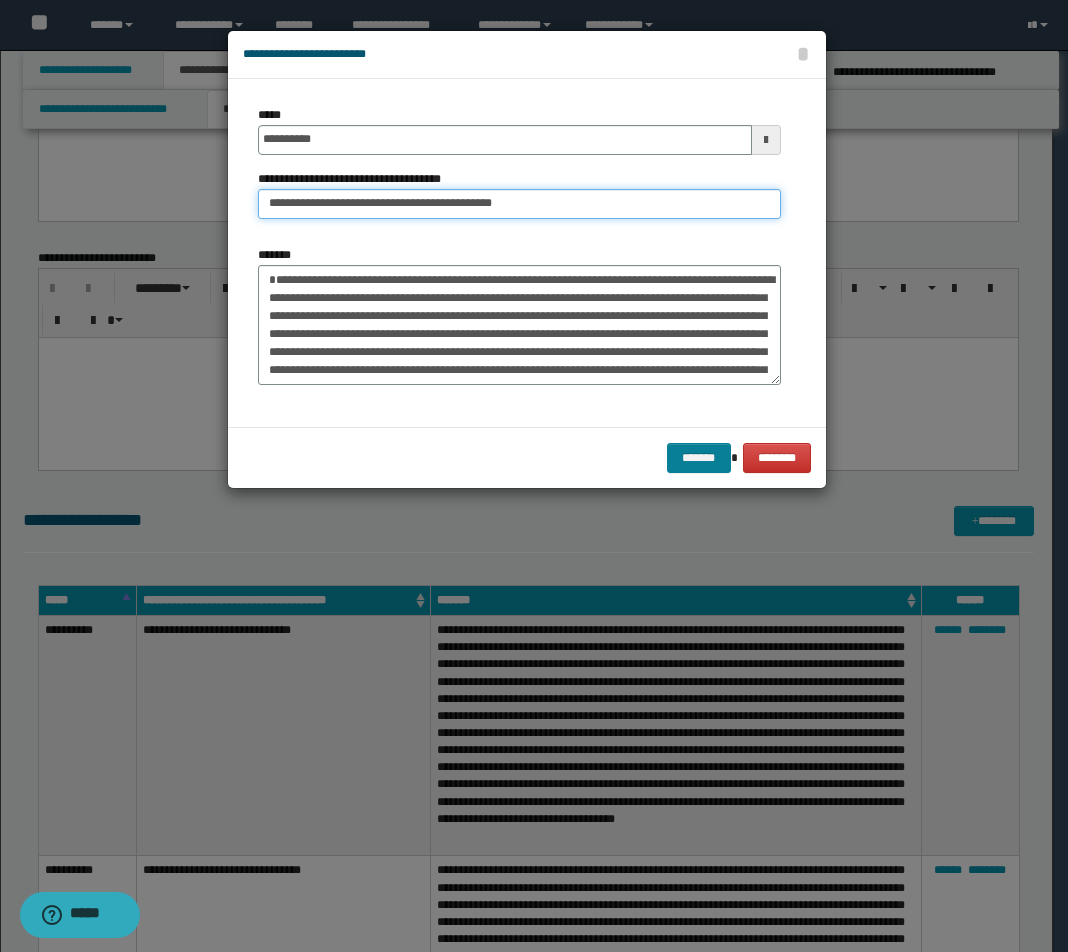 type on "**********" 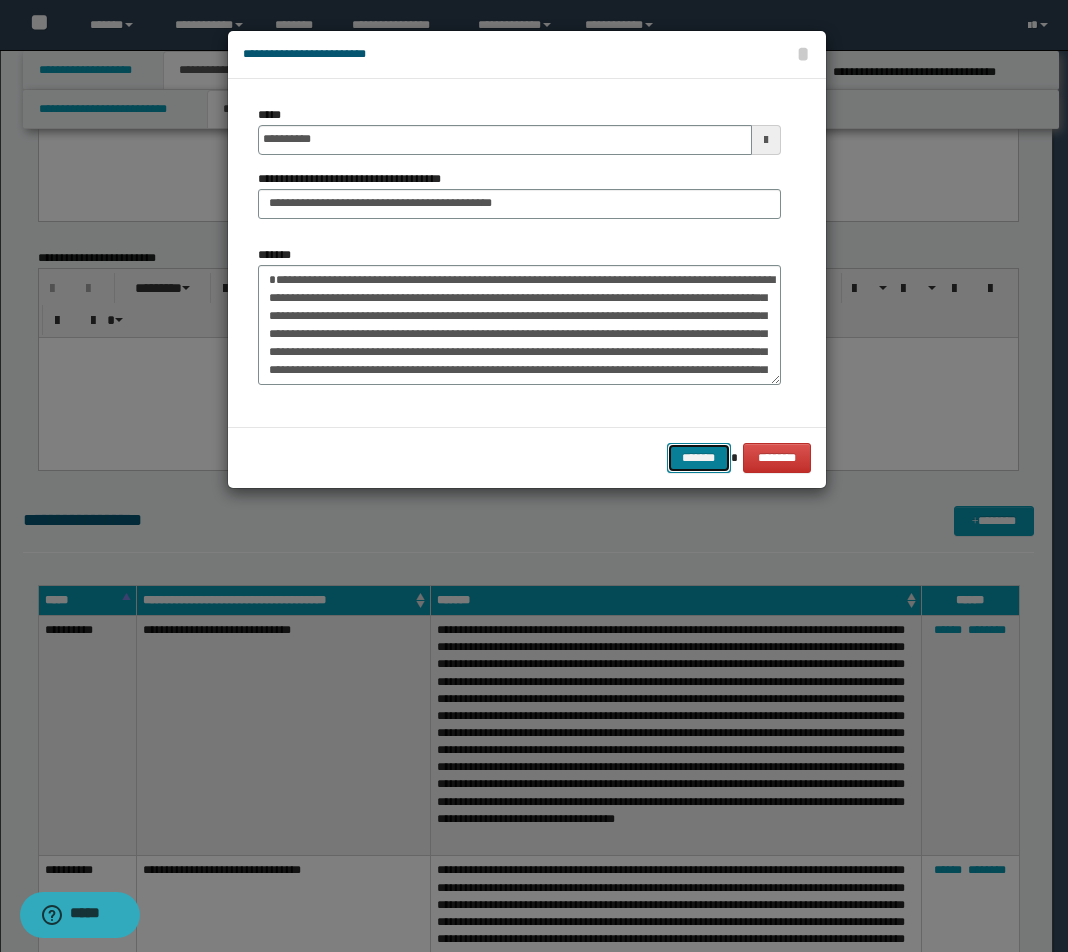 click on "*******" at bounding box center (699, 458) 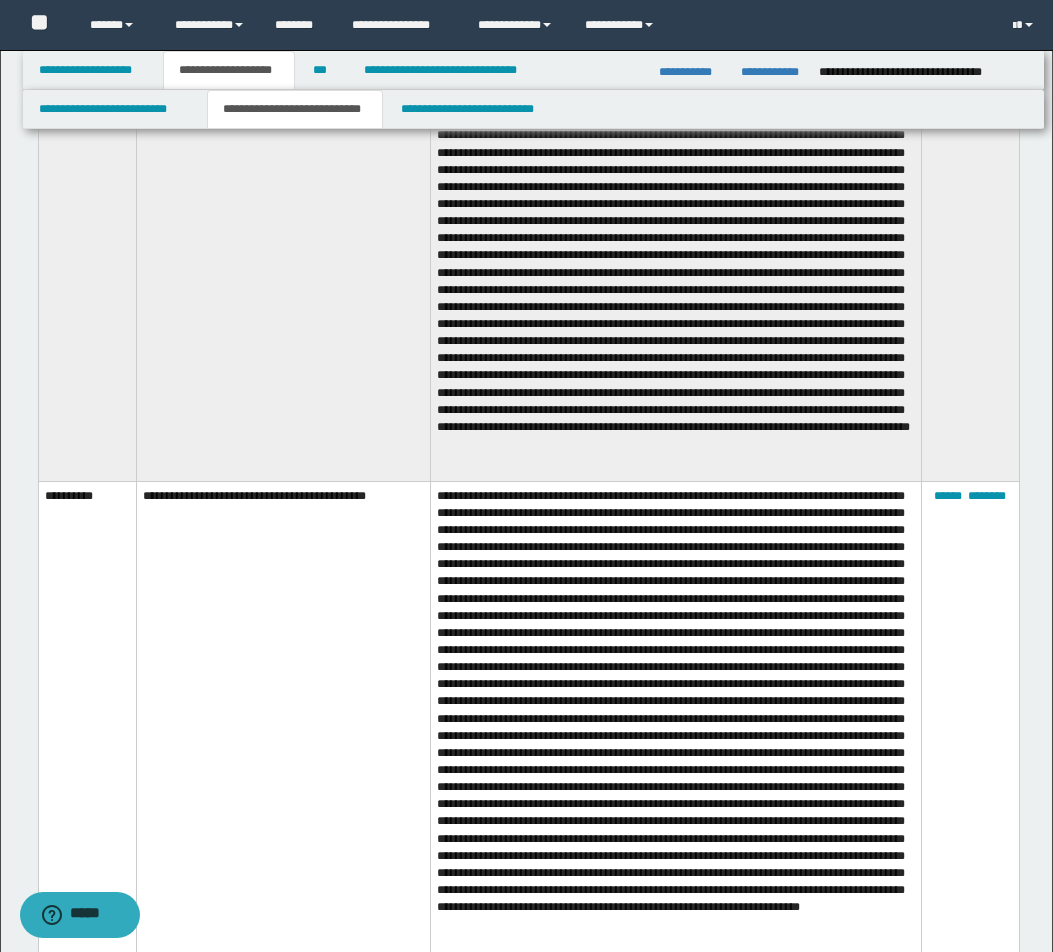 scroll, scrollTop: 14603, scrollLeft: 0, axis: vertical 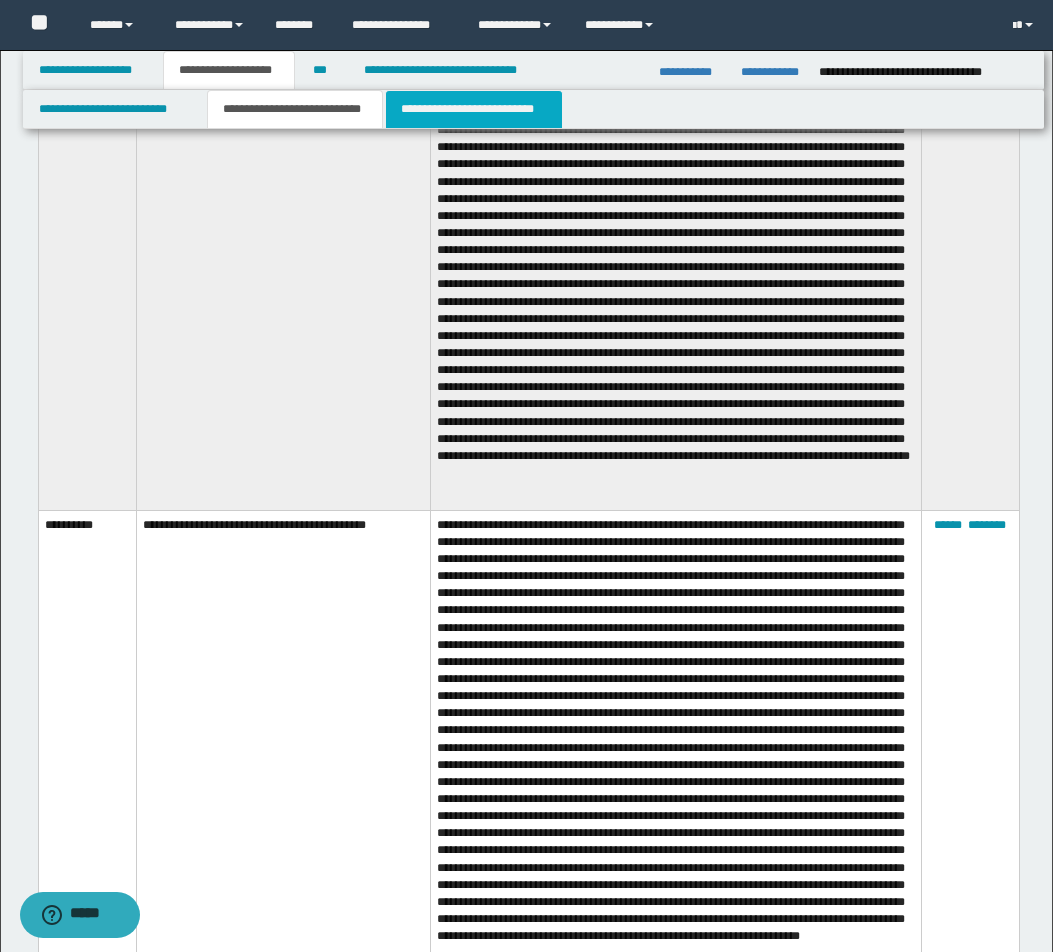 click on "**********" at bounding box center (474, 109) 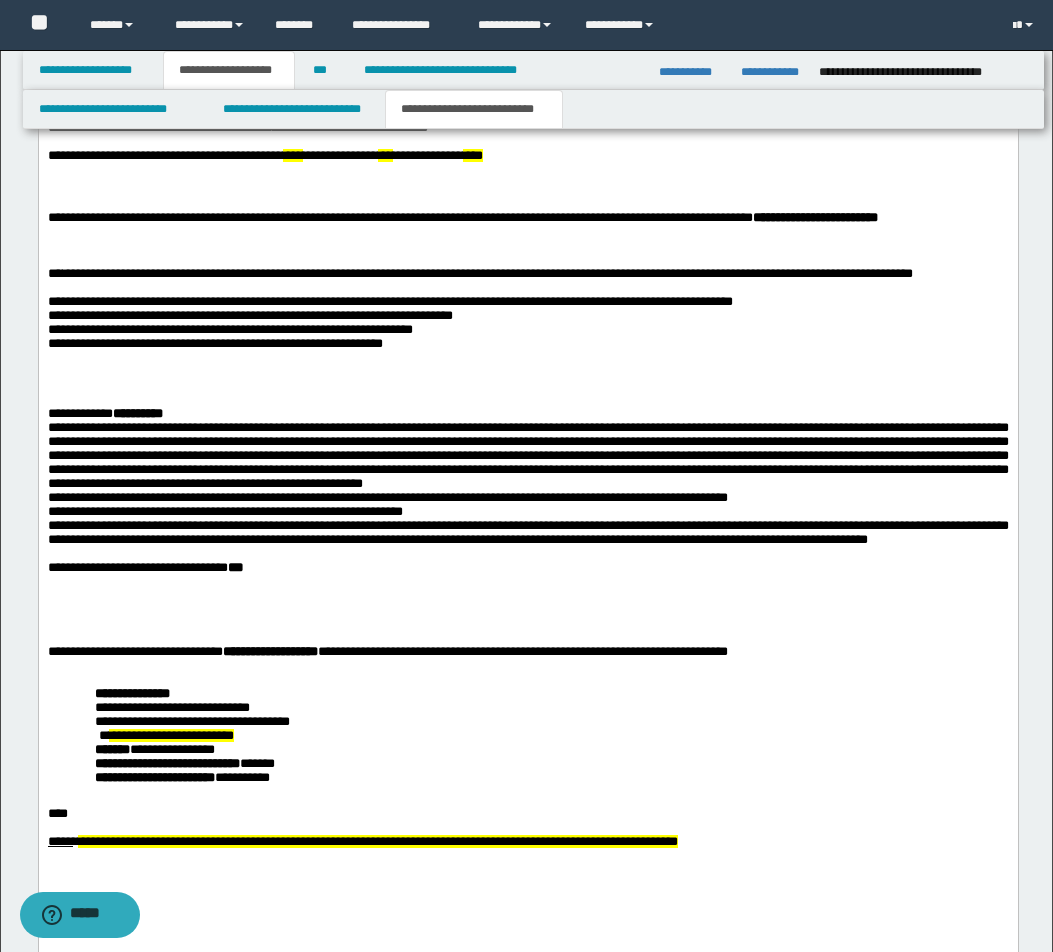scroll, scrollTop: 2100, scrollLeft: 0, axis: vertical 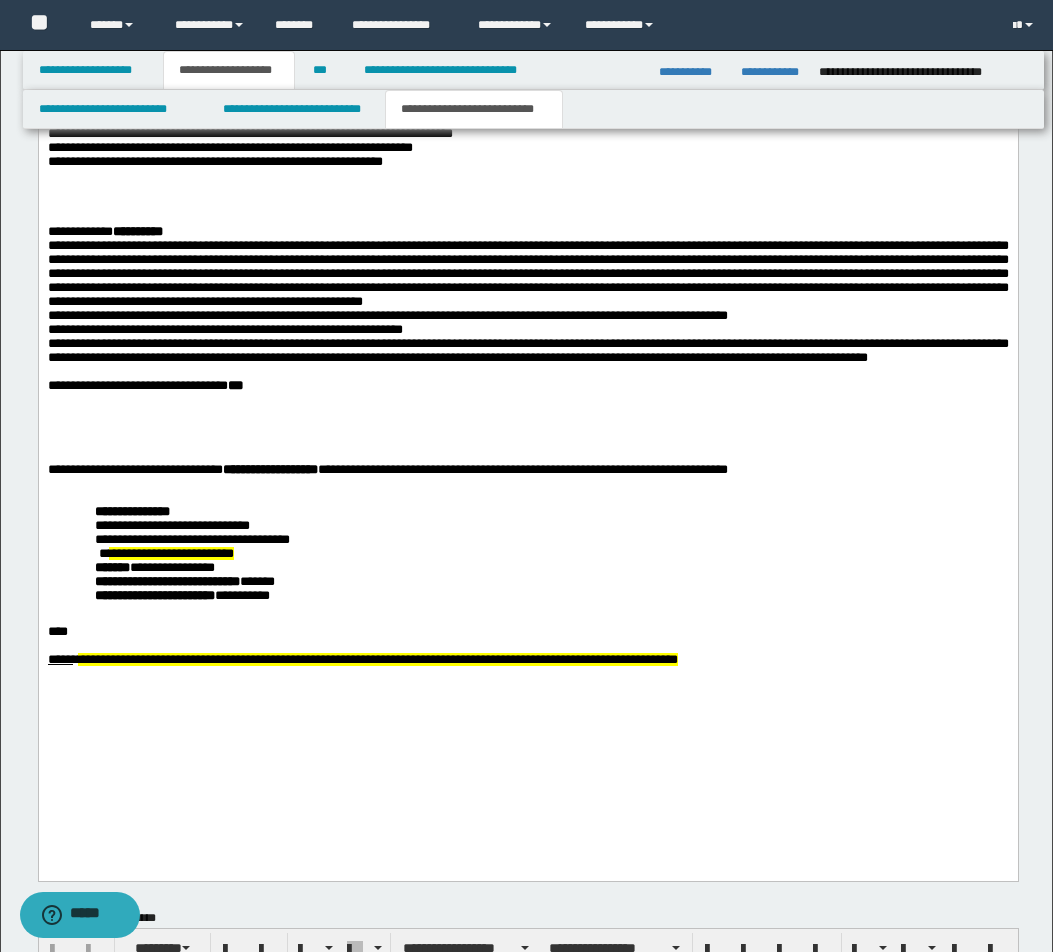click on "****" at bounding box center [527, 632] 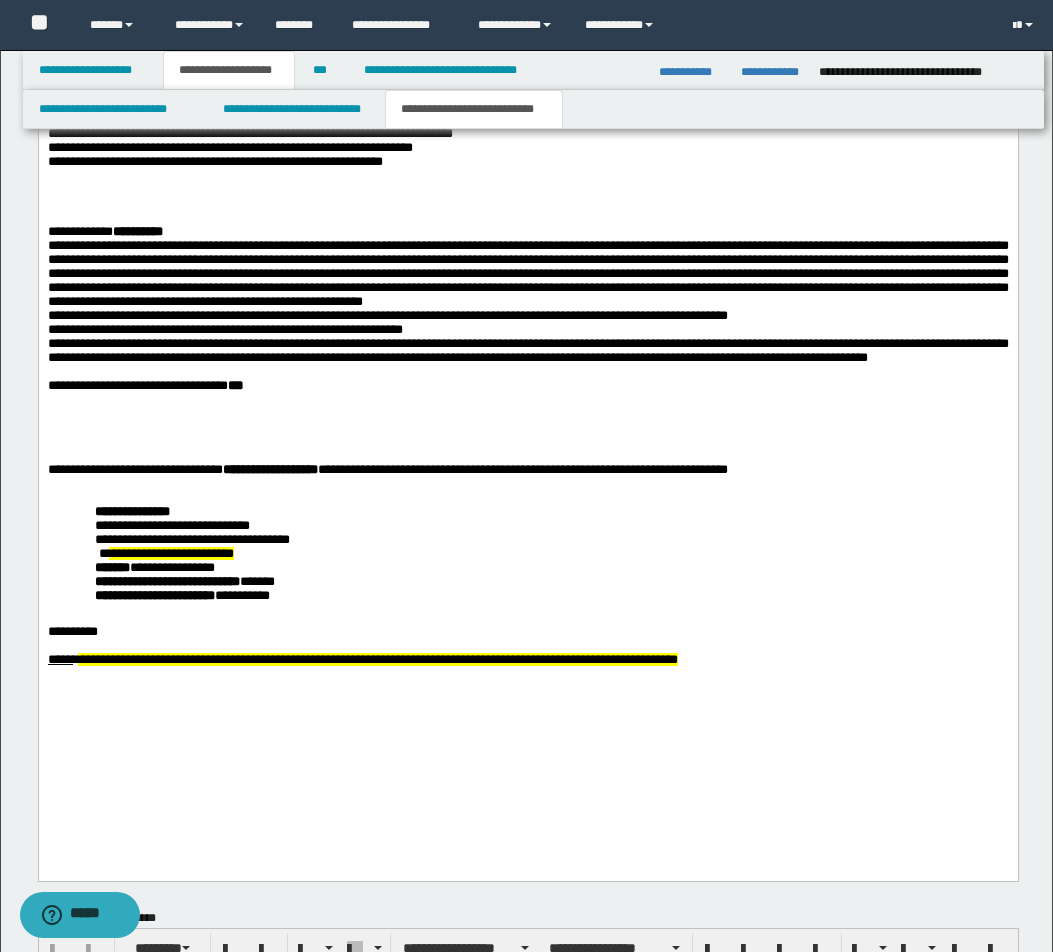 click on "**********" at bounding box center (527, 313) 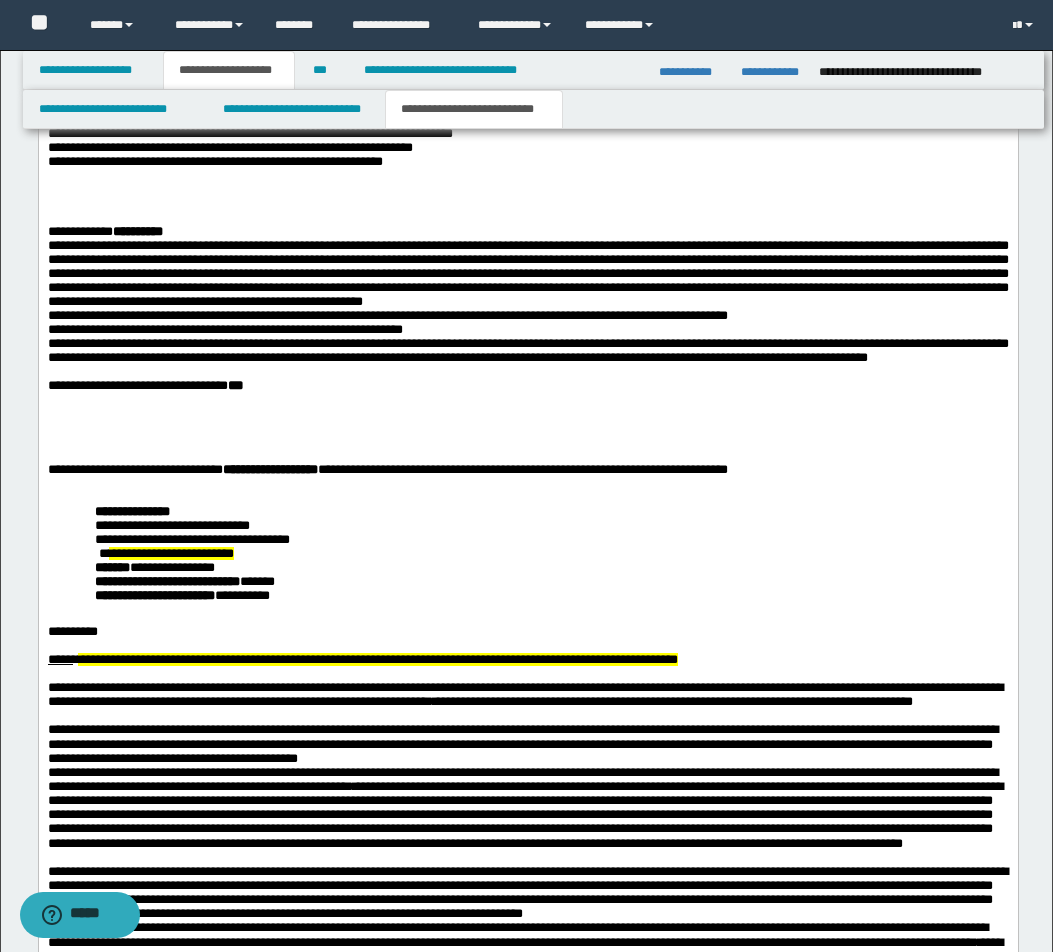 click on "**********" at bounding box center [551, 568] 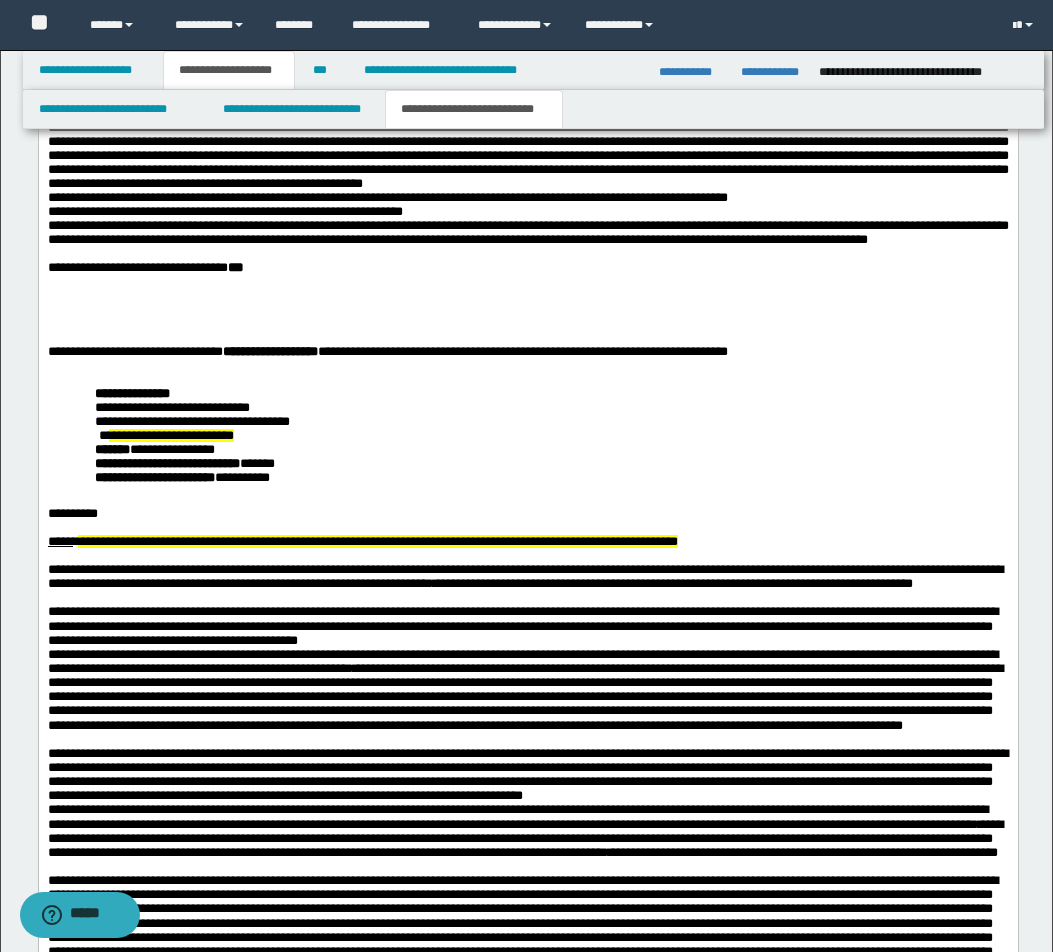 scroll, scrollTop: 2468, scrollLeft: 0, axis: vertical 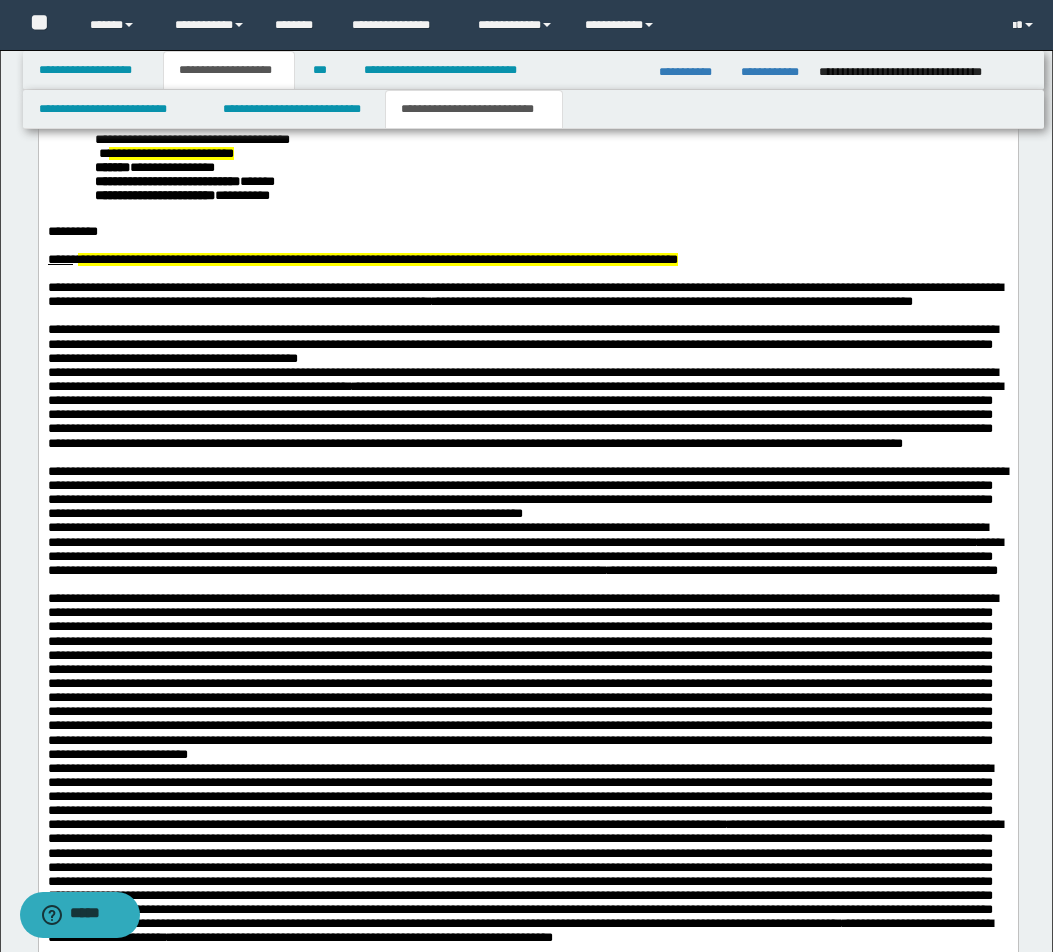 click on "**********" at bounding box center [527, 302] 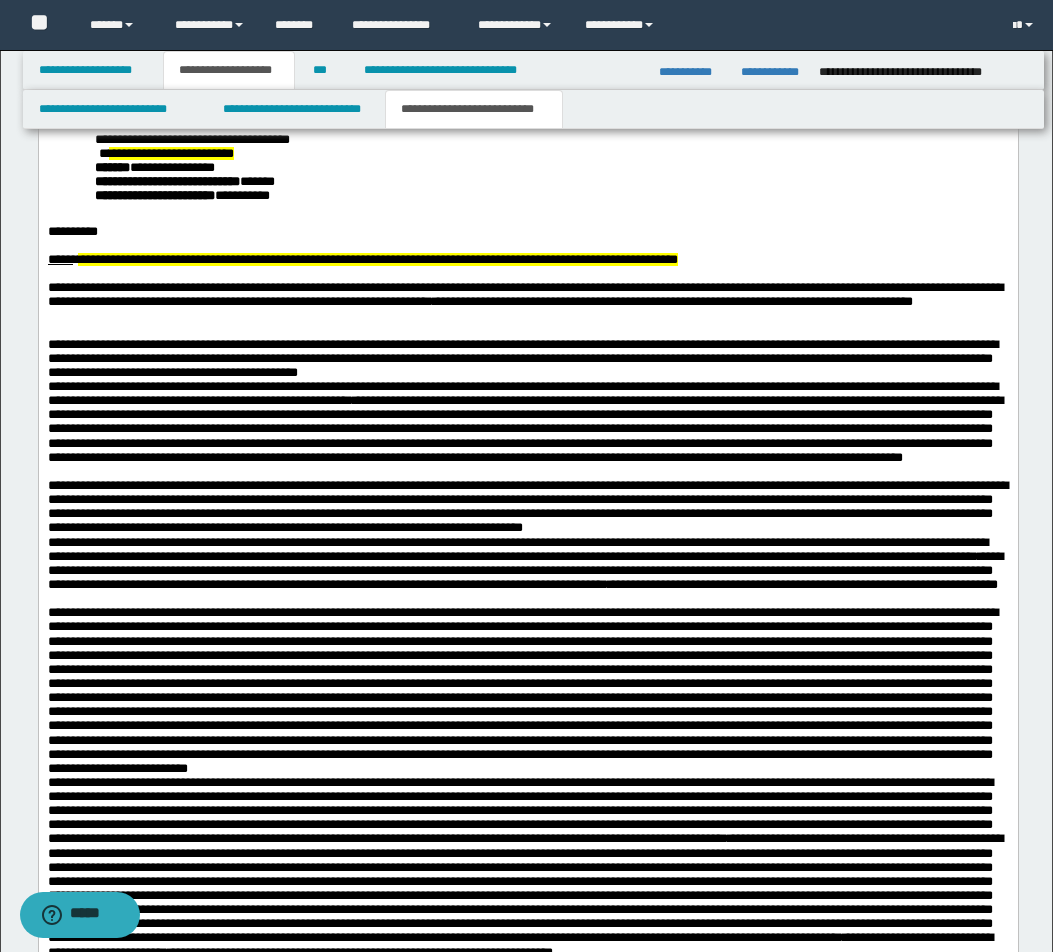 click on "**********" at bounding box center [527, 359] 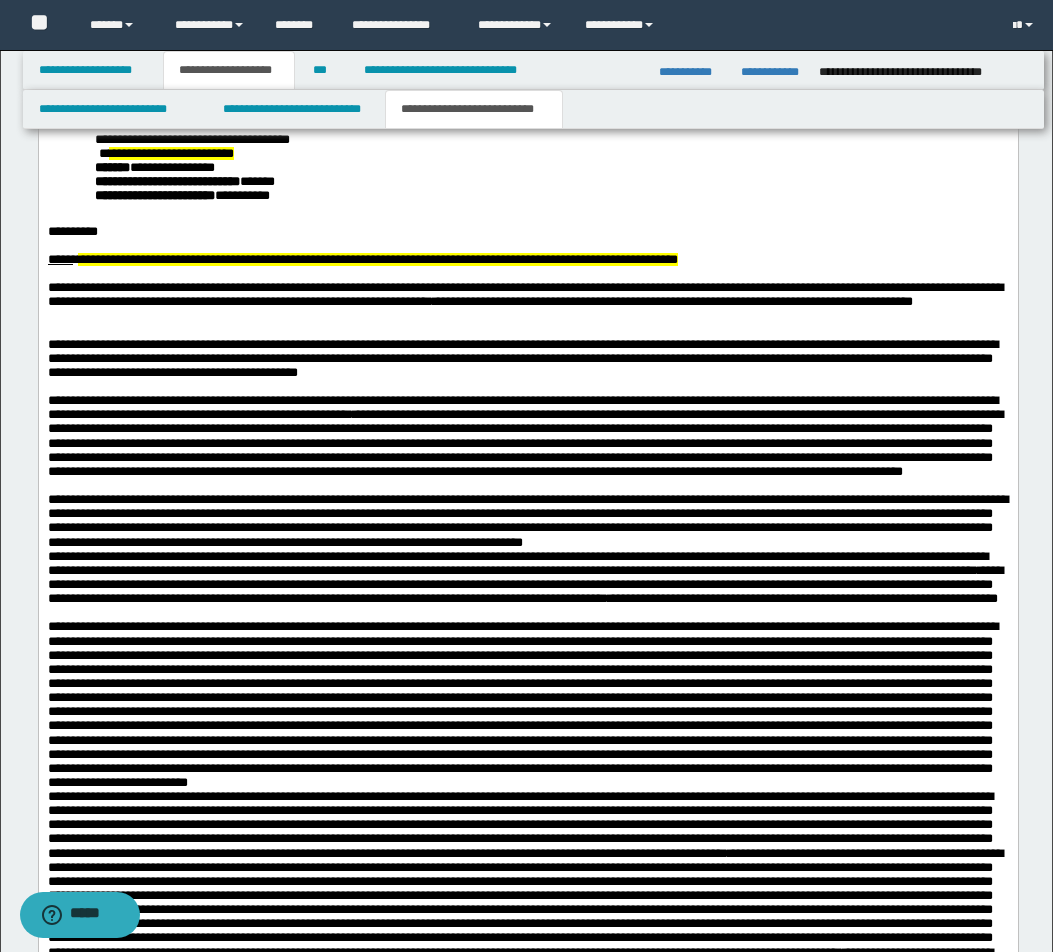 click on "**********" at bounding box center [527, 443] 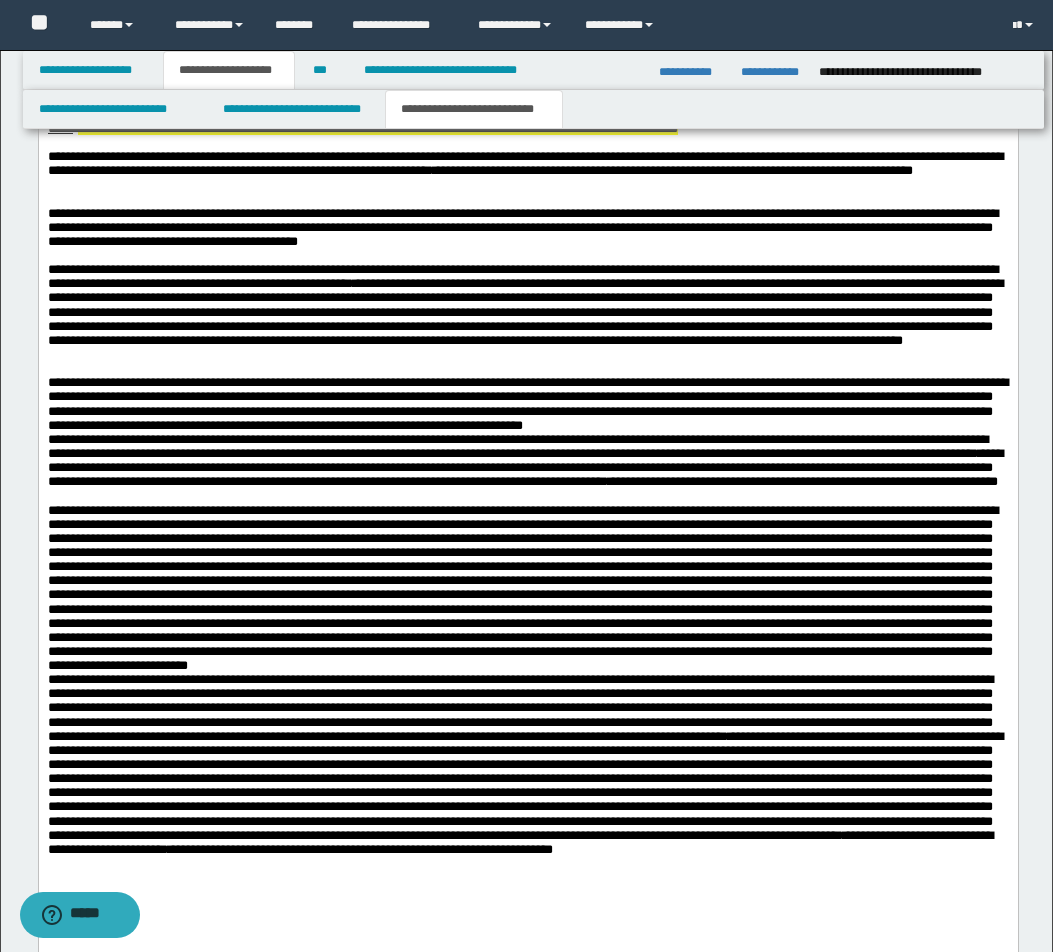 scroll, scrollTop: 2668, scrollLeft: 0, axis: vertical 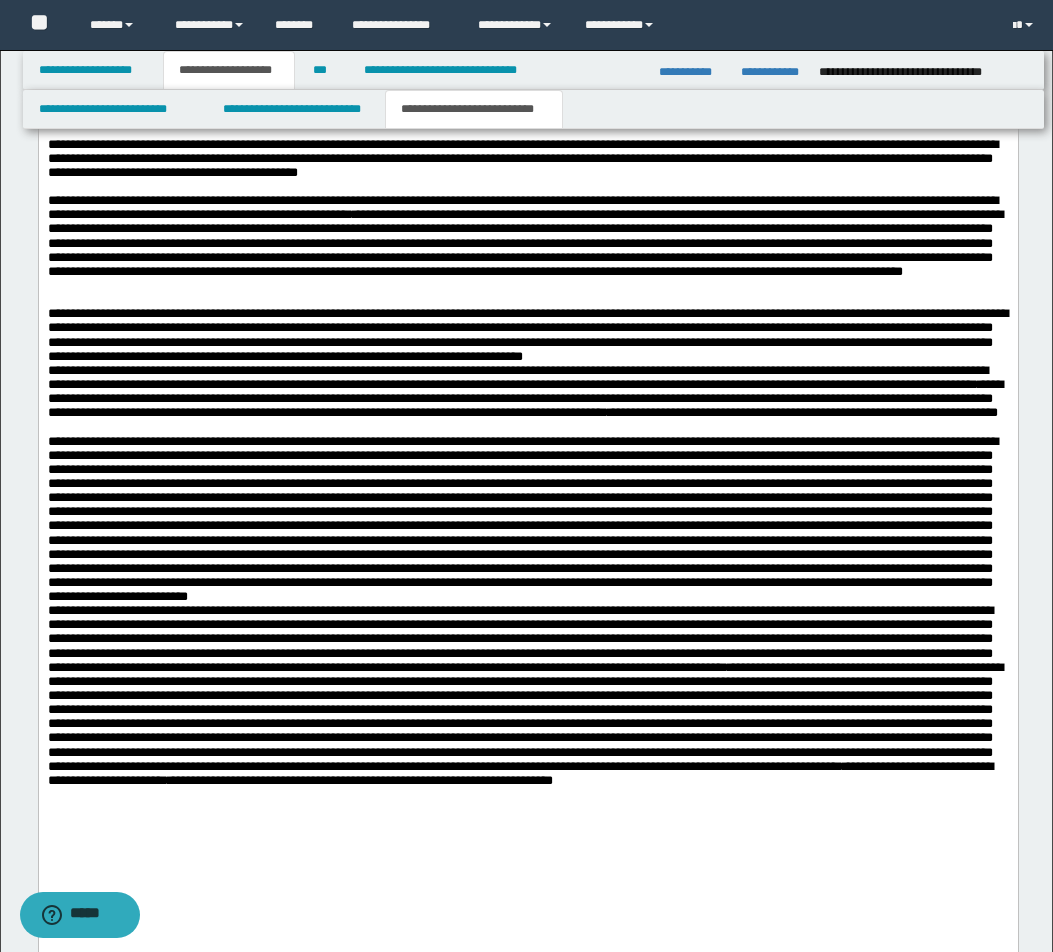 click on "**********" at bounding box center [527, 399] 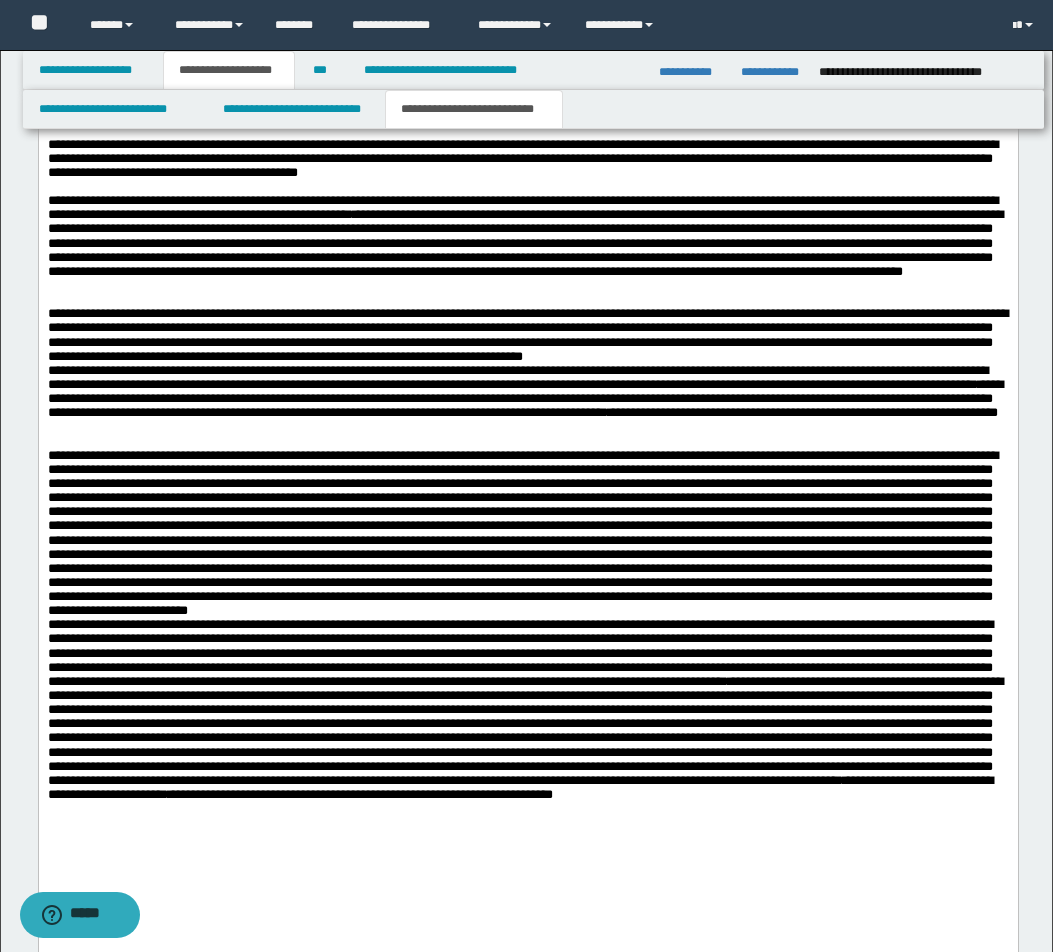 click on "**********" at bounding box center (527, 335) 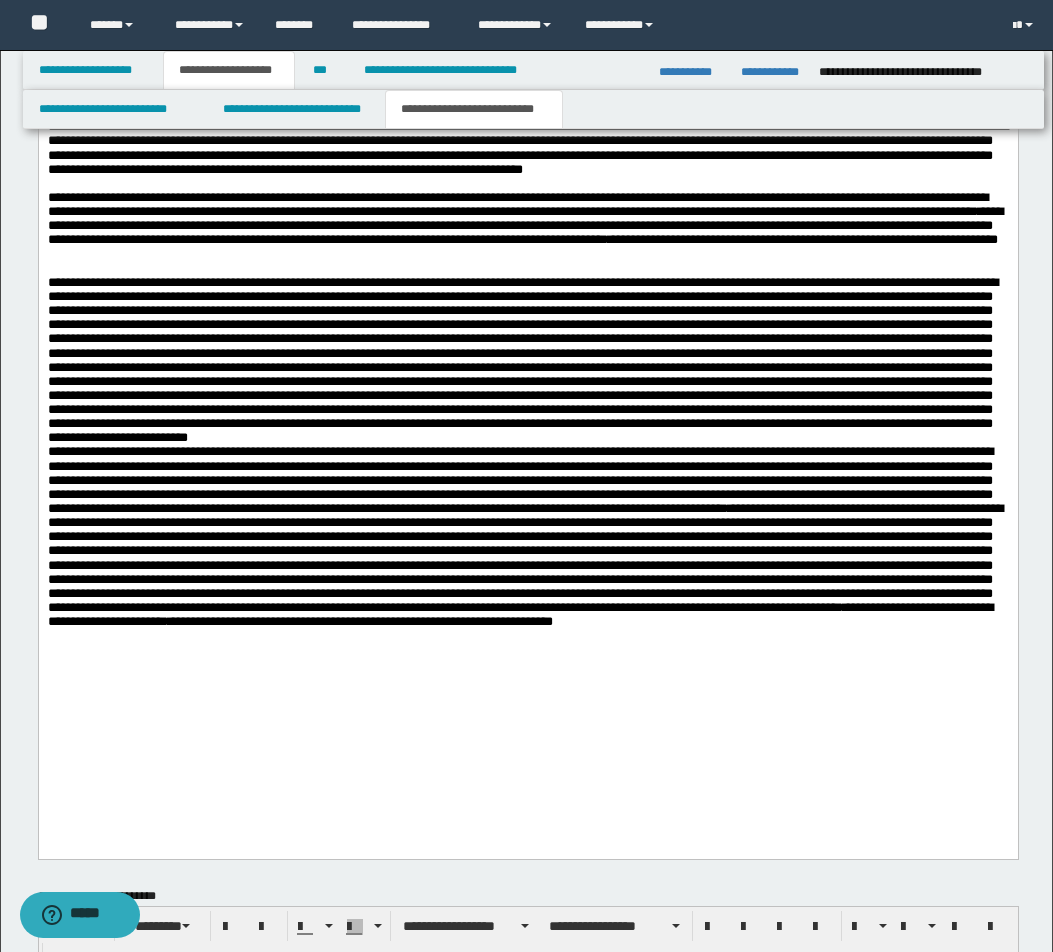 scroll, scrollTop: 2868, scrollLeft: 0, axis: vertical 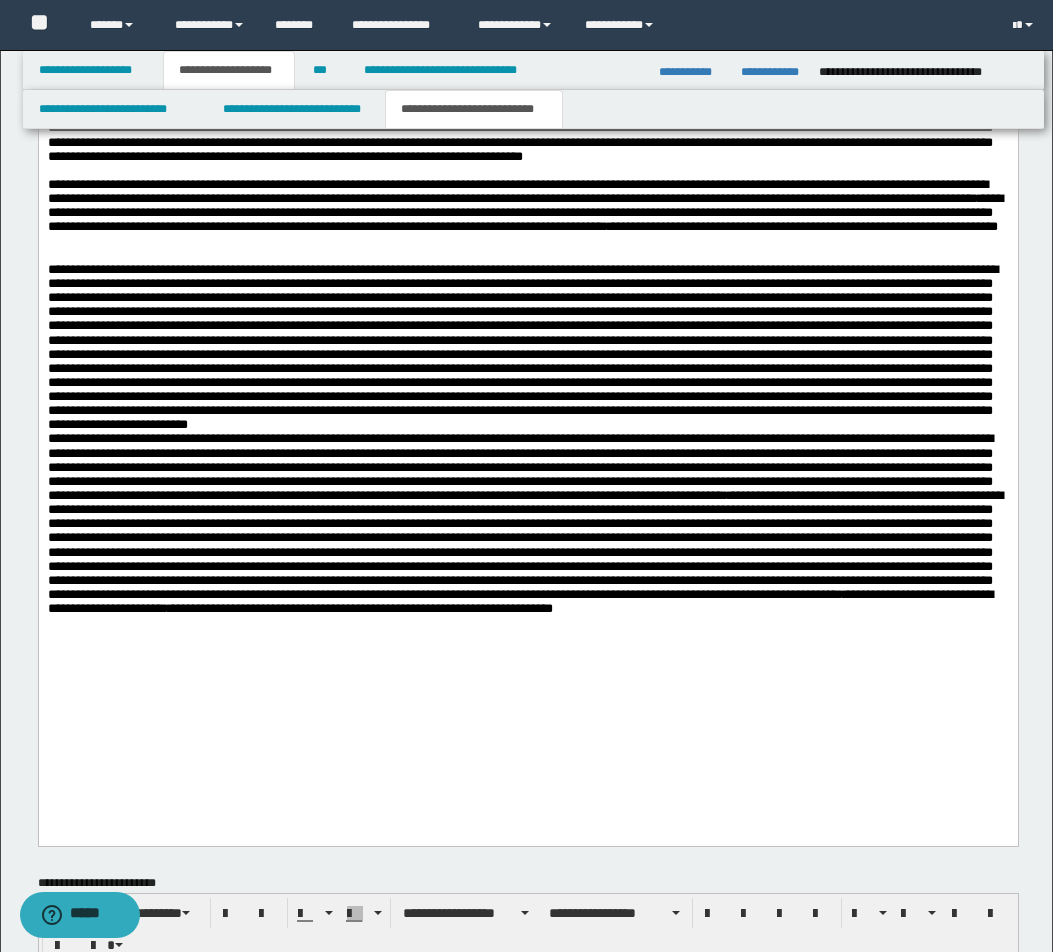 click at bounding box center [522, 347] 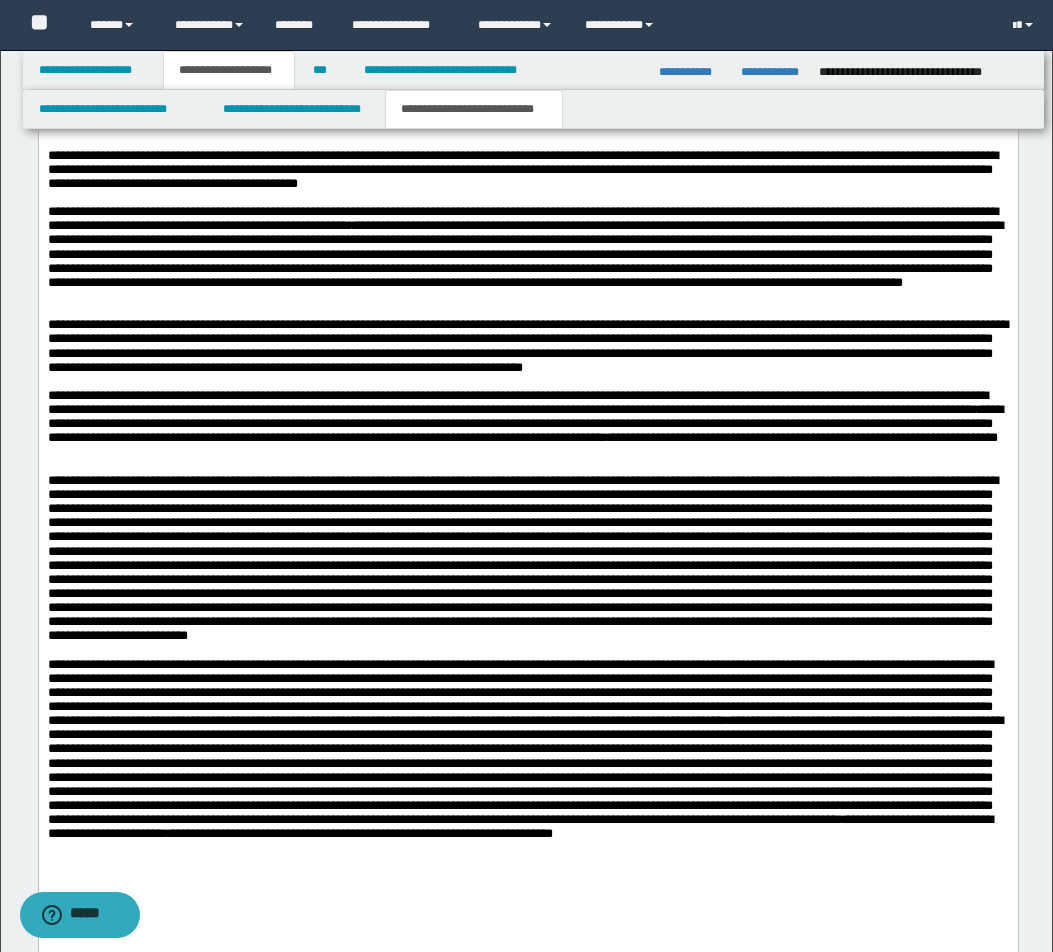 scroll, scrollTop: 2468, scrollLeft: 0, axis: vertical 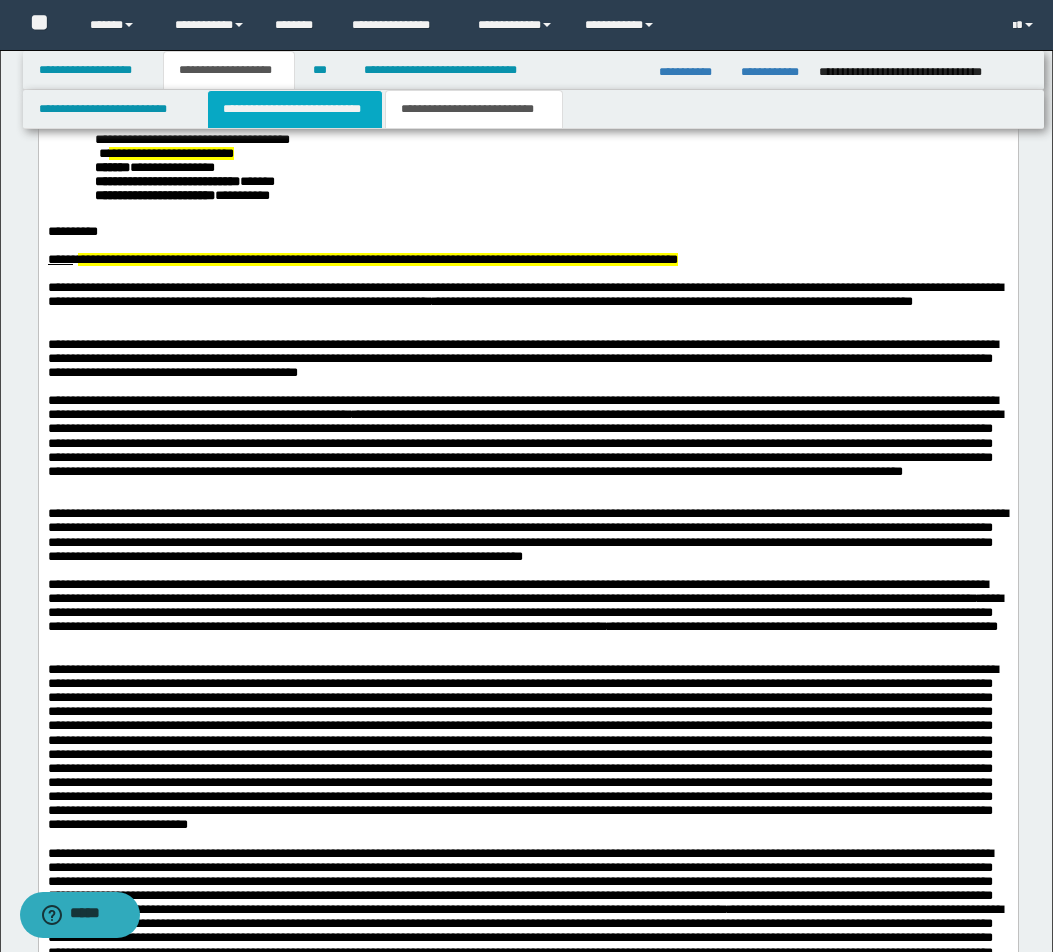 click on "**********" at bounding box center (295, 109) 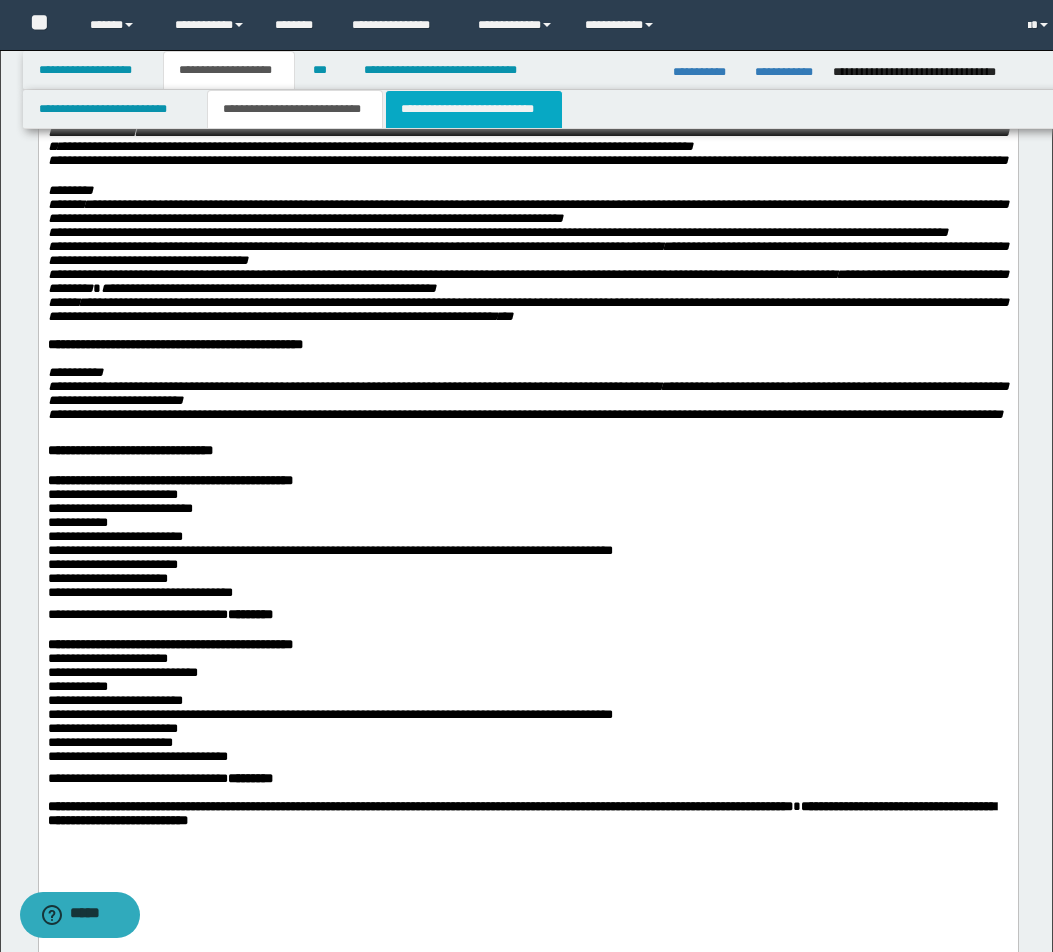 click on "**********" at bounding box center [474, 109] 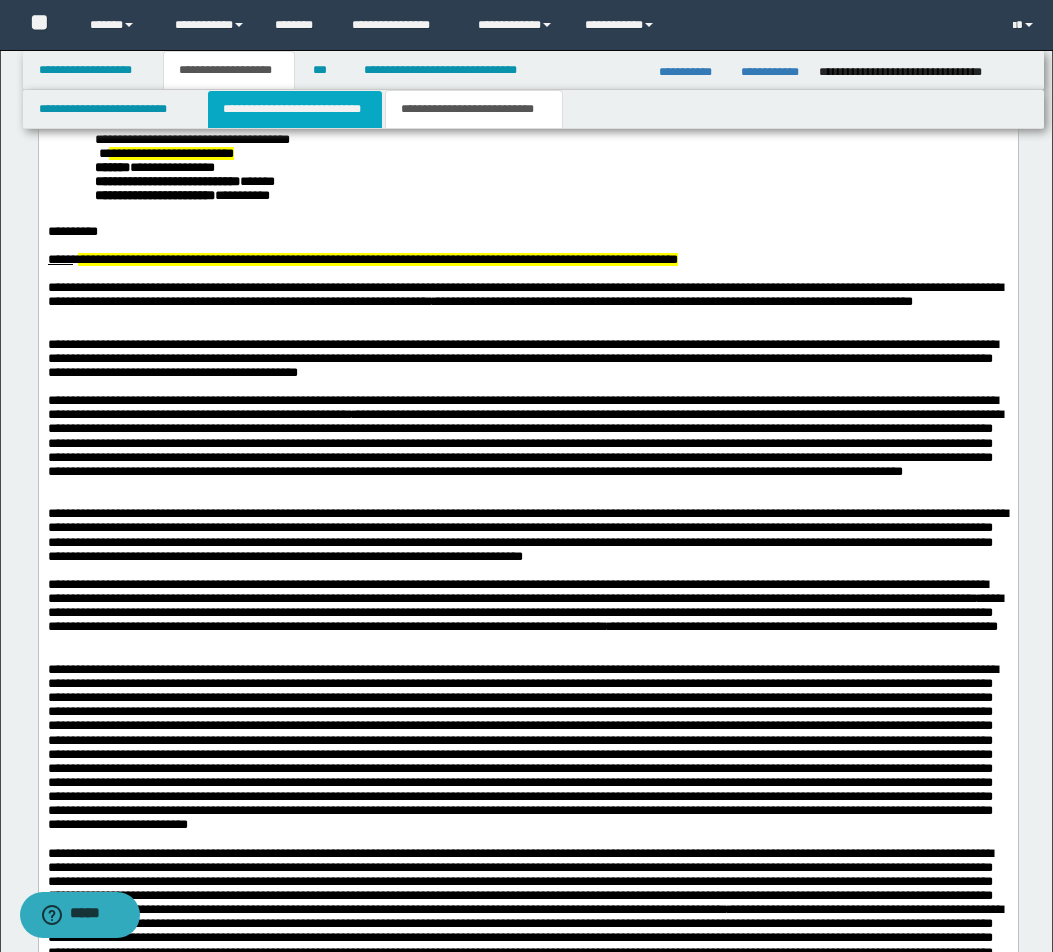 click on "**********" at bounding box center [295, 109] 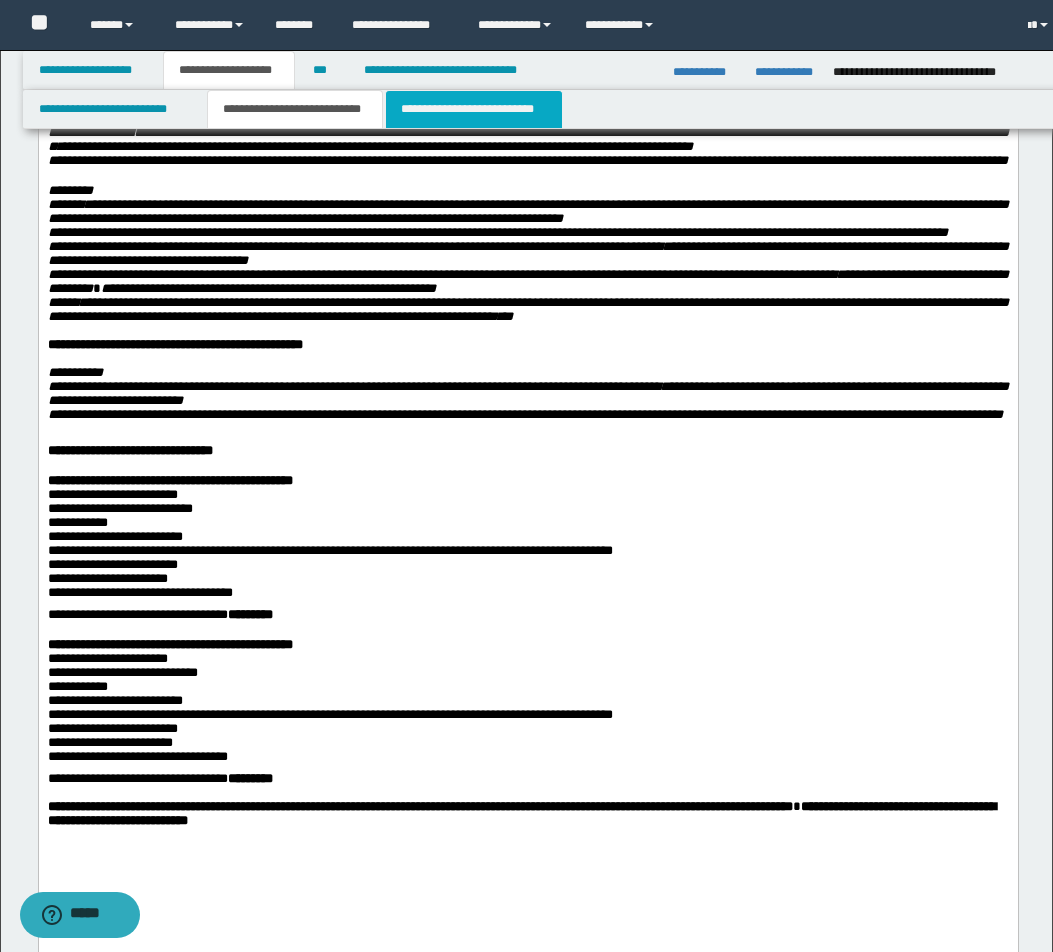 click on "**********" at bounding box center [474, 109] 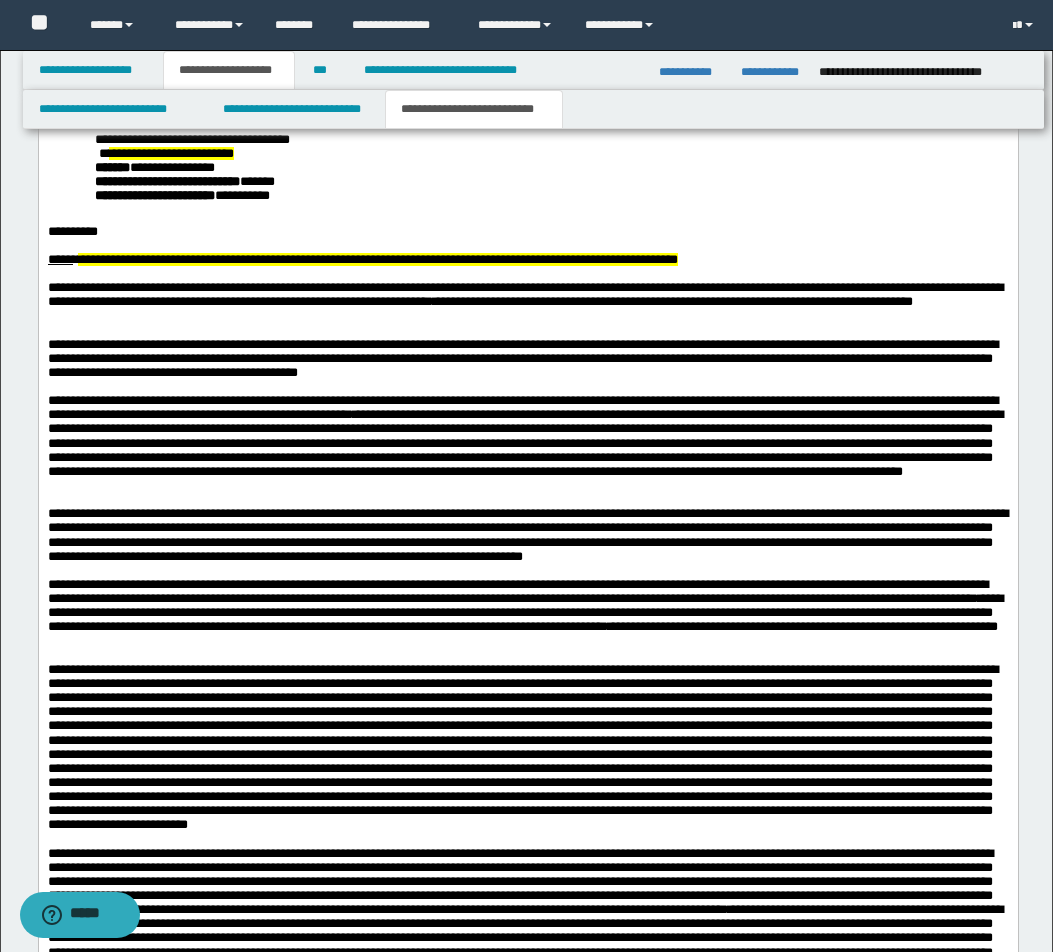 scroll, scrollTop: 1968, scrollLeft: 0, axis: vertical 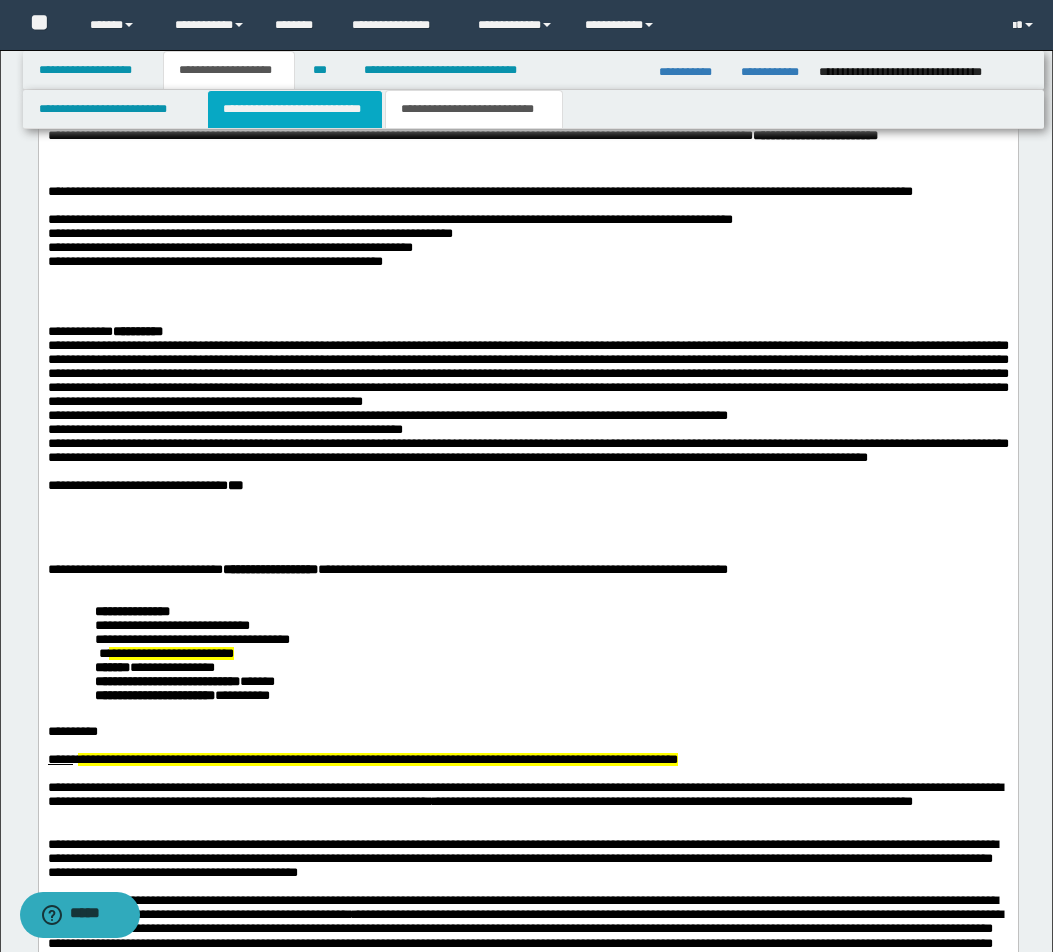 click on "**********" at bounding box center (295, 109) 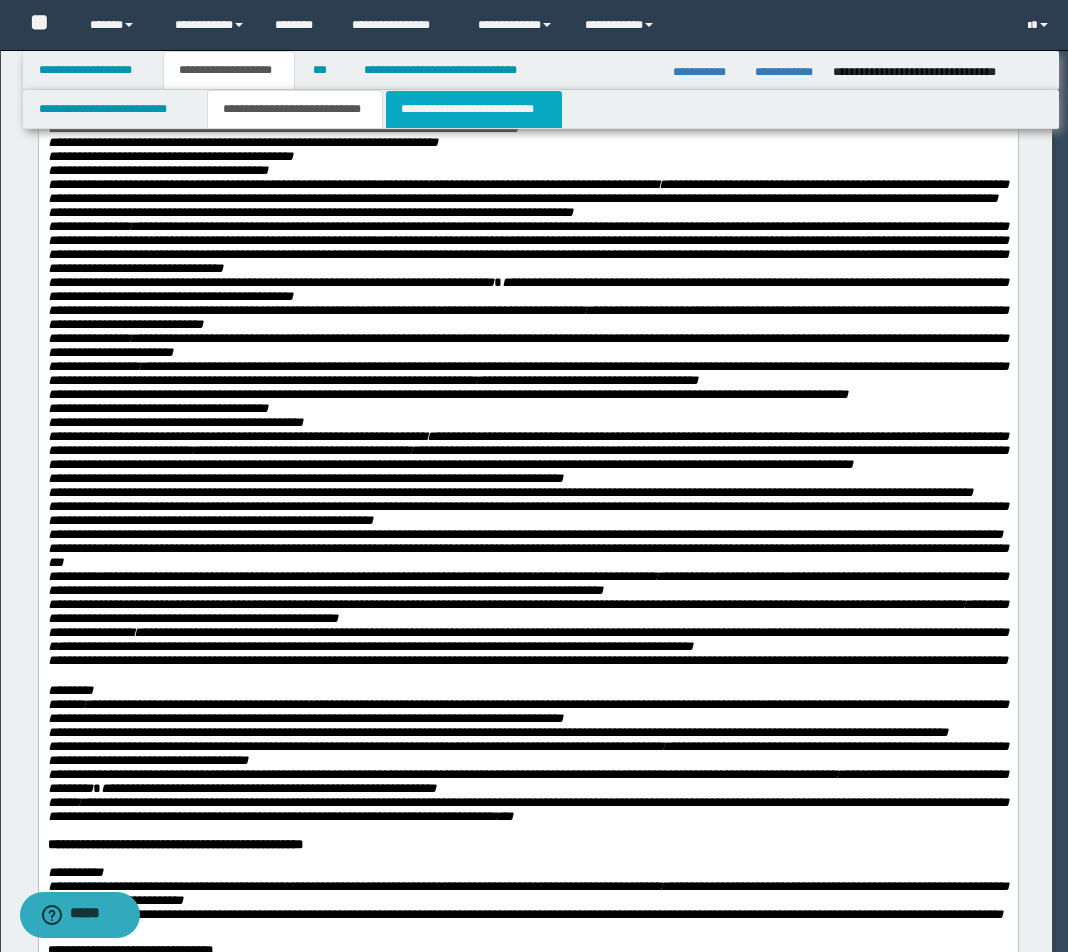 click on "**********" at bounding box center [474, 109] 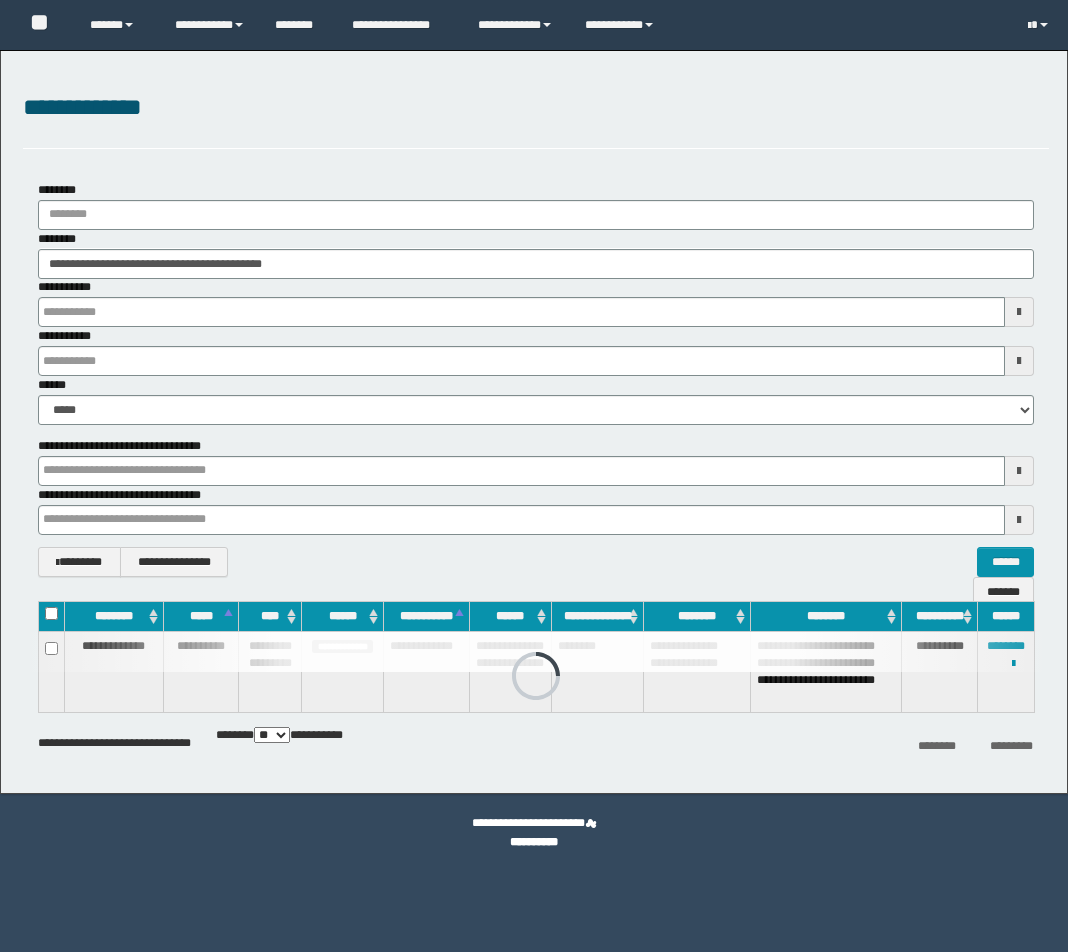 scroll, scrollTop: 0, scrollLeft: 0, axis: both 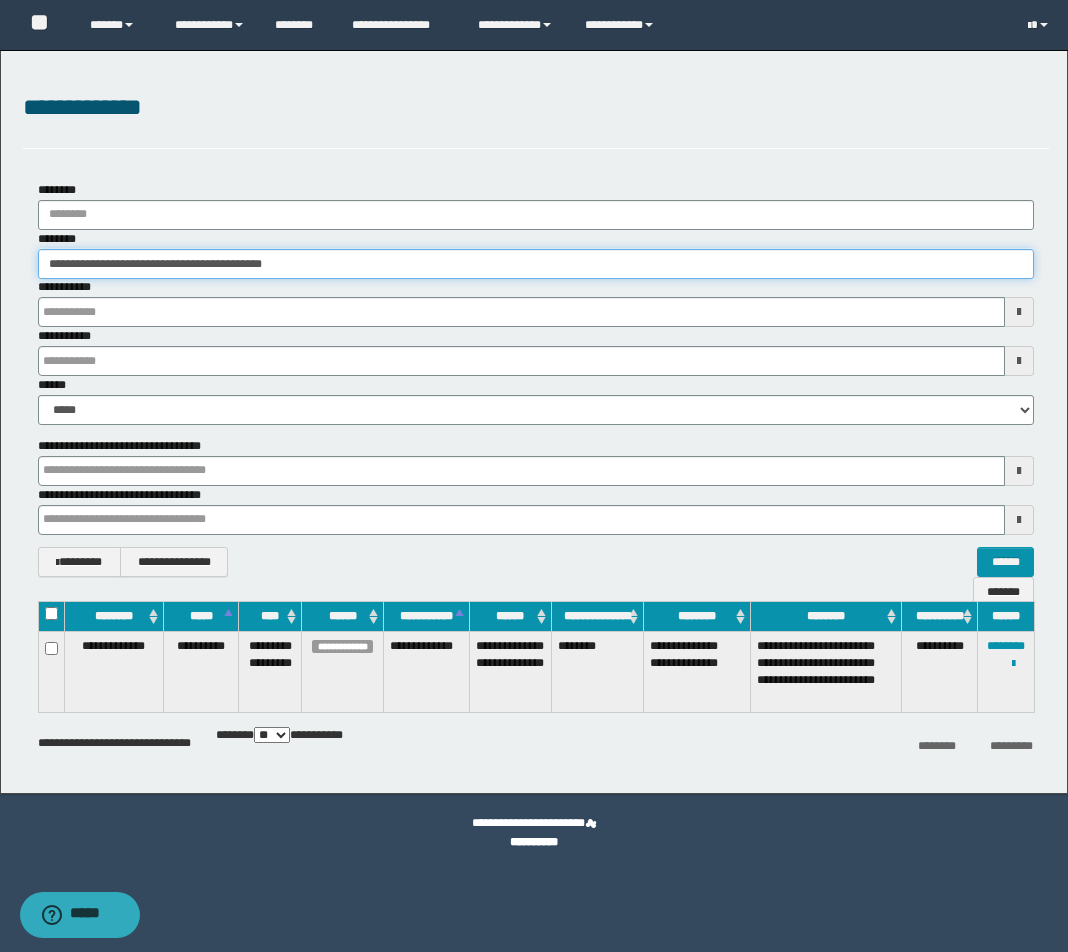 drag, startPoint x: 362, startPoint y: 254, endPoint x: 12, endPoint y: 258, distance: 350.02286 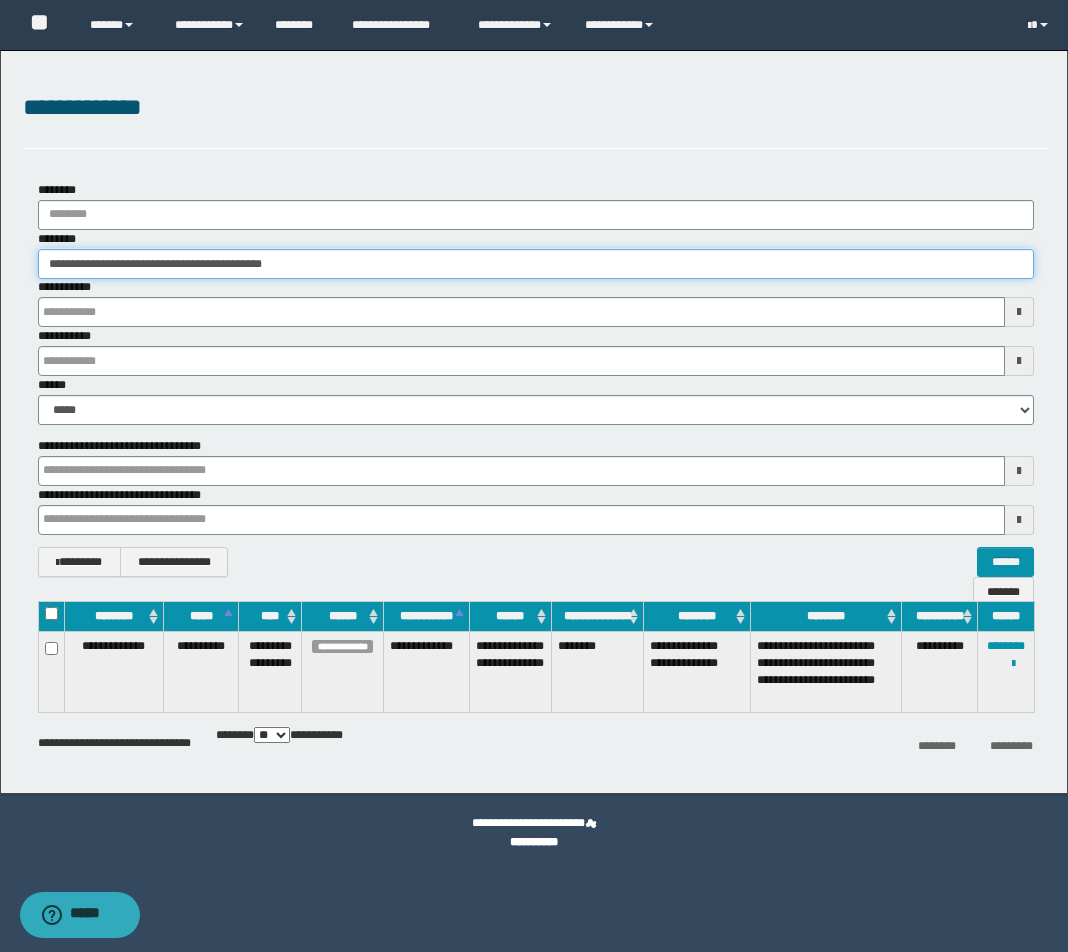 click on "**********" at bounding box center (536, 379) 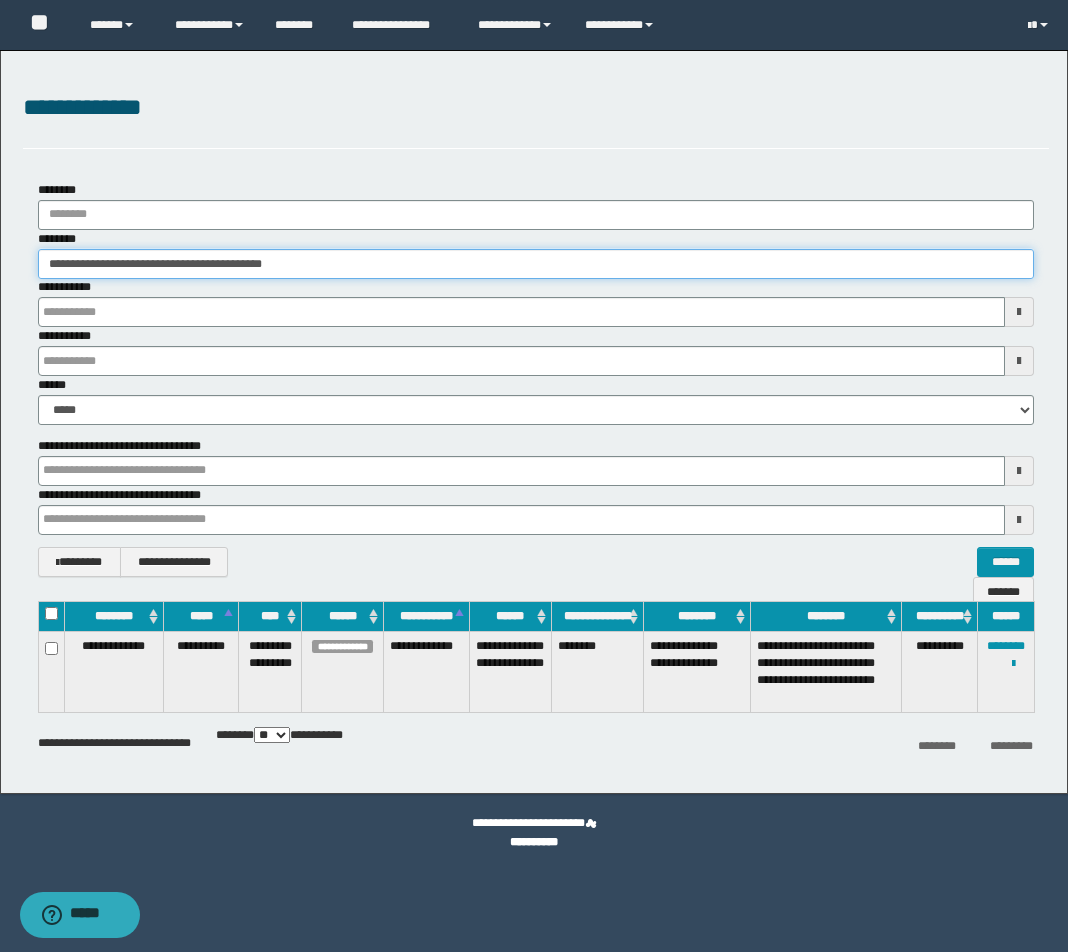 paste 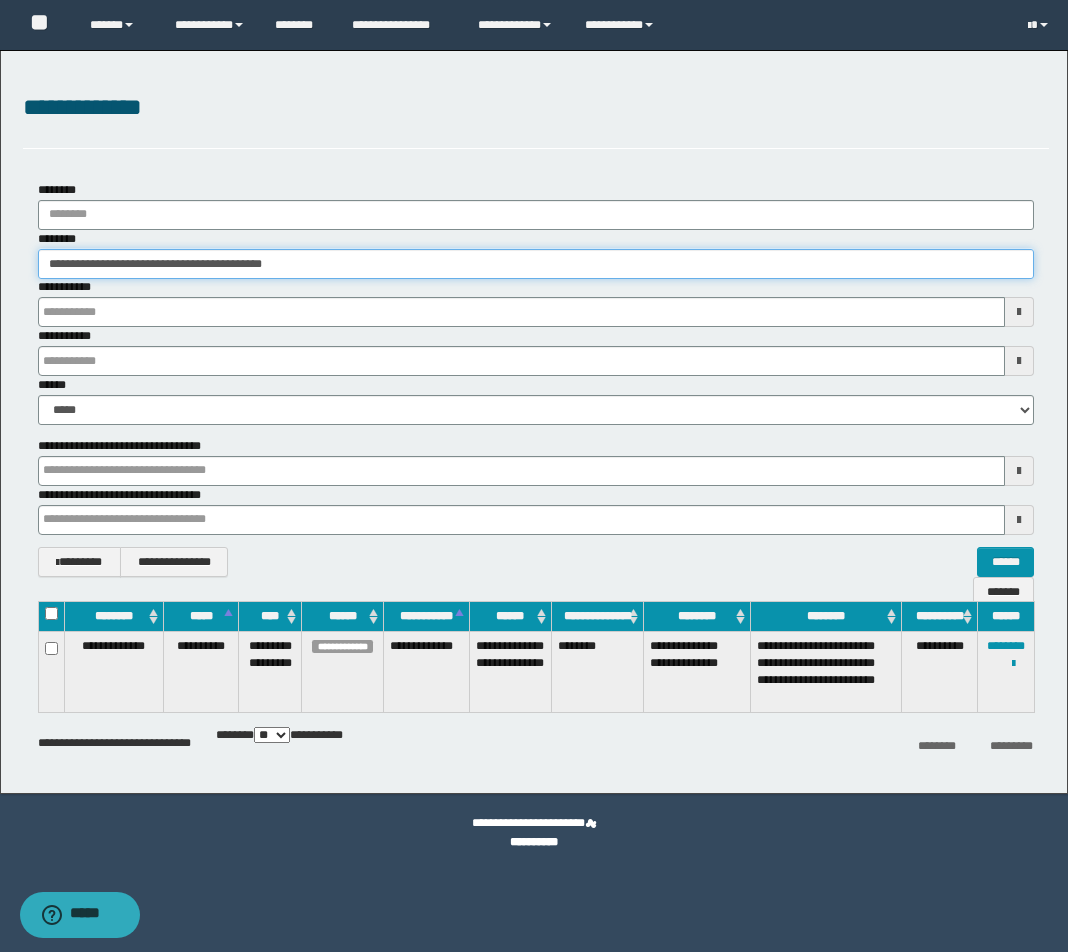 type on "**********" 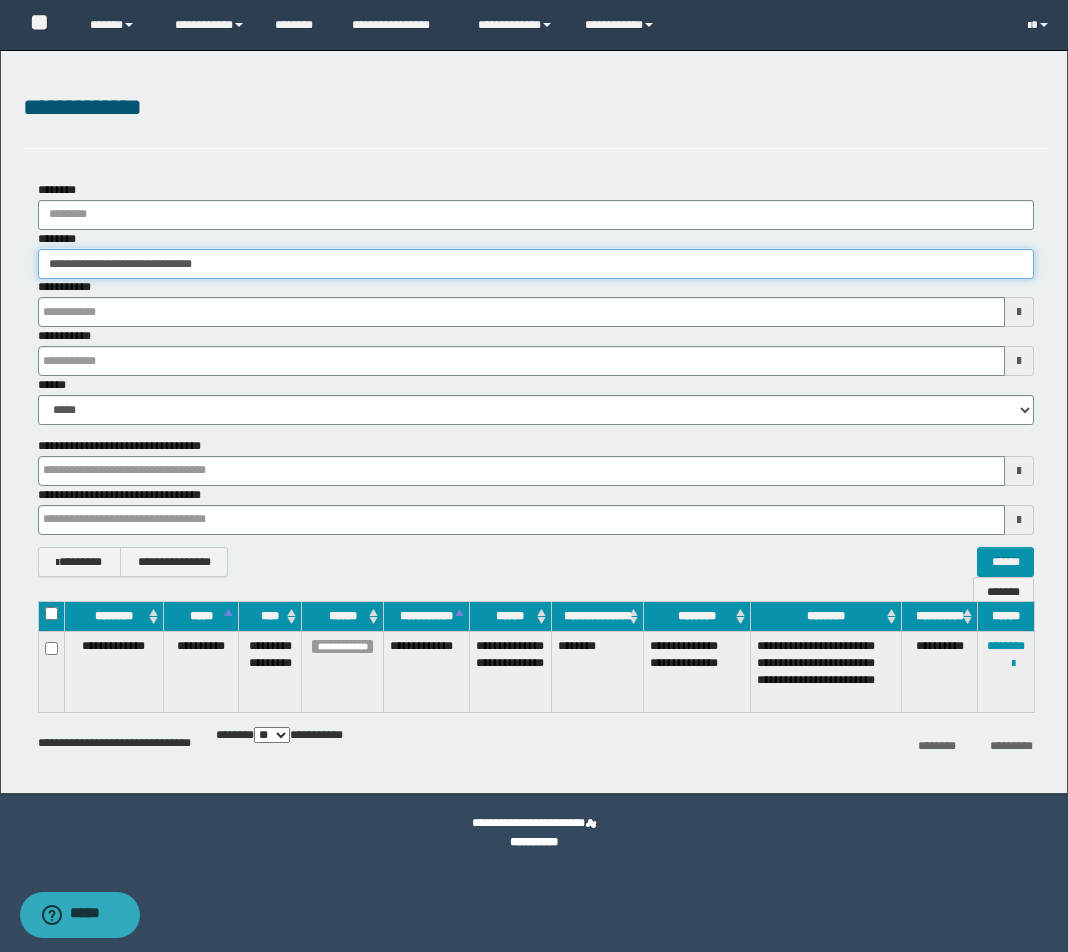 type on "**********" 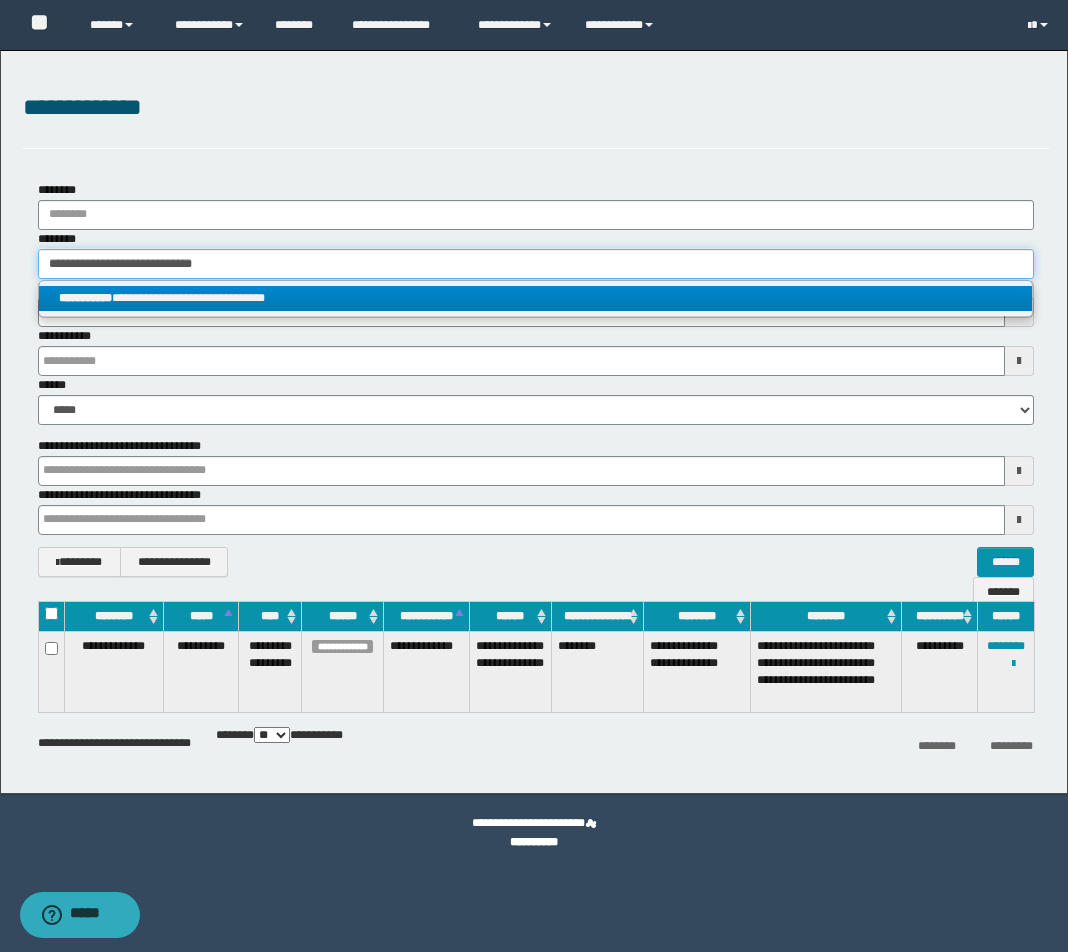 type on "**********" 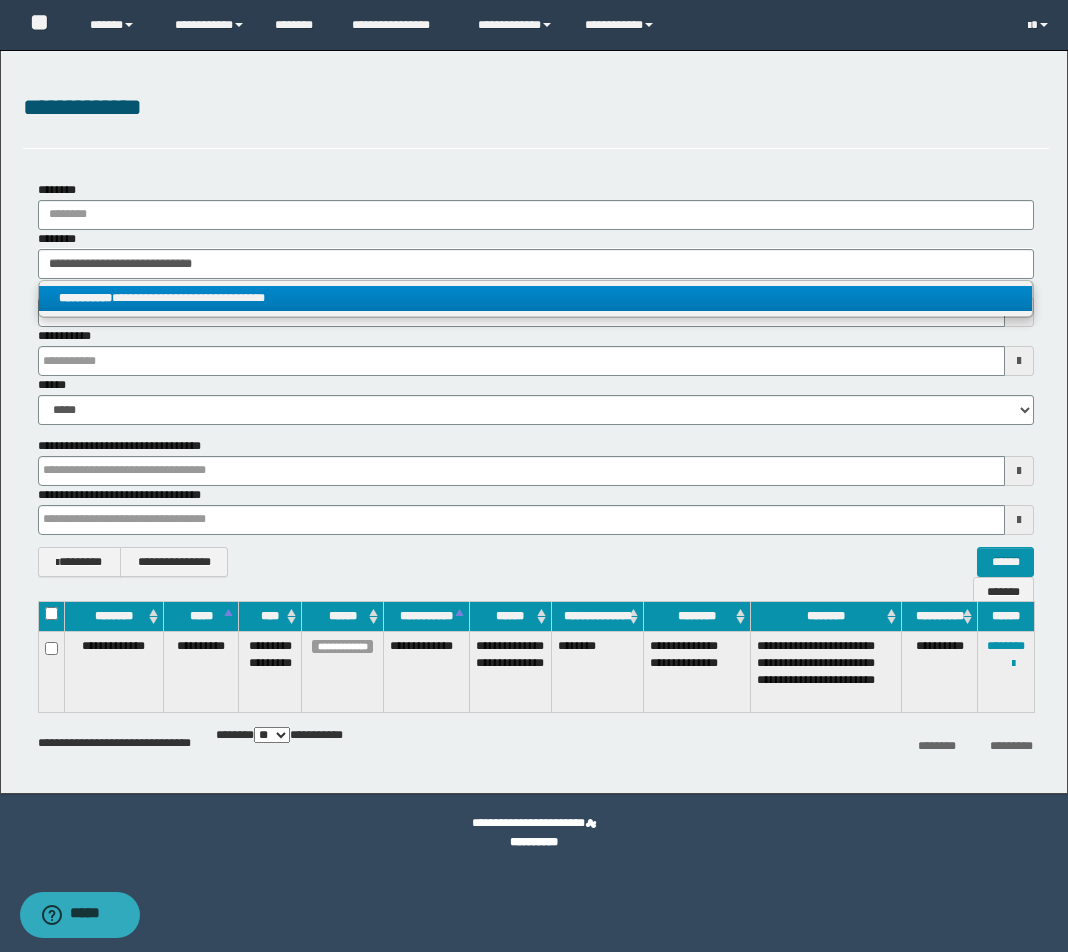 click on "**********" at bounding box center (535, 298) 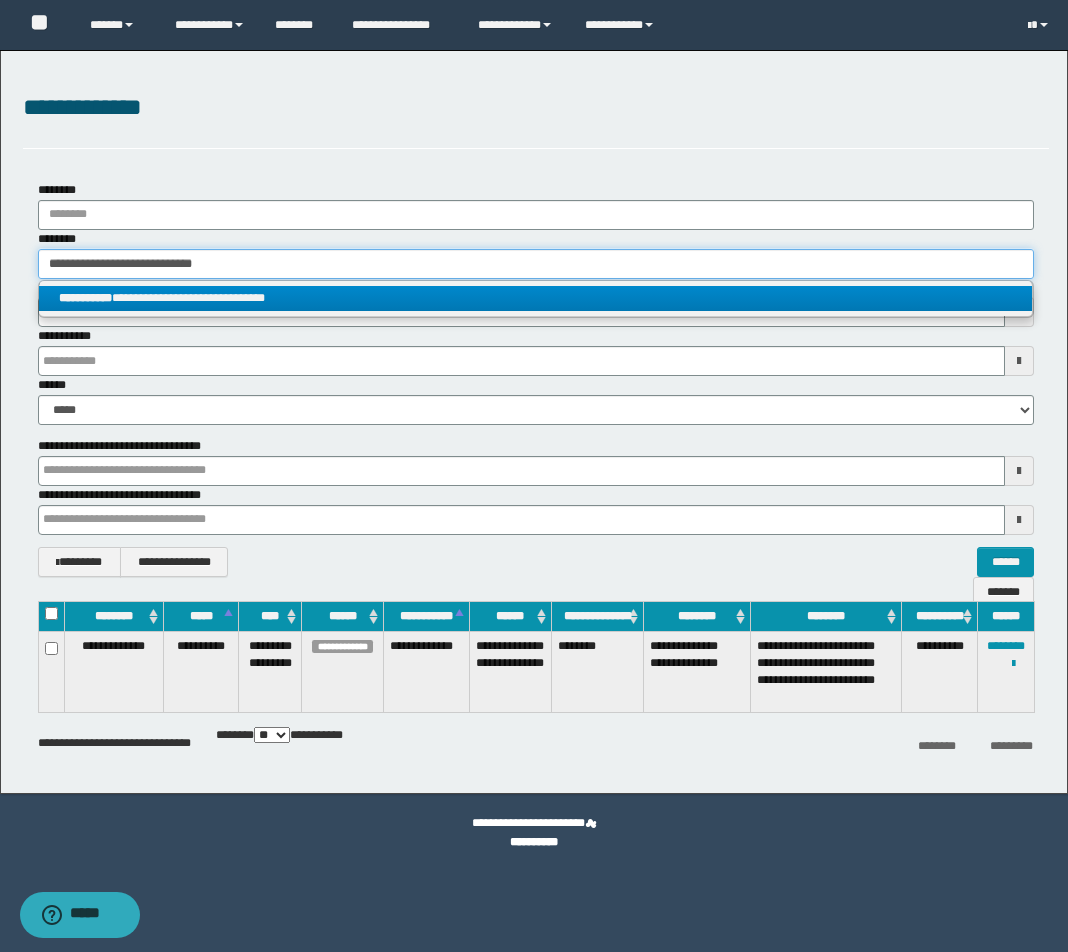 type 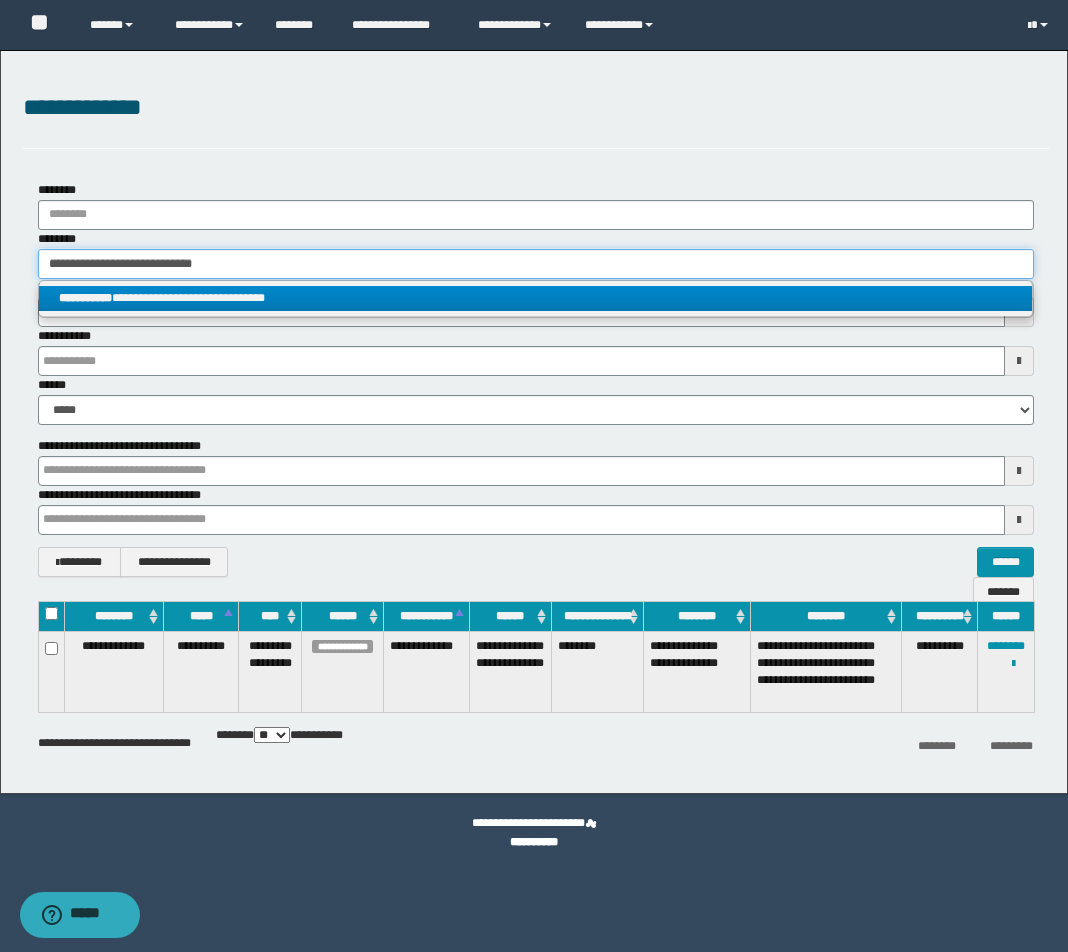 type on "**********" 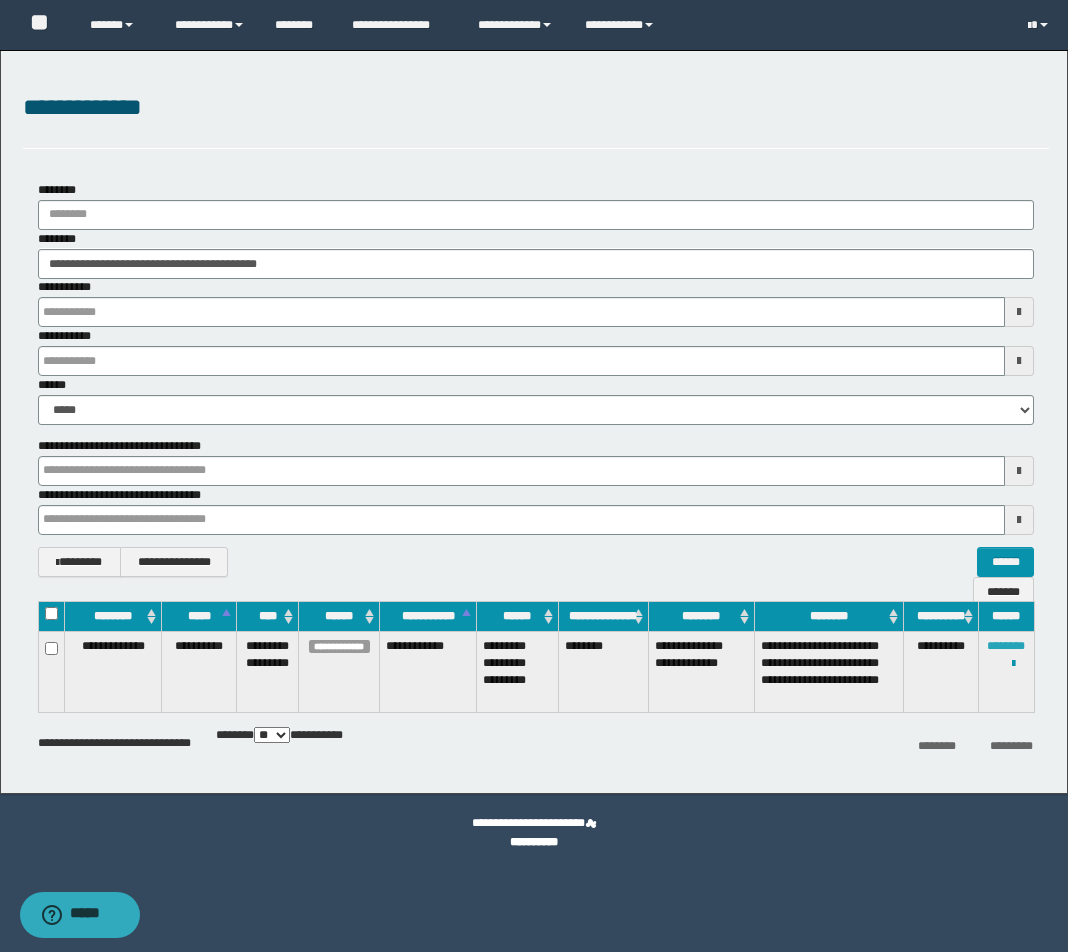 click on "********" at bounding box center [1006, 646] 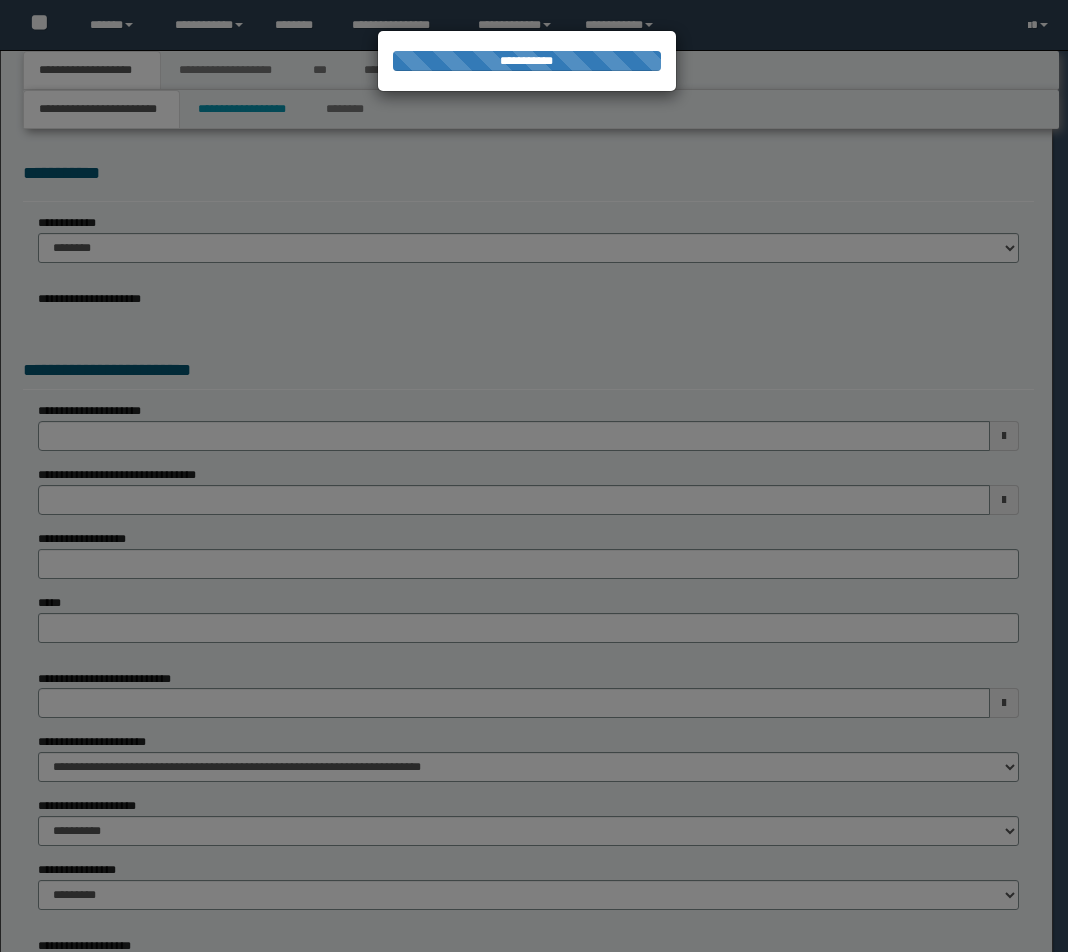 scroll, scrollTop: 0, scrollLeft: 0, axis: both 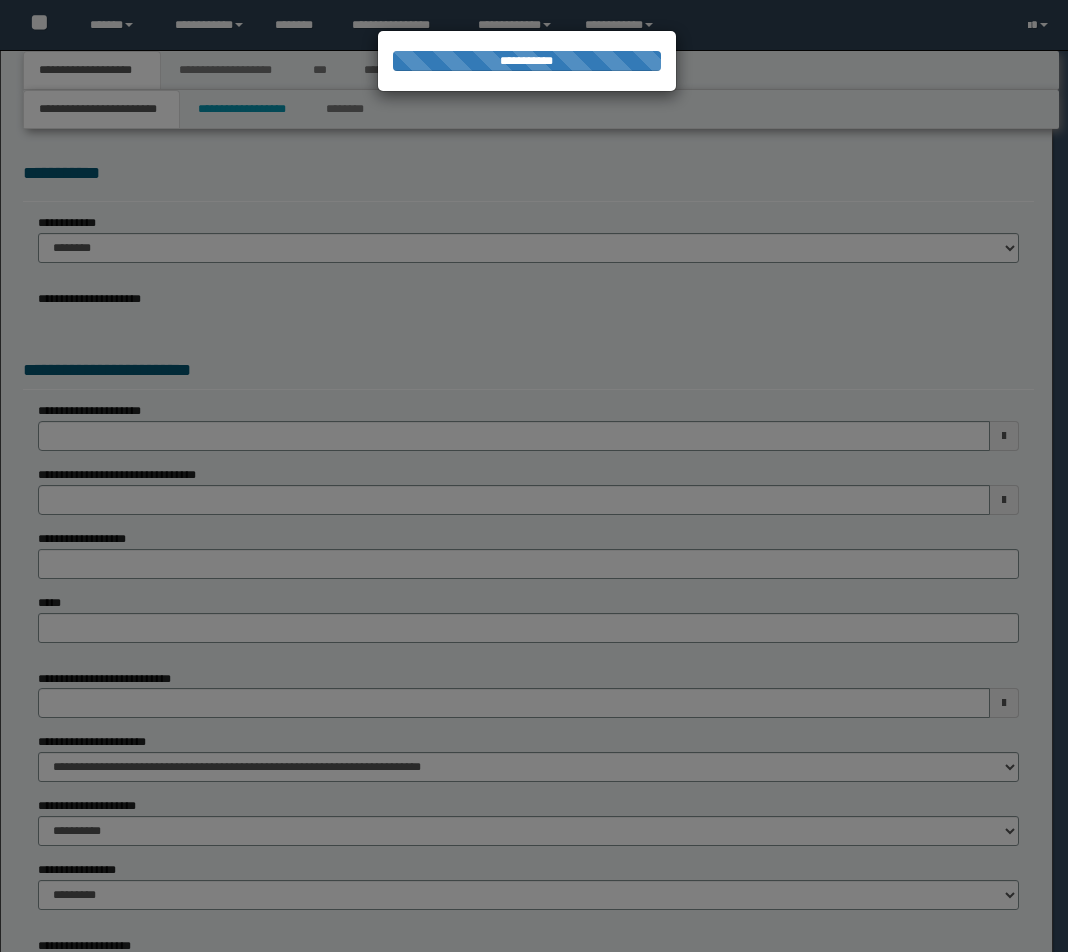 select on "*" 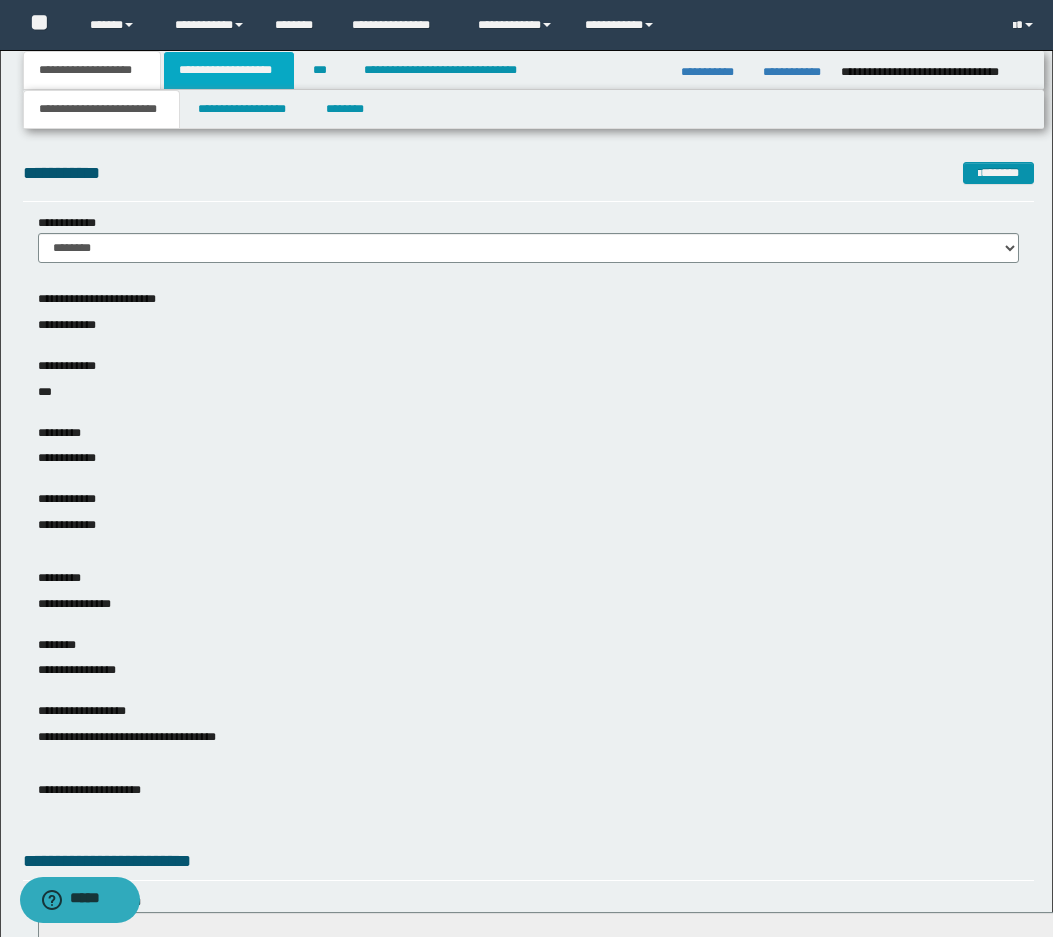 click on "**********" at bounding box center [229, 70] 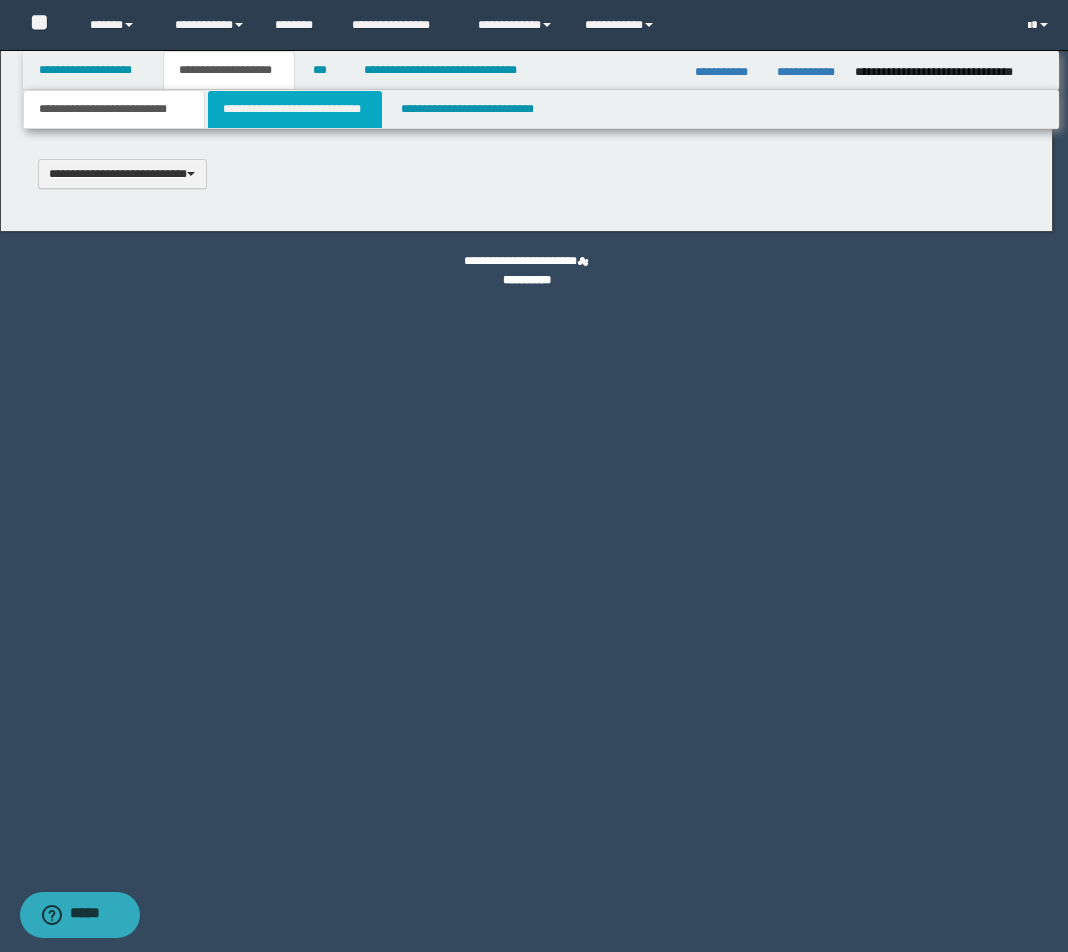 type 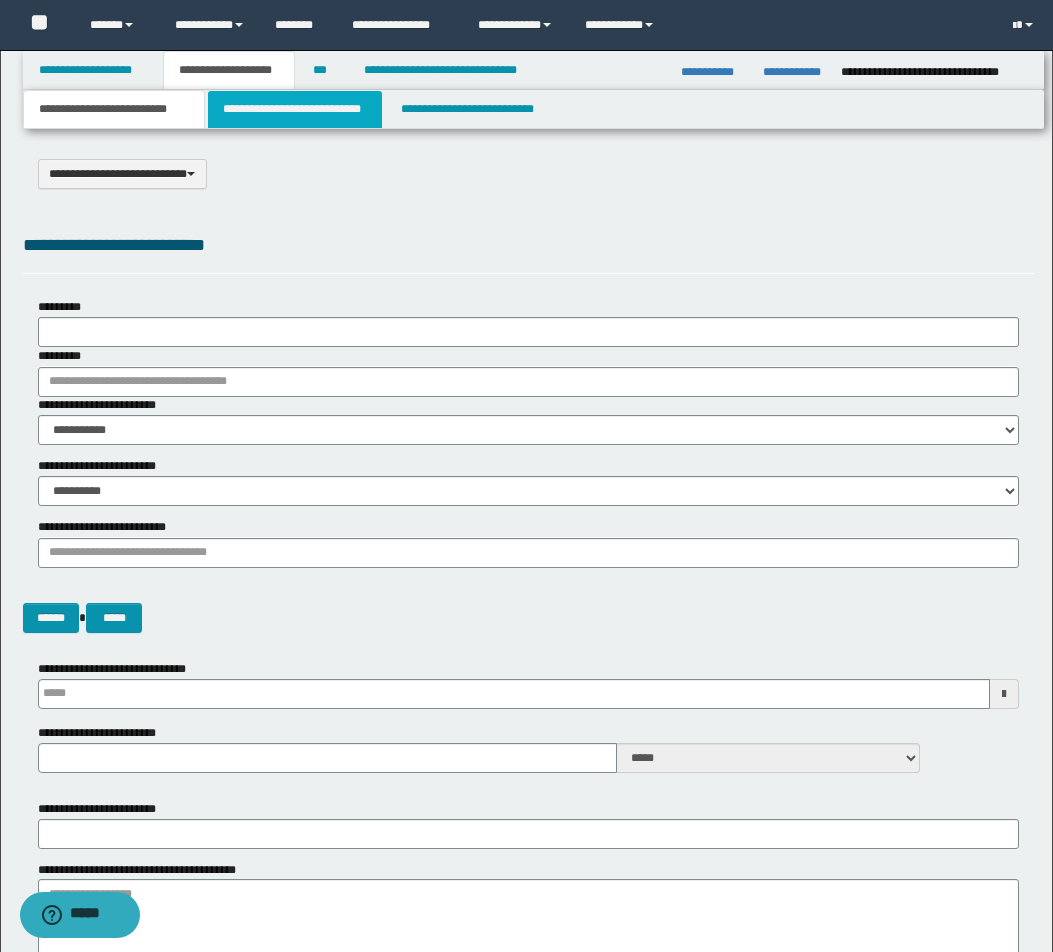 click on "**********" at bounding box center [295, 109] 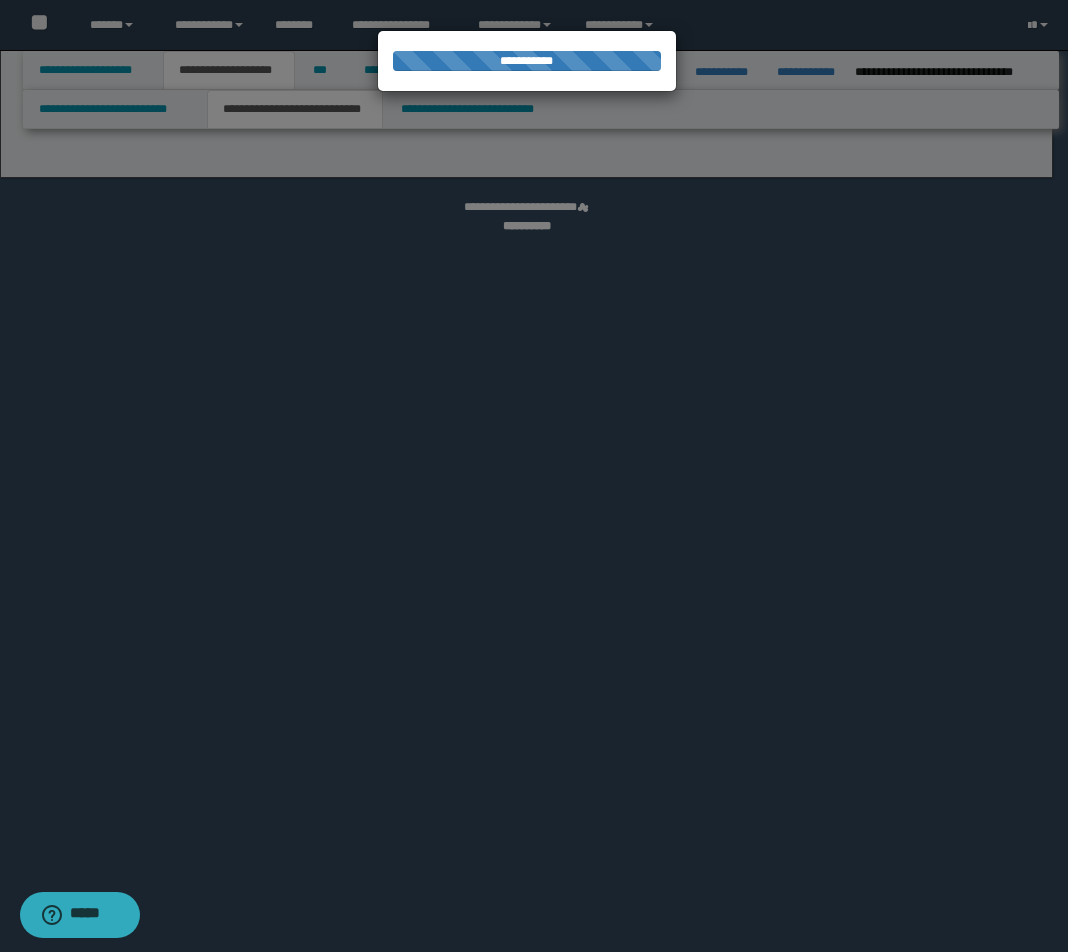 select on "*" 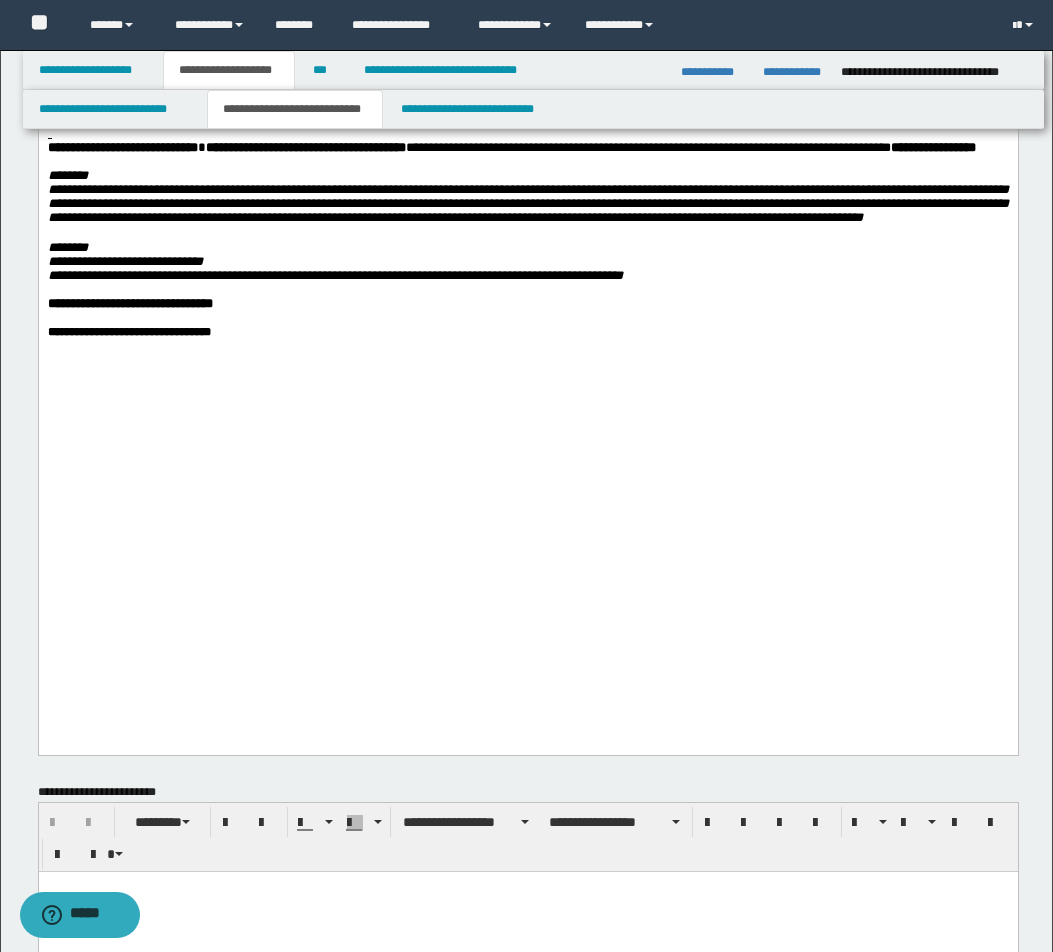 scroll, scrollTop: 1304, scrollLeft: 0, axis: vertical 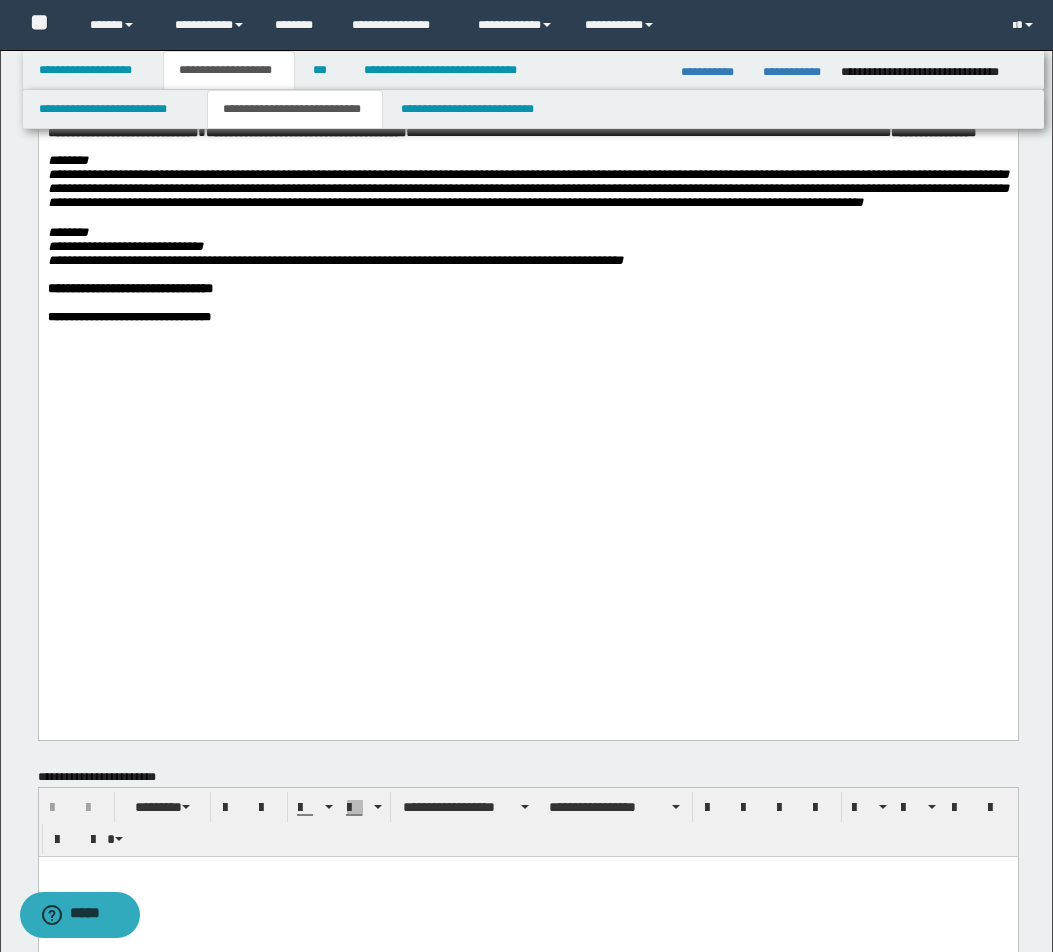 click on "**********" at bounding box center [527, 317] 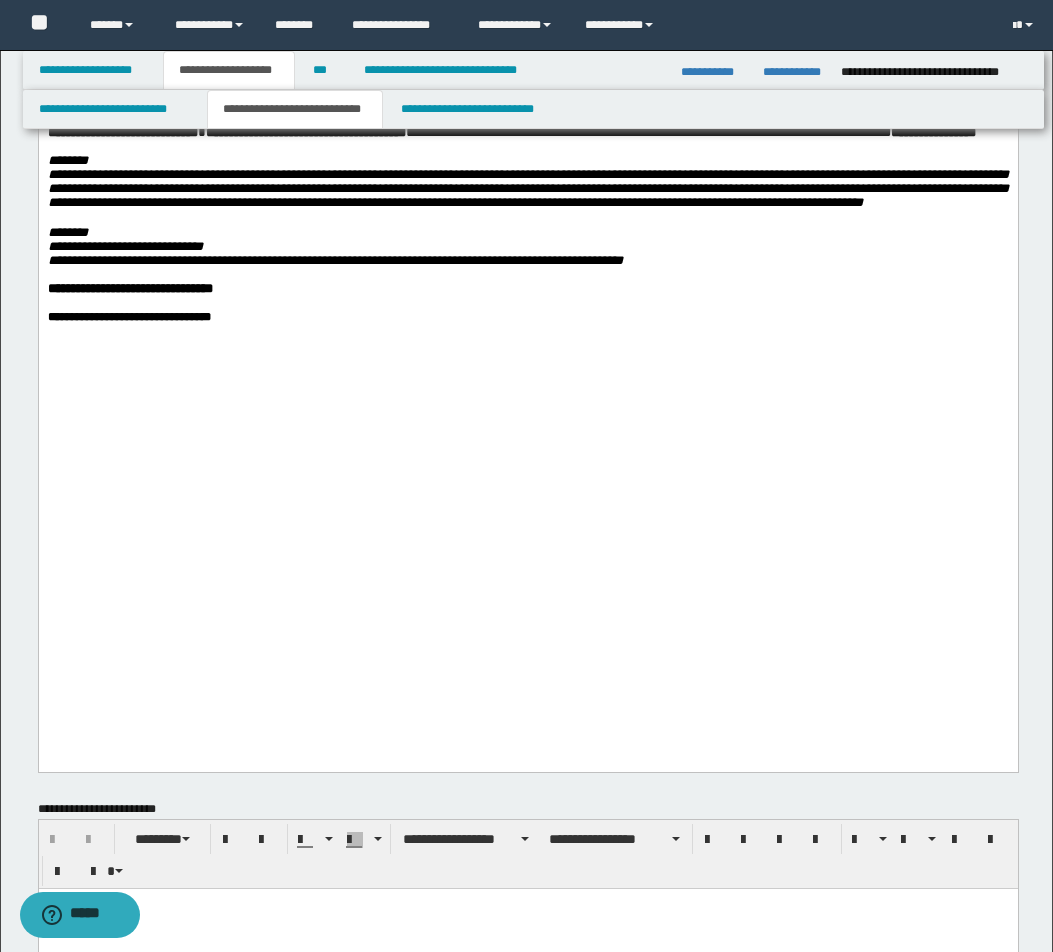 paste 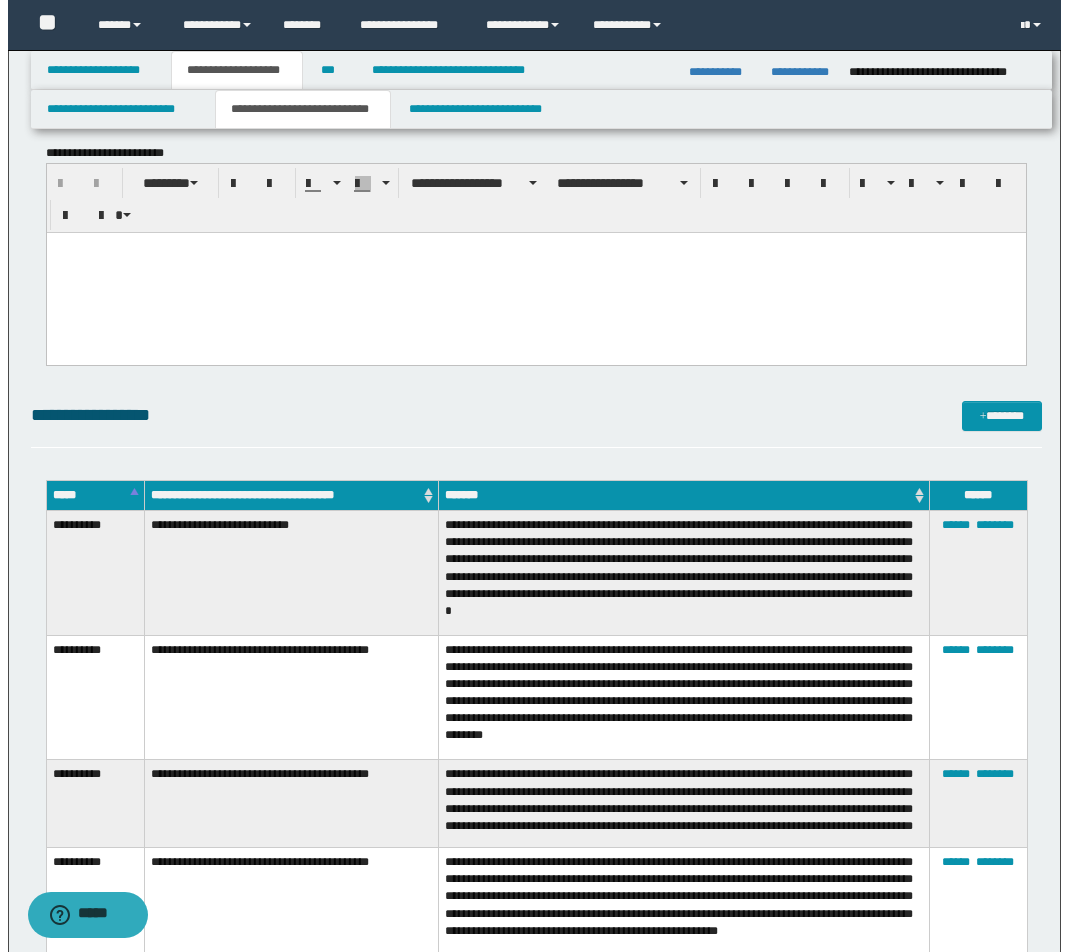 scroll, scrollTop: 2004, scrollLeft: 0, axis: vertical 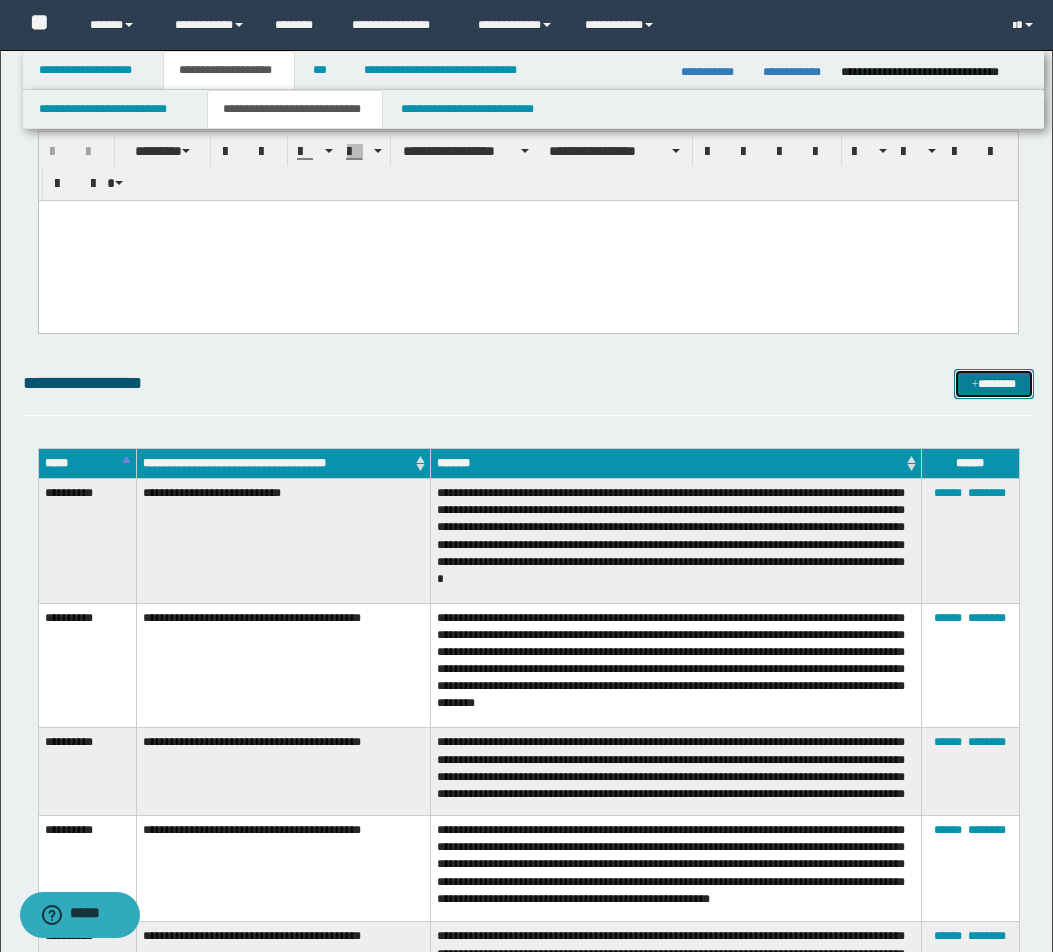 click on "*******" at bounding box center [994, 384] 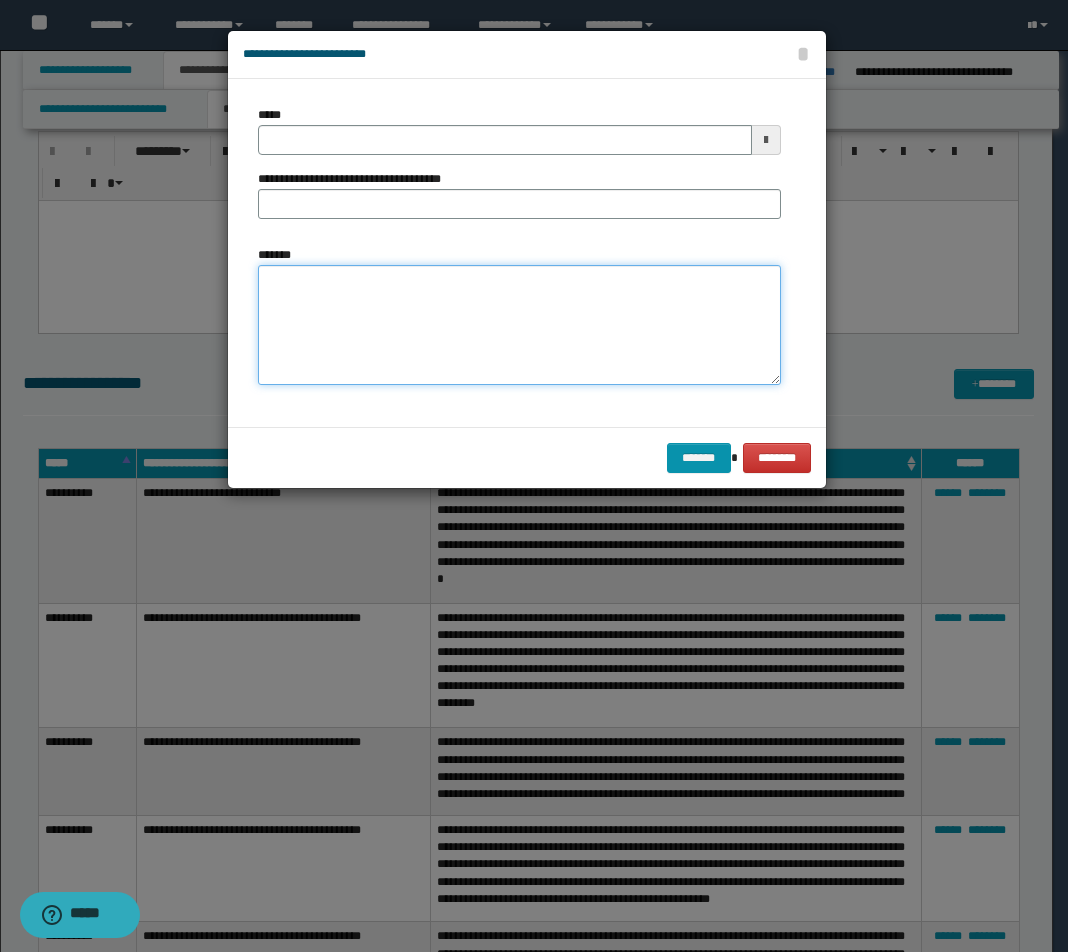 click on "*******" at bounding box center (519, 325) 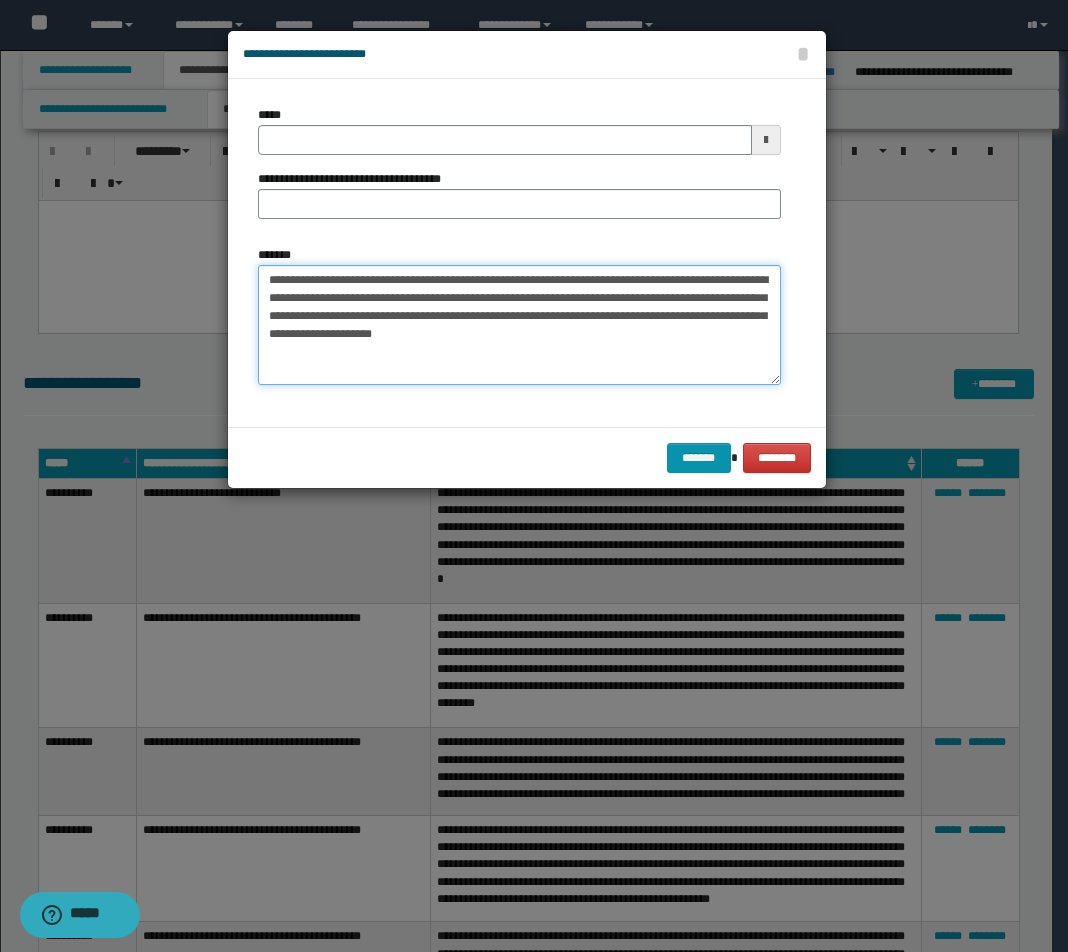 drag, startPoint x: 607, startPoint y: 280, endPoint x: 109, endPoint y: 280, distance: 498 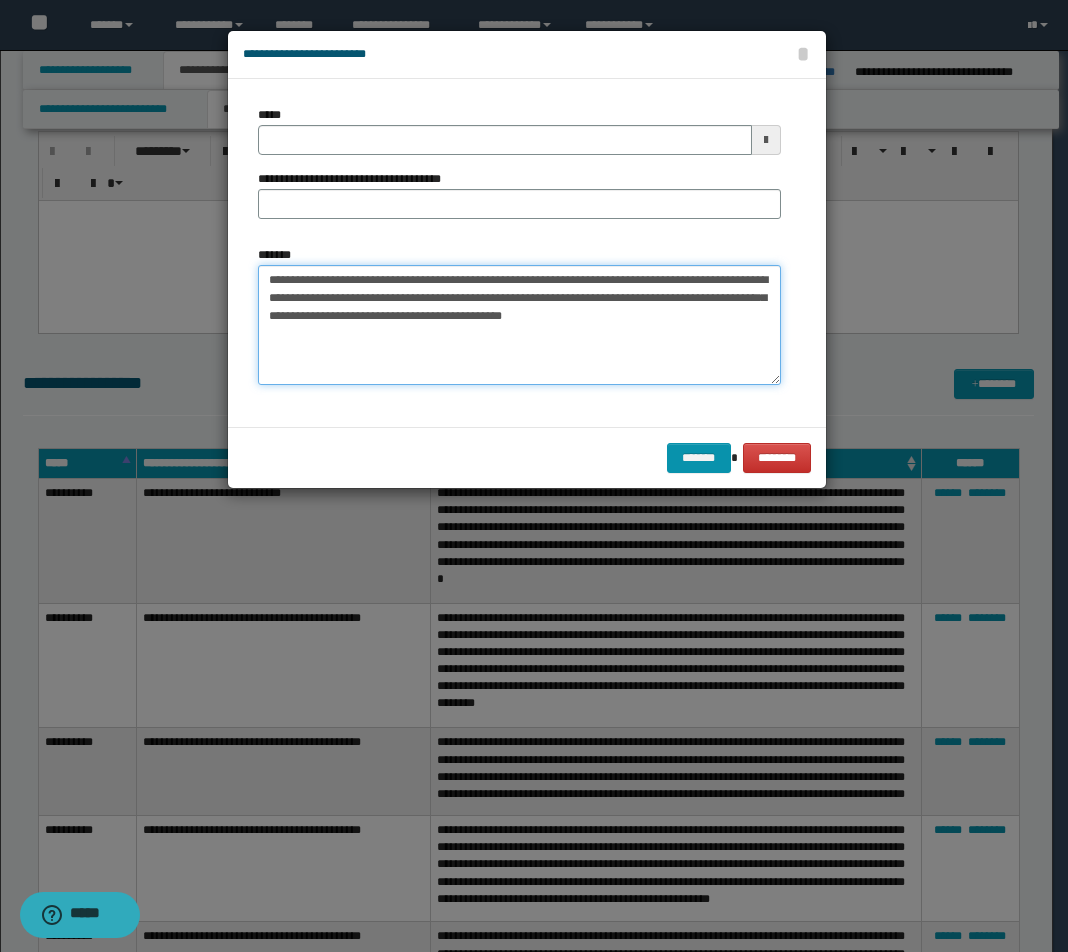 type 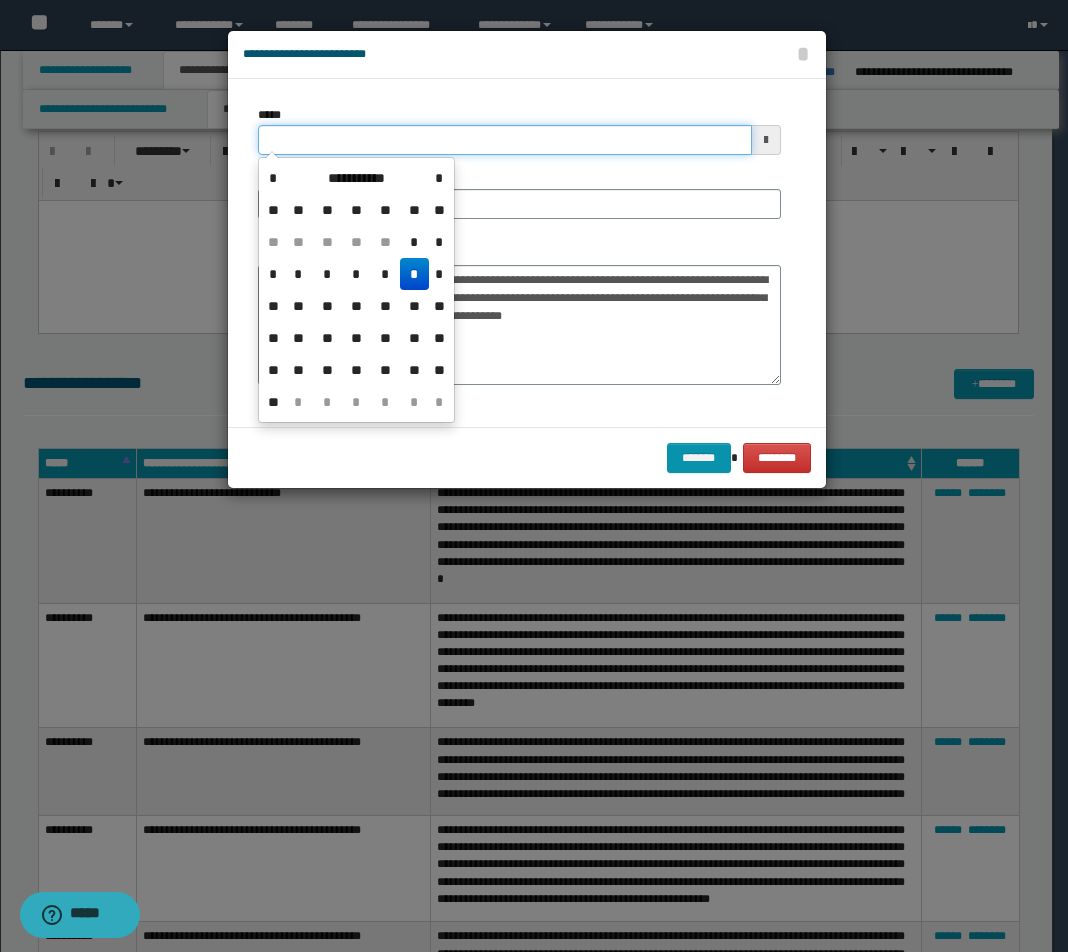 click on "*****" at bounding box center (505, 140) 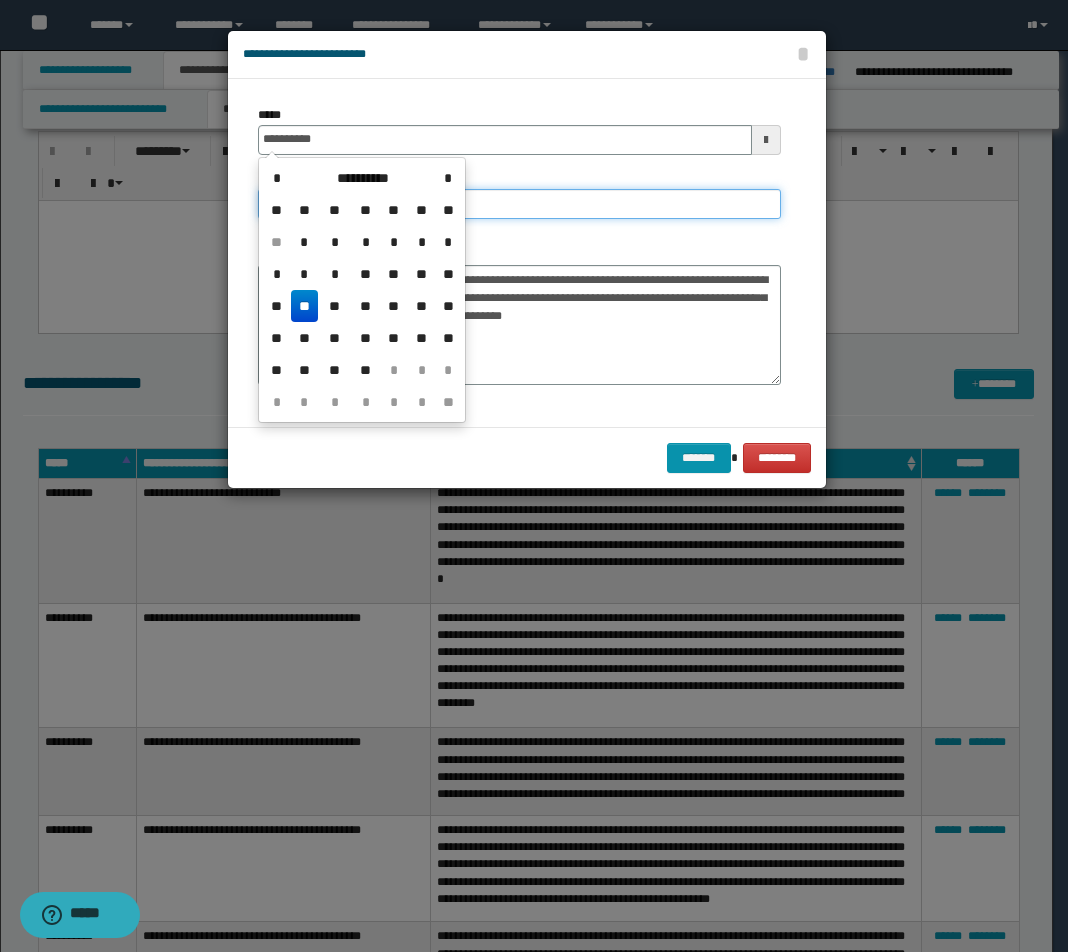 type on "**********" 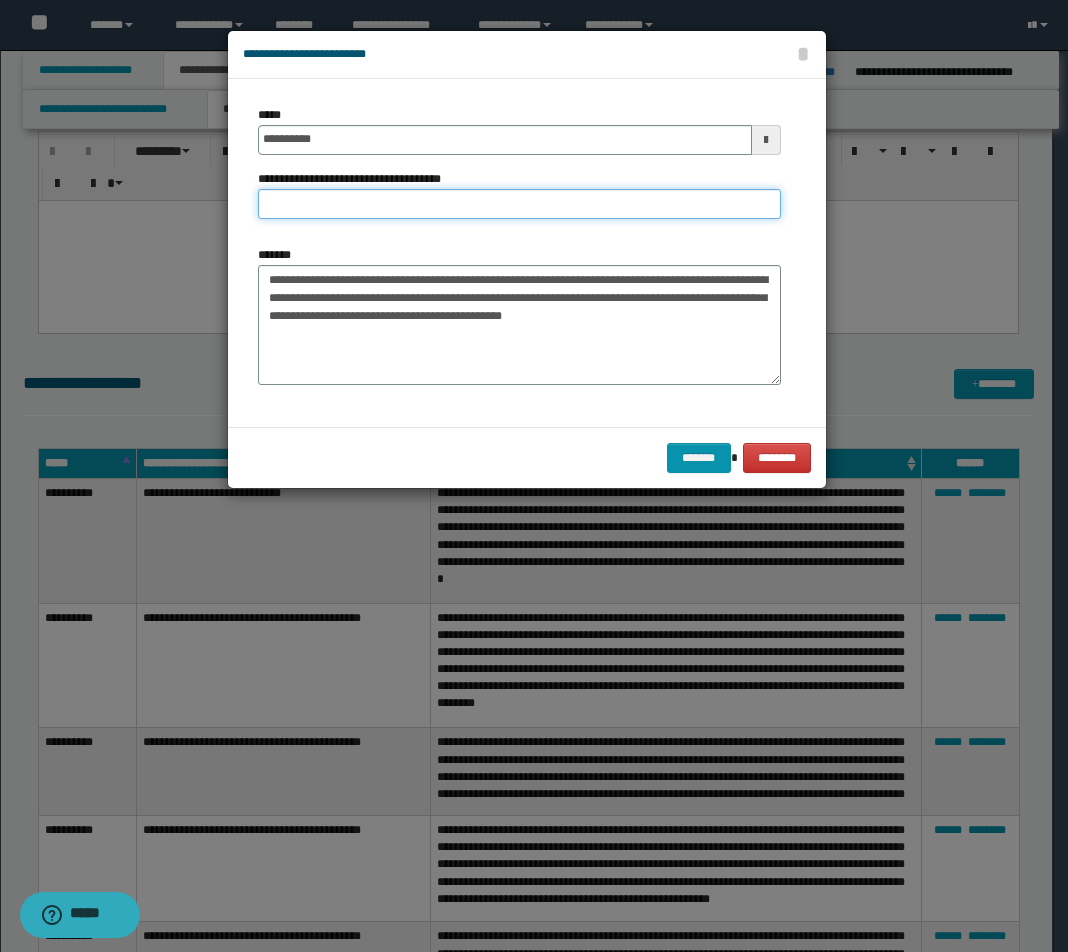 paste on "**********" 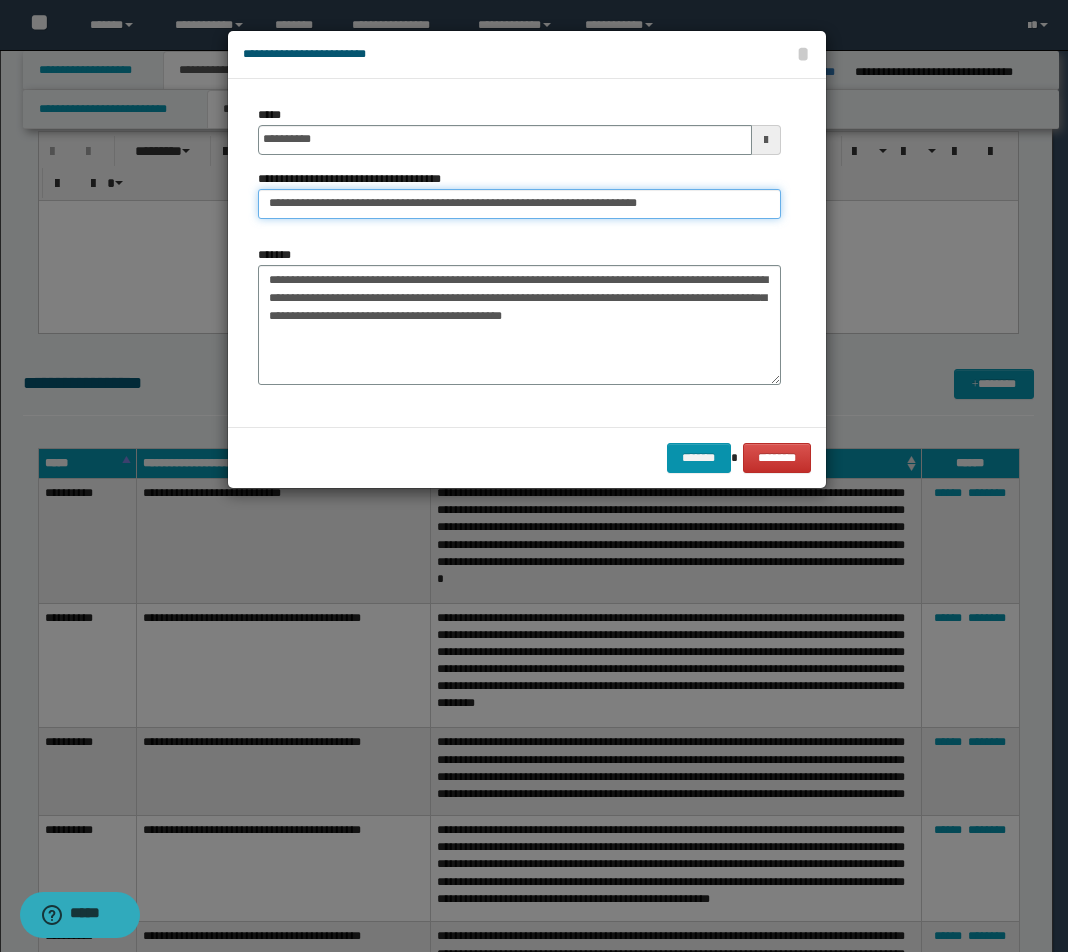 drag, startPoint x: 645, startPoint y: 211, endPoint x: 669, endPoint y: 211, distance: 24 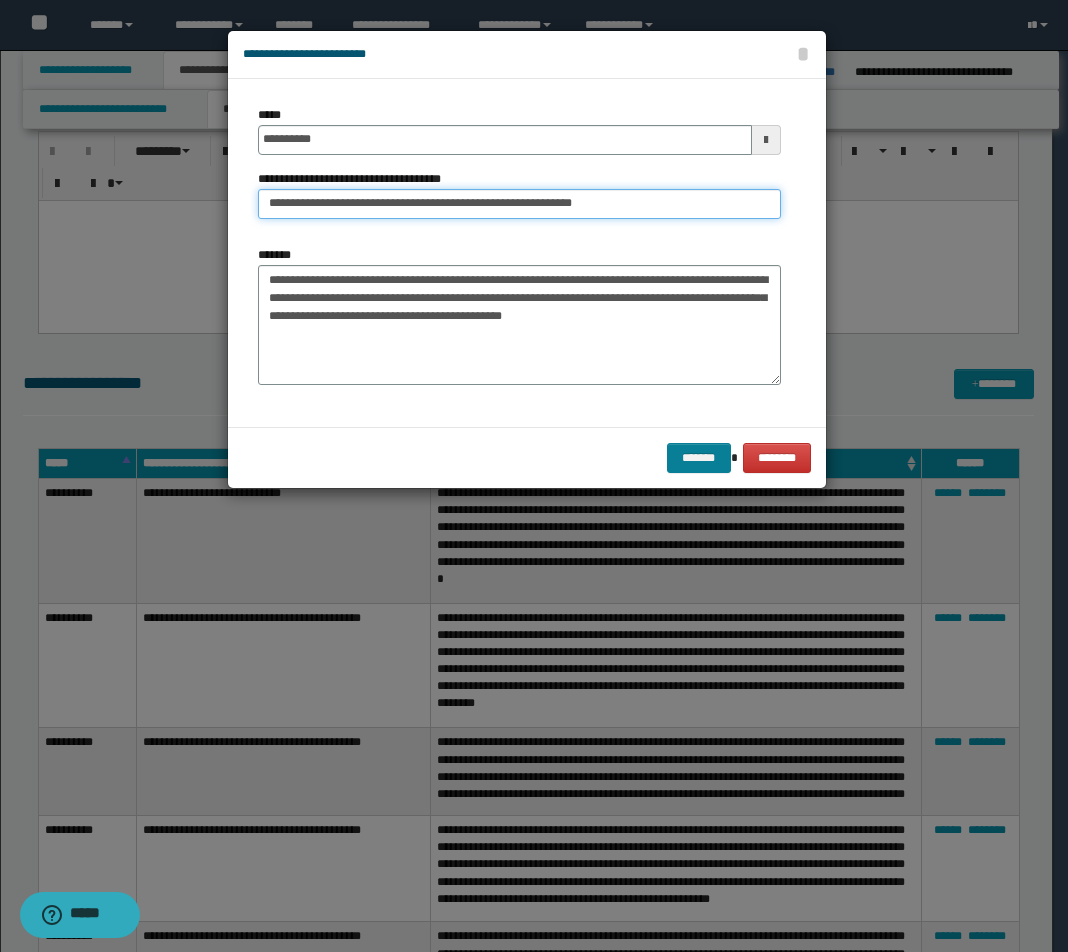 type on "**********" 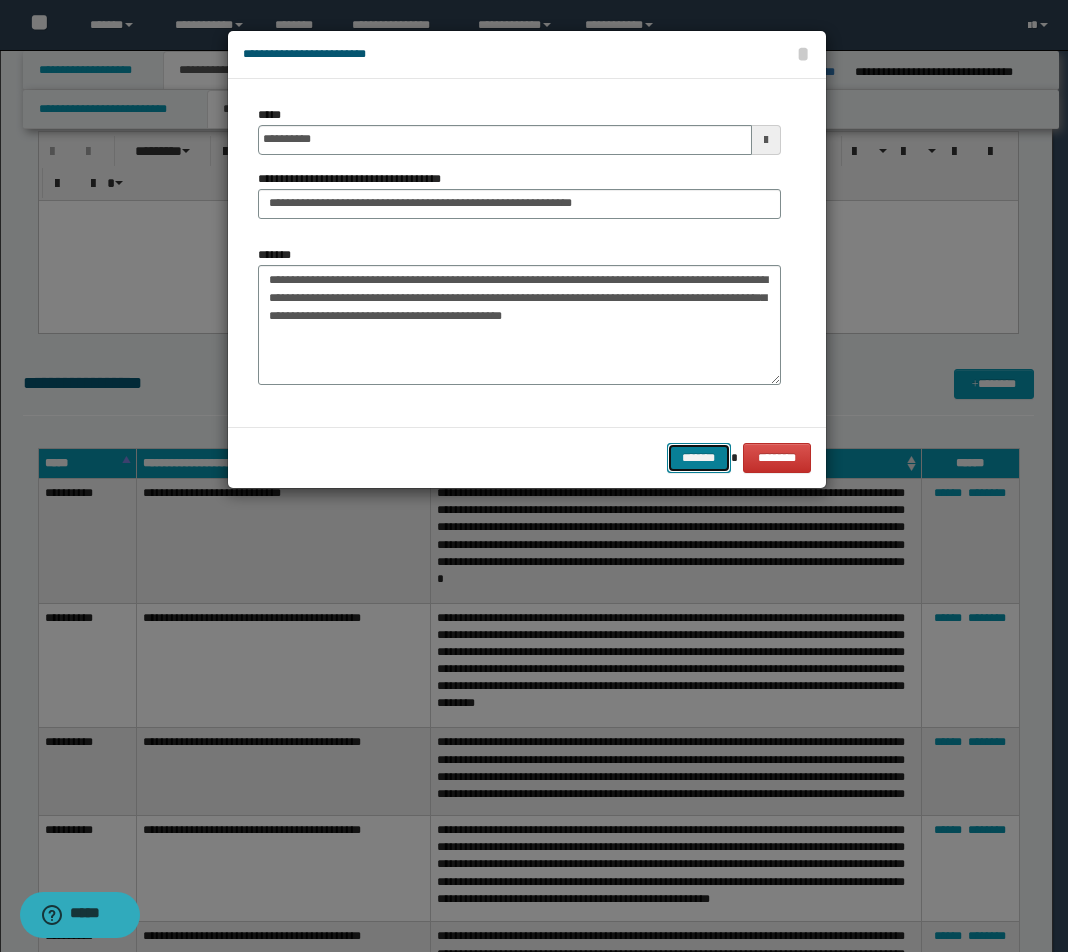 click on "*******" at bounding box center [699, 458] 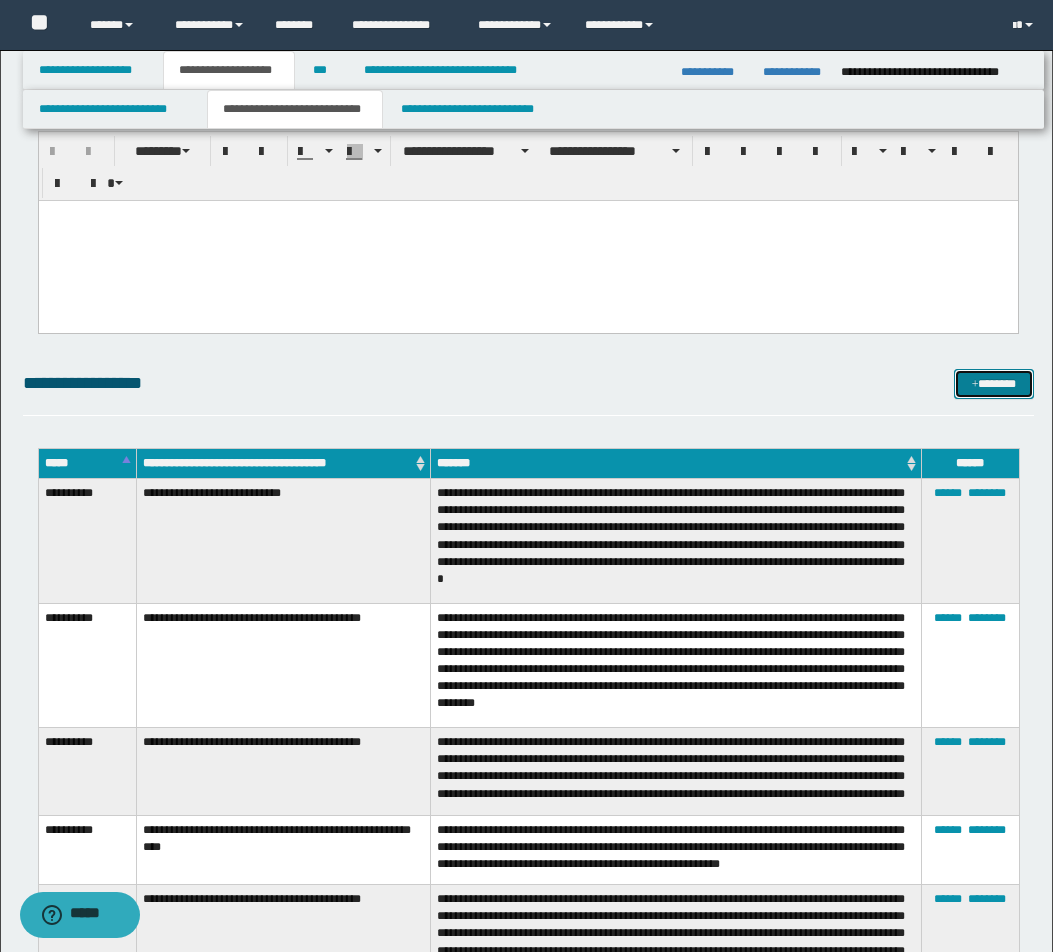 click at bounding box center [975, 385] 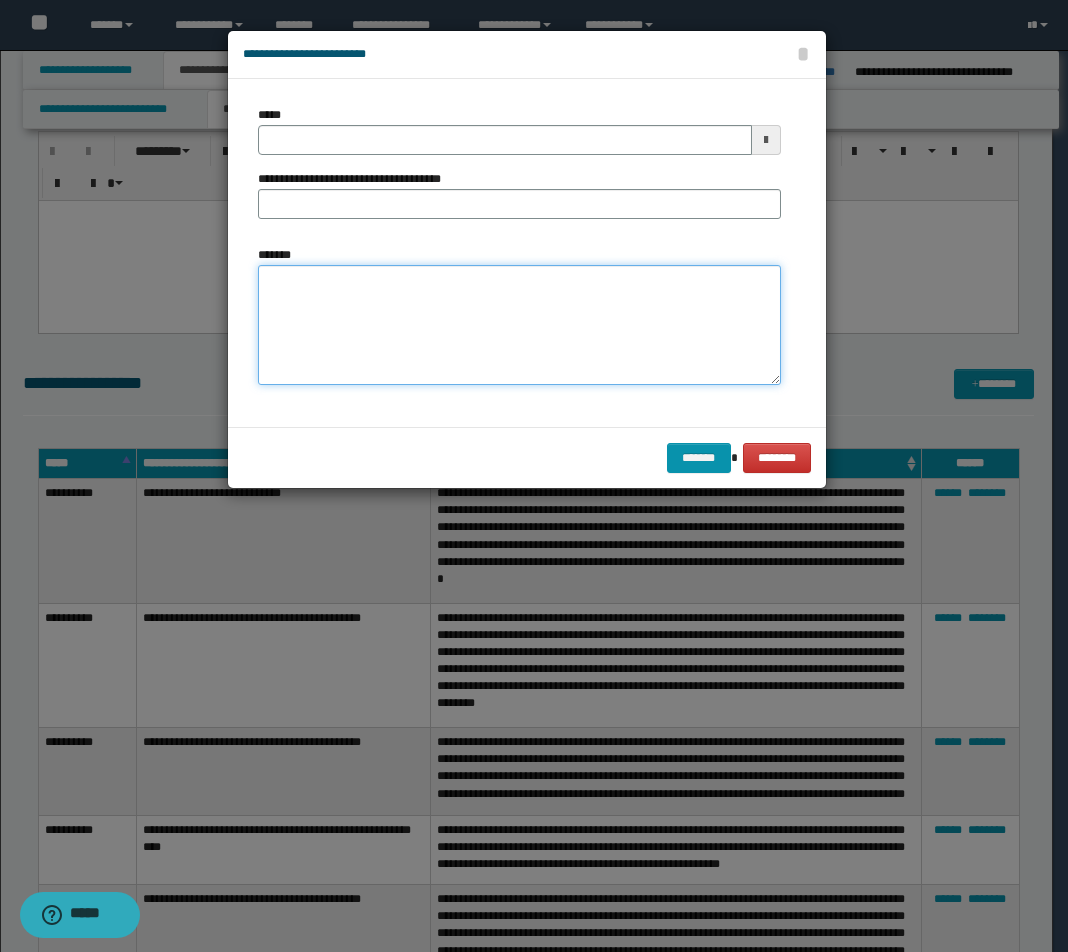 click on "*******" at bounding box center (519, 325) 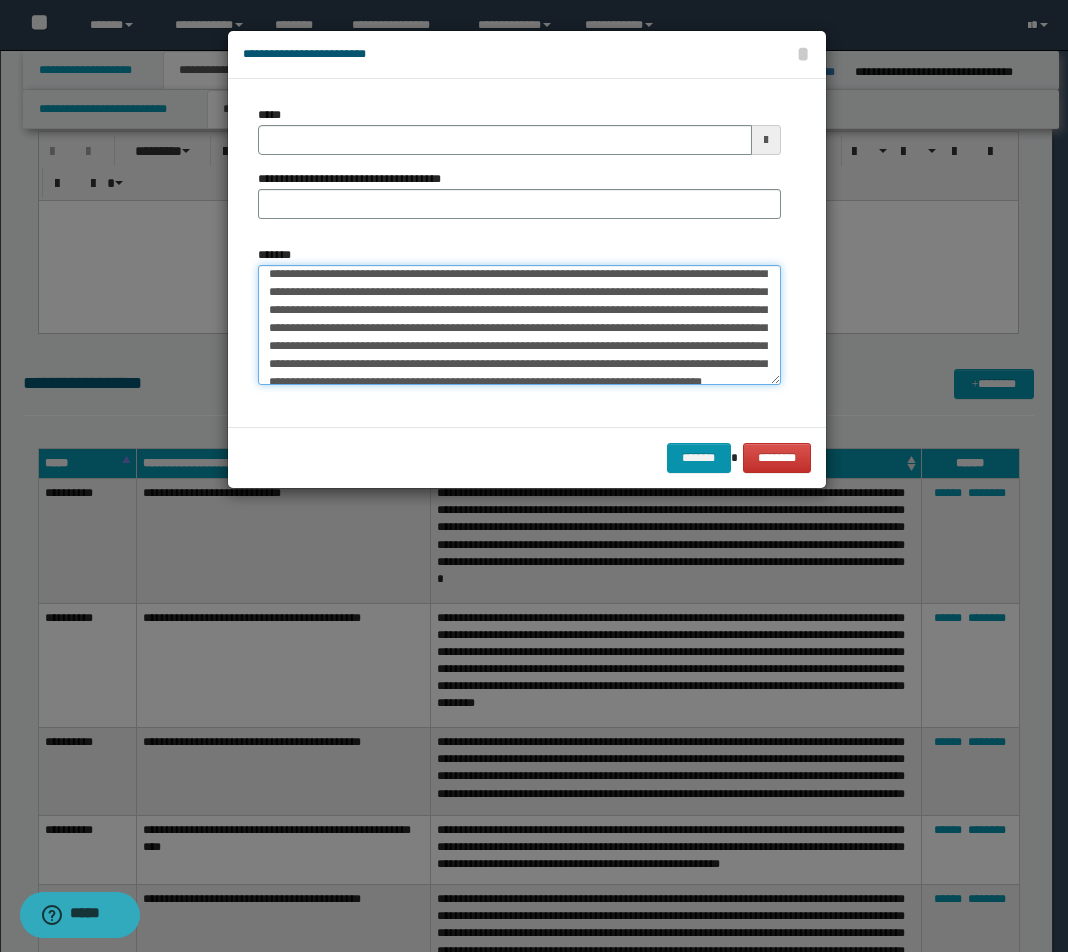 scroll, scrollTop: 0, scrollLeft: 0, axis: both 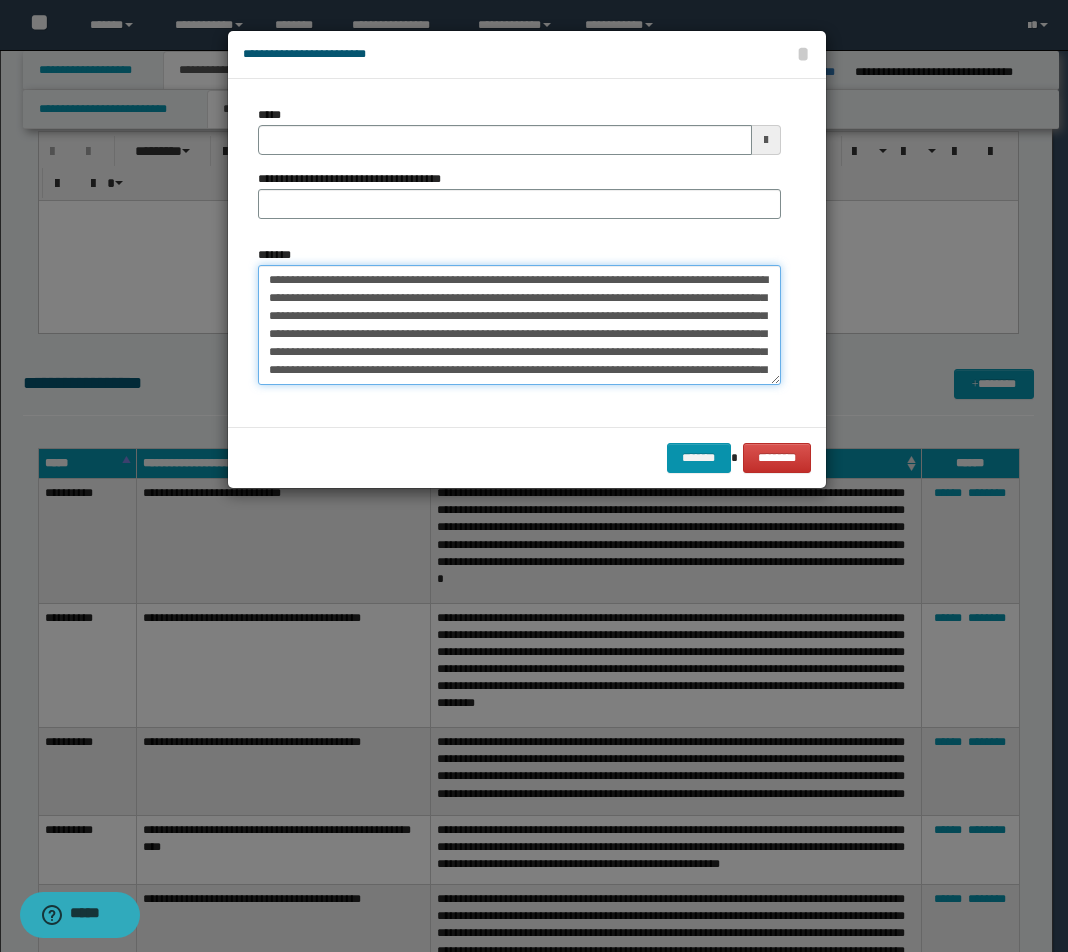 drag, startPoint x: 659, startPoint y: 279, endPoint x: 7, endPoint y: 281, distance: 652.00305 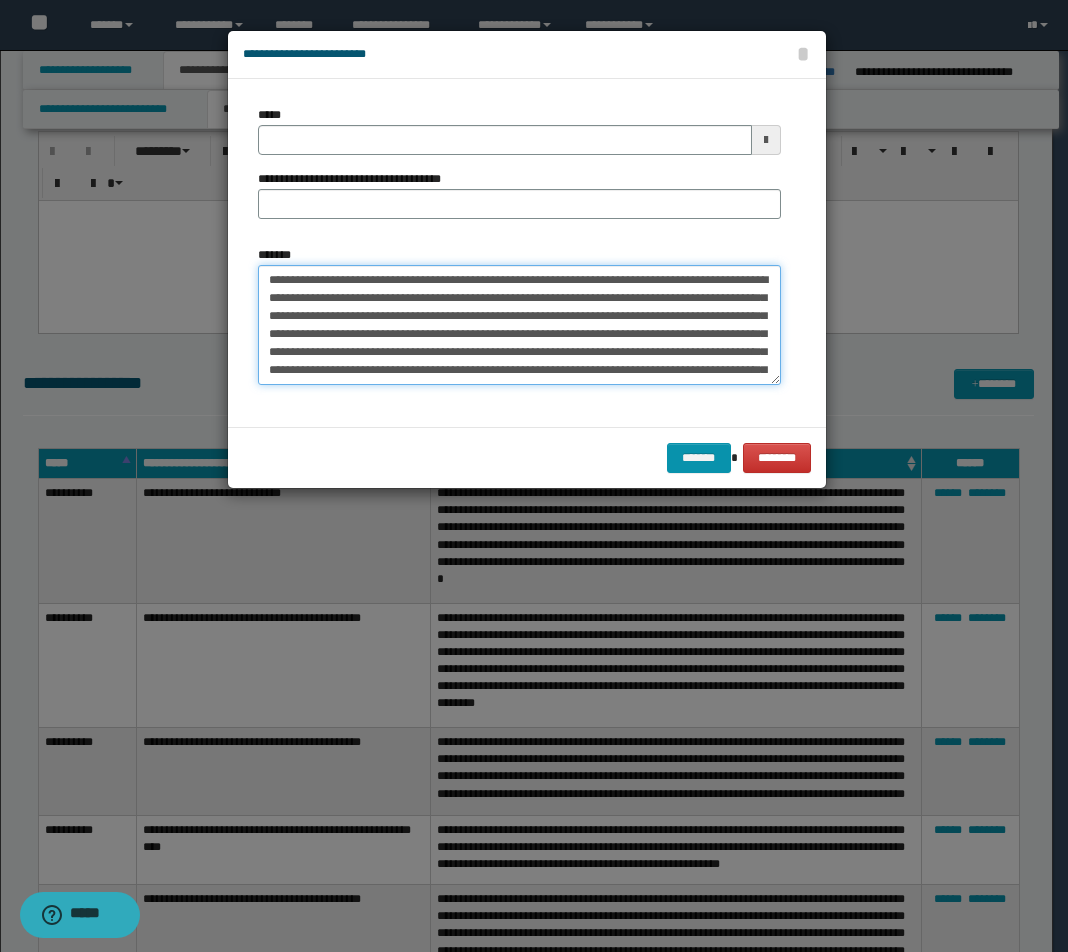 type on "**********" 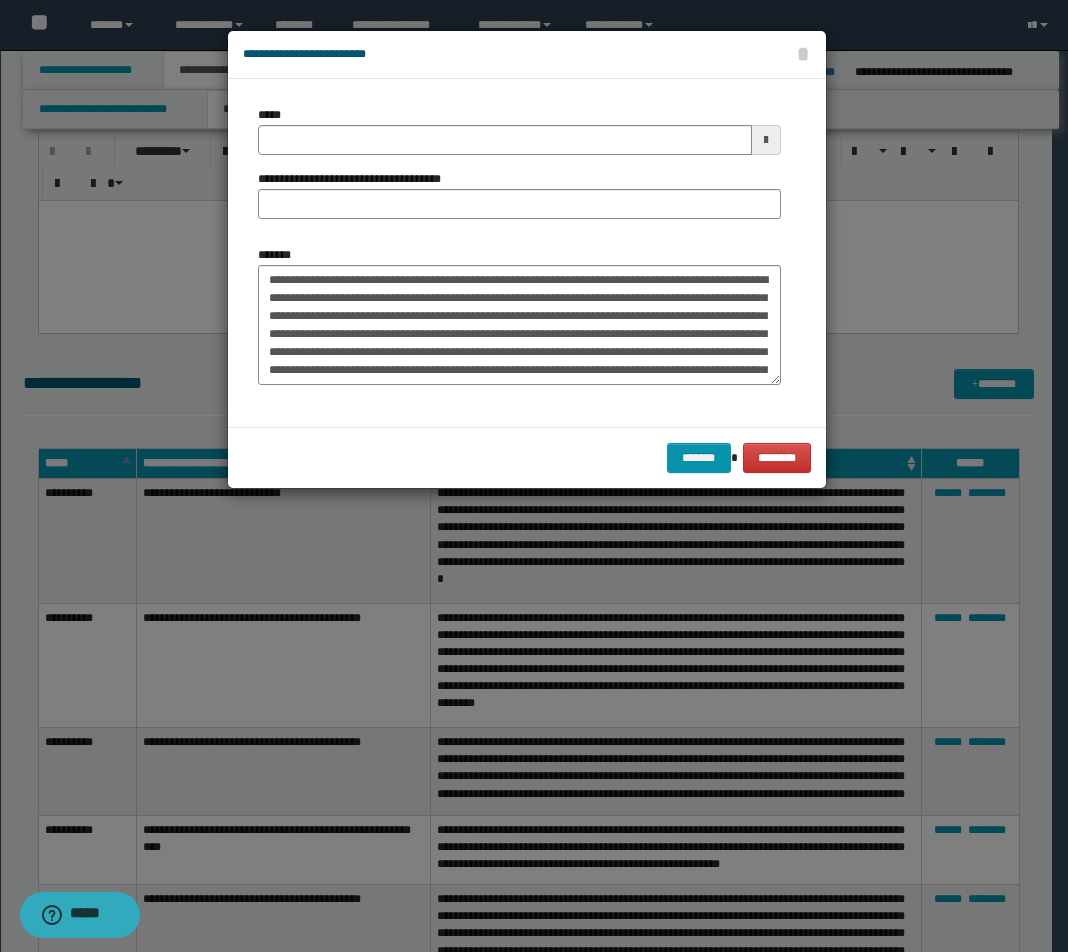 click on "**********" at bounding box center (519, 170) 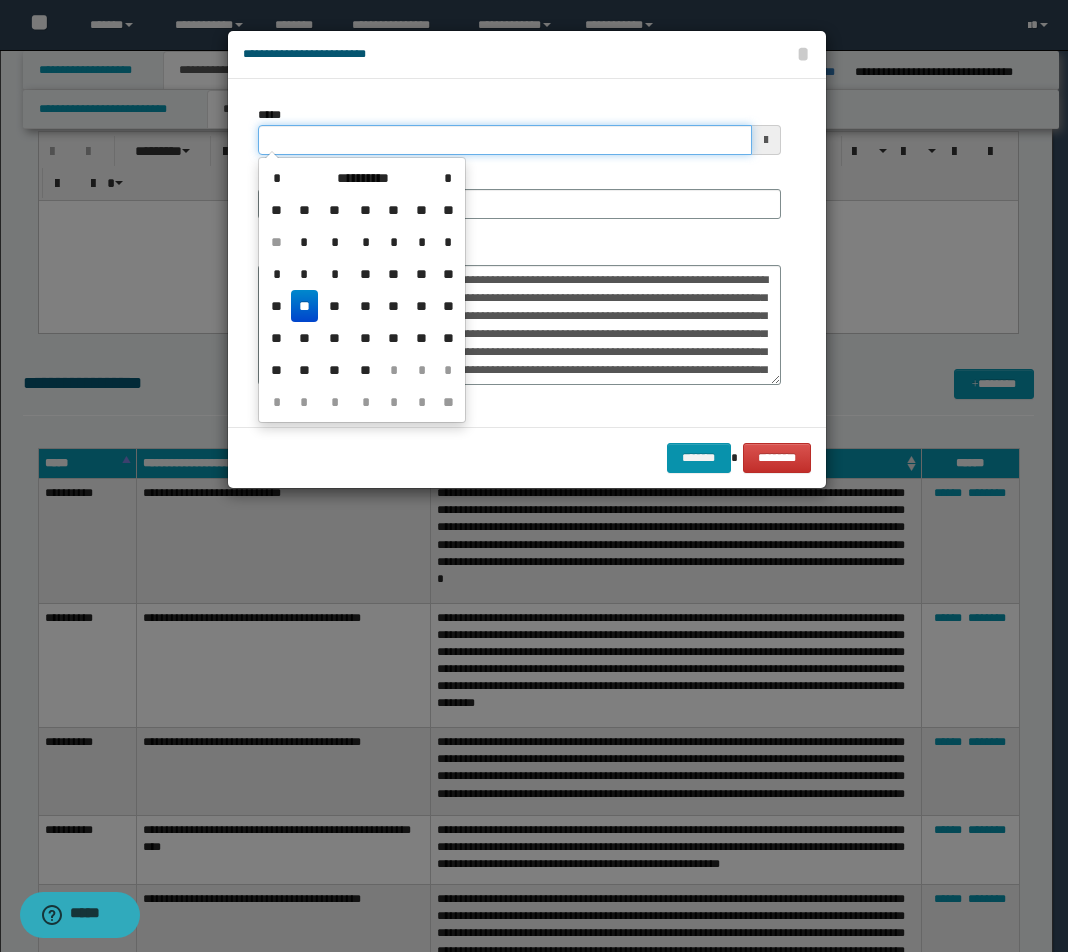 drag, startPoint x: 372, startPoint y: 144, endPoint x: 435, endPoint y: 153, distance: 63.63961 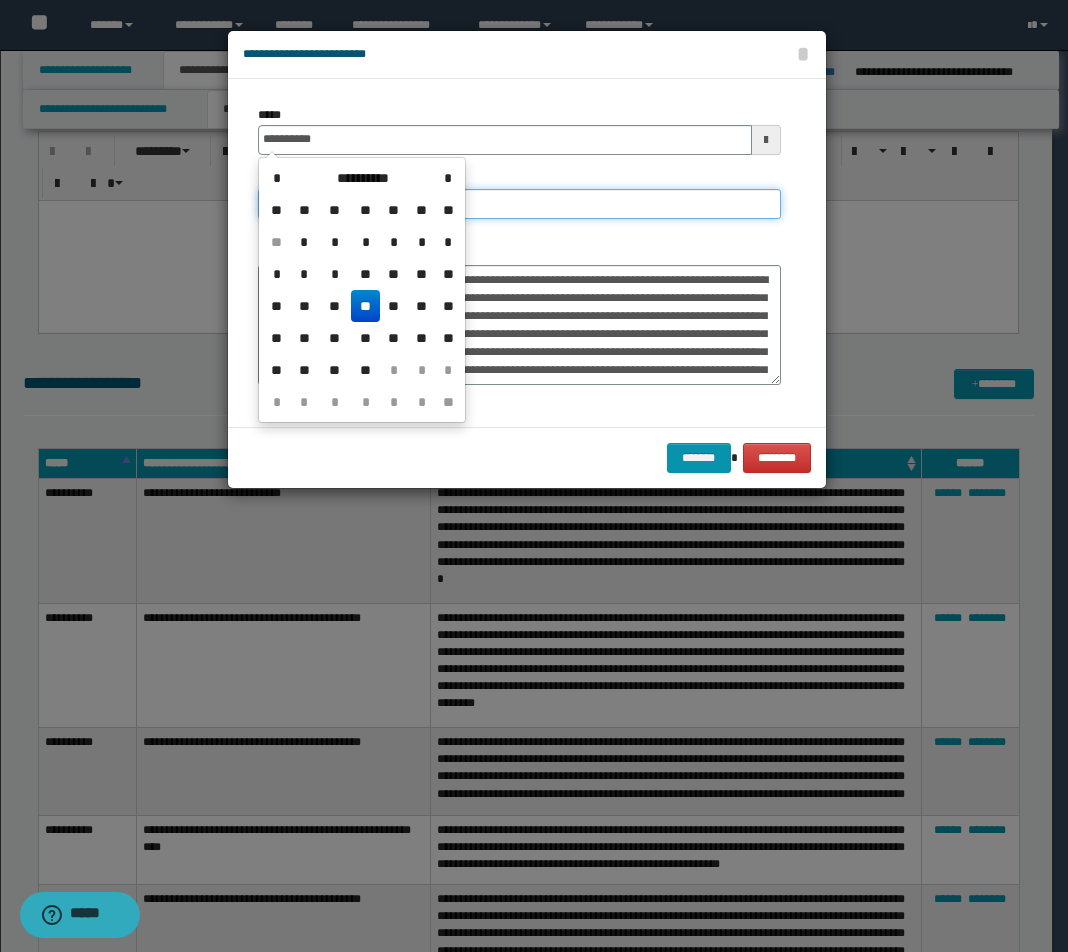 type on "**********" 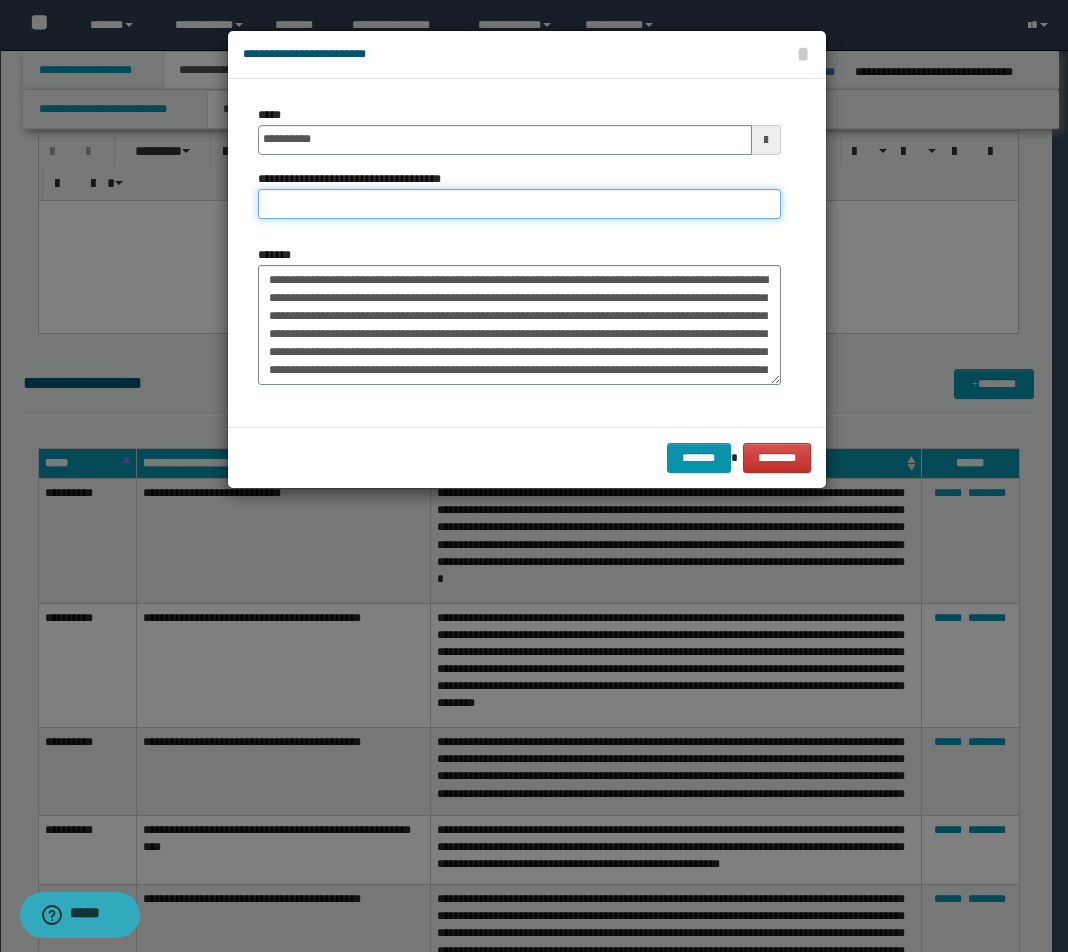 paste on "**********" 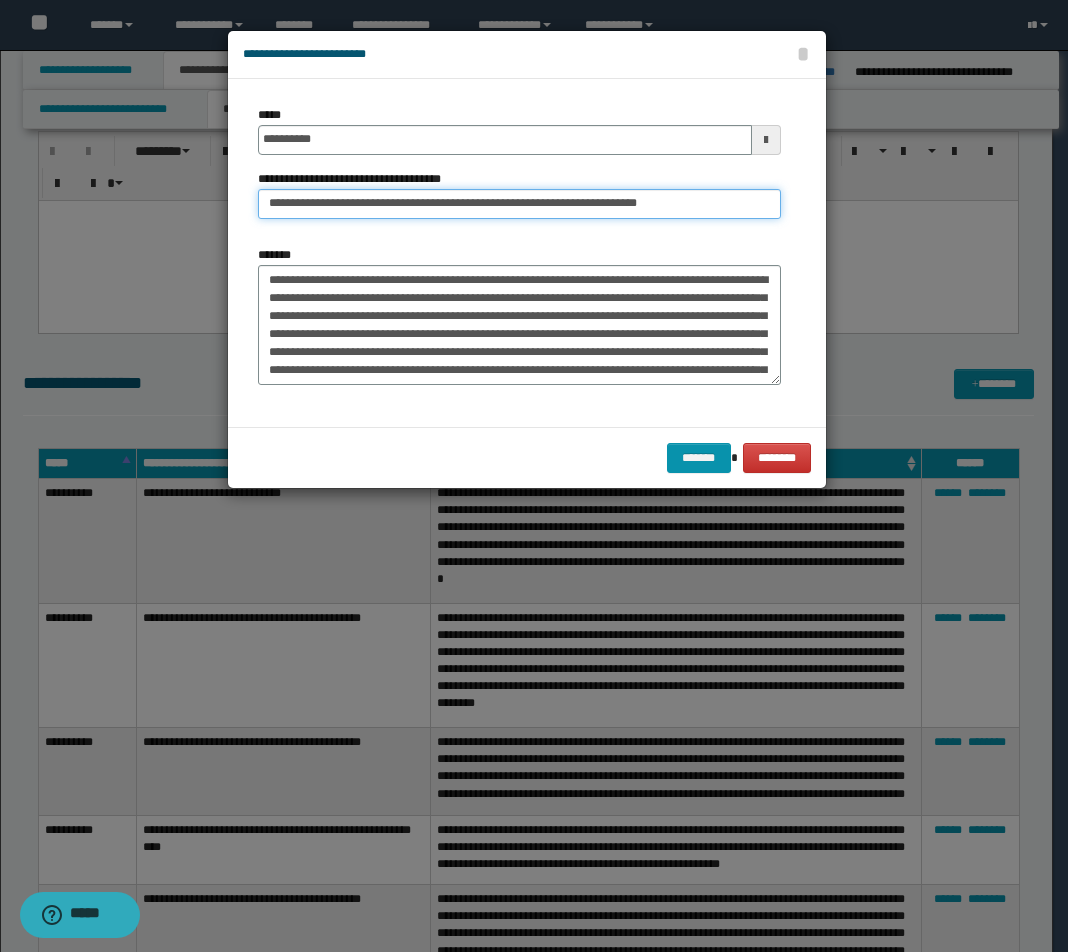 drag, startPoint x: 632, startPoint y: 211, endPoint x: 714, endPoint y: 214, distance: 82.05486 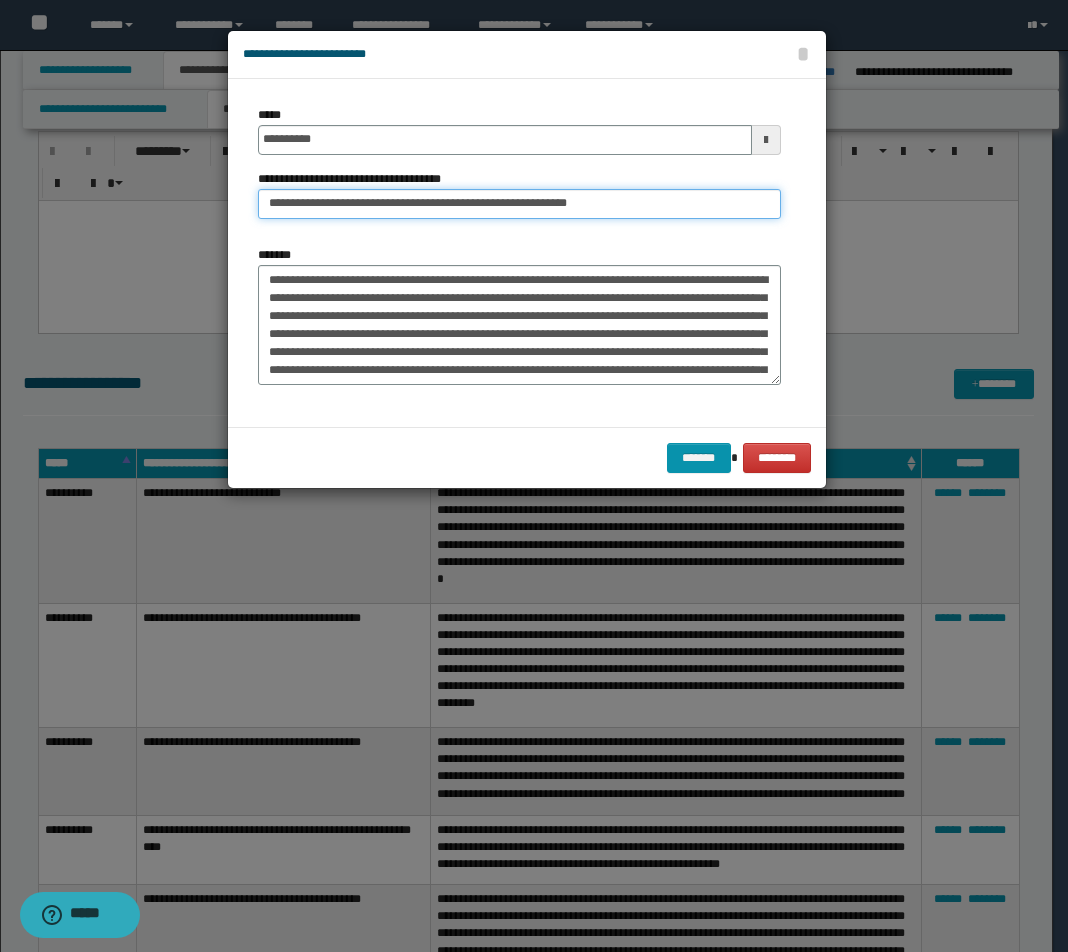 type on "**********" 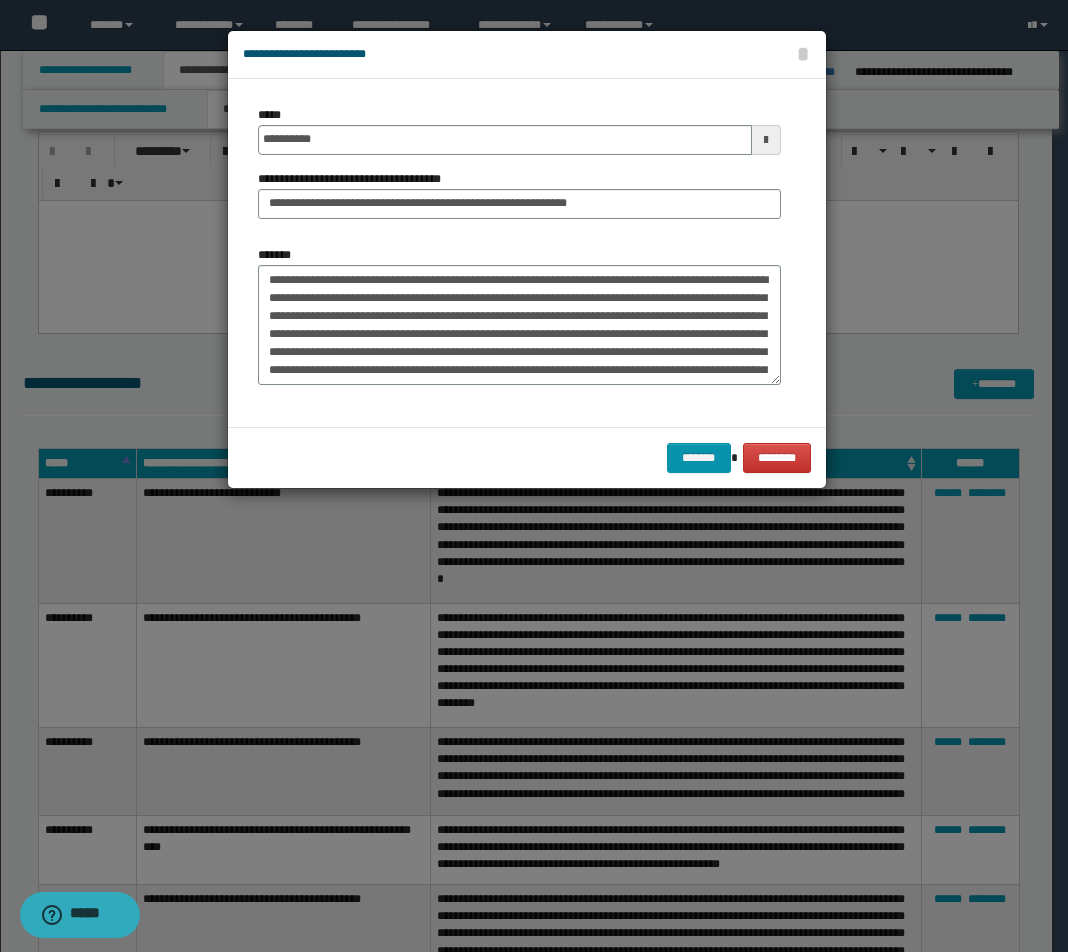 click on "*******
********" at bounding box center (527, 457) 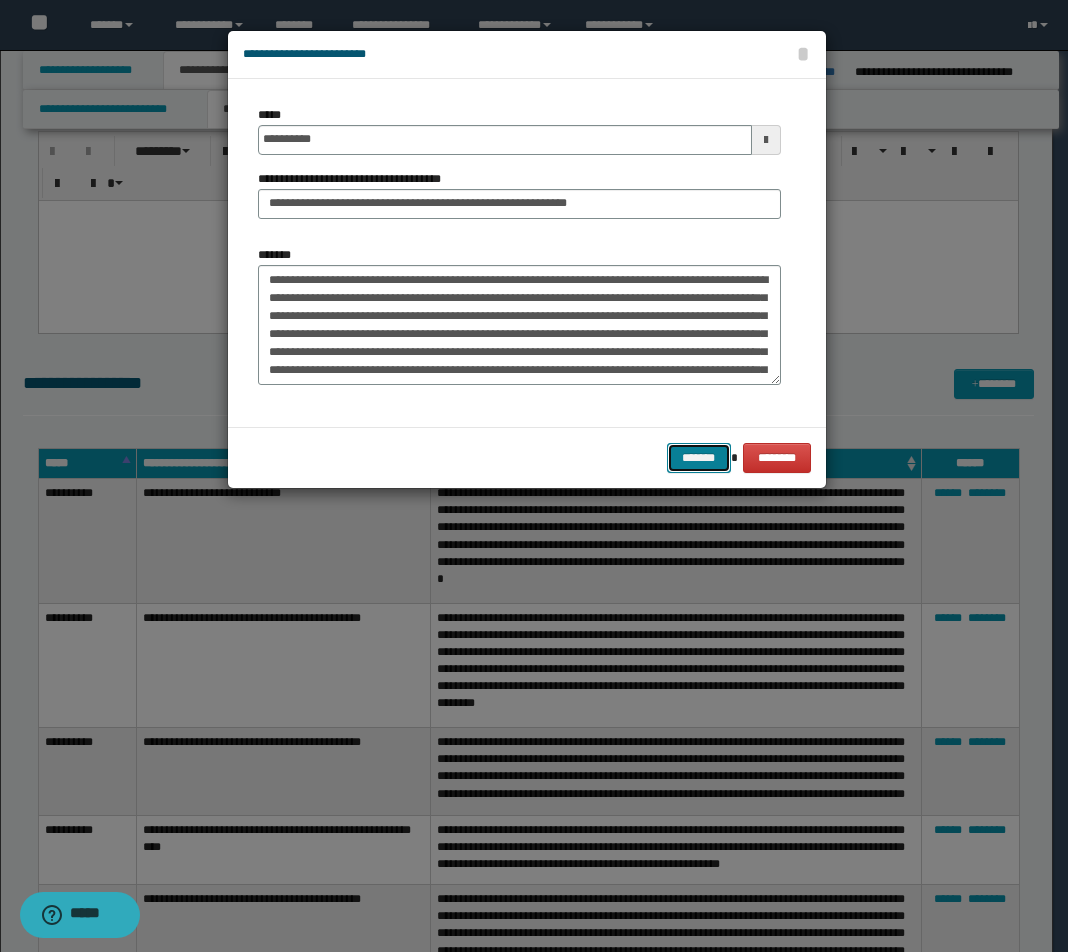 click on "*******" at bounding box center (699, 458) 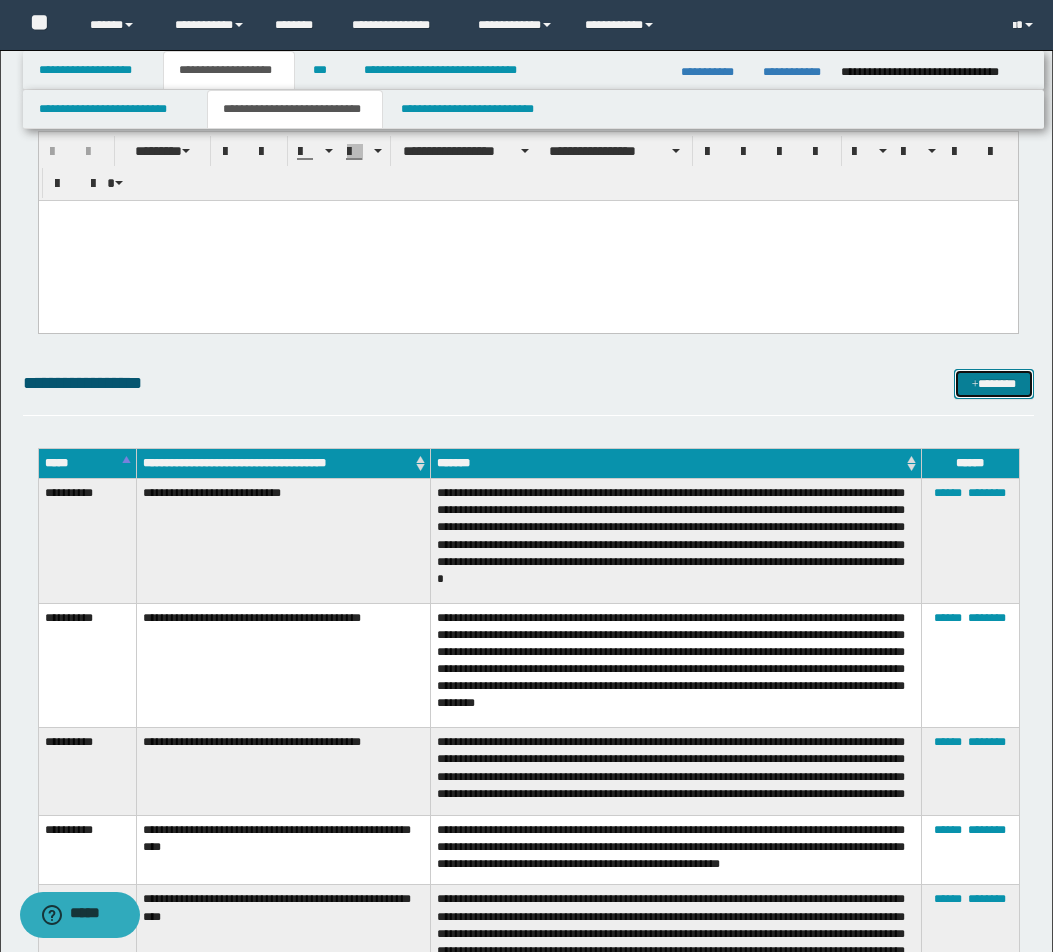 click on "*******" at bounding box center (994, 384) 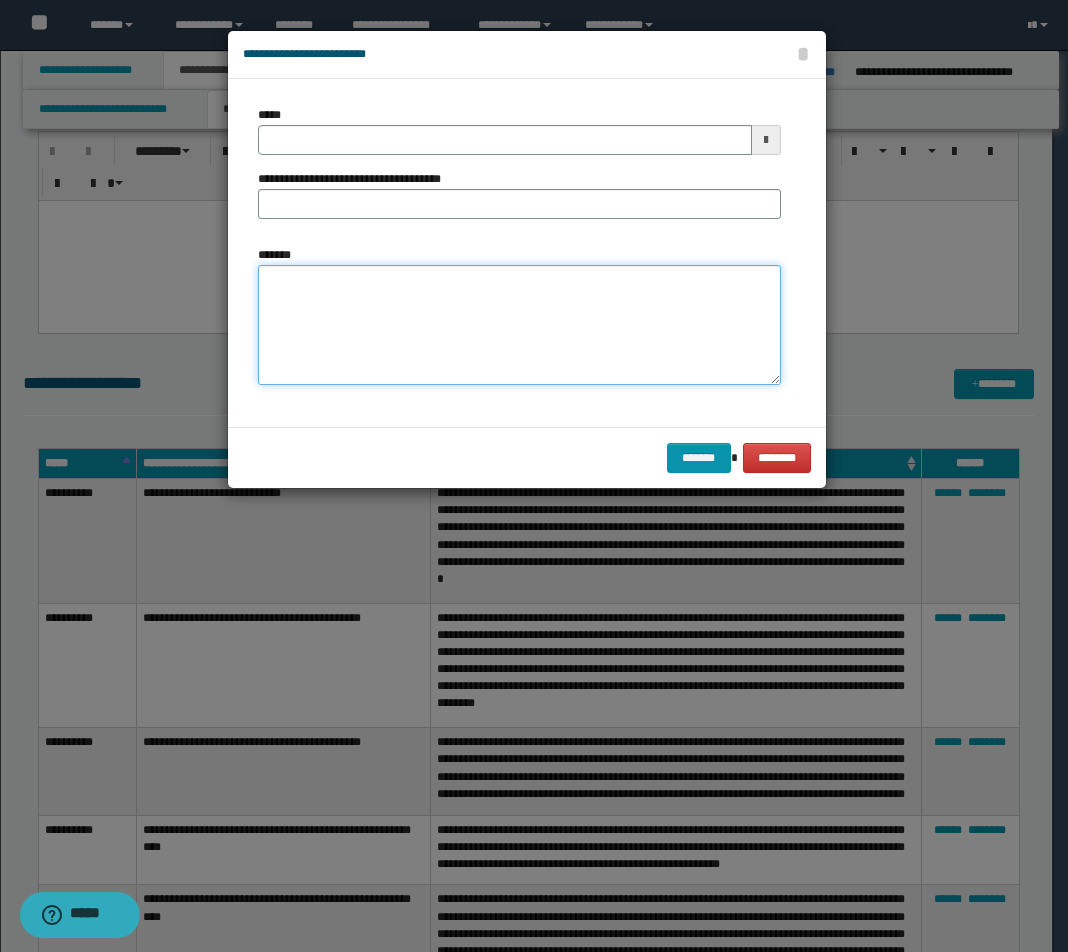 click on "*******" at bounding box center [519, 325] 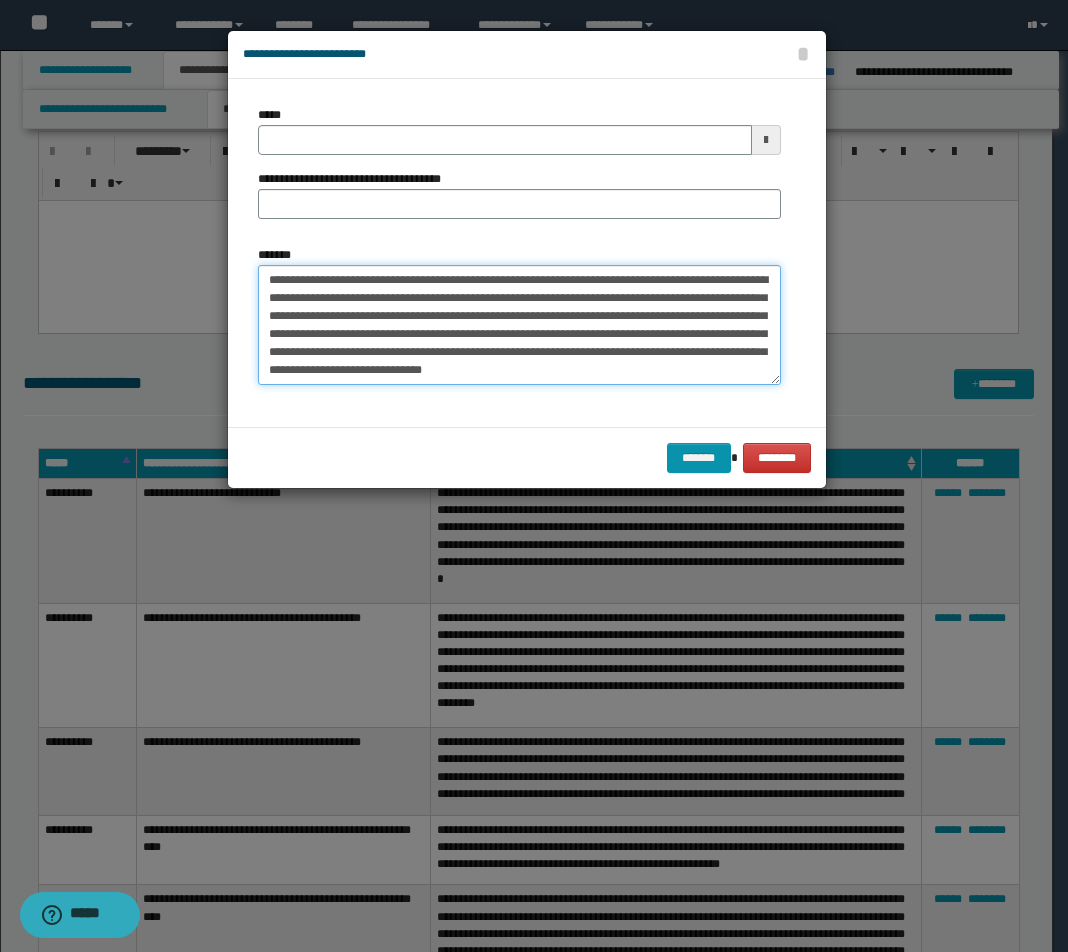 scroll, scrollTop: 0, scrollLeft: 0, axis: both 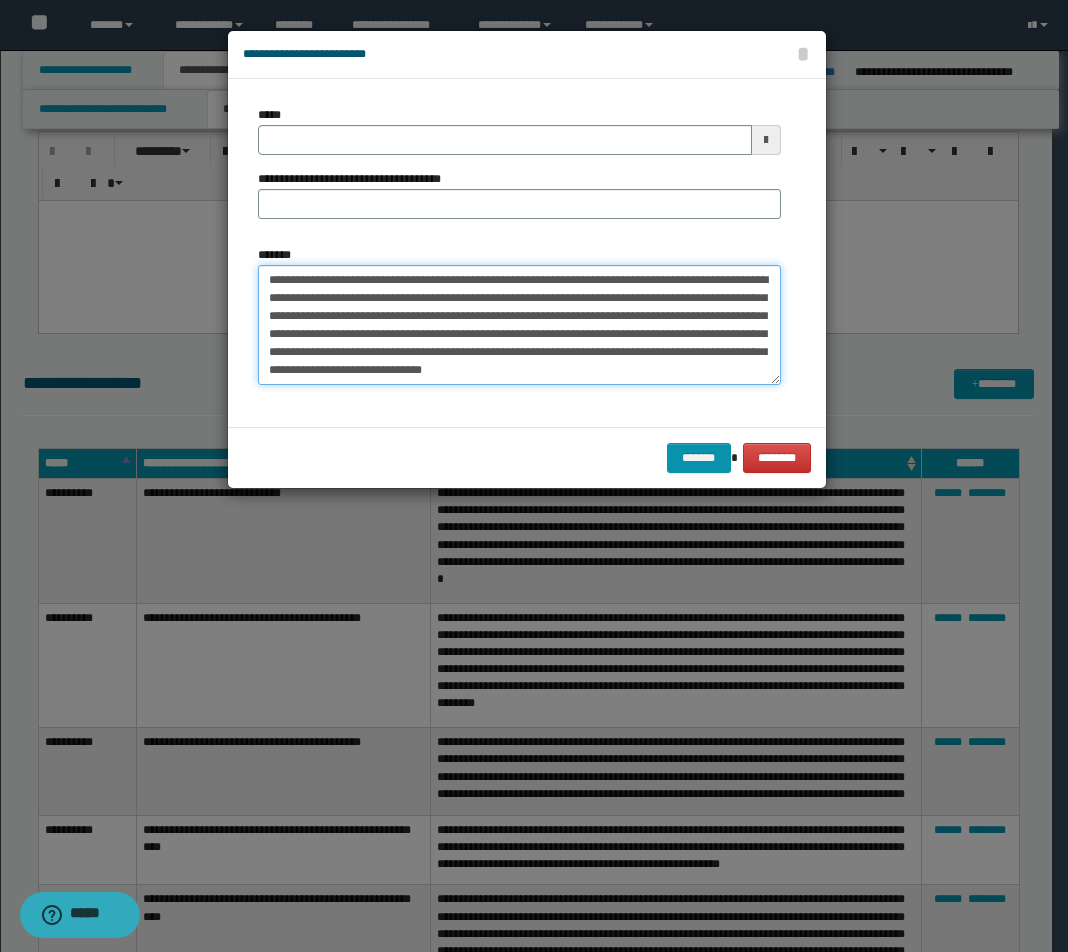 drag, startPoint x: 596, startPoint y: 278, endPoint x: 7, endPoint y: 279, distance: 589.00085 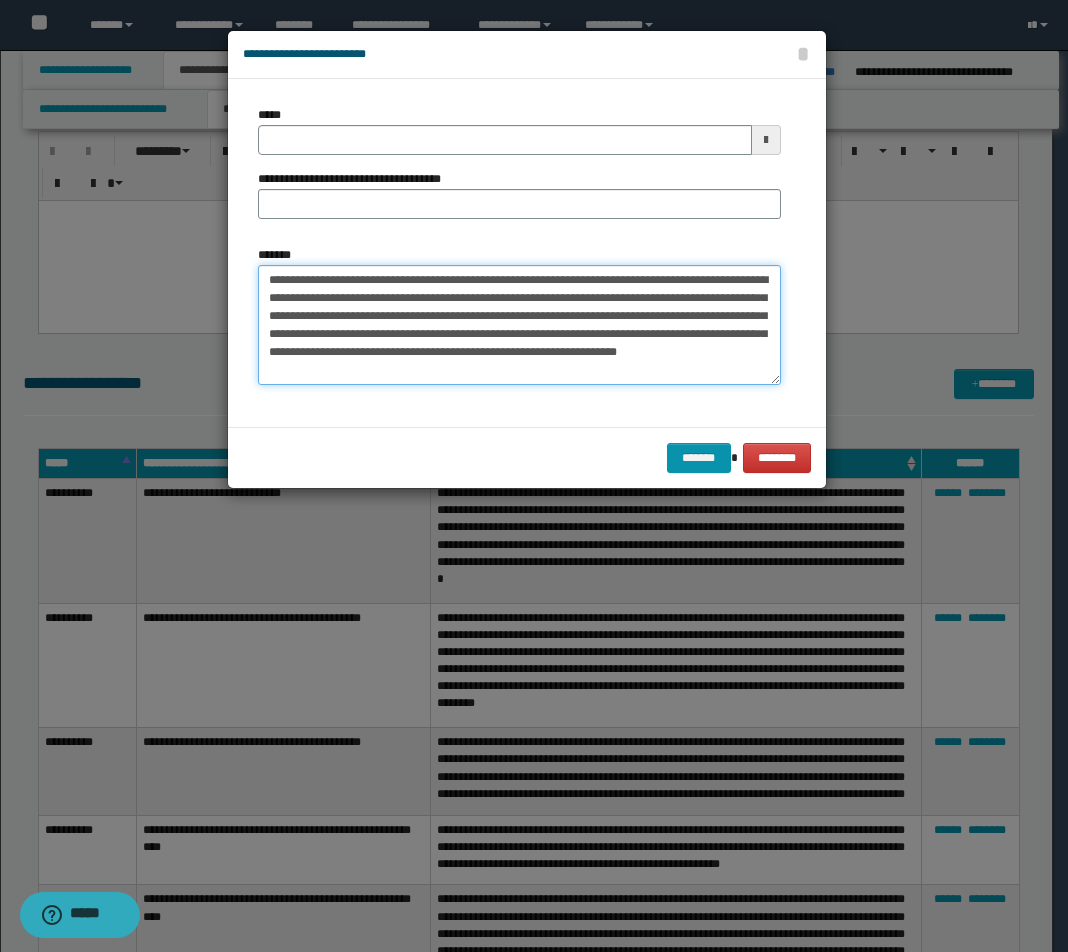 type 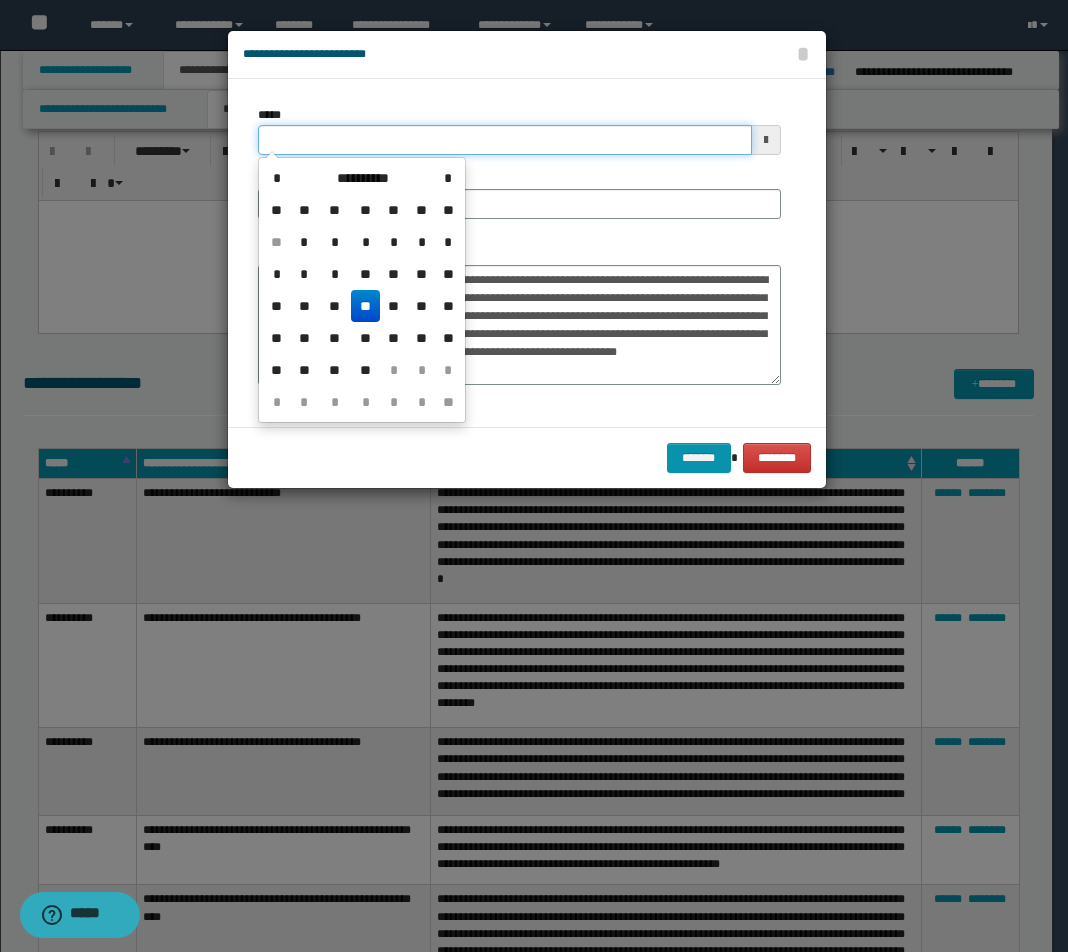 click on "*****" at bounding box center [505, 140] 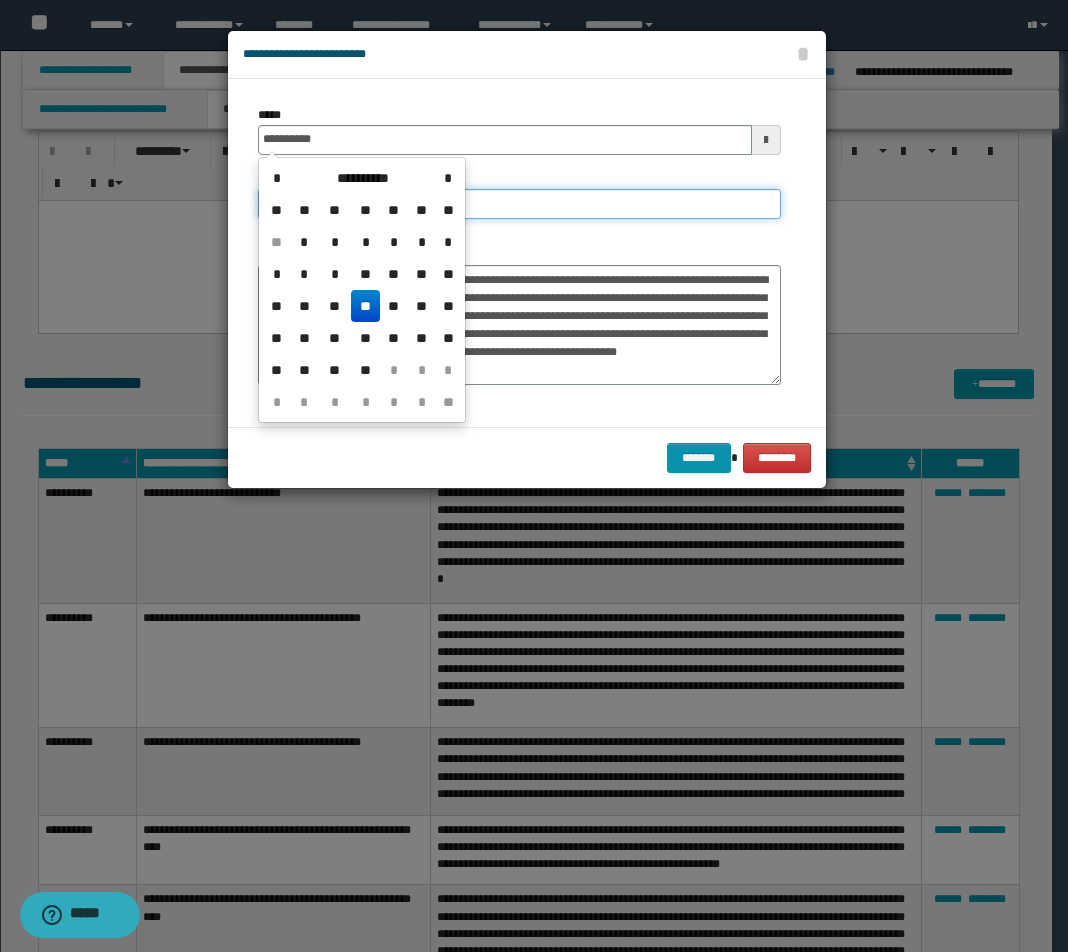 type on "**********" 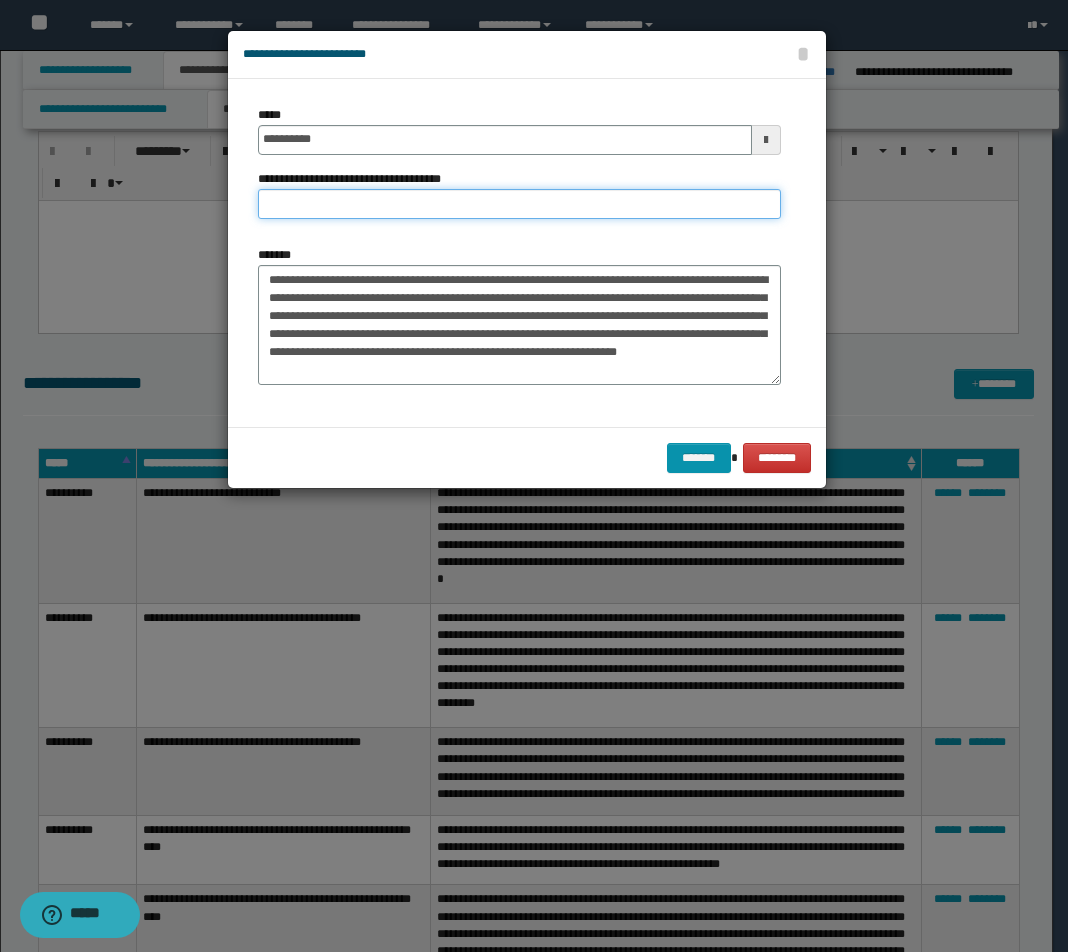click on "**********" at bounding box center (519, 204) 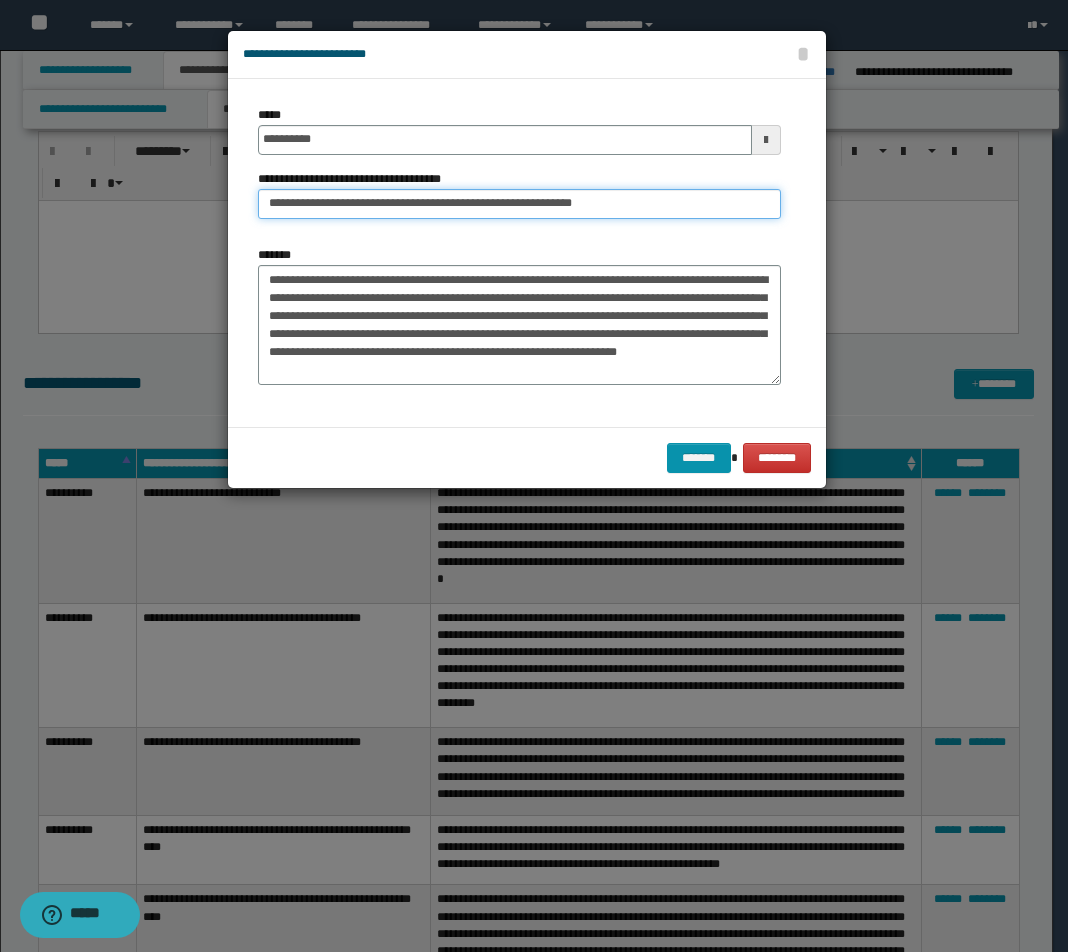 drag, startPoint x: 522, startPoint y: 205, endPoint x: 734, endPoint y: 218, distance: 212.39821 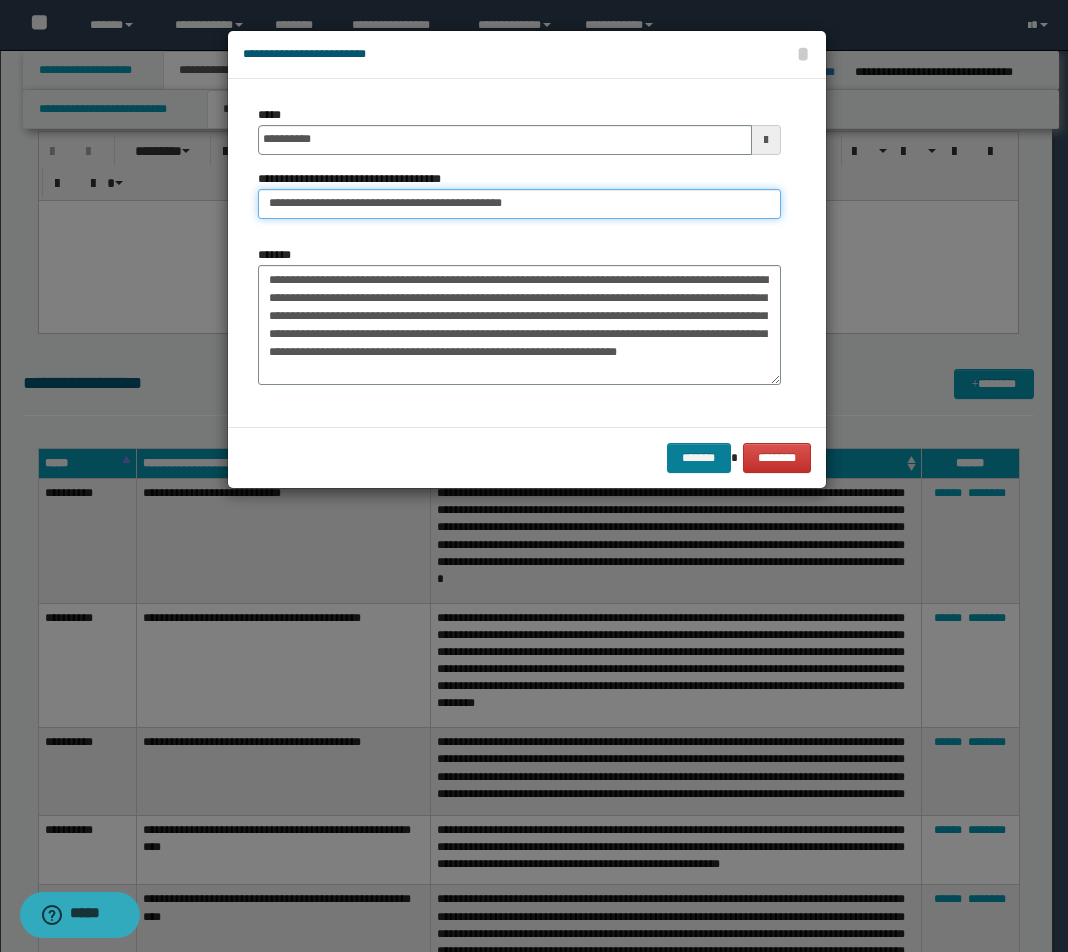 type on "**********" 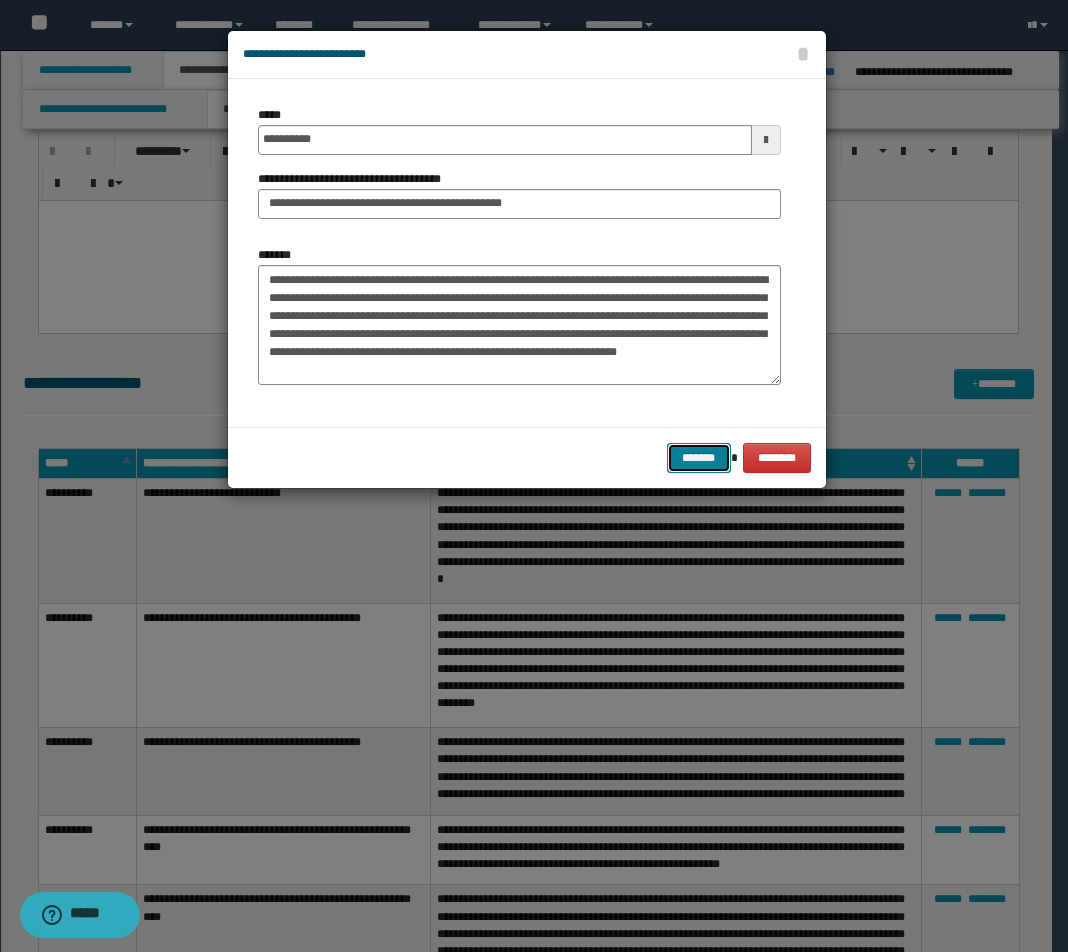 click on "*******" at bounding box center [699, 458] 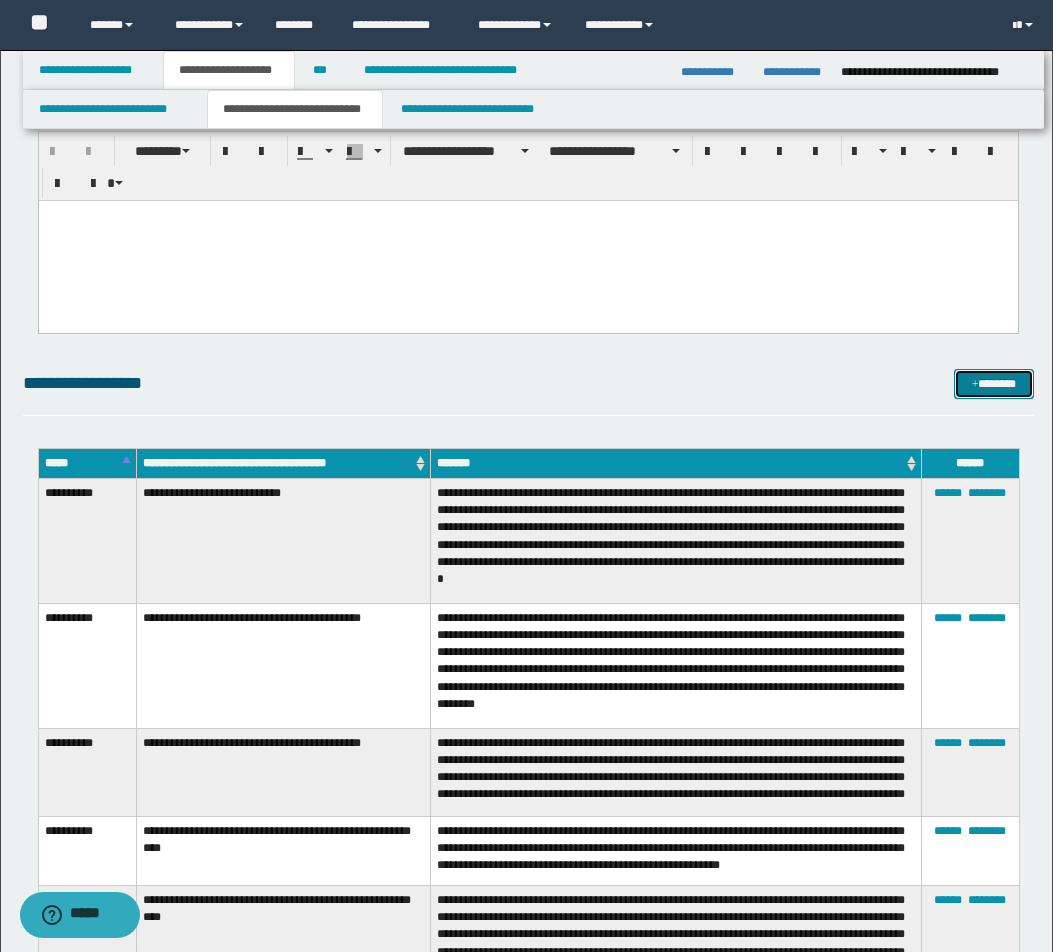 click at bounding box center (975, 385) 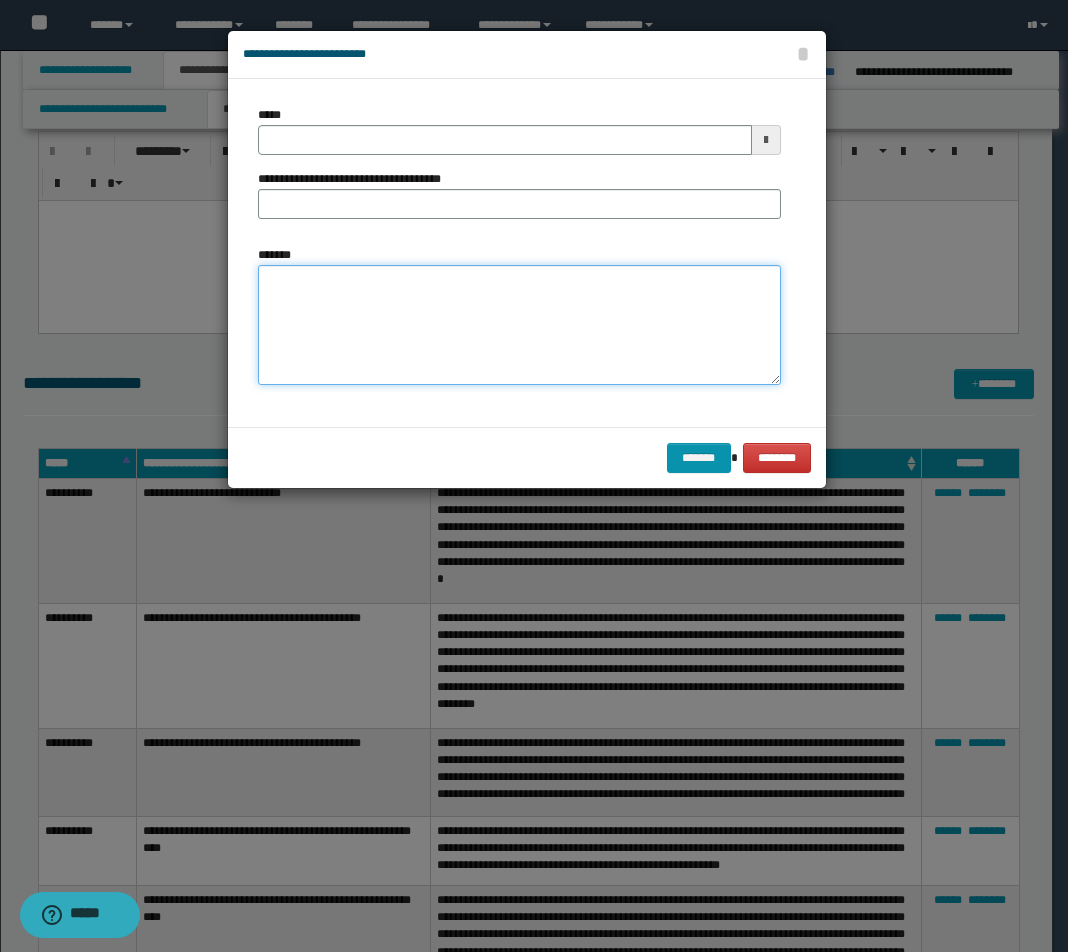 click on "*******" at bounding box center [519, 325] 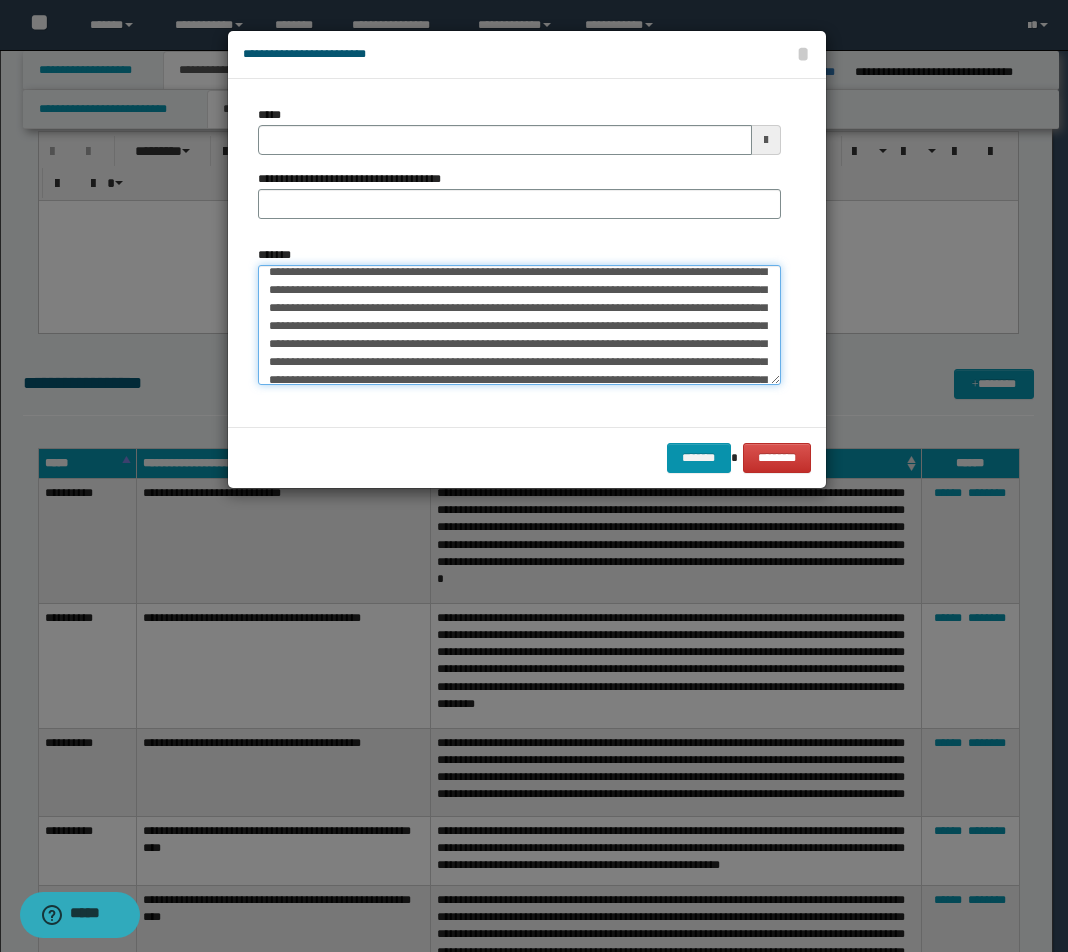 scroll, scrollTop: 0, scrollLeft: 0, axis: both 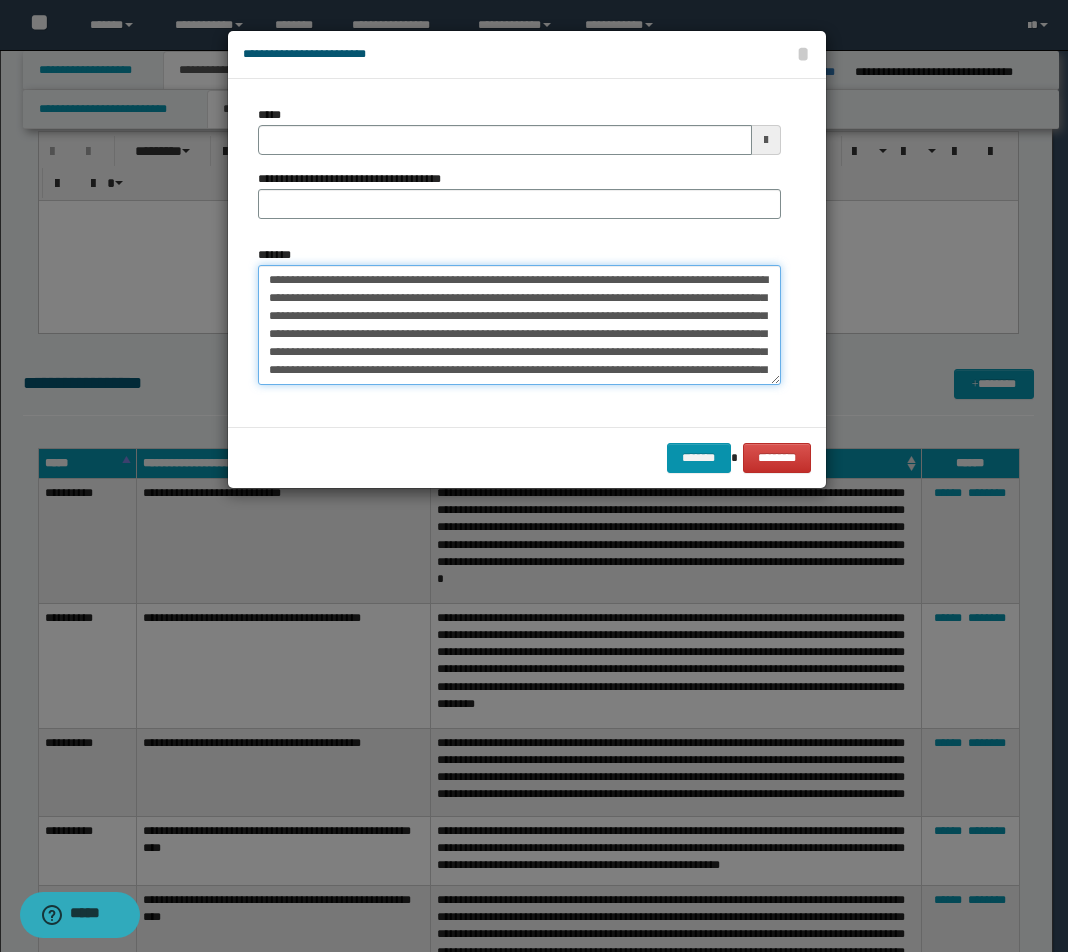 click on "*******" at bounding box center (519, 325) 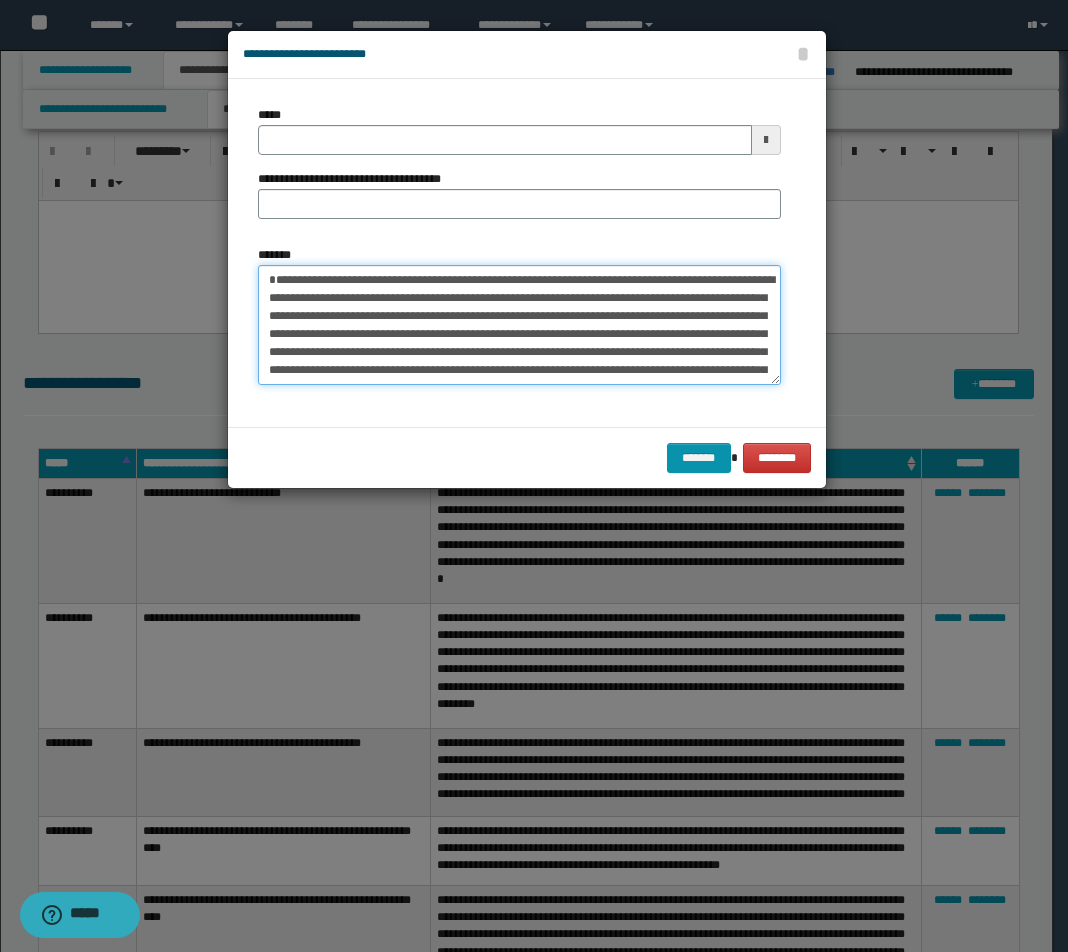 type 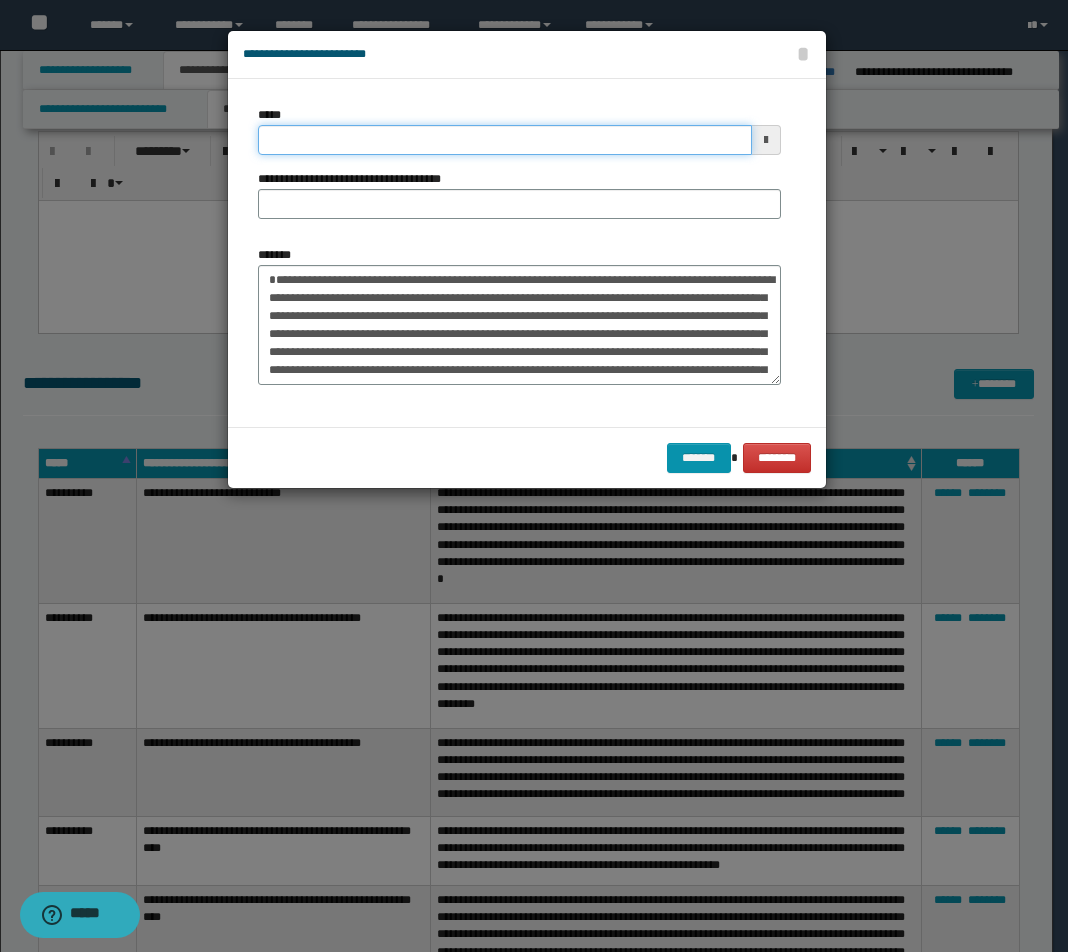 click on "*****" at bounding box center [505, 140] 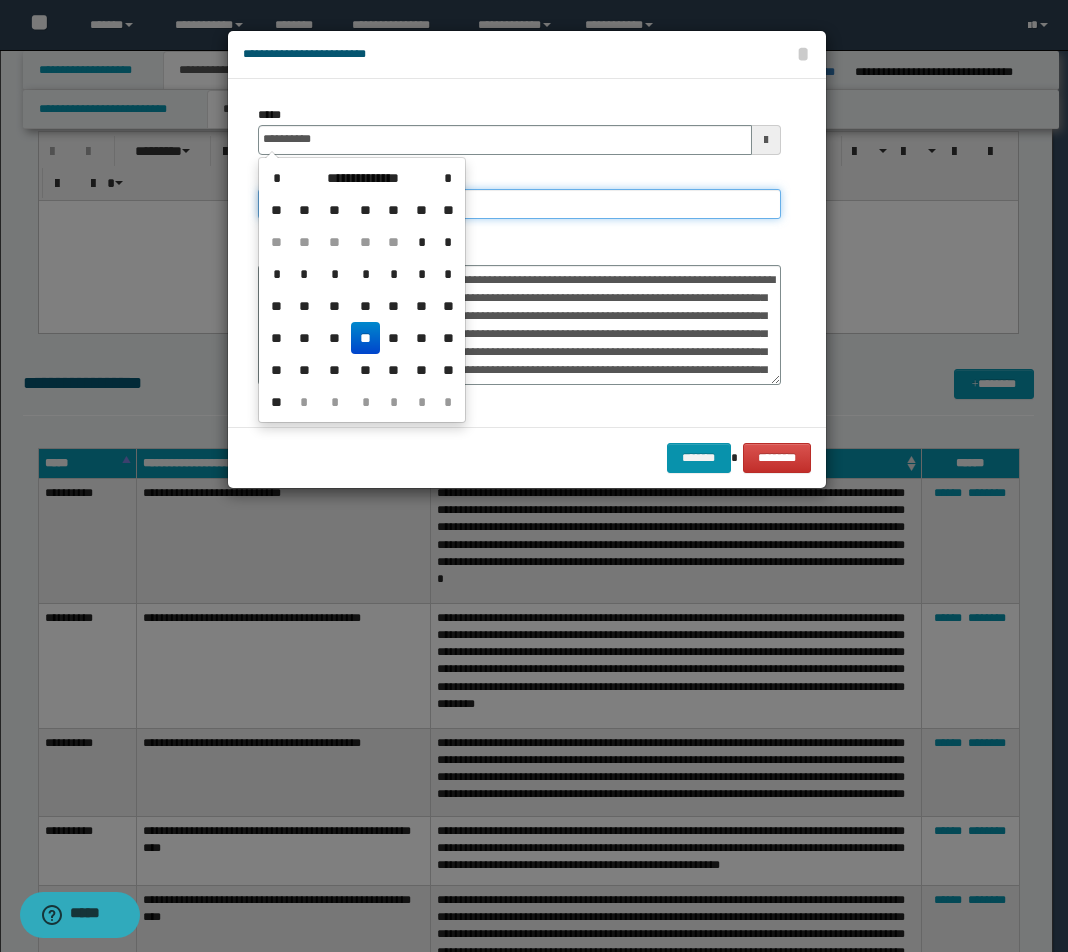 type on "**********" 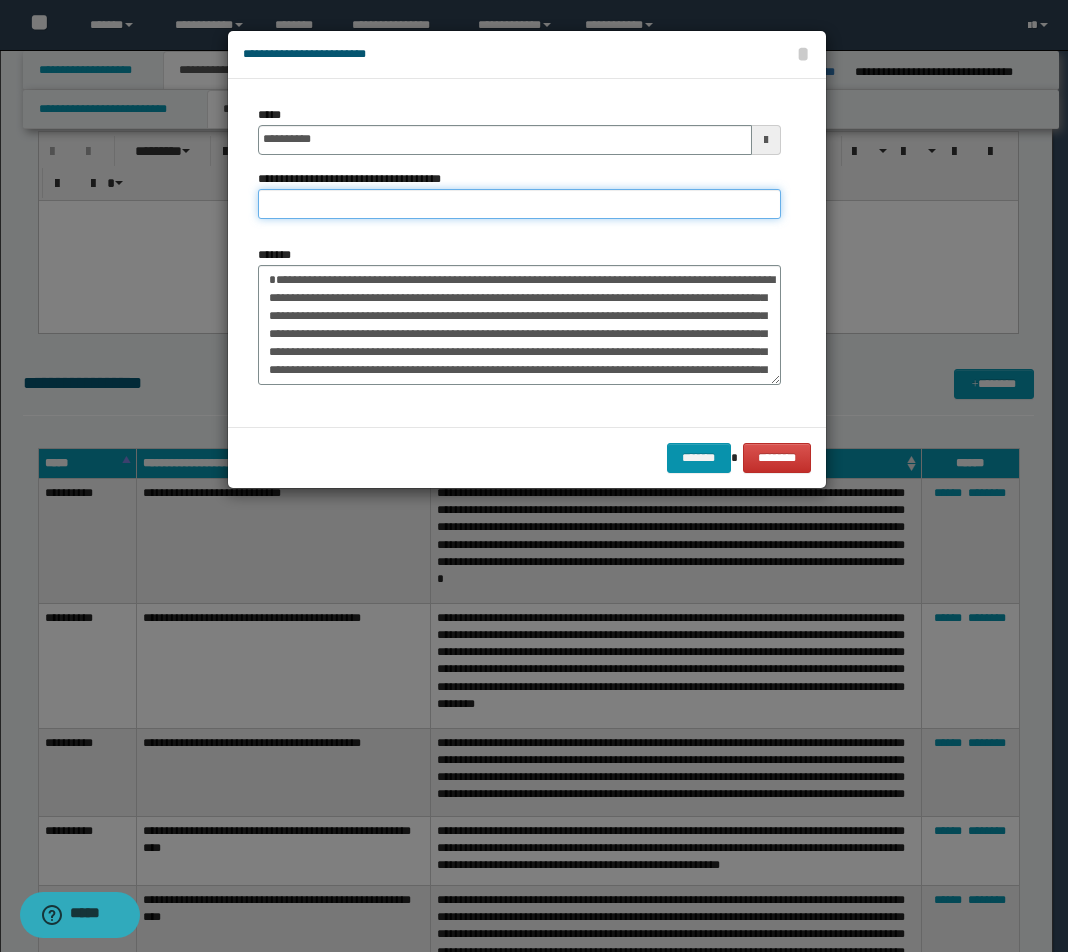 click on "**********" at bounding box center [519, 204] 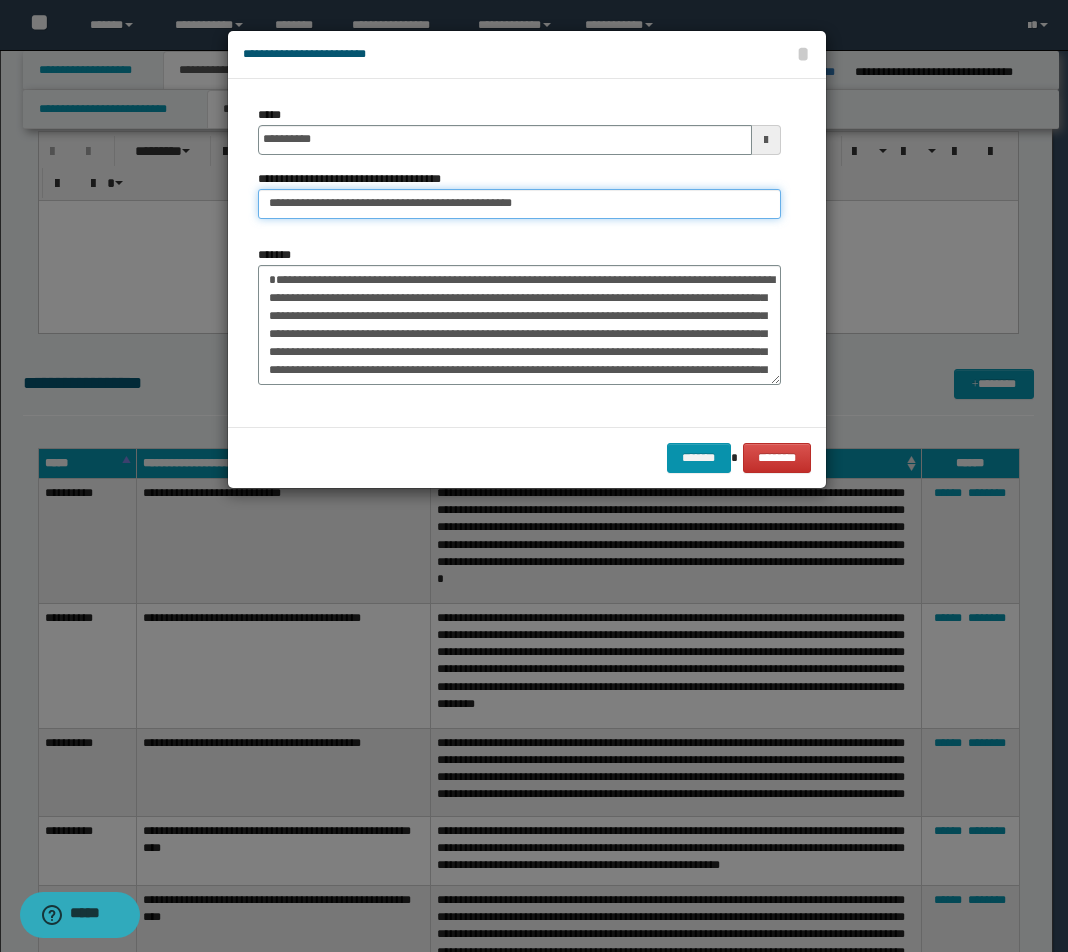 drag, startPoint x: 452, startPoint y: 204, endPoint x: 624, endPoint y: 206, distance: 172.01163 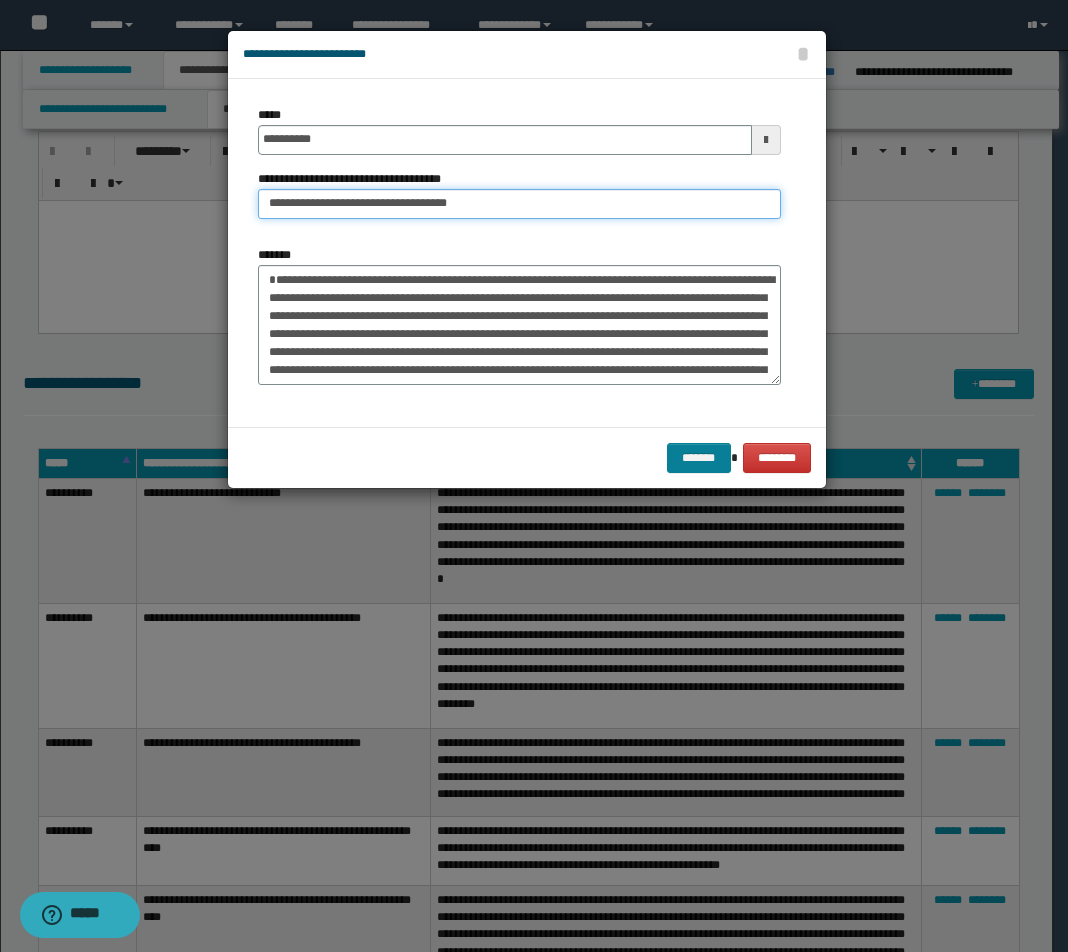 type on "**********" 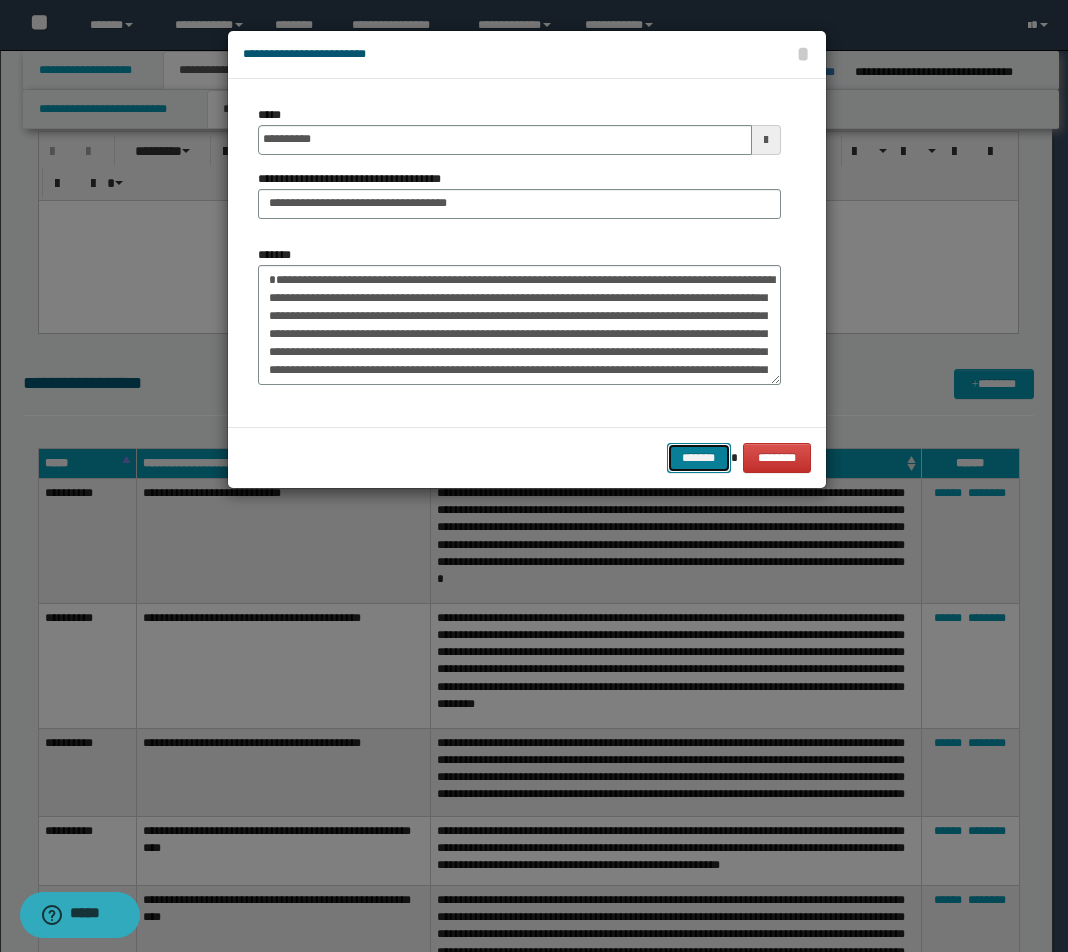 click on "*******" at bounding box center (699, 458) 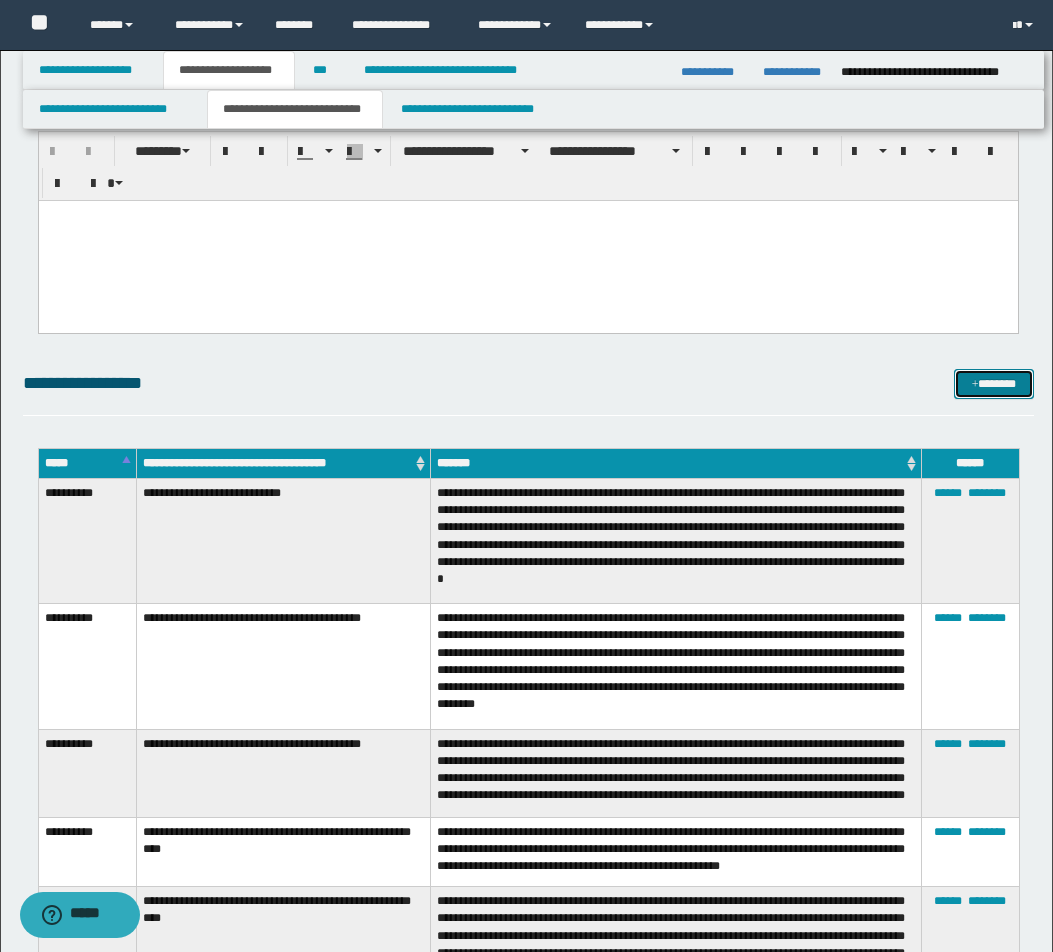 click on "*******" at bounding box center (994, 384) 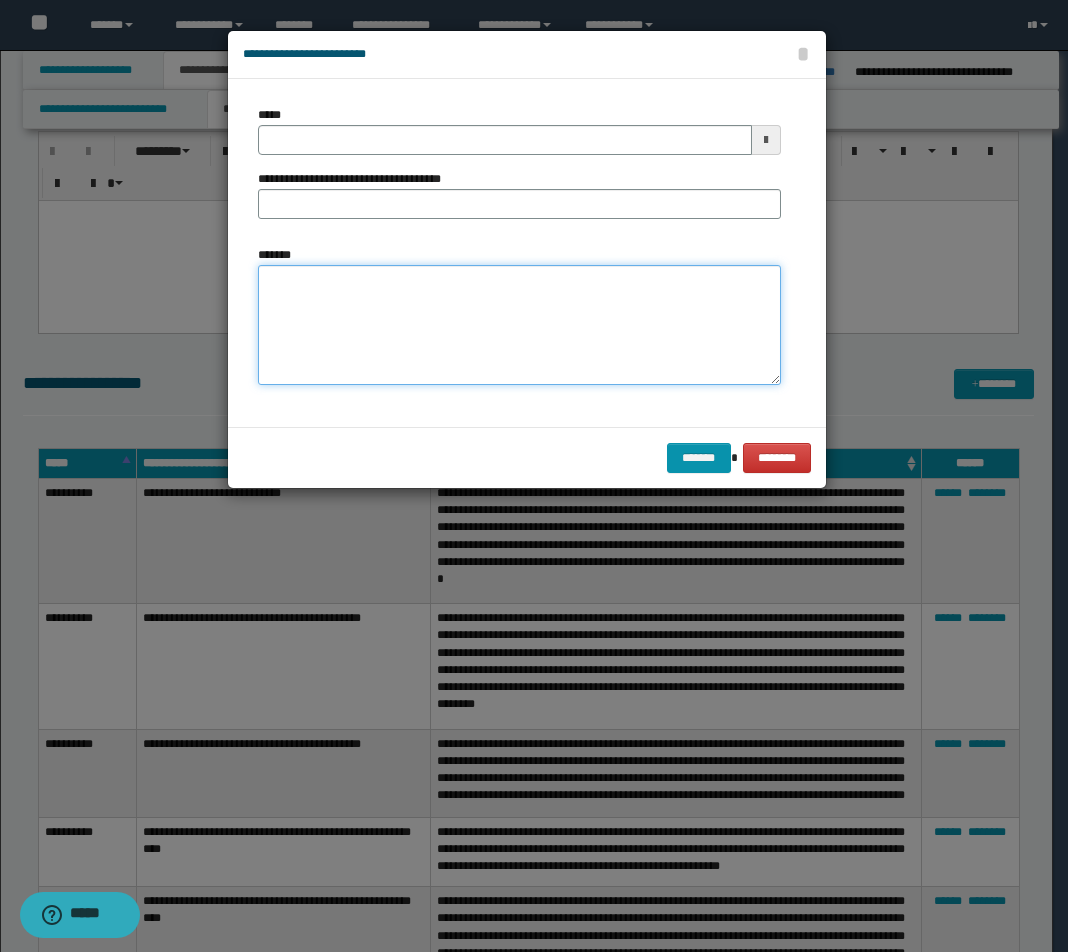 click on "*******" at bounding box center [519, 325] 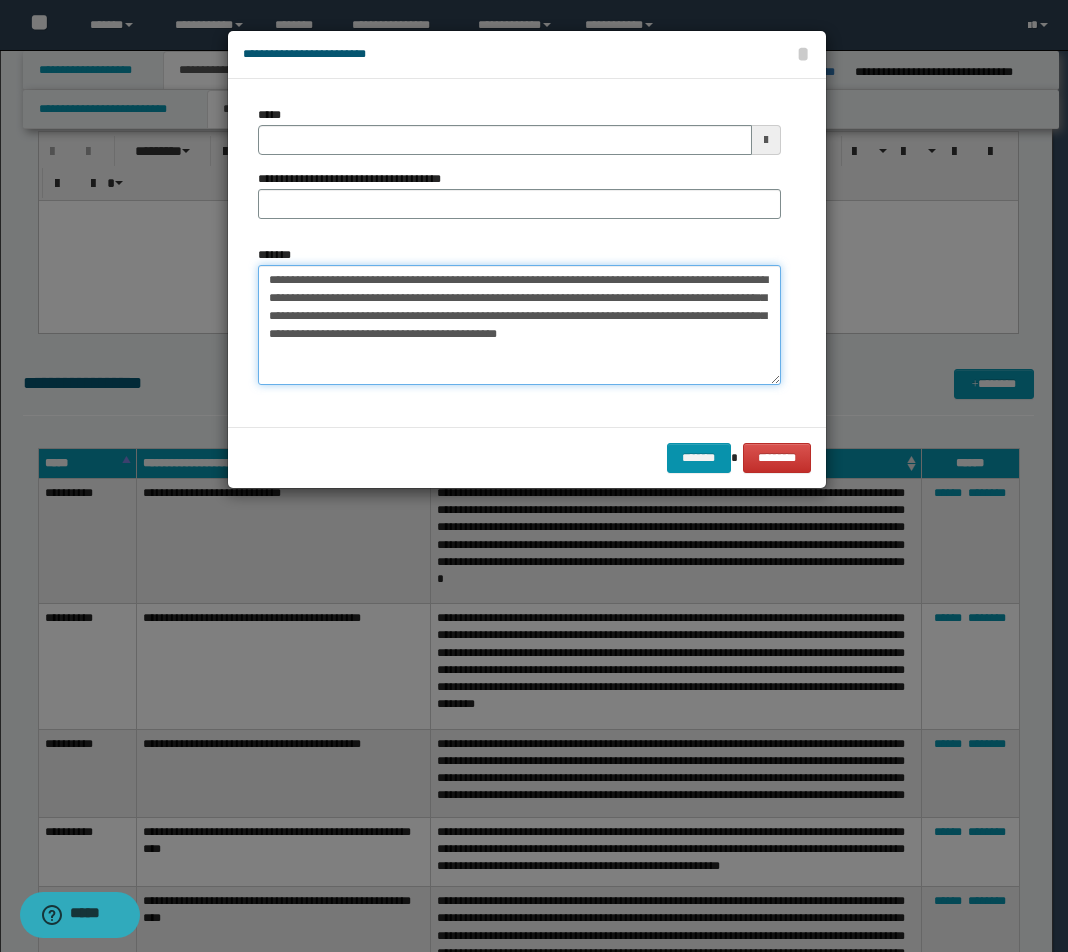 drag, startPoint x: 528, startPoint y: 274, endPoint x: 7, endPoint y: 255, distance: 521.3463 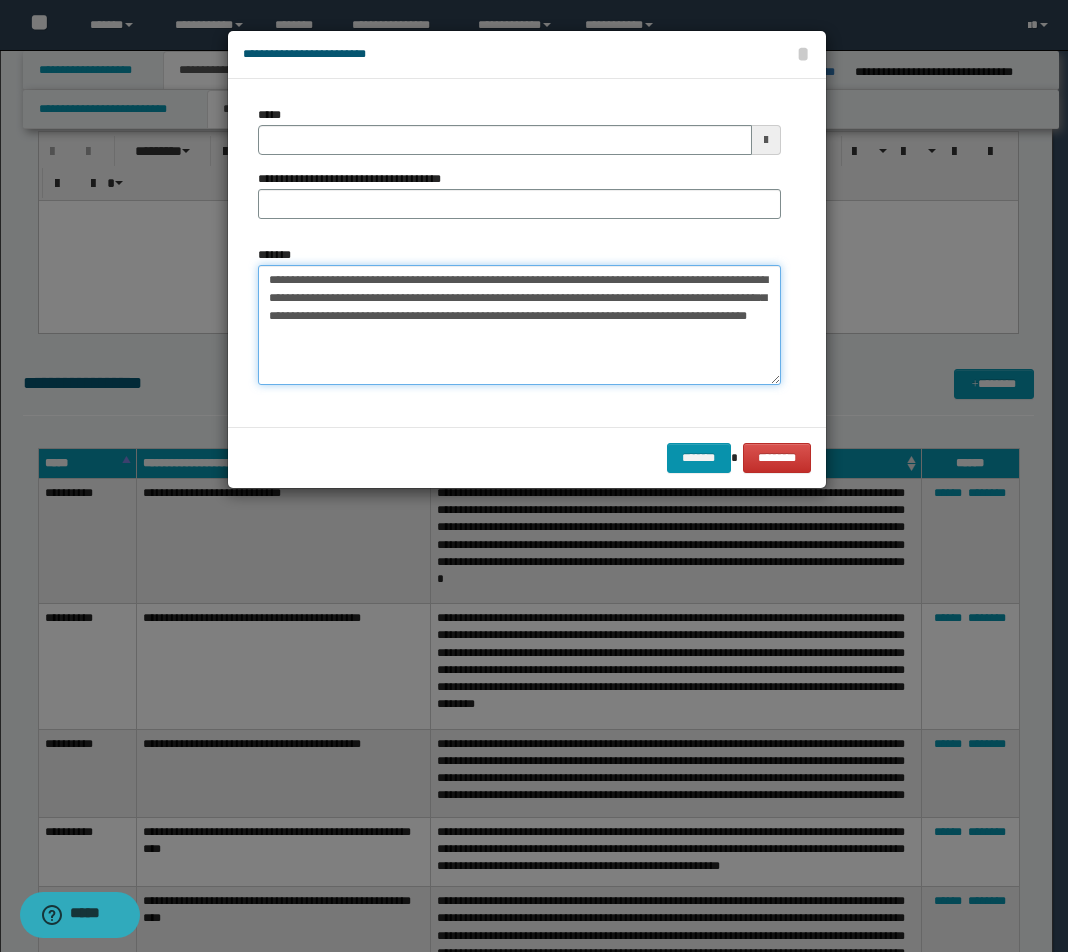 type 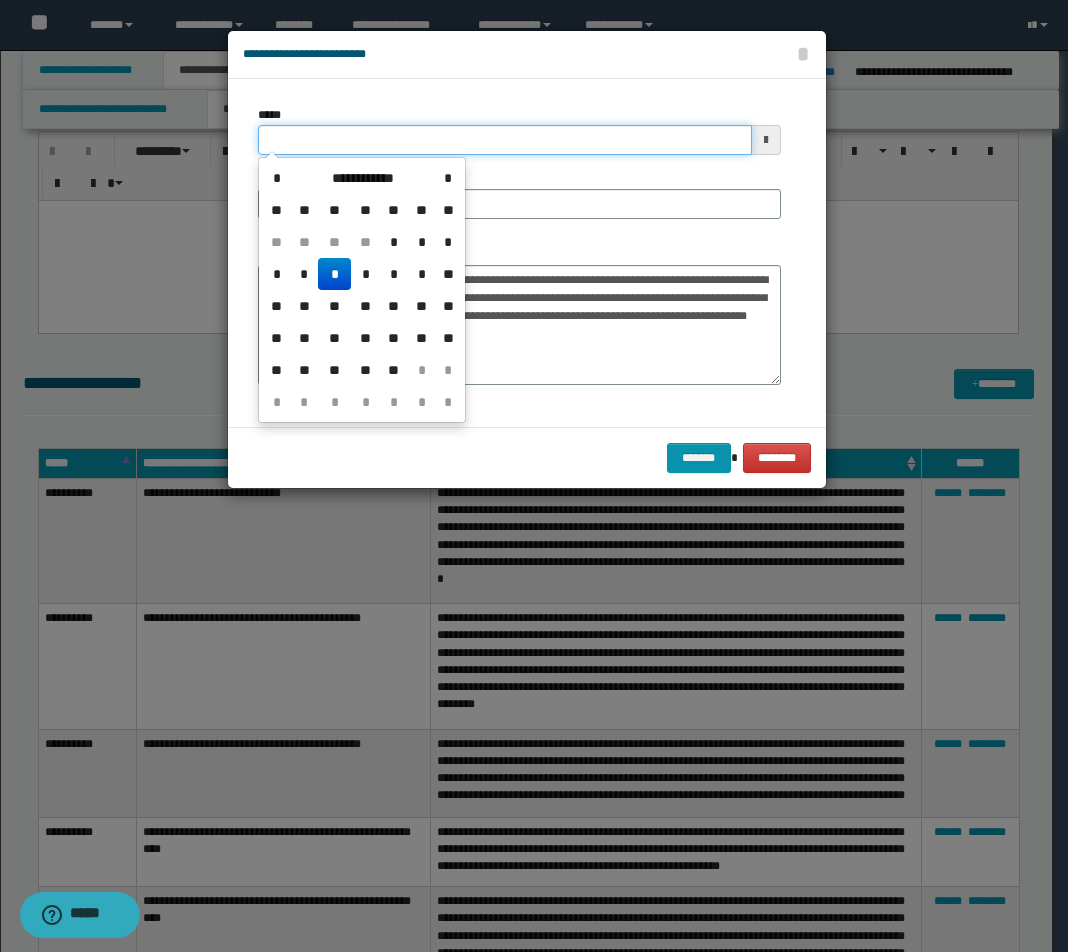 click on "*****" at bounding box center (505, 140) 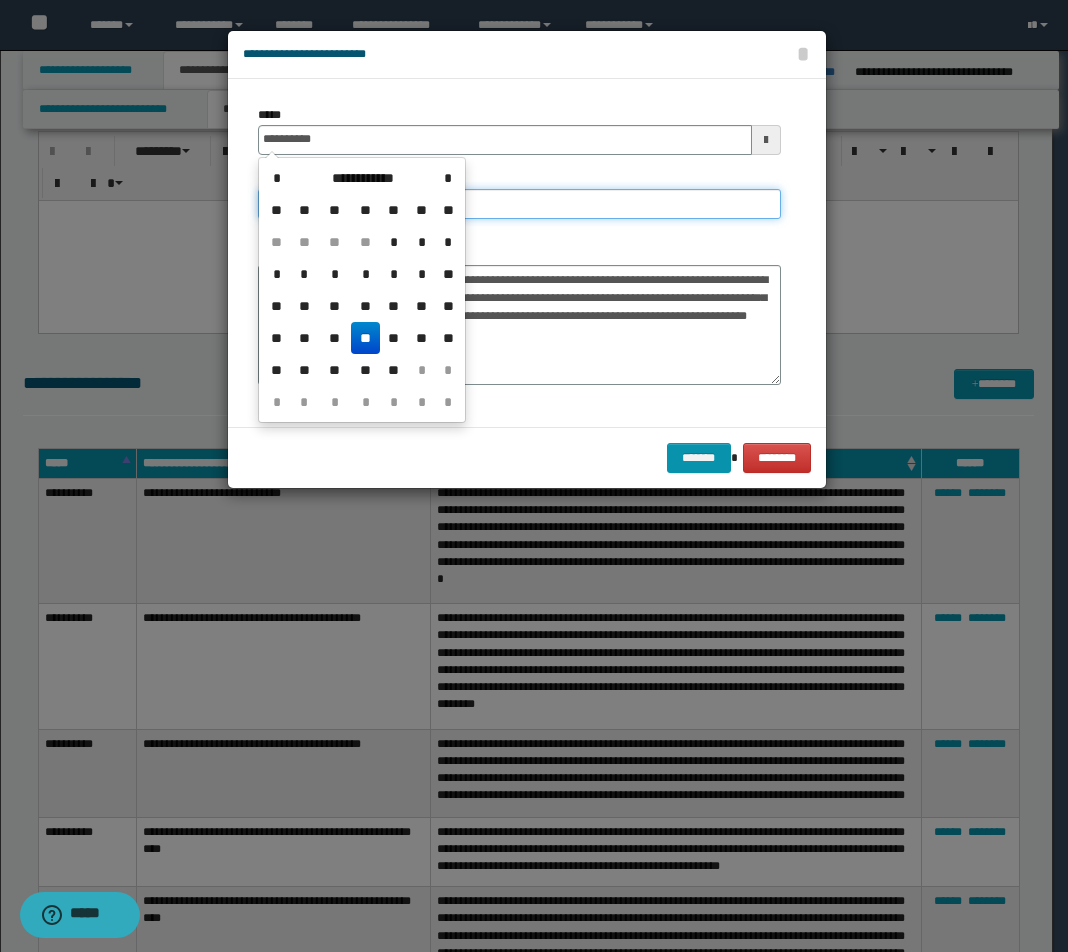 type on "**********" 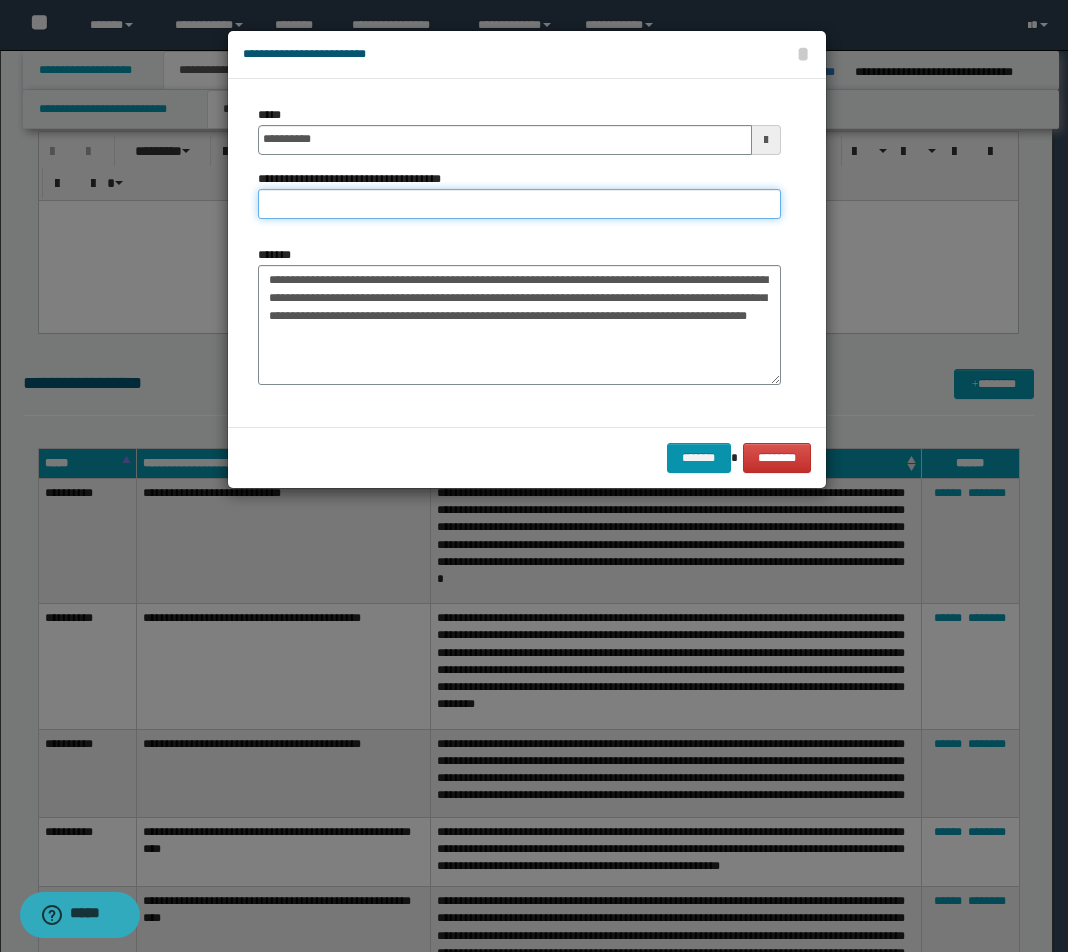 click on "**********" at bounding box center [519, 204] 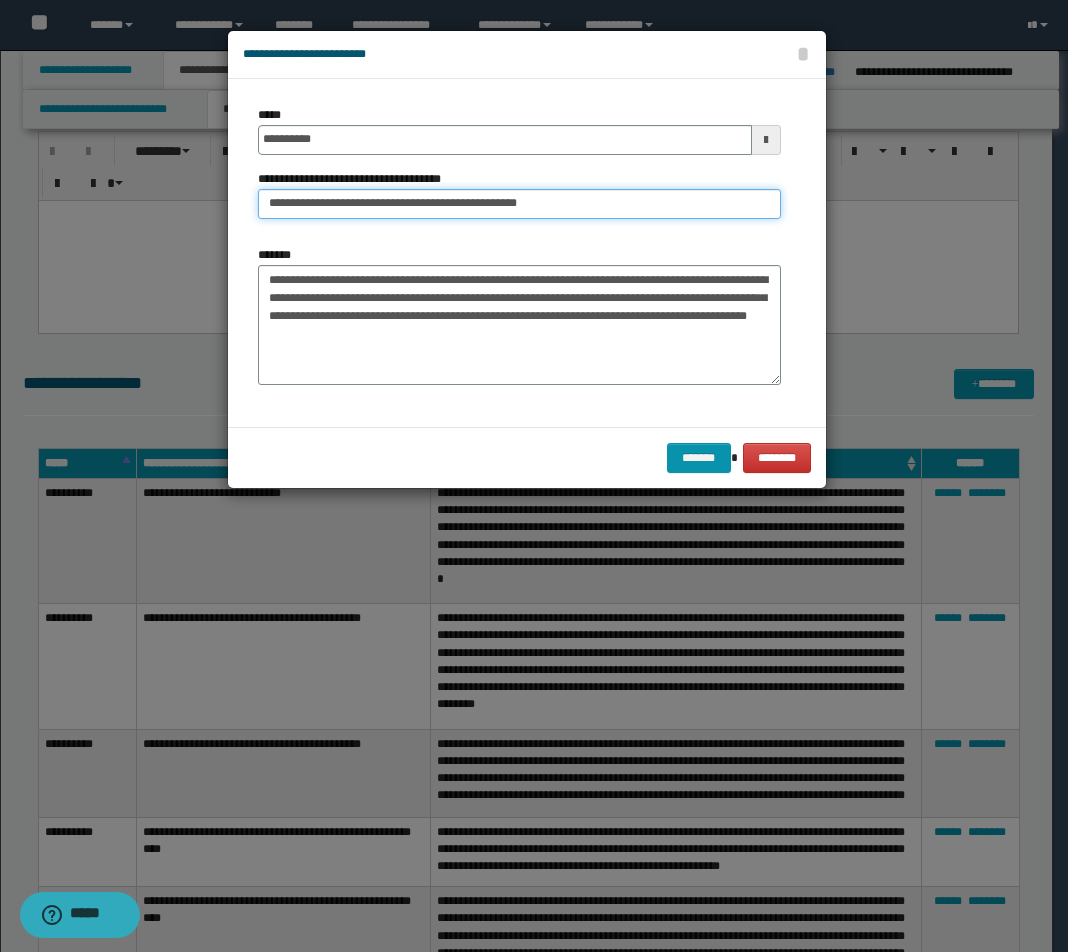 drag, startPoint x: 453, startPoint y: 205, endPoint x: 650, endPoint y: 212, distance: 197.12433 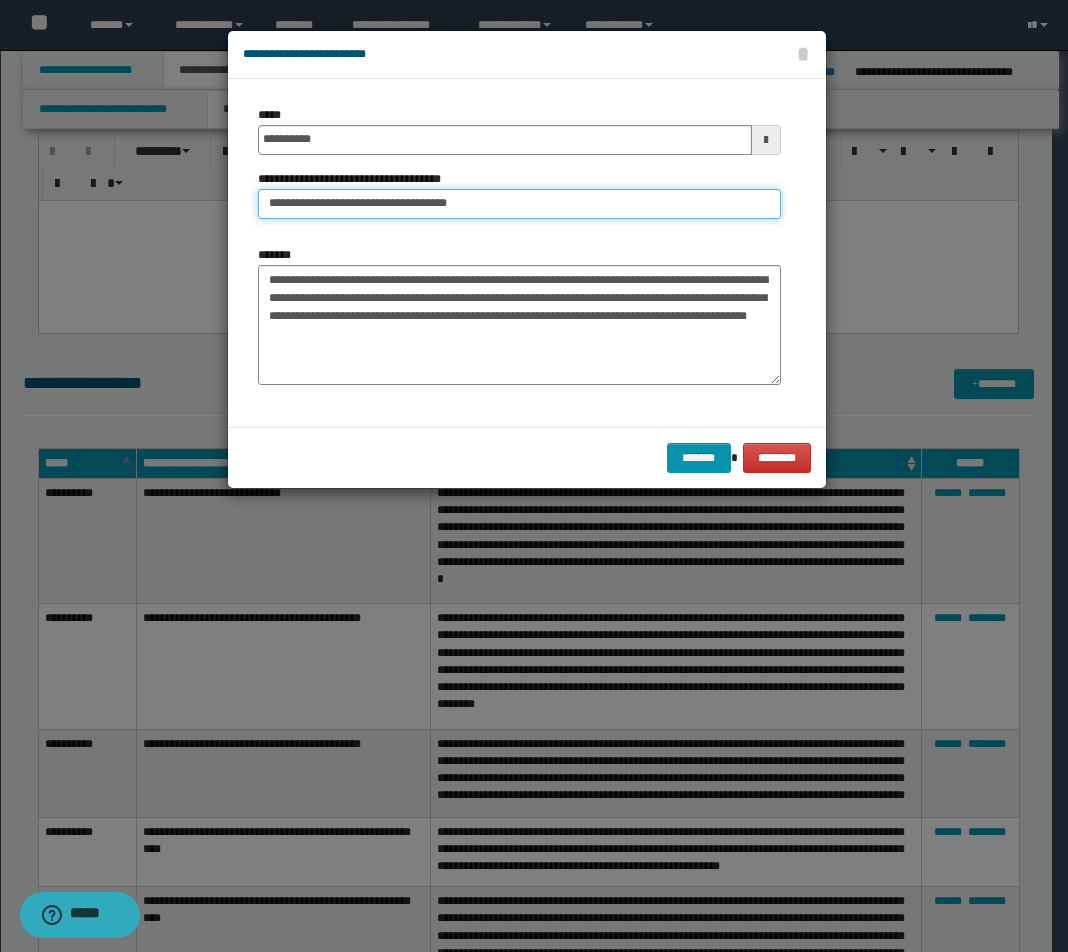 type on "**********" 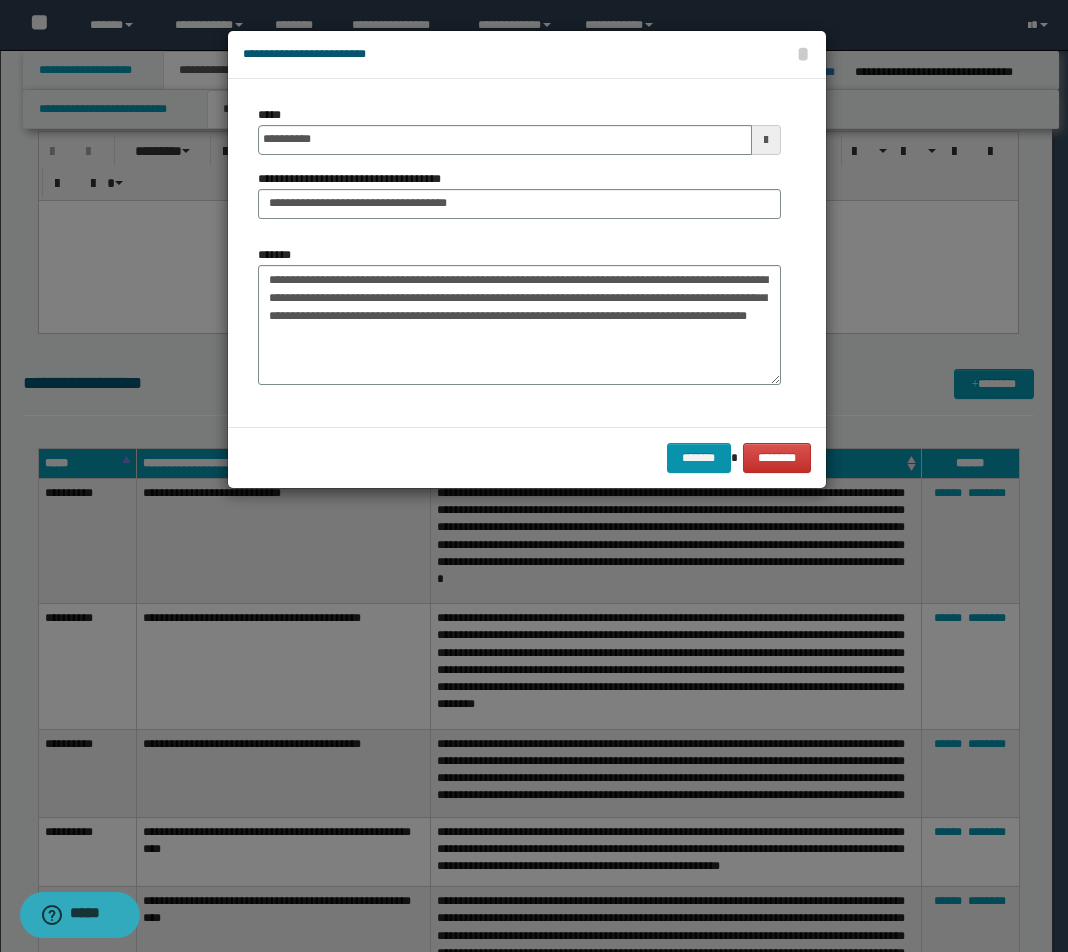 drag, startPoint x: 938, startPoint y: 630, endPoint x: 906, endPoint y: 610, distance: 37.735924 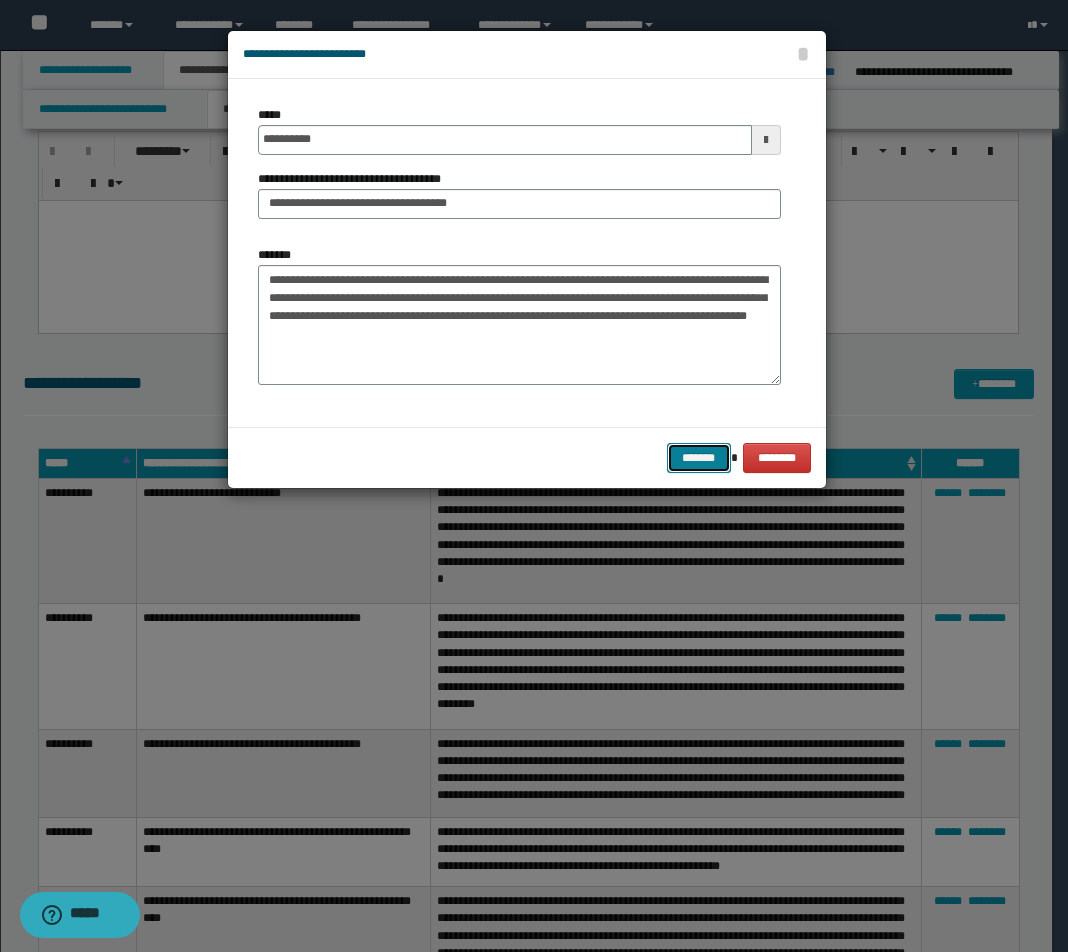 click on "*******" at bounding box center (699, 458) 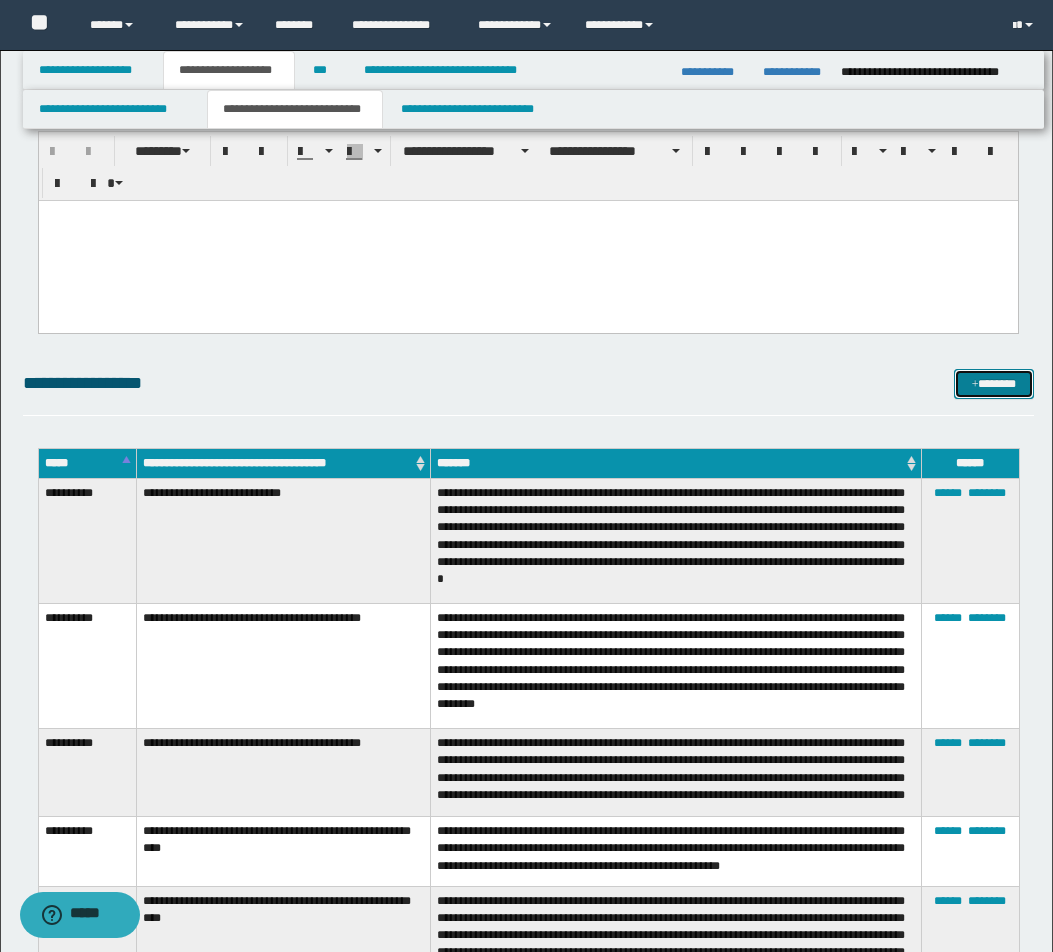 click on "*******" at bounding box center (994, 384) 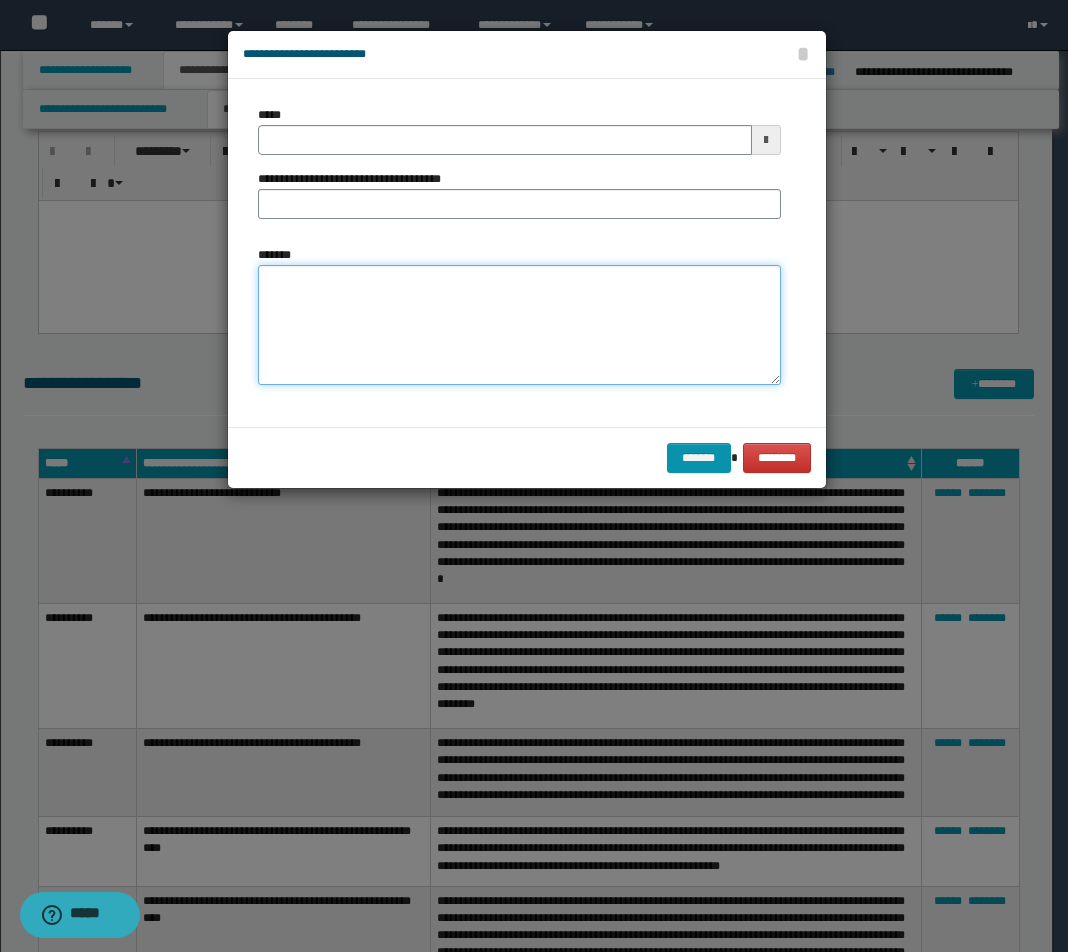 click on "*******" at bounding box center [519, 325] 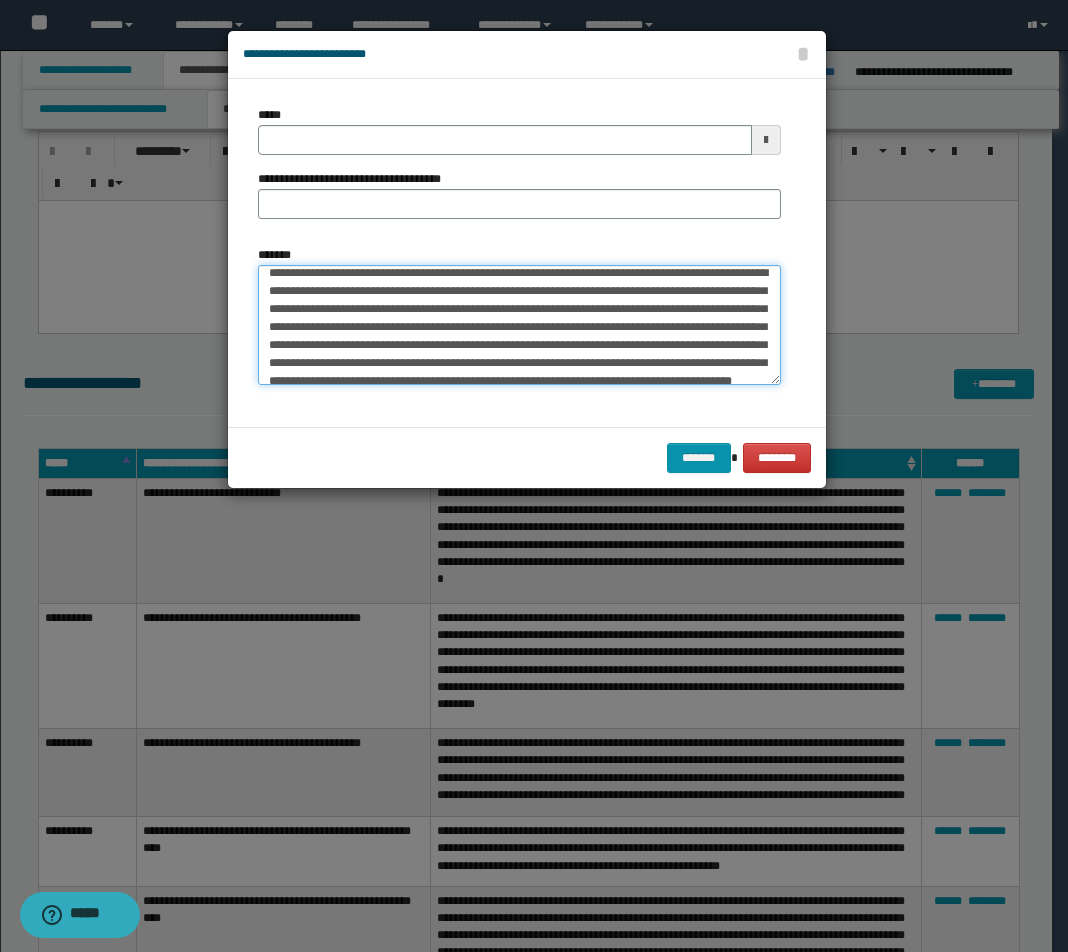scroll, scrollTop: 0, scrollLeft: 0, axis: both 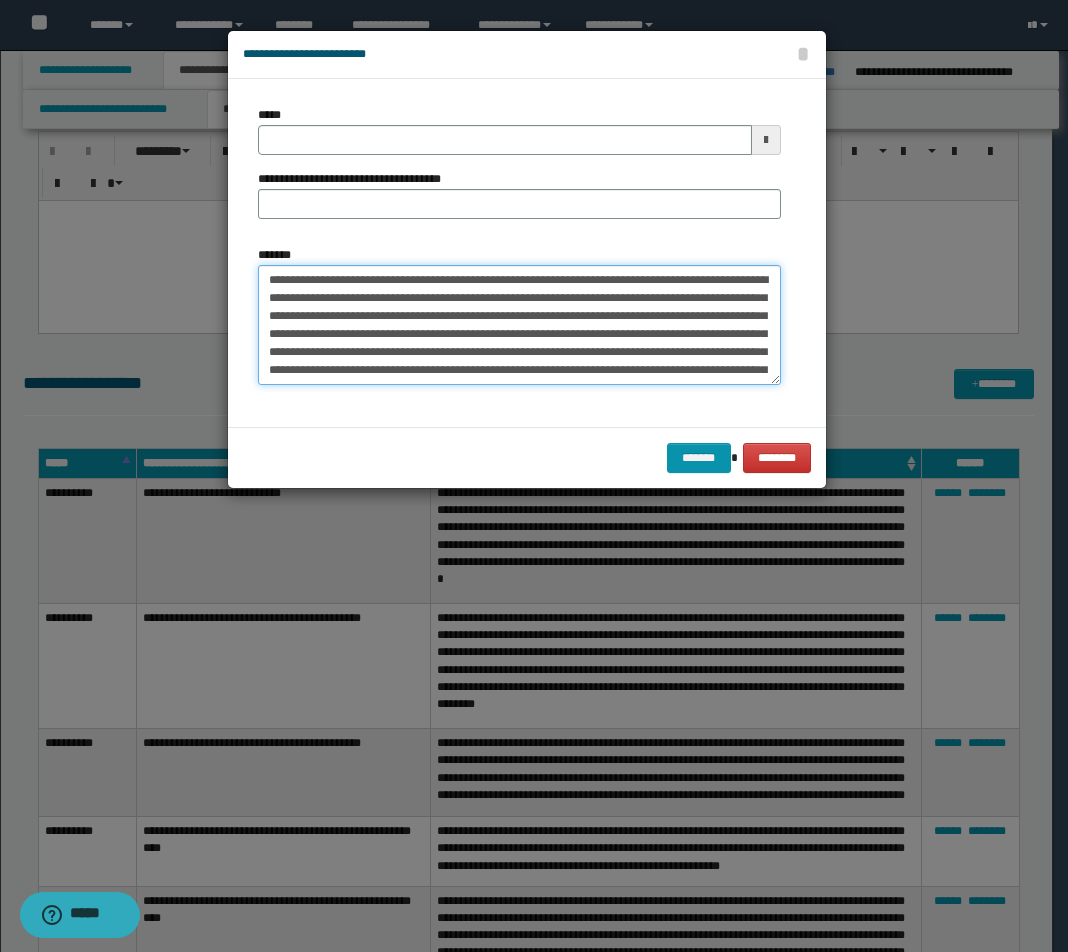 drag, startPoint x: 565, startPoint y: 278, endPoint x: 7, endPoint y: 276, distance: 558.0036 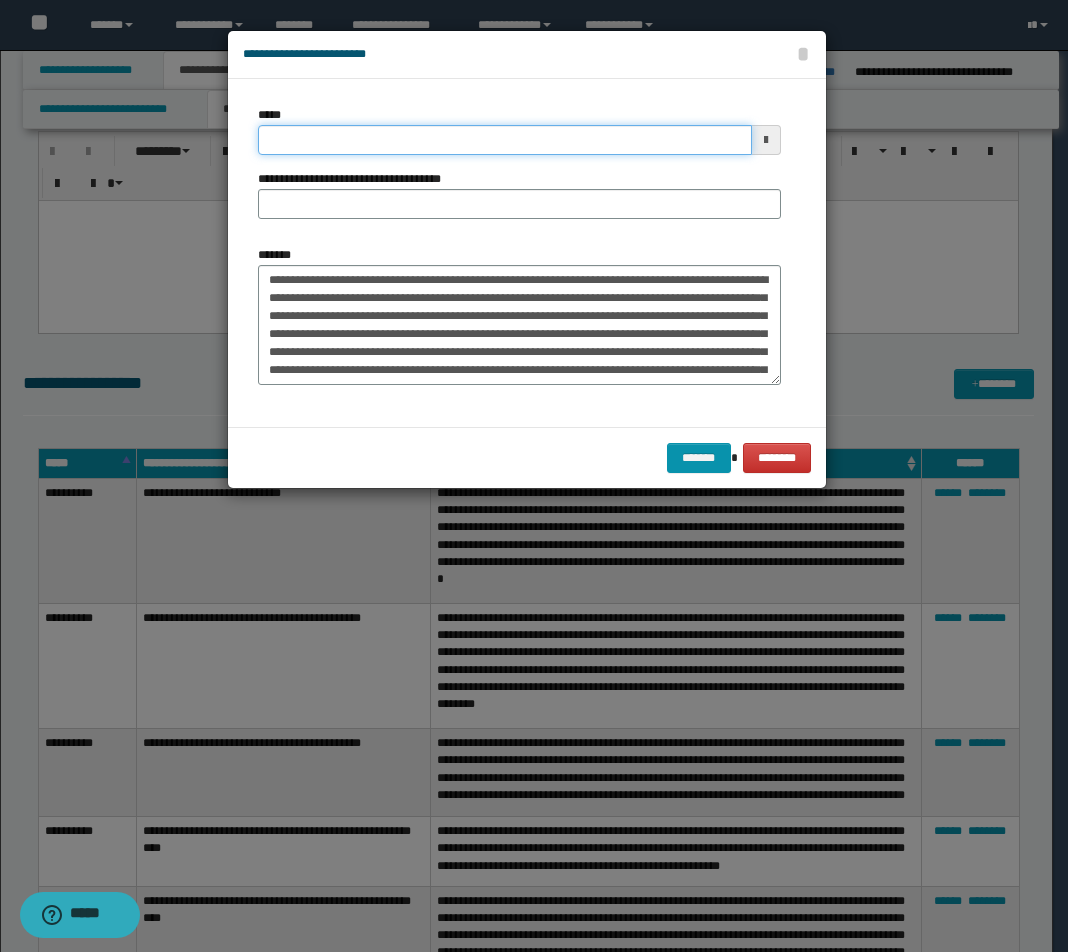 click on "*****" at bounding box center [505, 140] 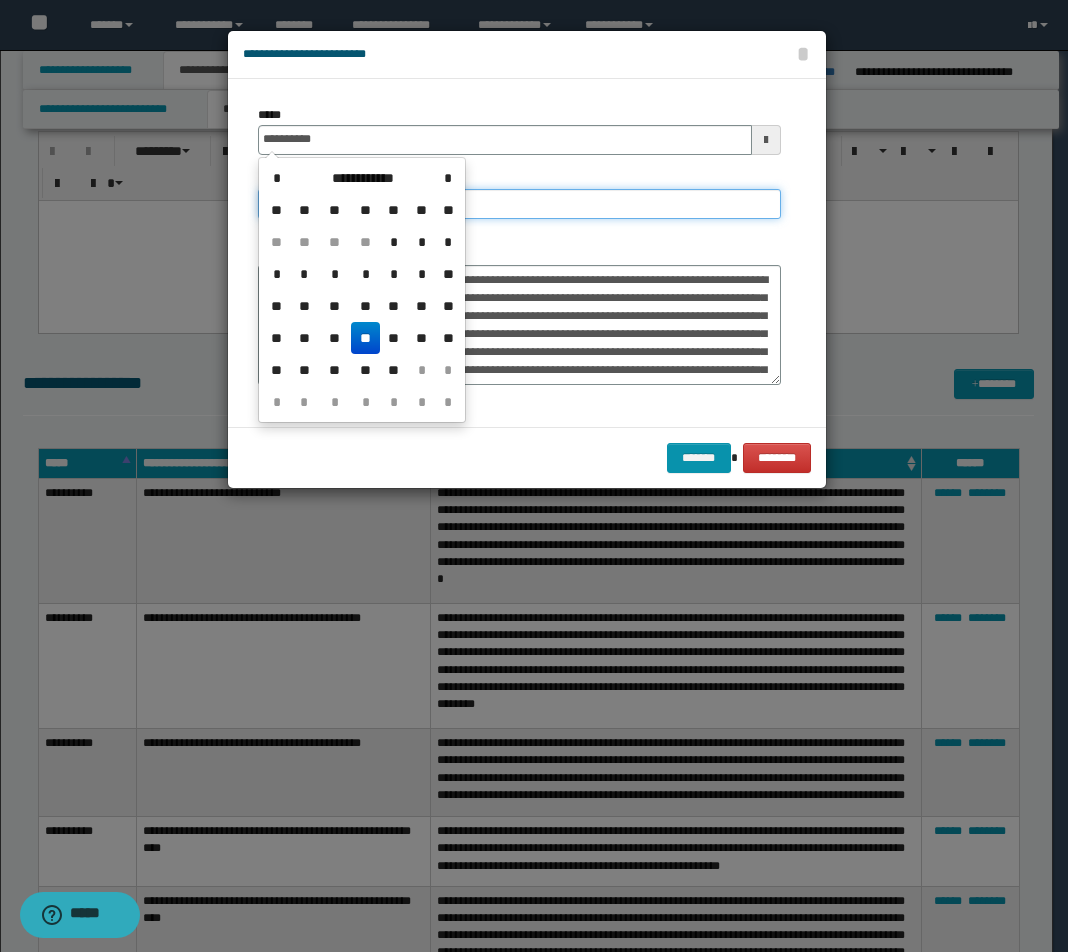 type on "**********" 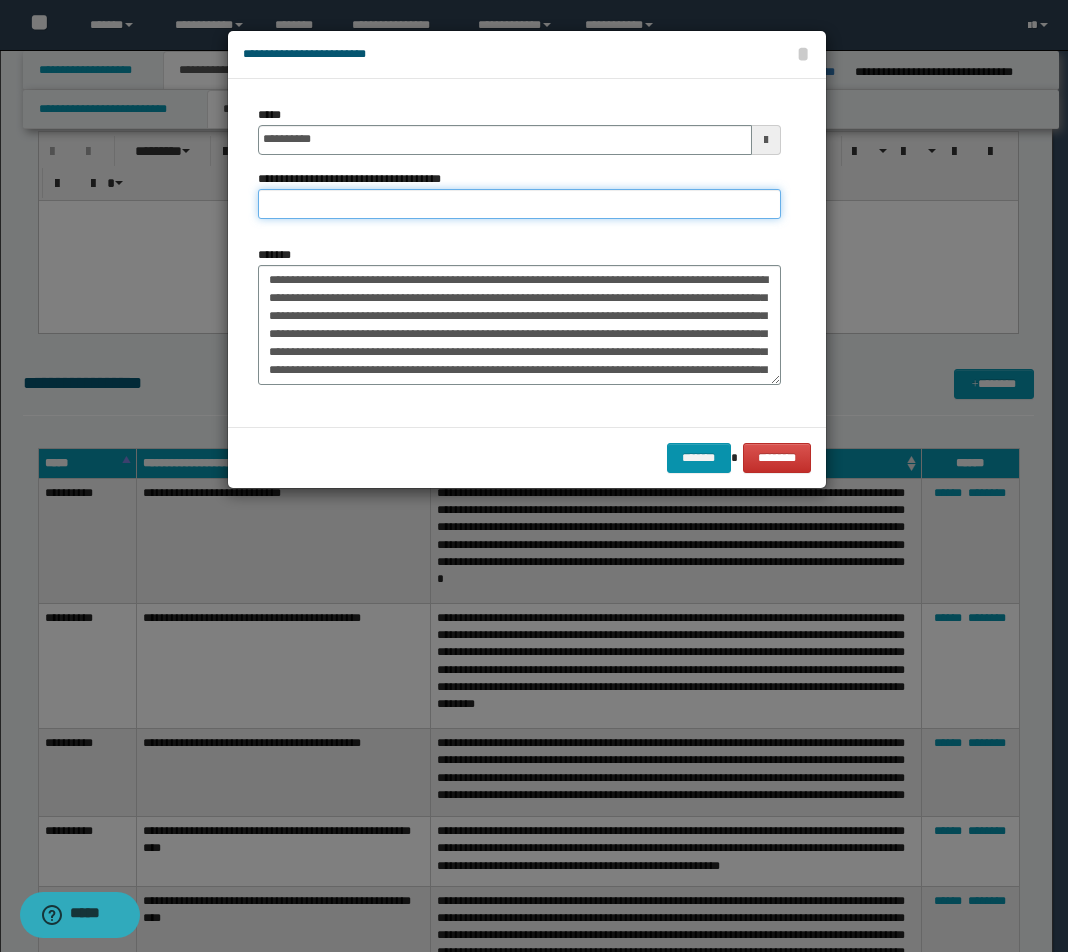 click on "**********" at bounding box center [519, 204] 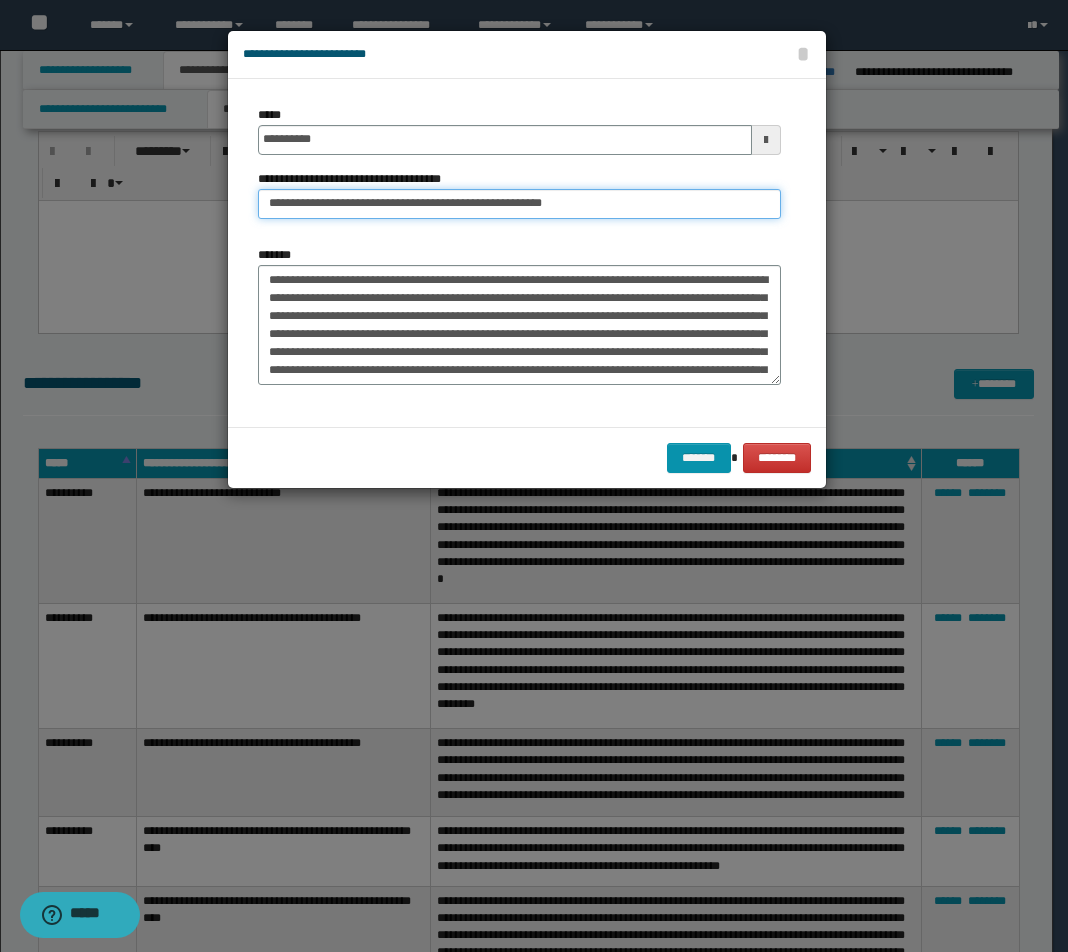drag, startPoint x: 502, startPoint y: 208, endPoint x: 725, endPoint y: 216, distance: 223.14345 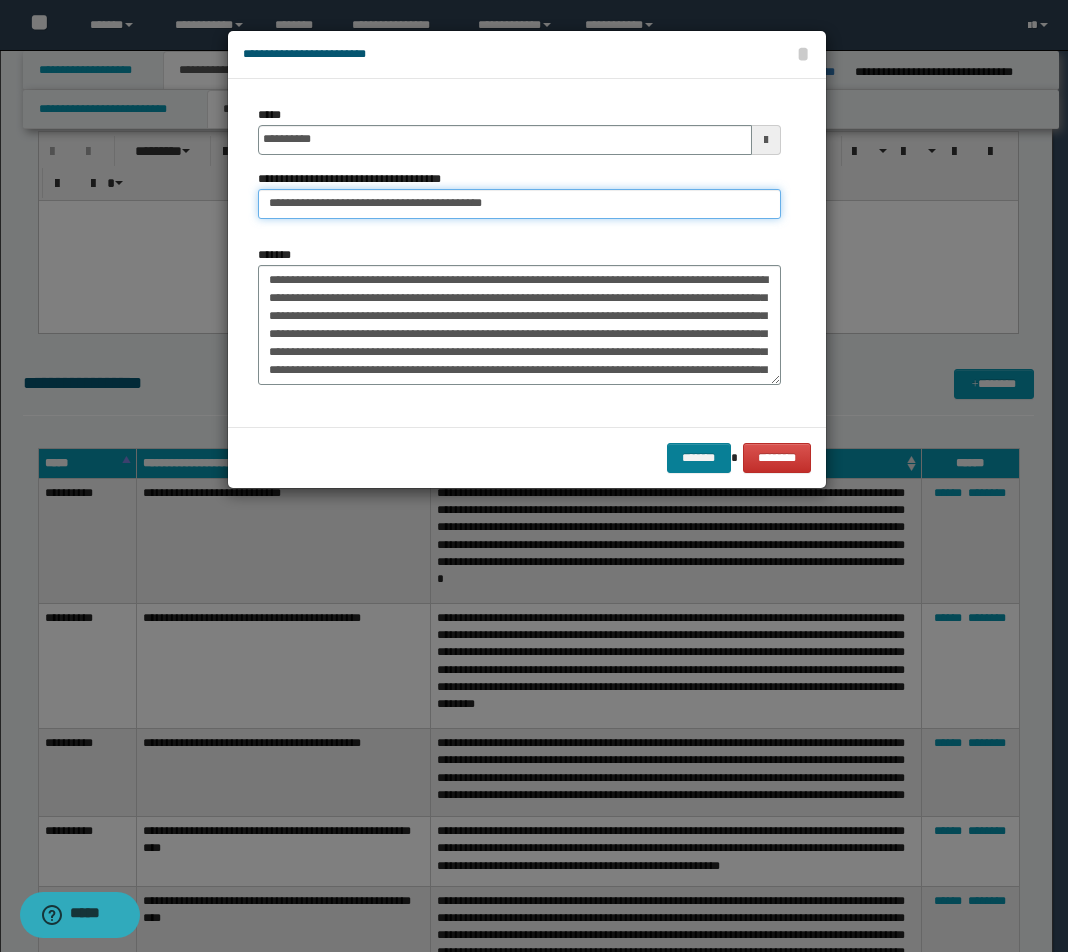 type on "**********" 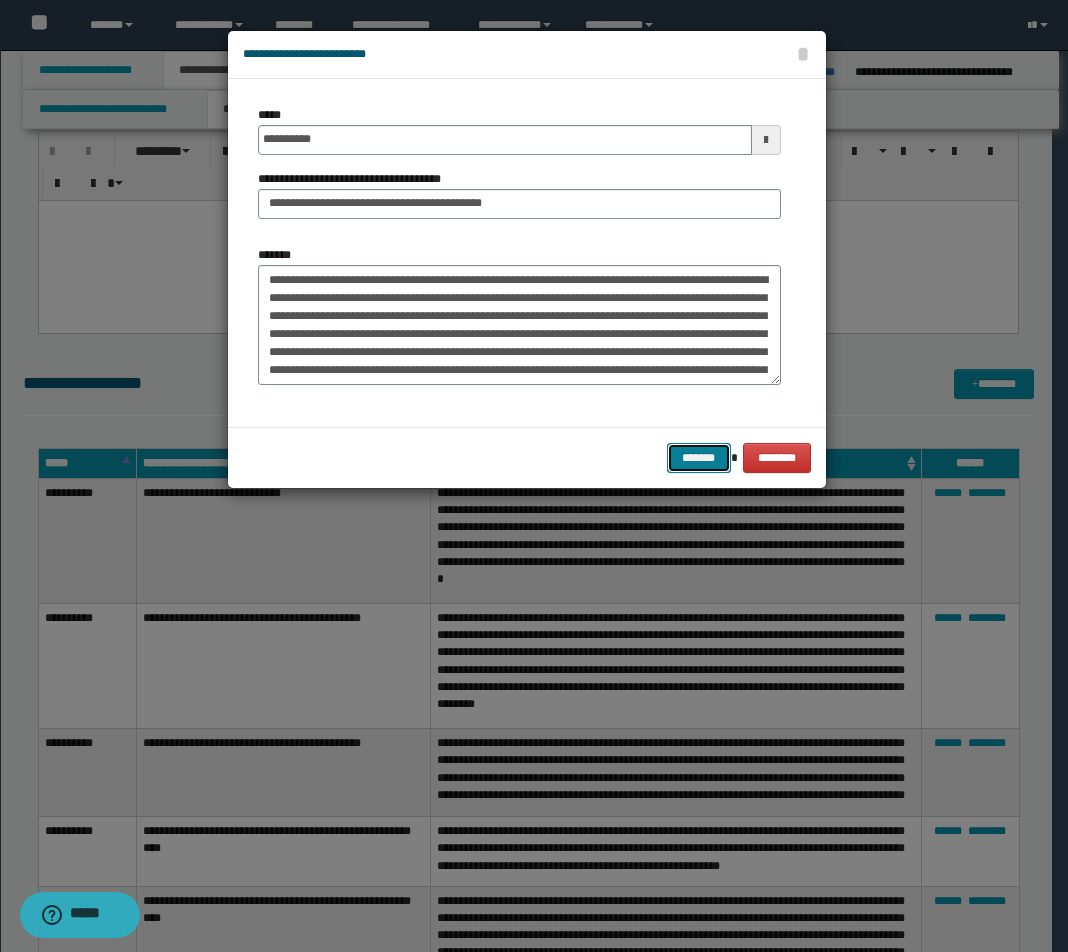 click on "*******" at bounding box center (699, 458) 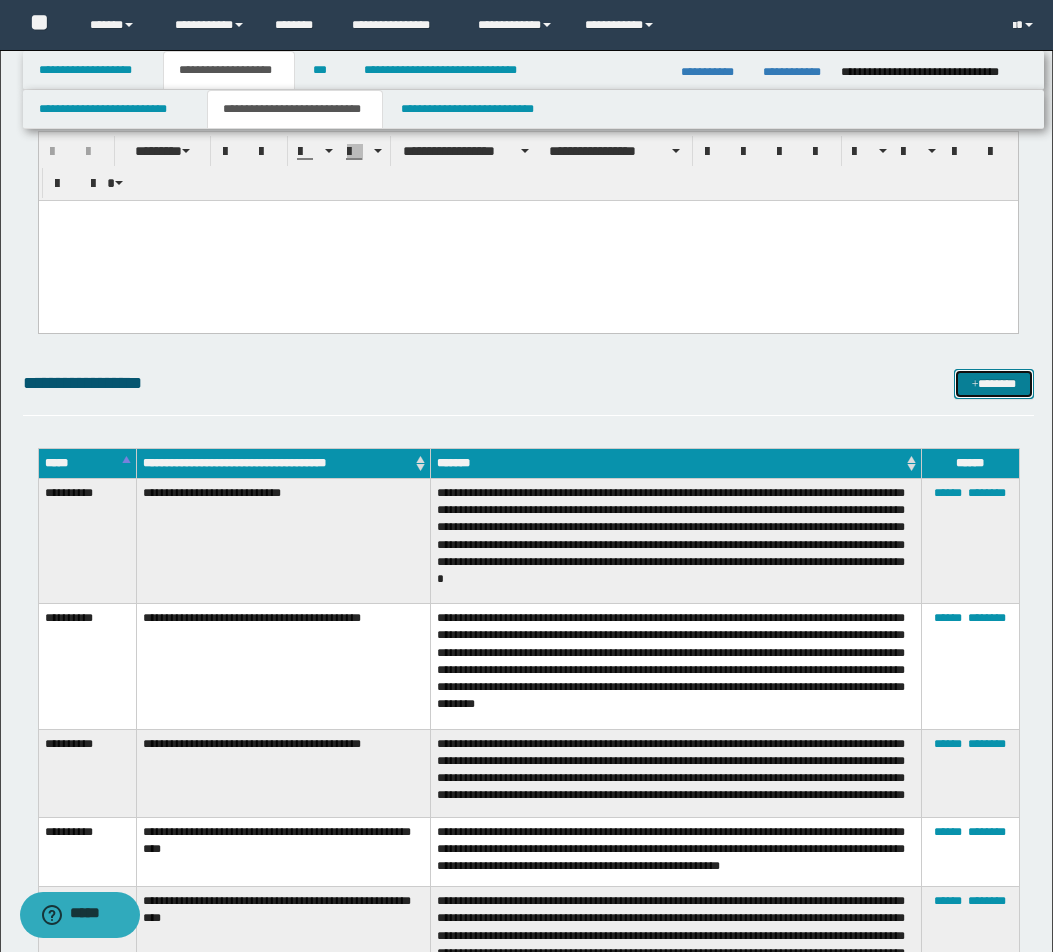 click on "*******" at bounding box center (994, 384) 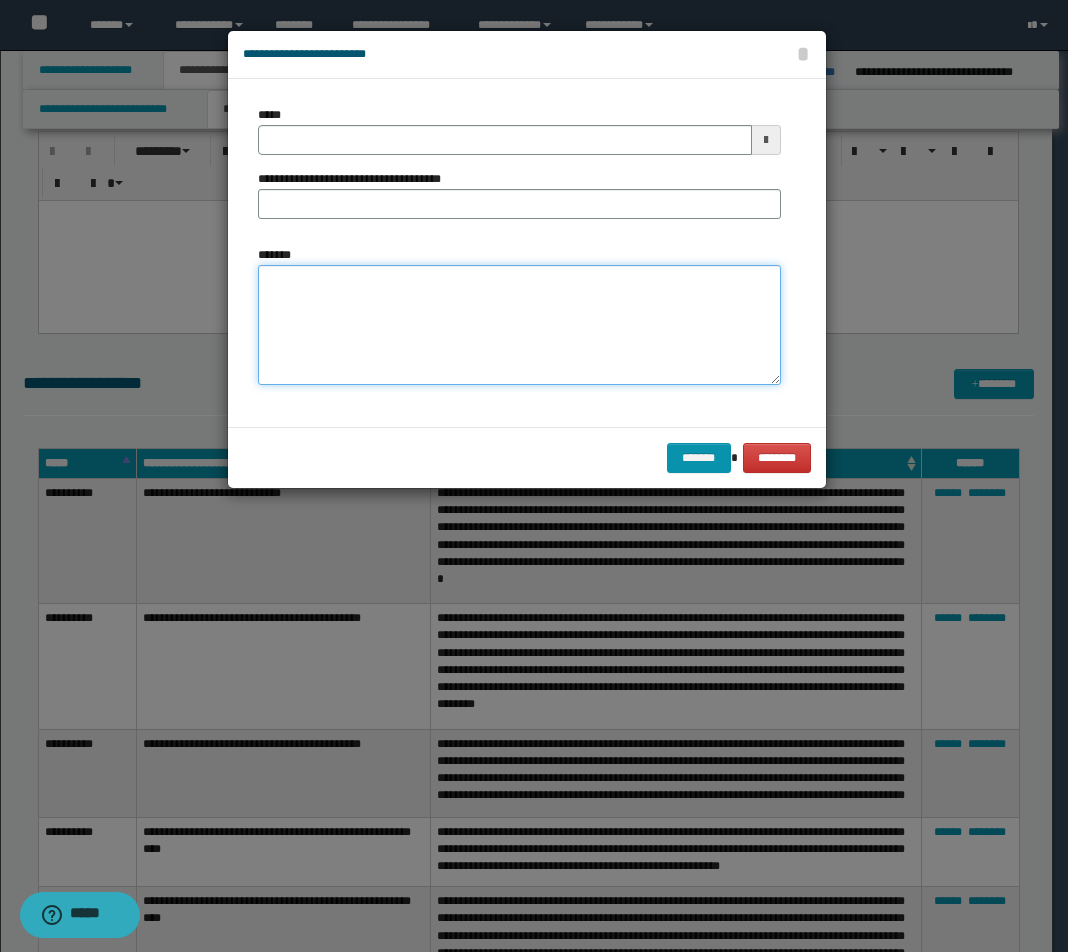 click on "*******" at bounding box center [519, 325] 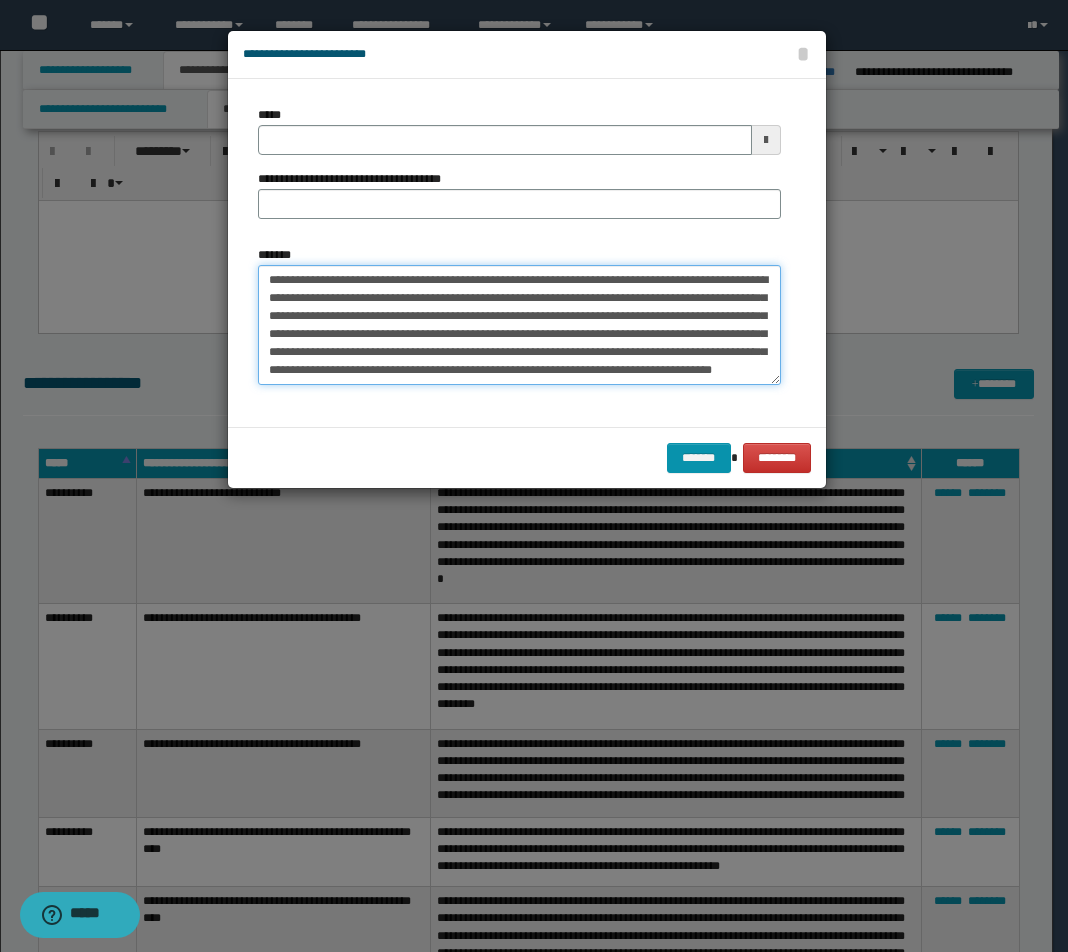 scroll, scrollTop: 0, scrollLeft: 0, axis: both 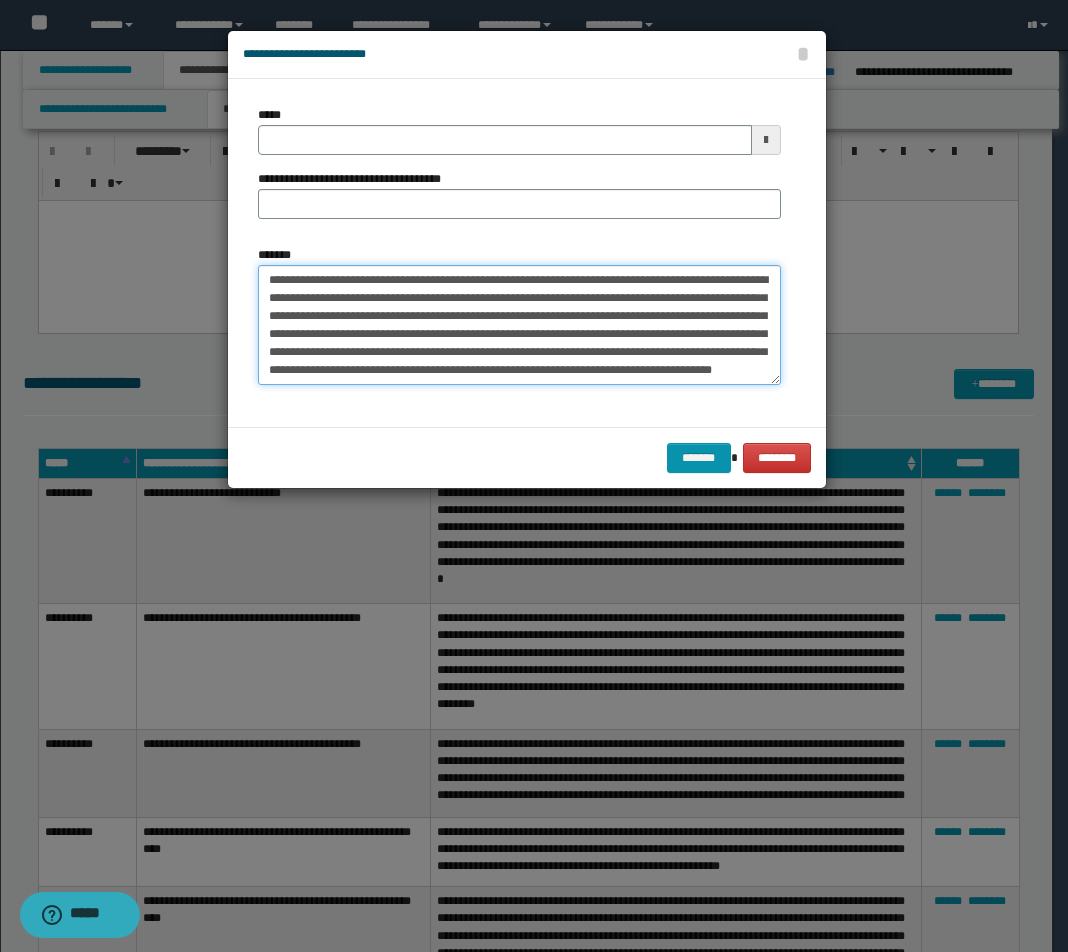 drag, startPoint x: 643, startPoint y: 276, endPoint x: 66, endPoint y: 260, distance: 577.2218 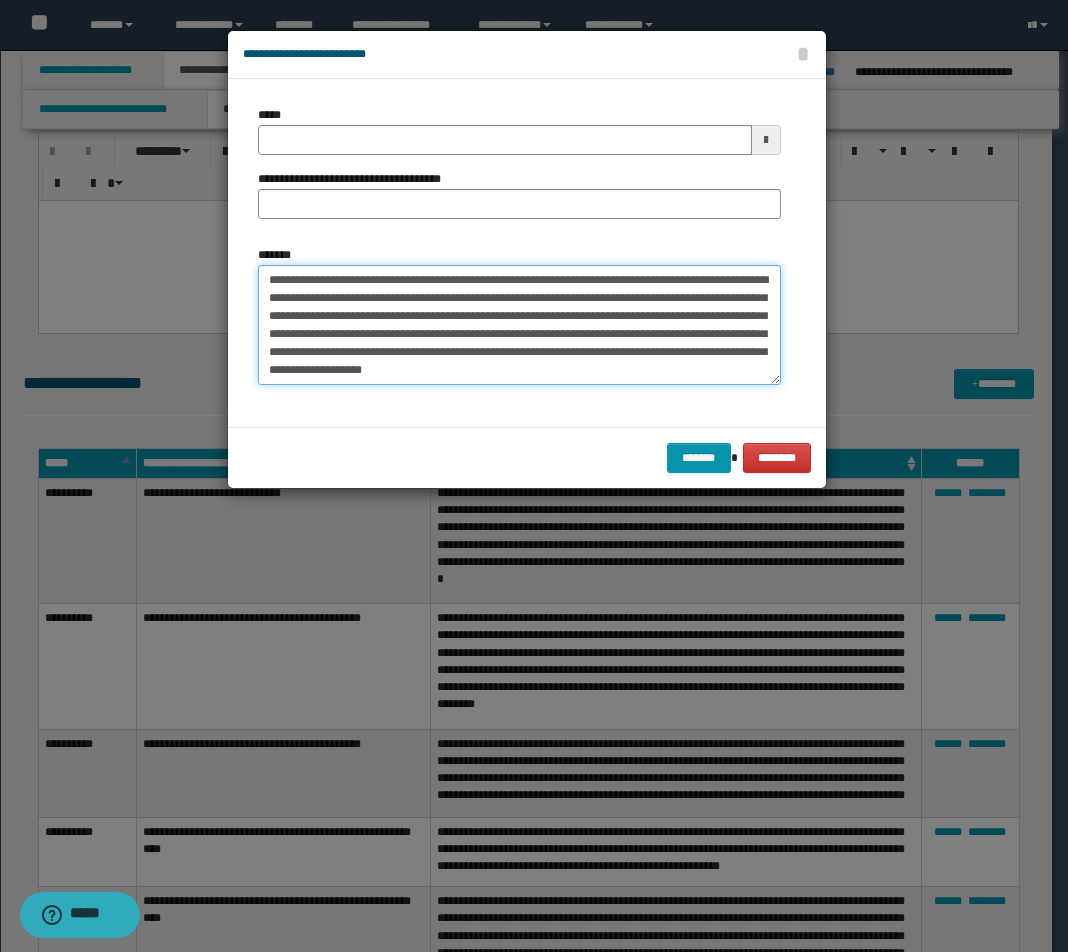 type 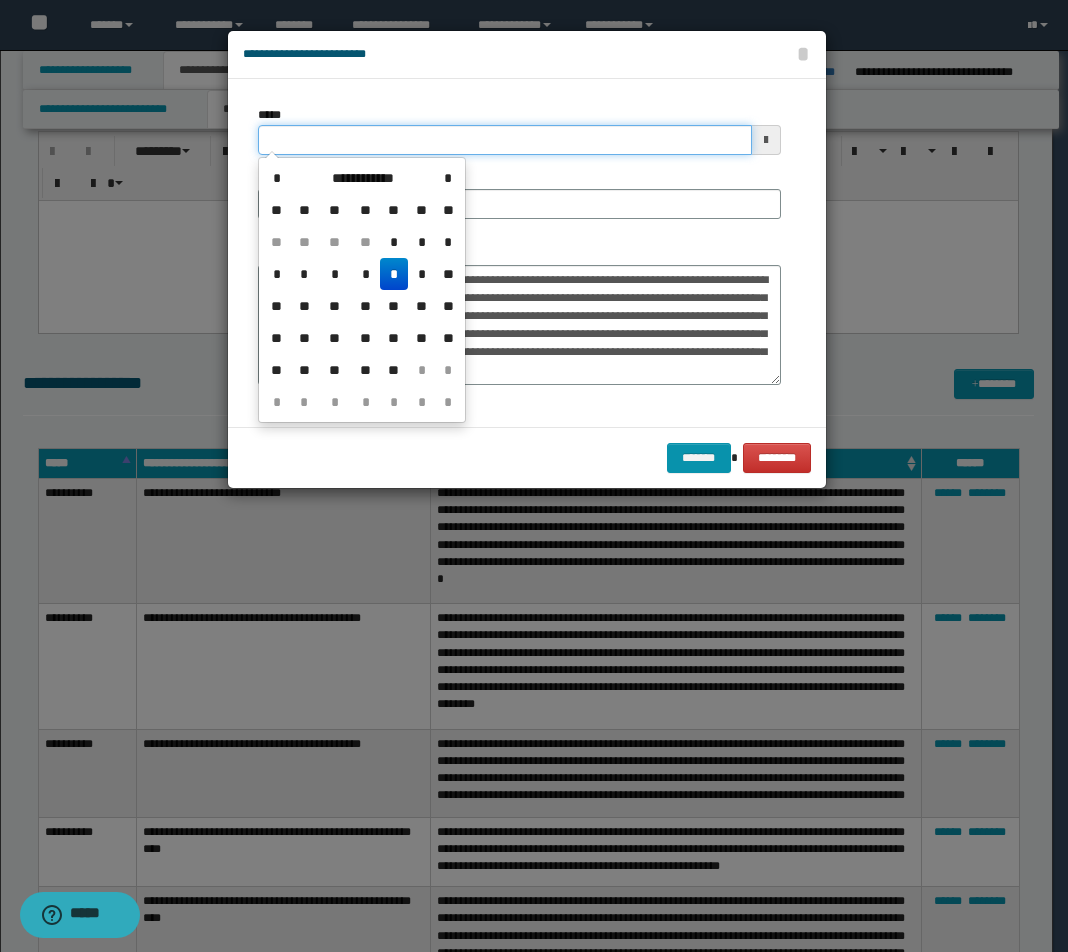 click on "*****" at bounding box center (505, 140) 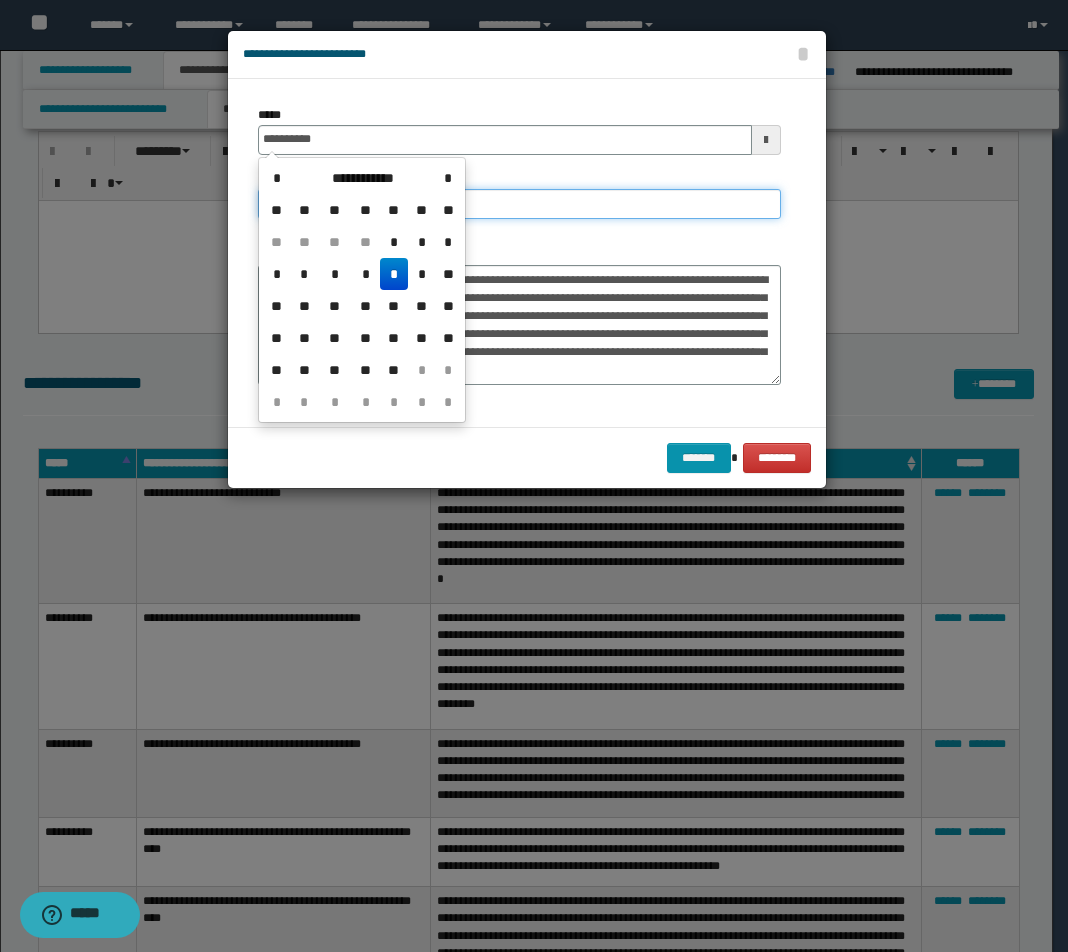 type on "**********" 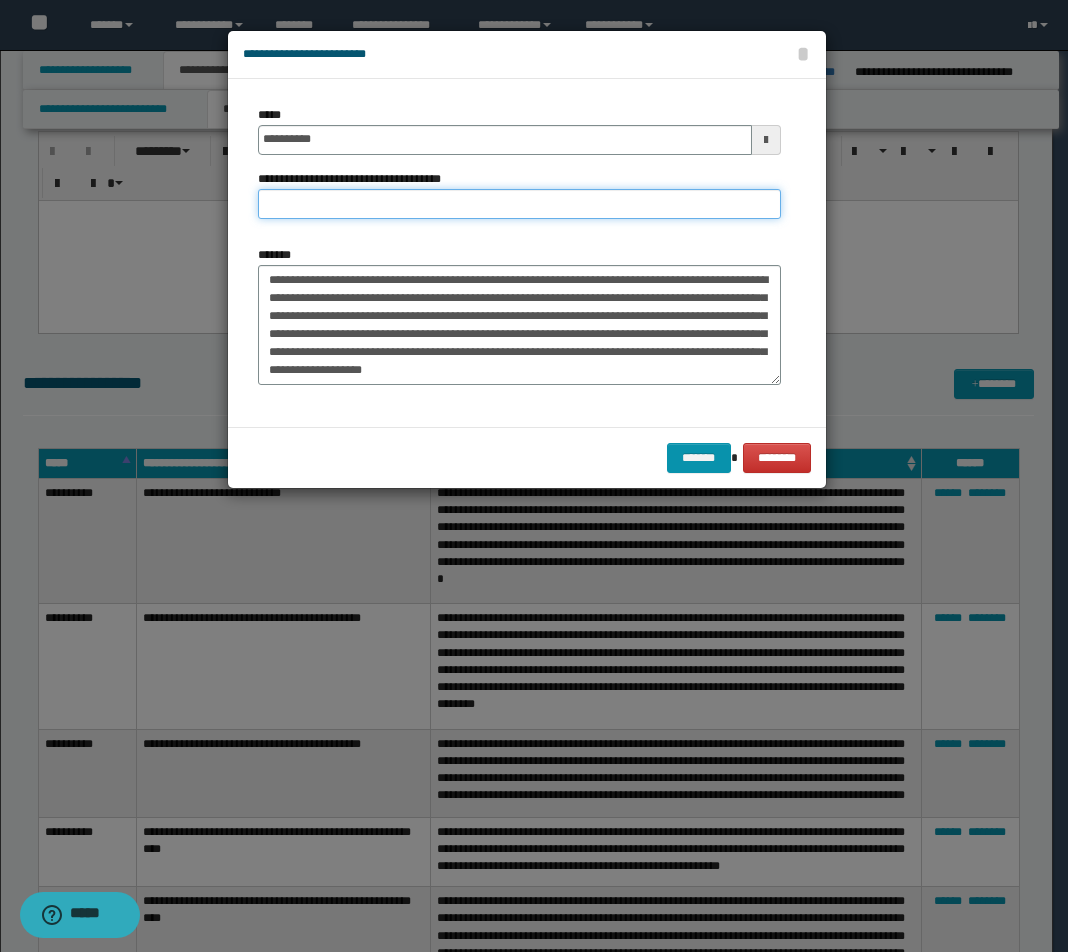 paste on "**********" 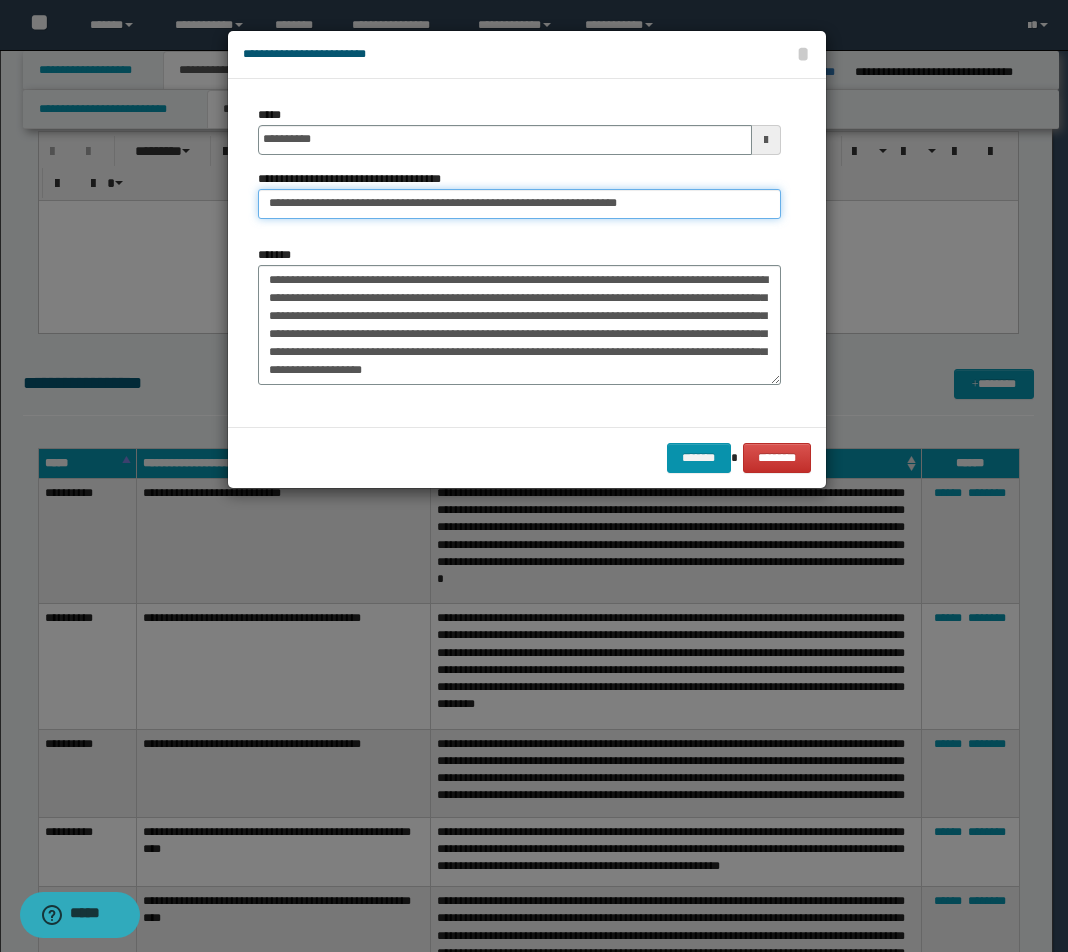 drag, startPoint x: 568, startPoint y: 207, endPoint x: 729, endPoint y: 223, distance: 161.79308 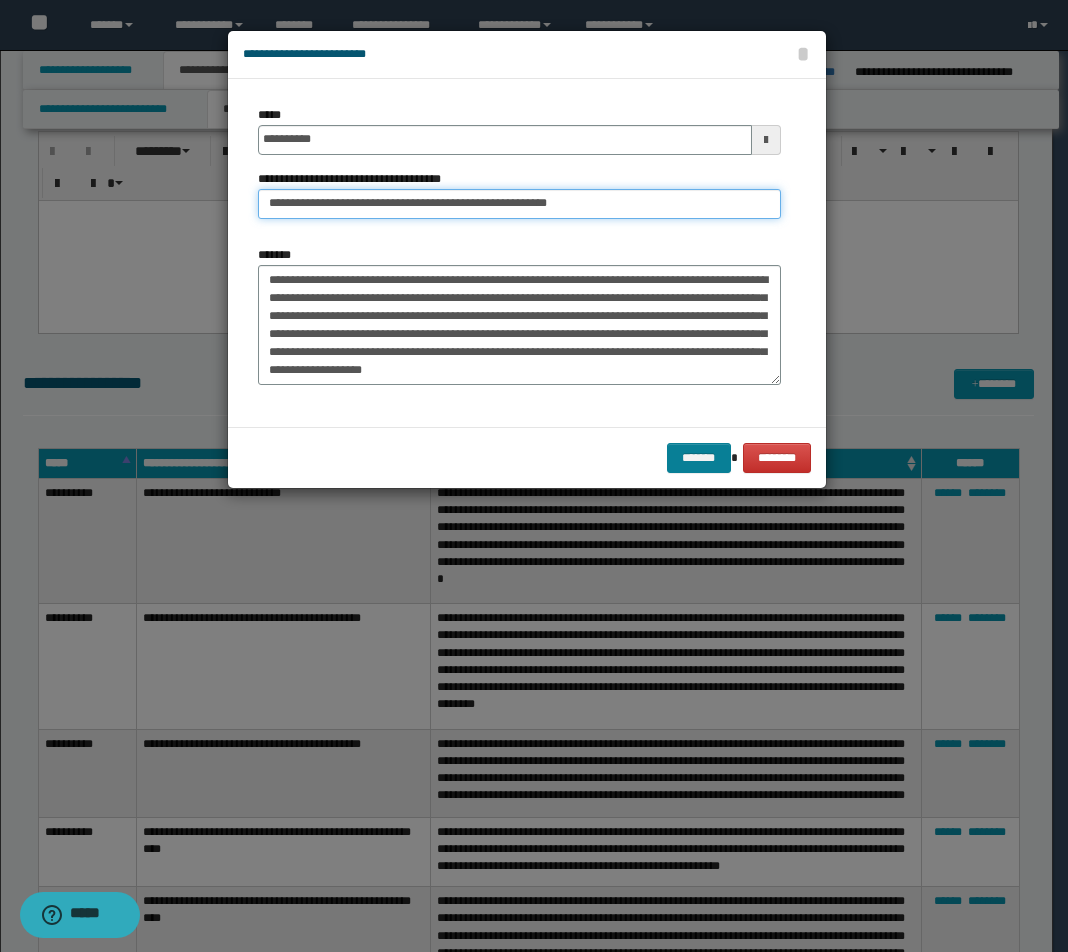 type on "**********" 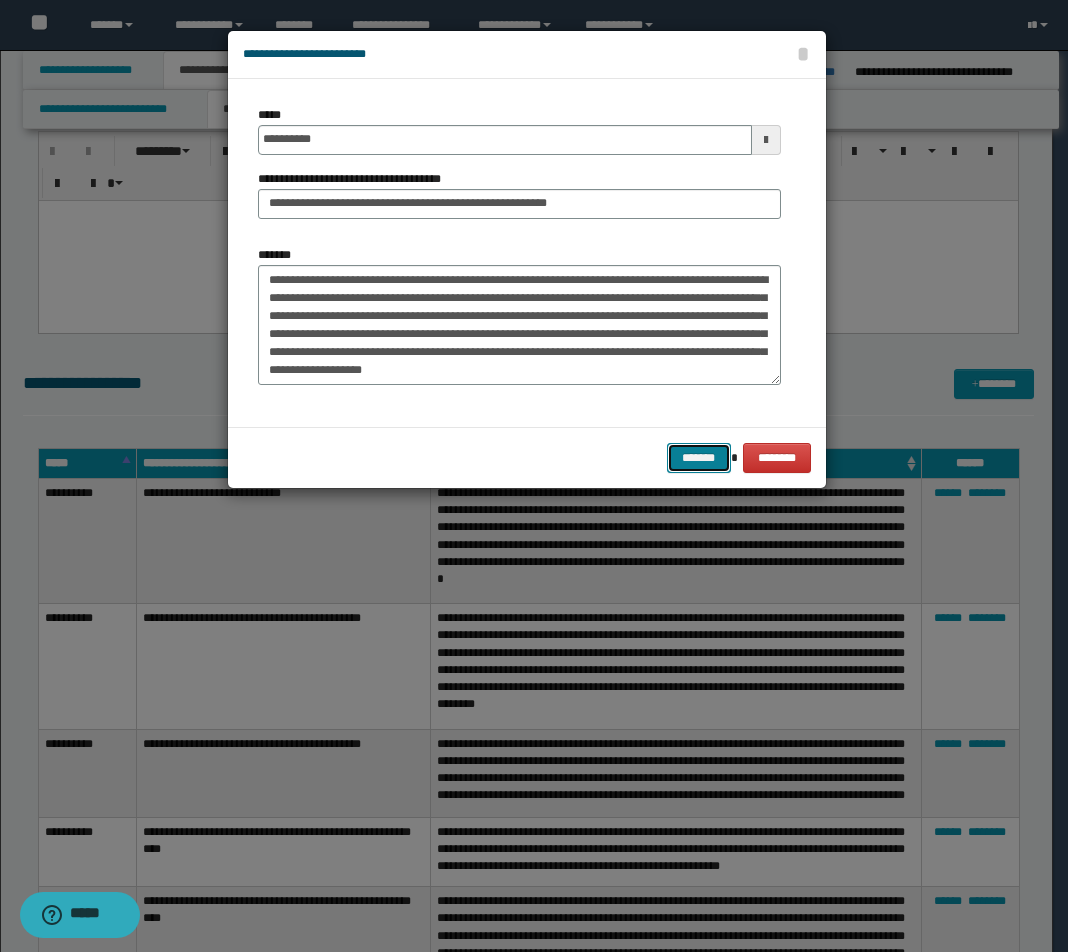 click on "*******" at bounding box center (699, 458) 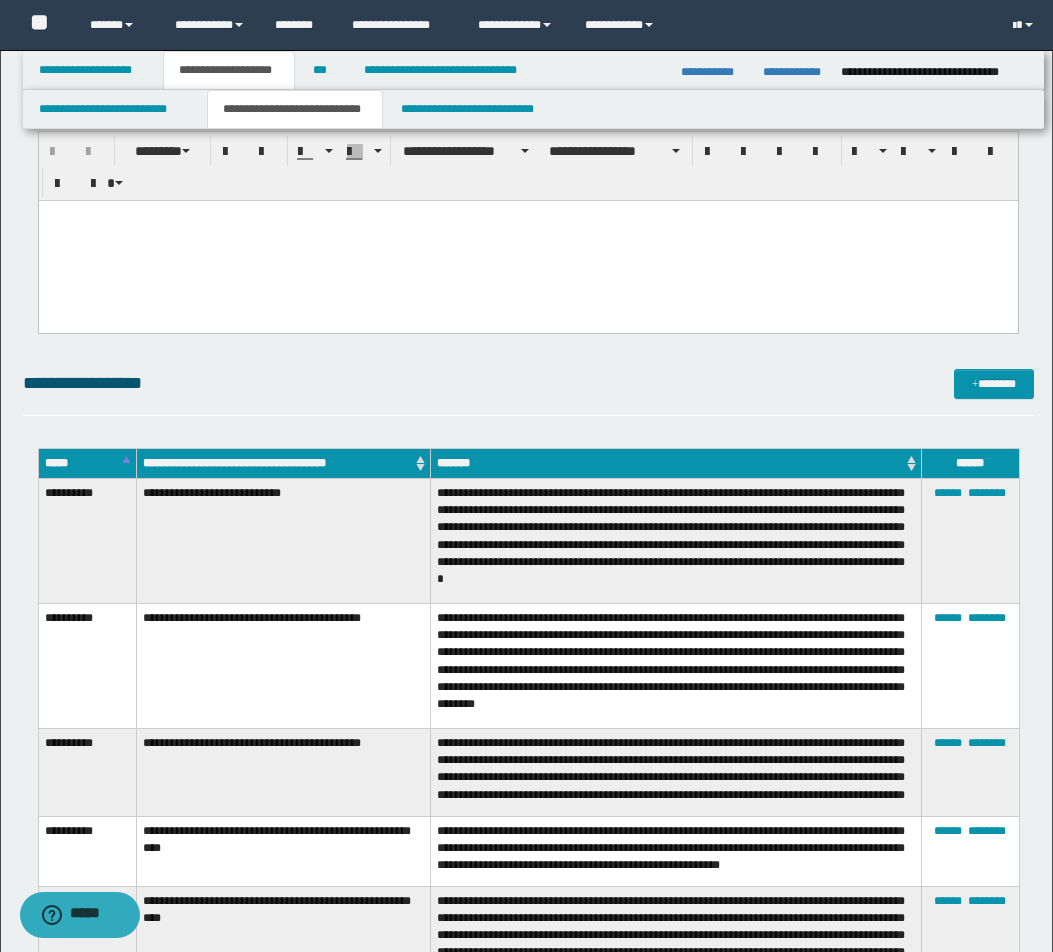 click on "**********" at bounding box center [528, 392] 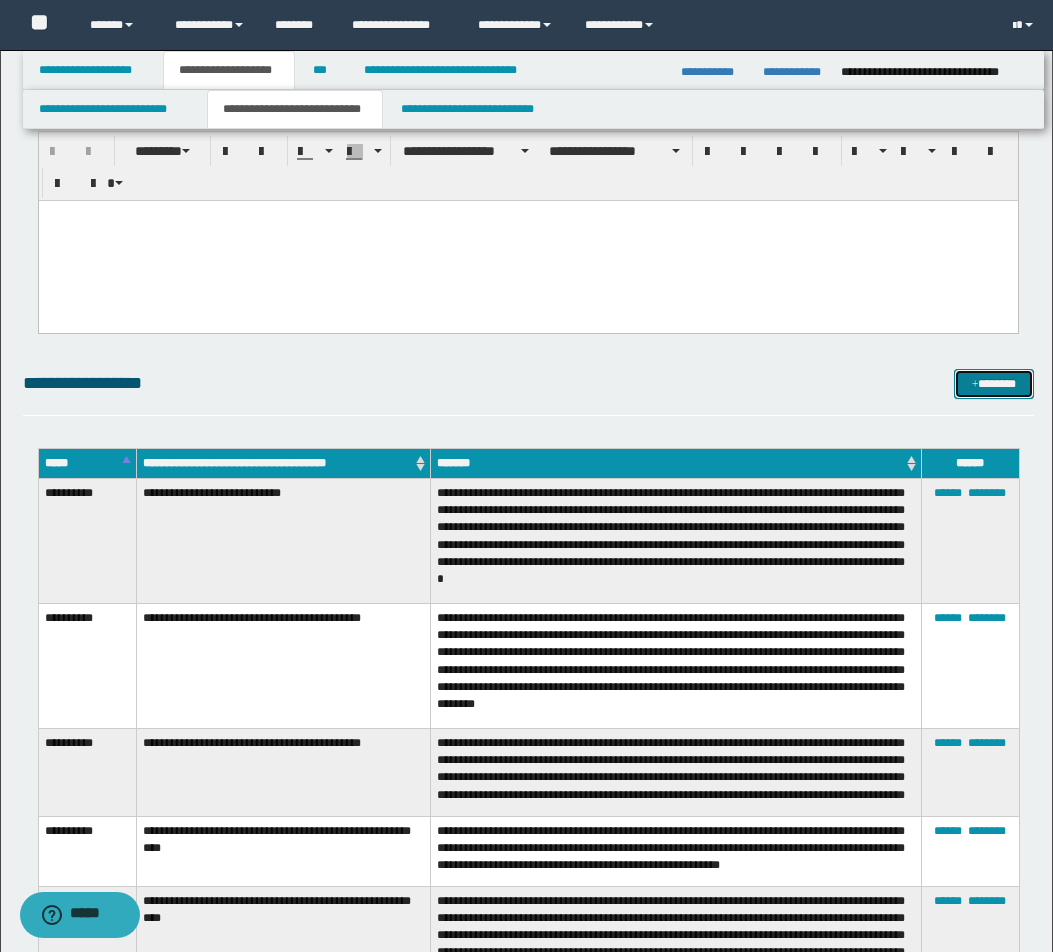 click on "*******" at bounding box center [994, 384] 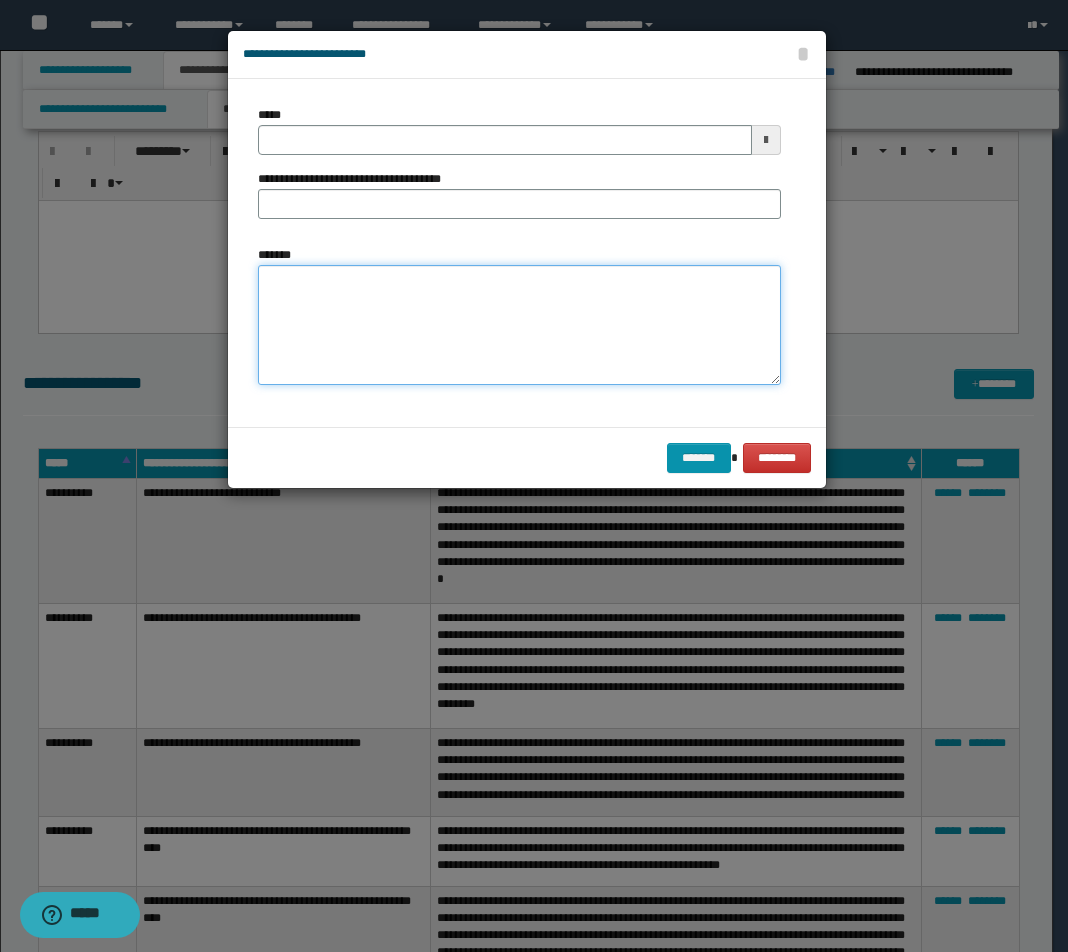 click on "*******" at bounding box center (519, 325) 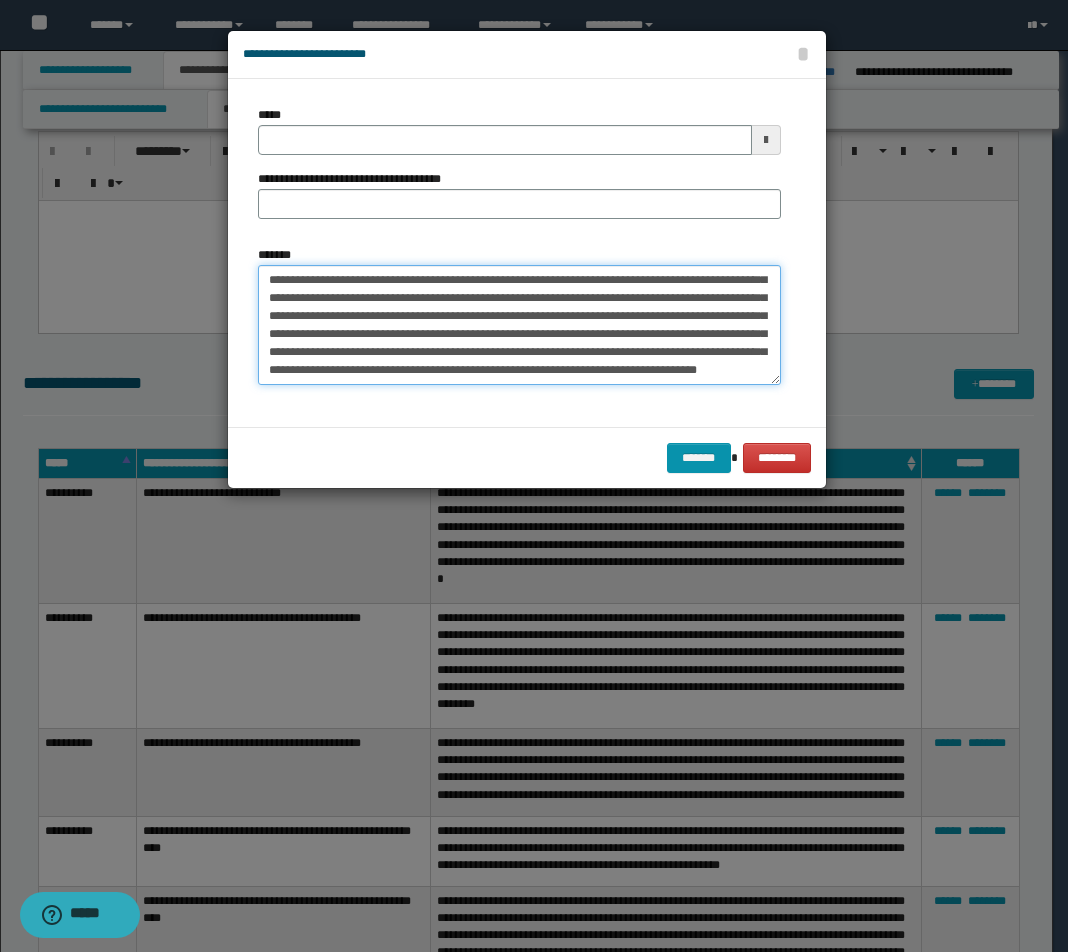 scroll, scrollTop: 0, scrollLeft: 0, axis: both 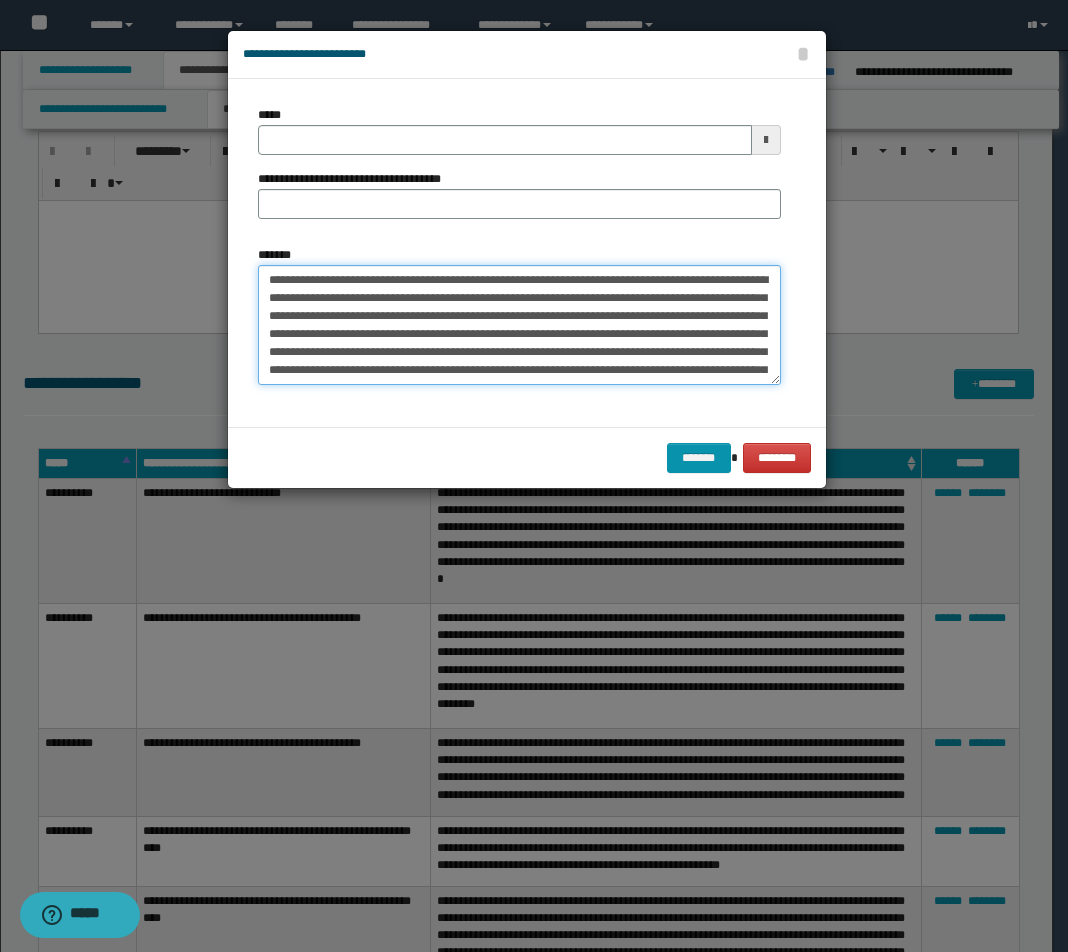 drag, startPoint x: 641, startPoint y: 278, endPoint x: 115, endPoint y: 277, distance: 526.001 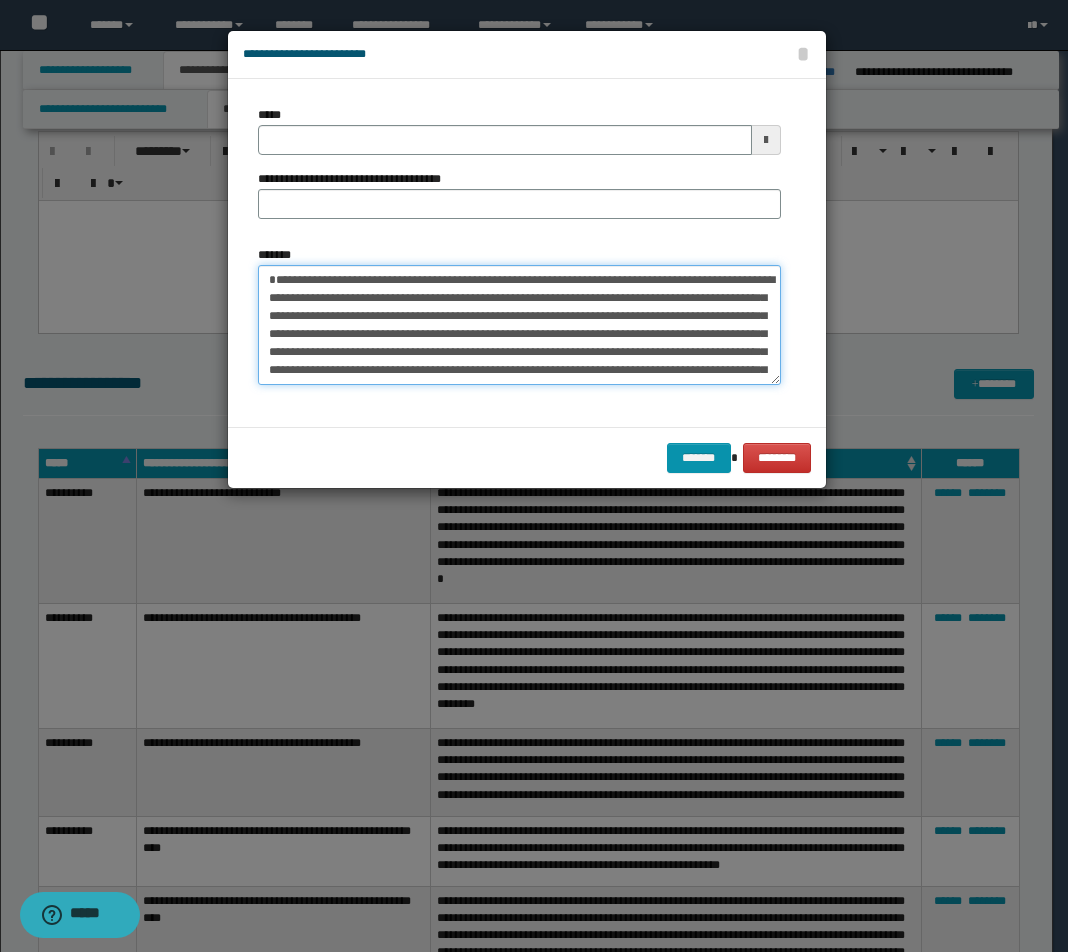 type 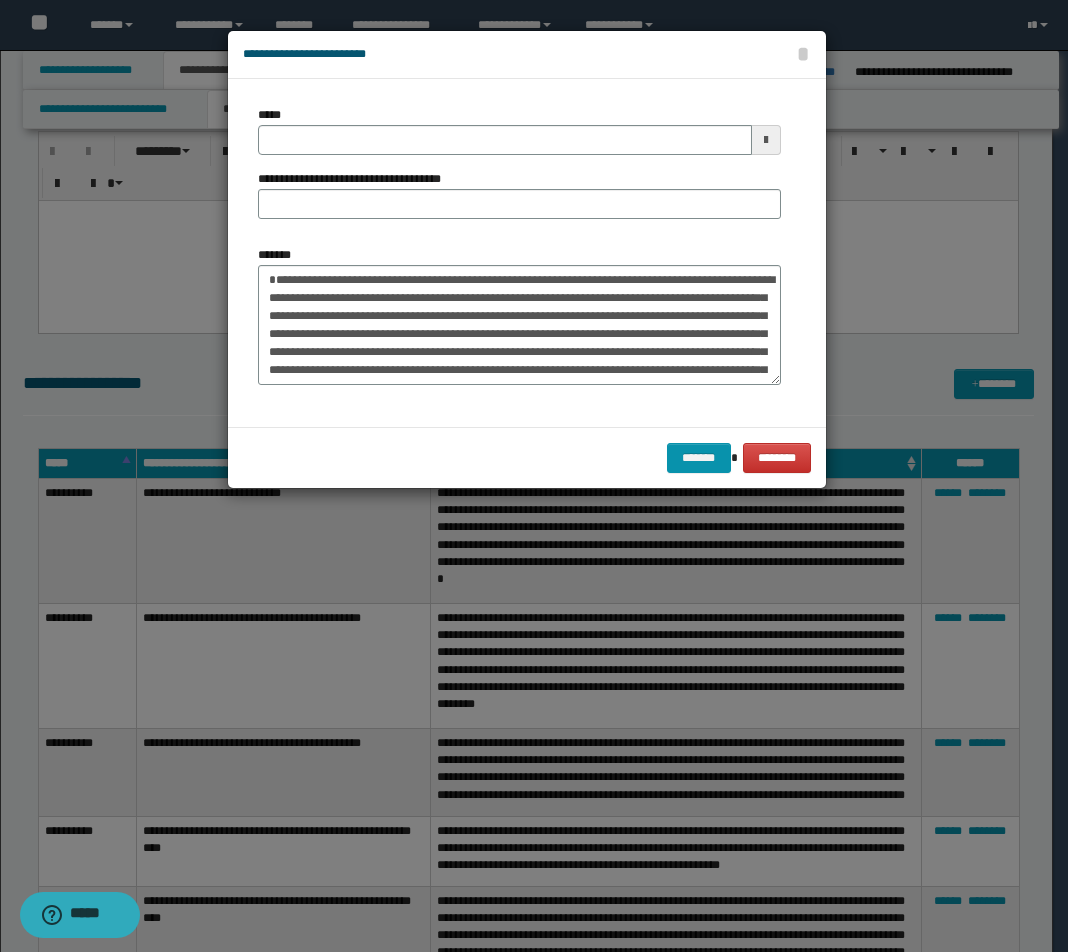 click on "**********" at bounding box center [519, 170] 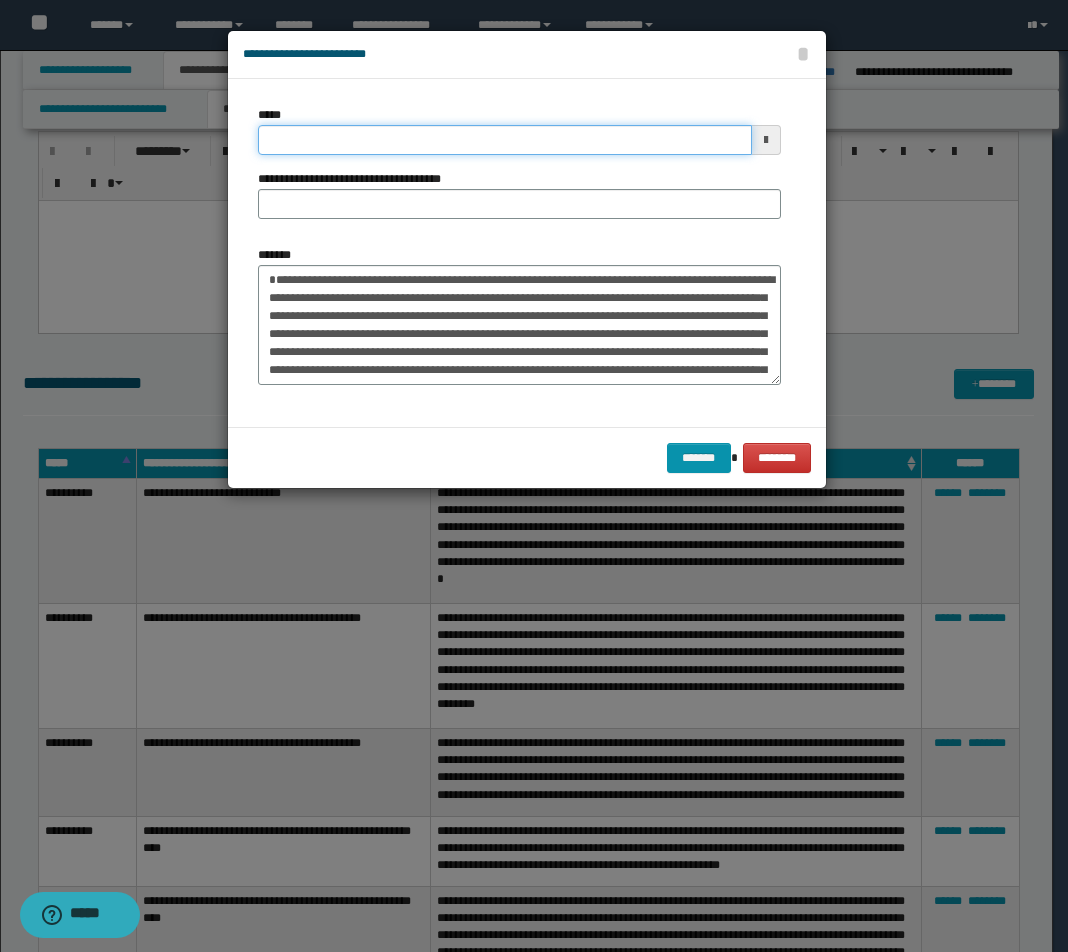 click on "*****" at bounding box center (505, 140) 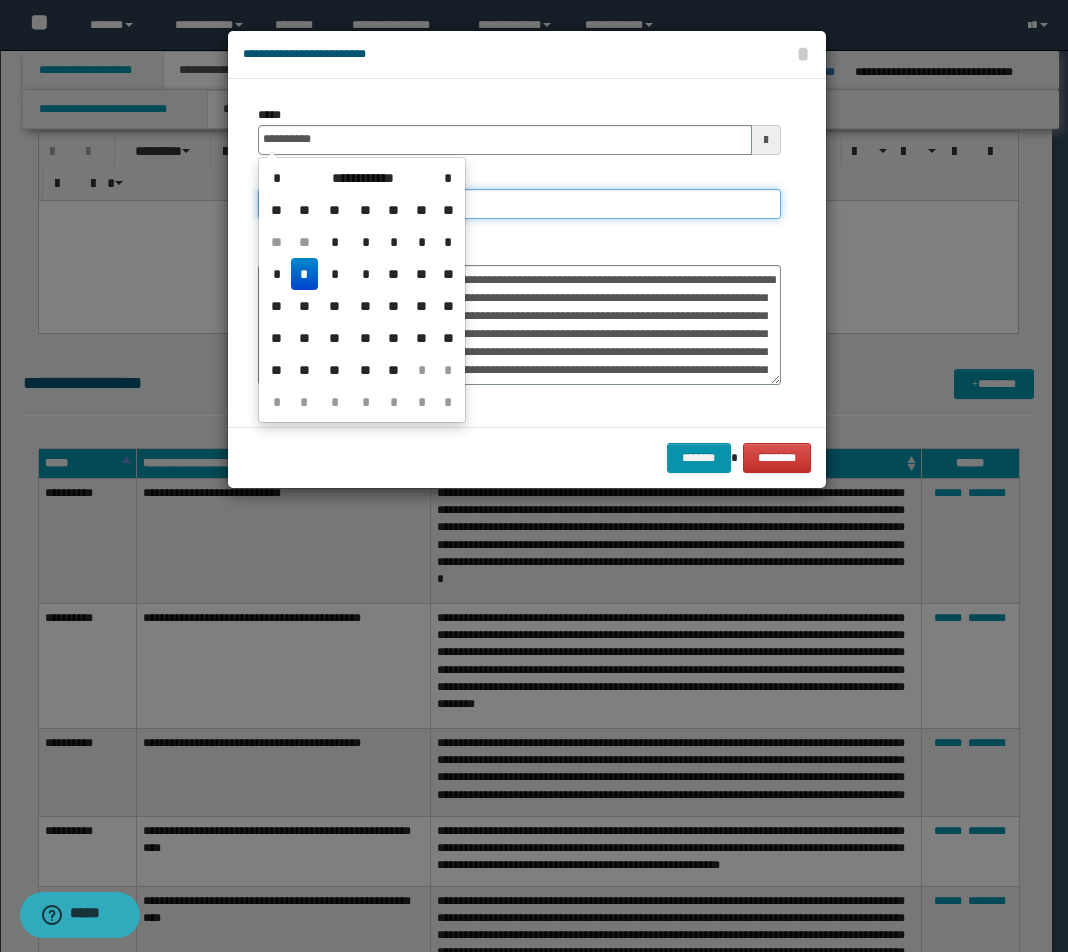 type on "**********" 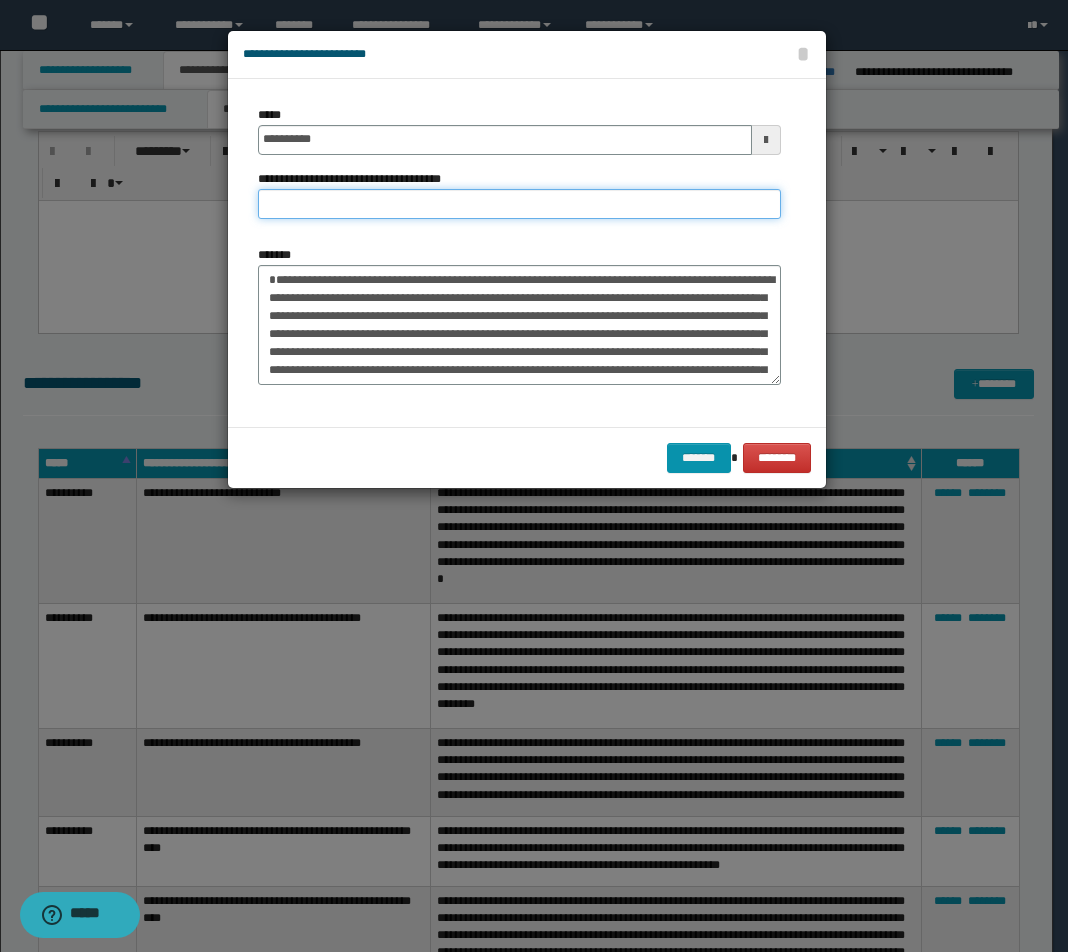 paste on "**********" 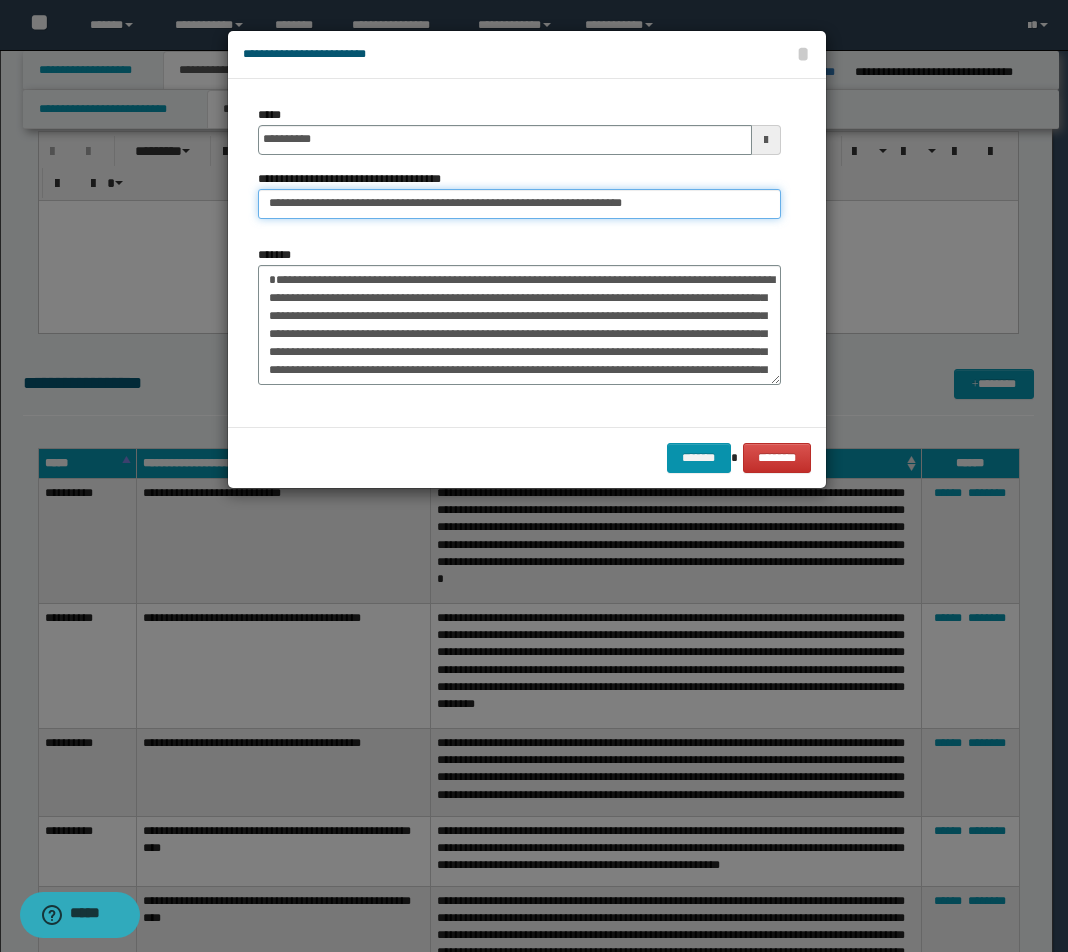 drag, startPoint x: 567, startPoint y: 206, endPoint x: 755, endPoint y: 217, distance: 188.32153 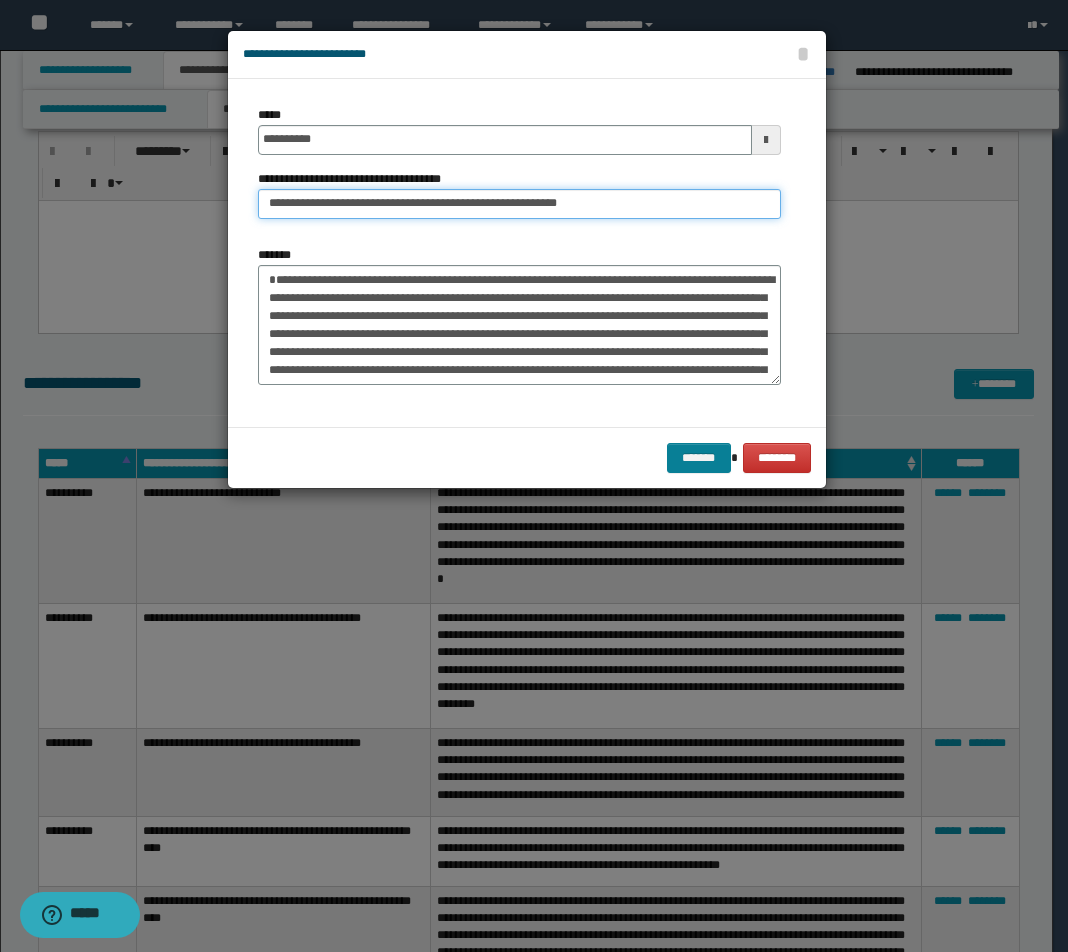 type on "**********" 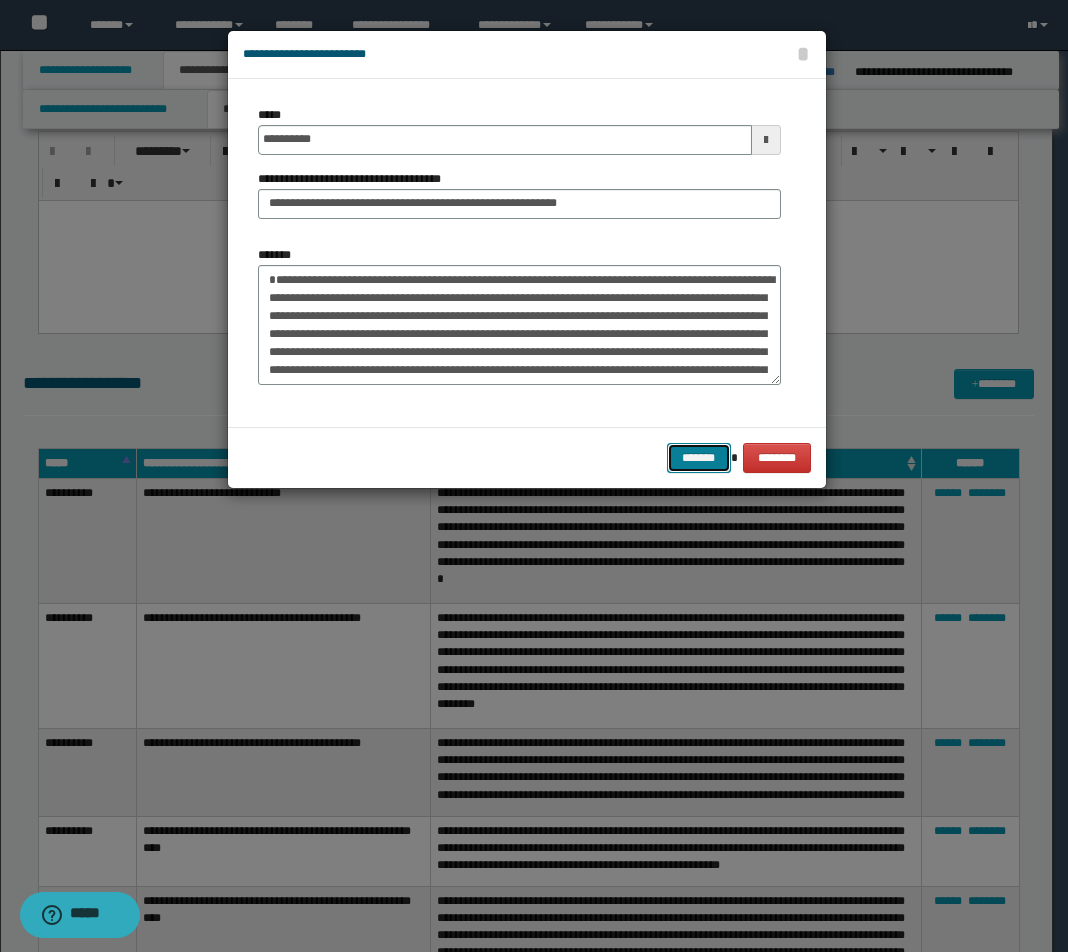 click on "*******" at bounding box center [699, 458] 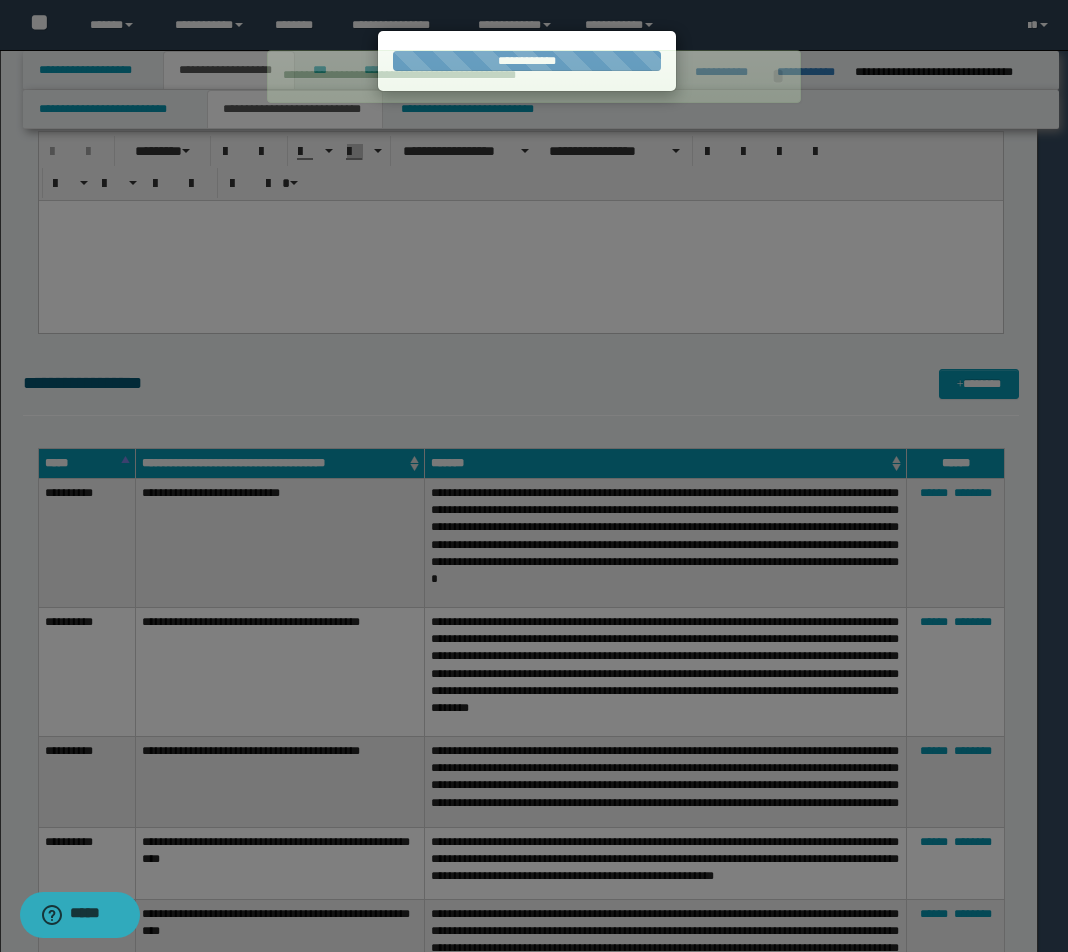 type 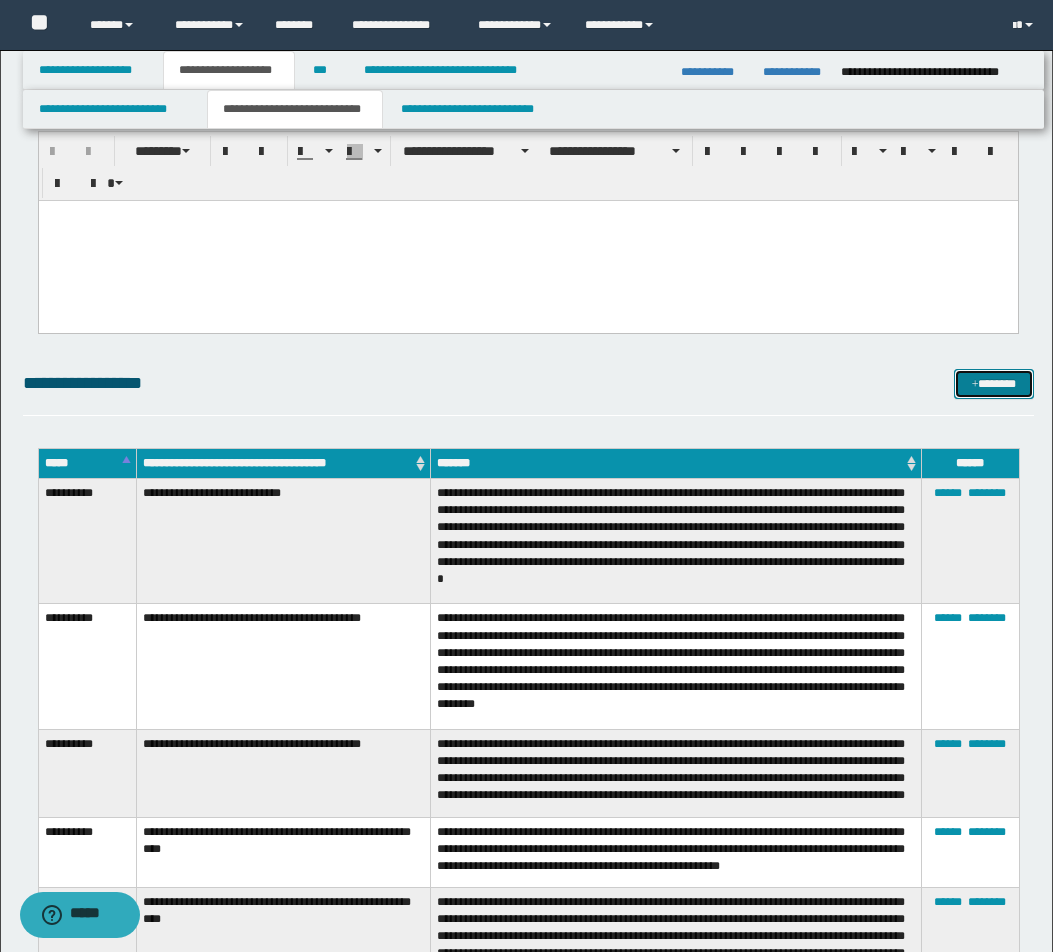 click on "*******" at bounding box center (994, 384) 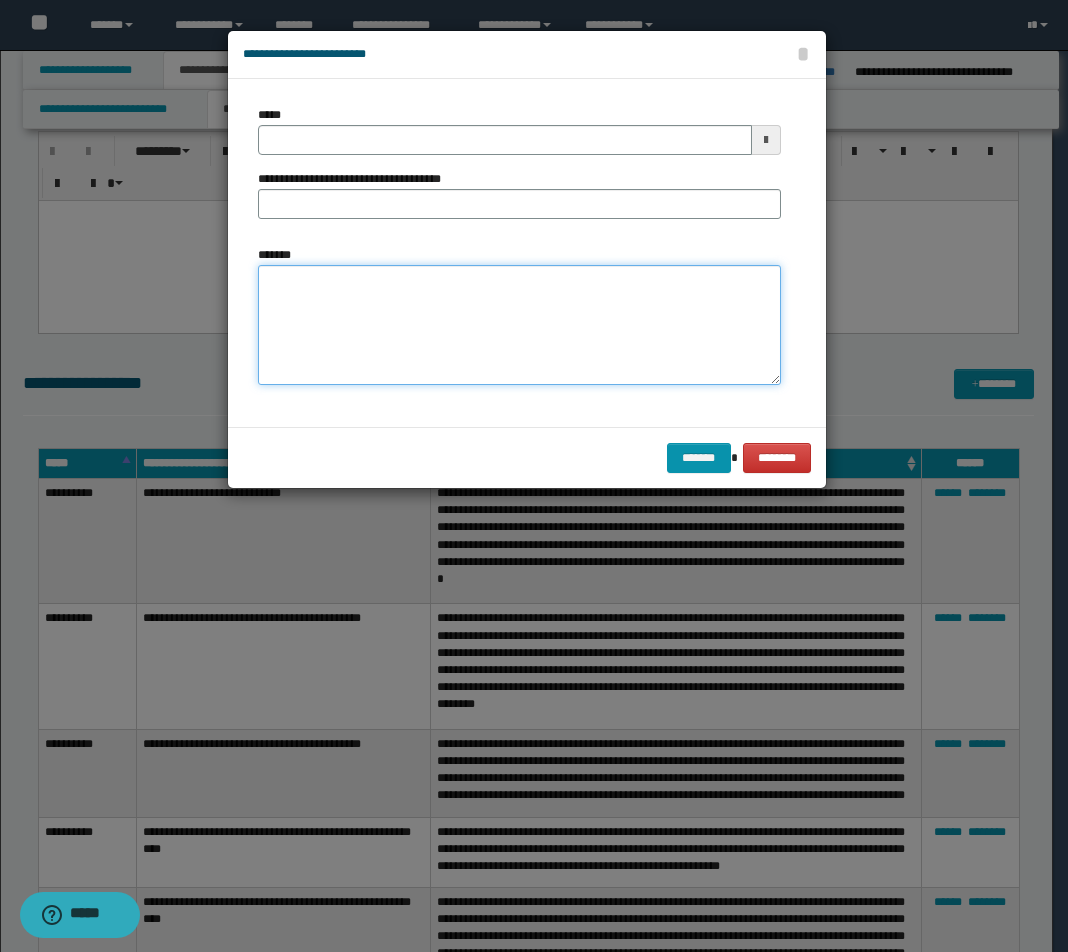click on "*******" at bounding box center (519, 325) 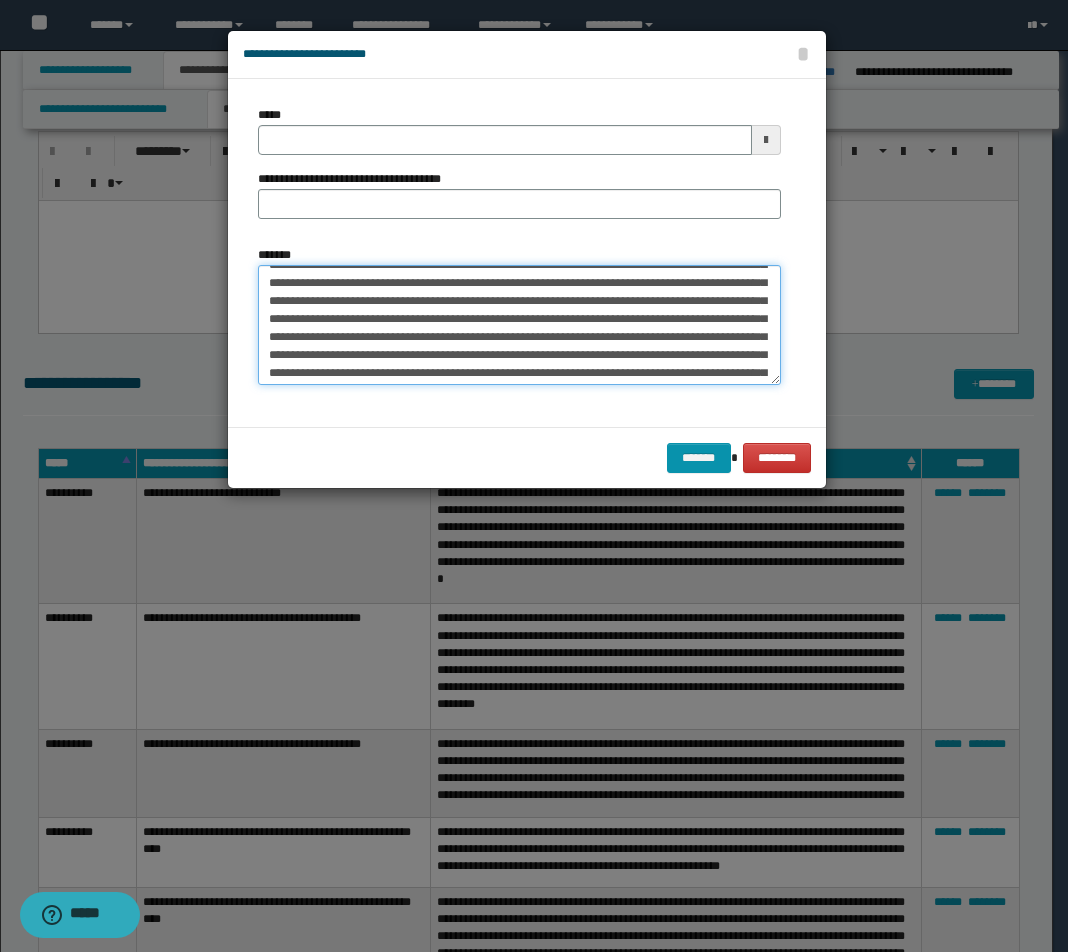 scroll, scrollTop: 0, scrollLeft: 0, axis: both 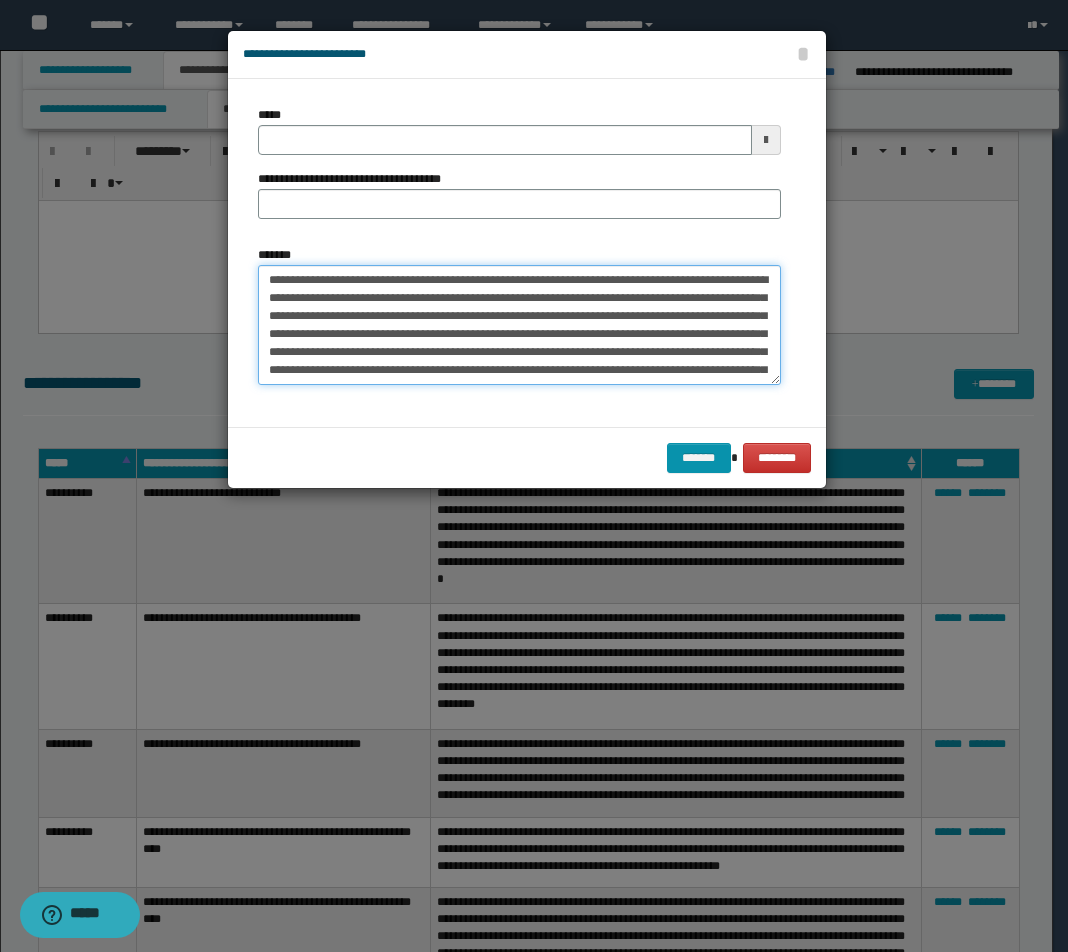 click on "**********" at bounding box center (519, 325) 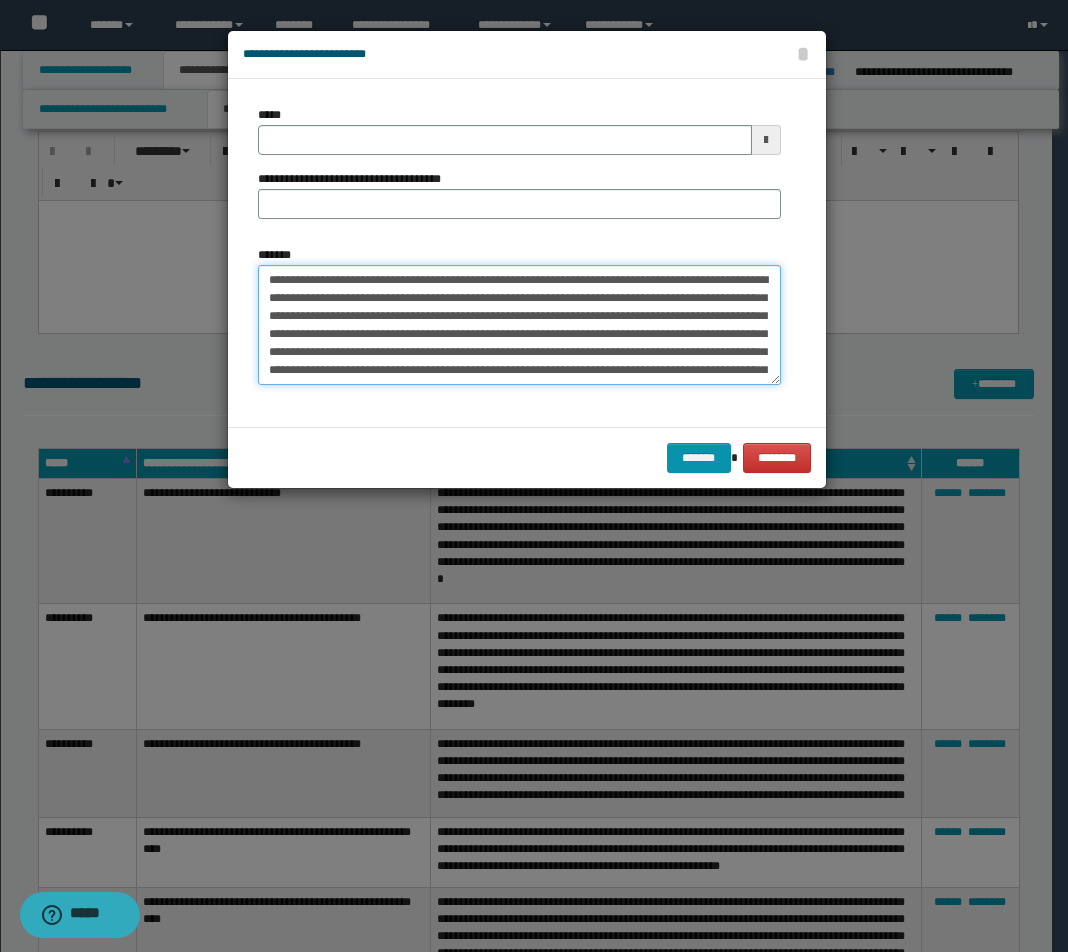 drag, startPoint x: 560, startPoint y: 281, endPoint x: 92, endPoint y: 279, distance: 468.00427 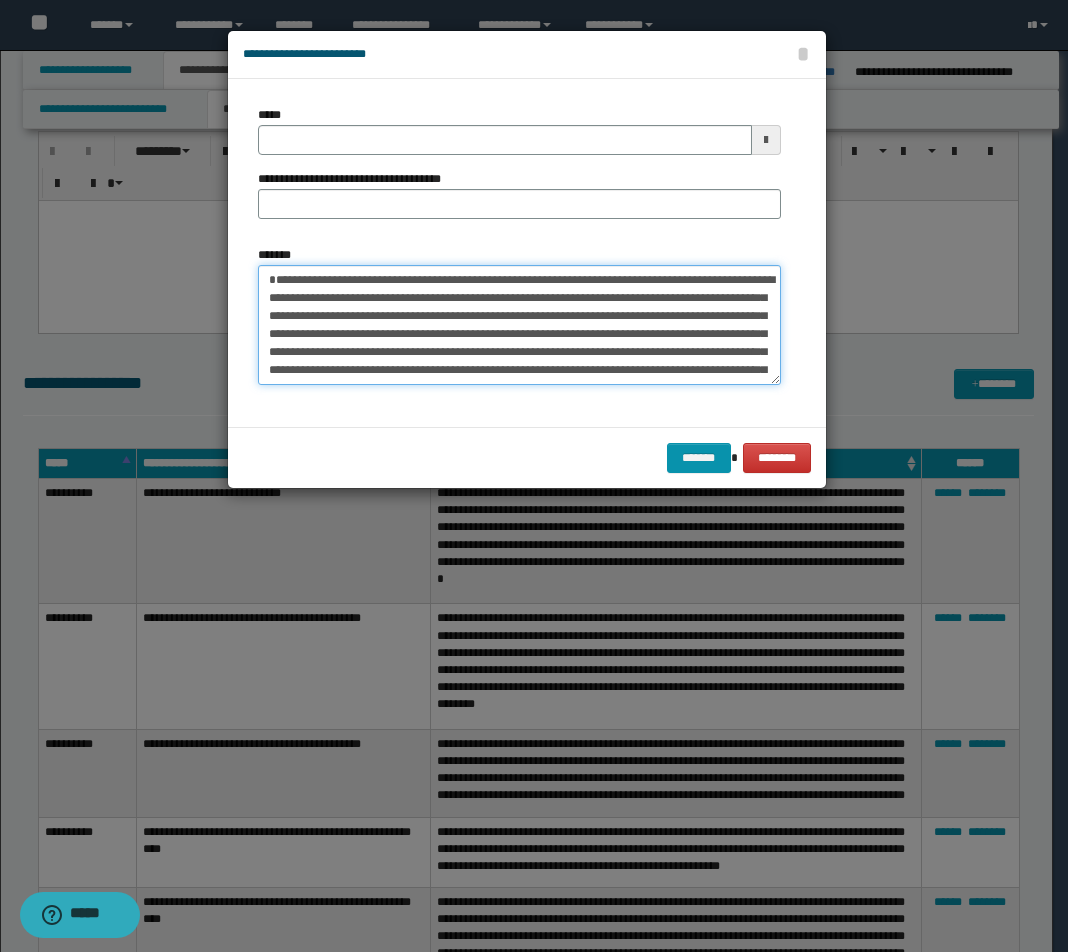 type 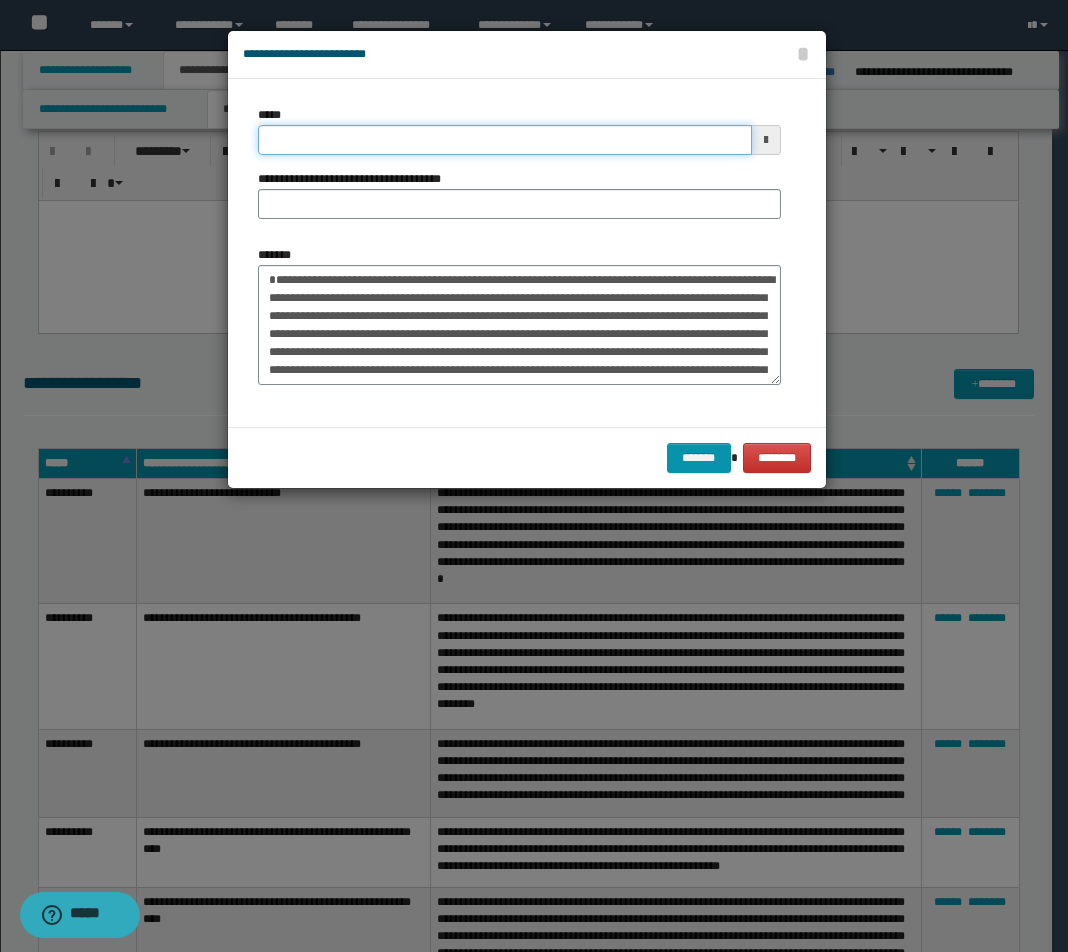 click on "*****" at bounding box center [505, 140] 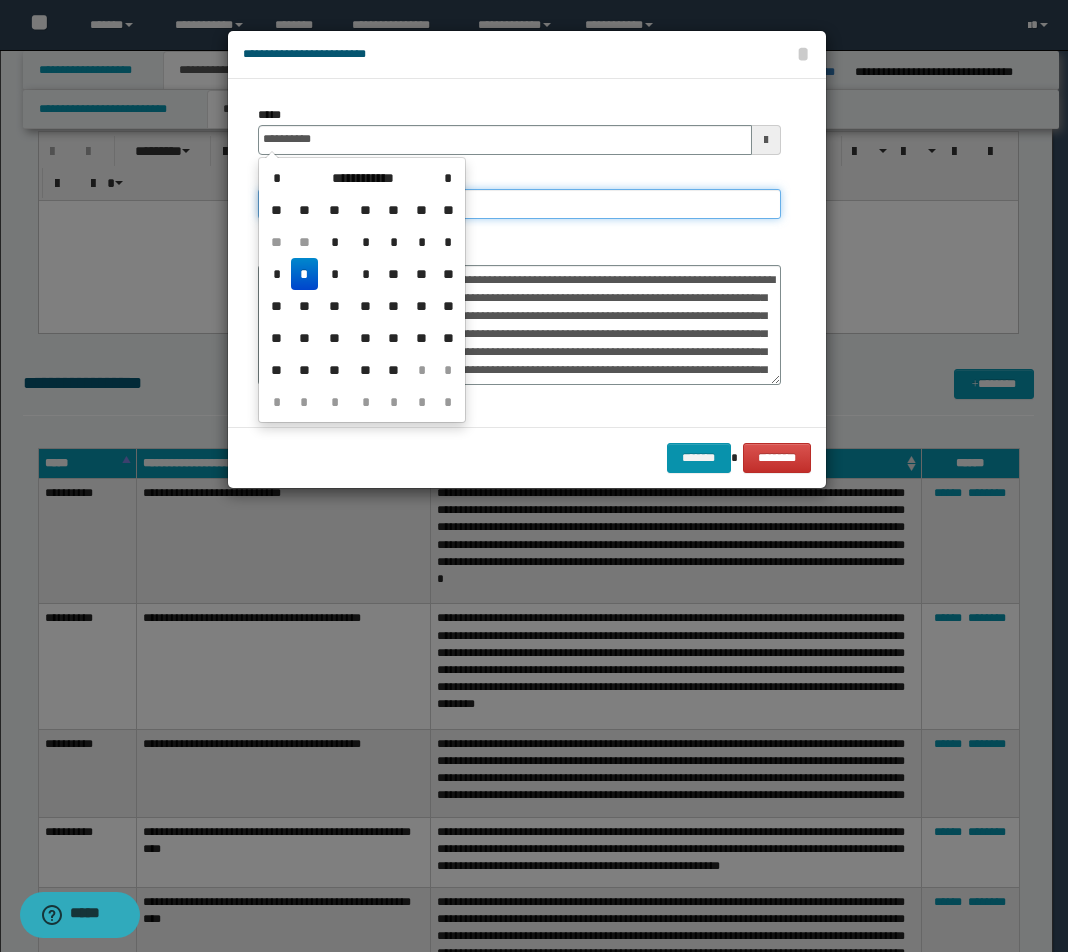 type on "**********" 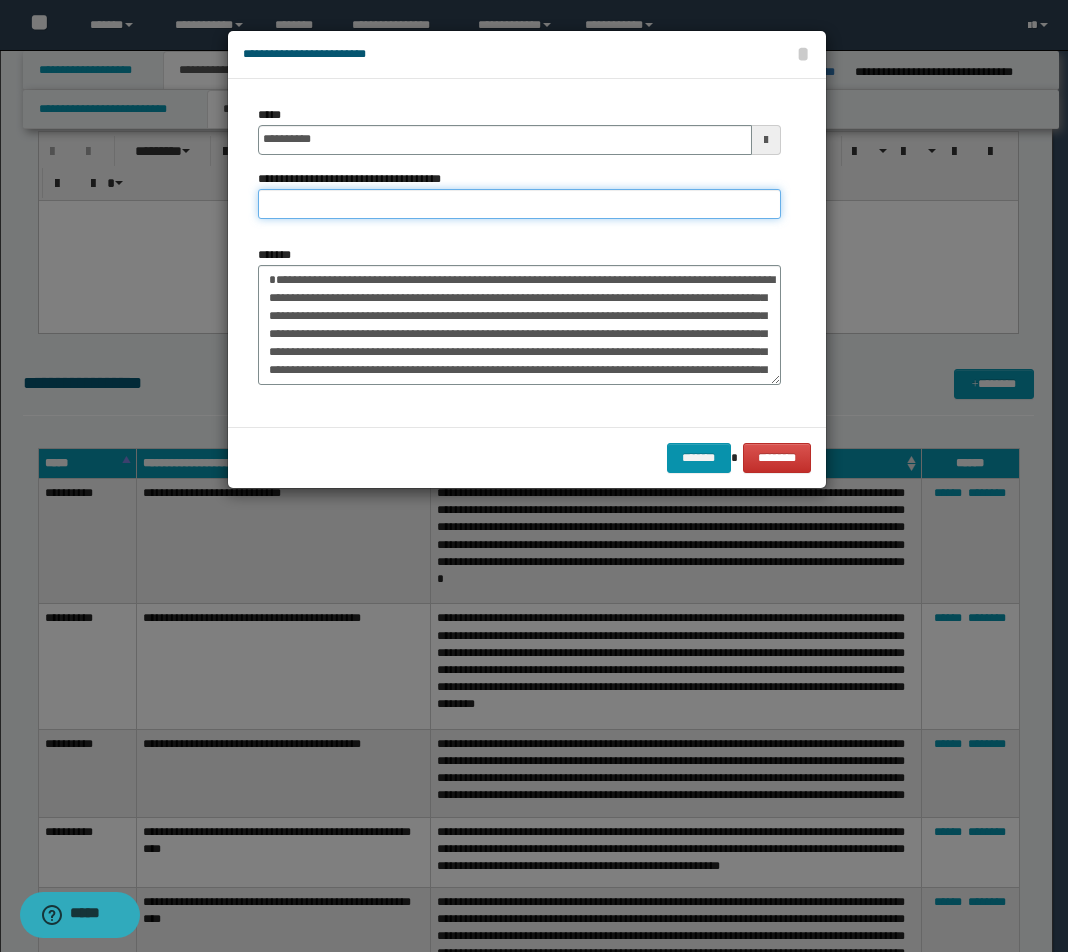 click on "**********" at bounding box center [519, 204] 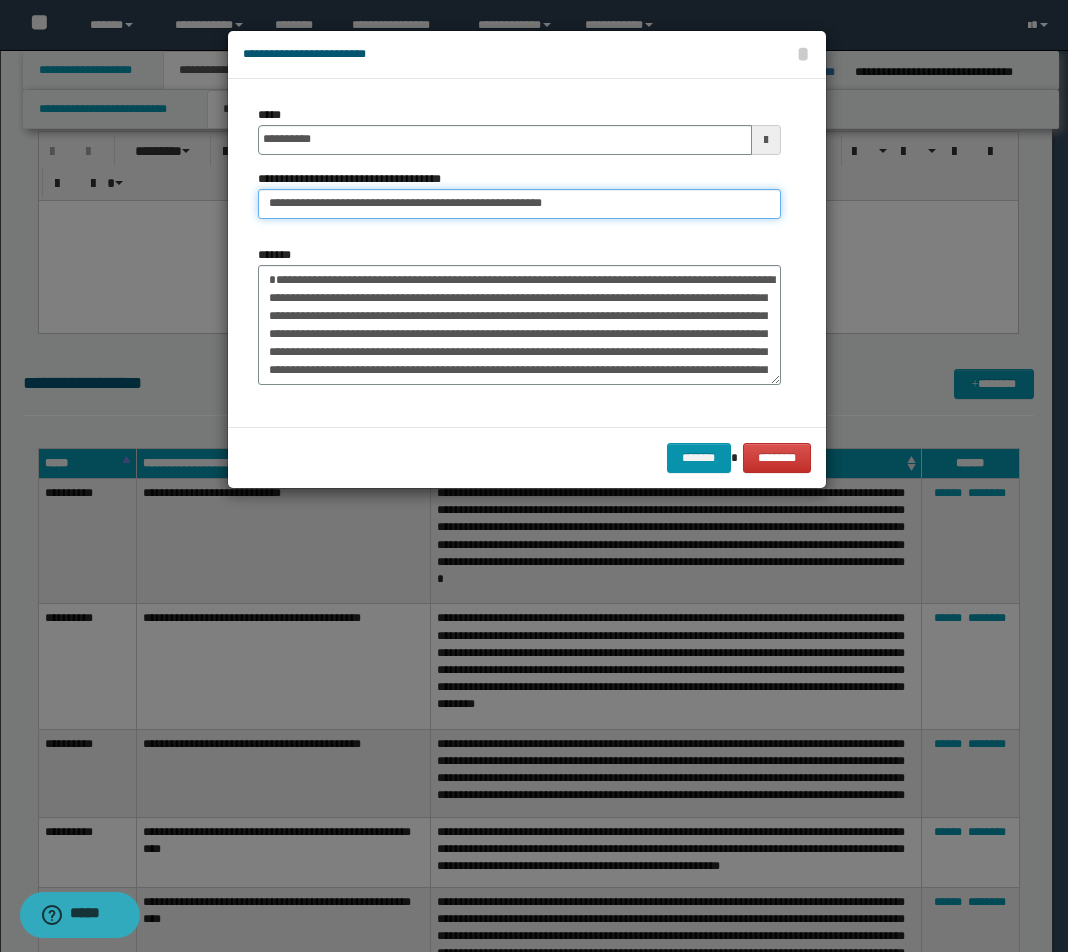 drag, startPoint x: 488, startPoint y: 207, endPoint x: 627, endPoint y: 211, distance: 139.05754 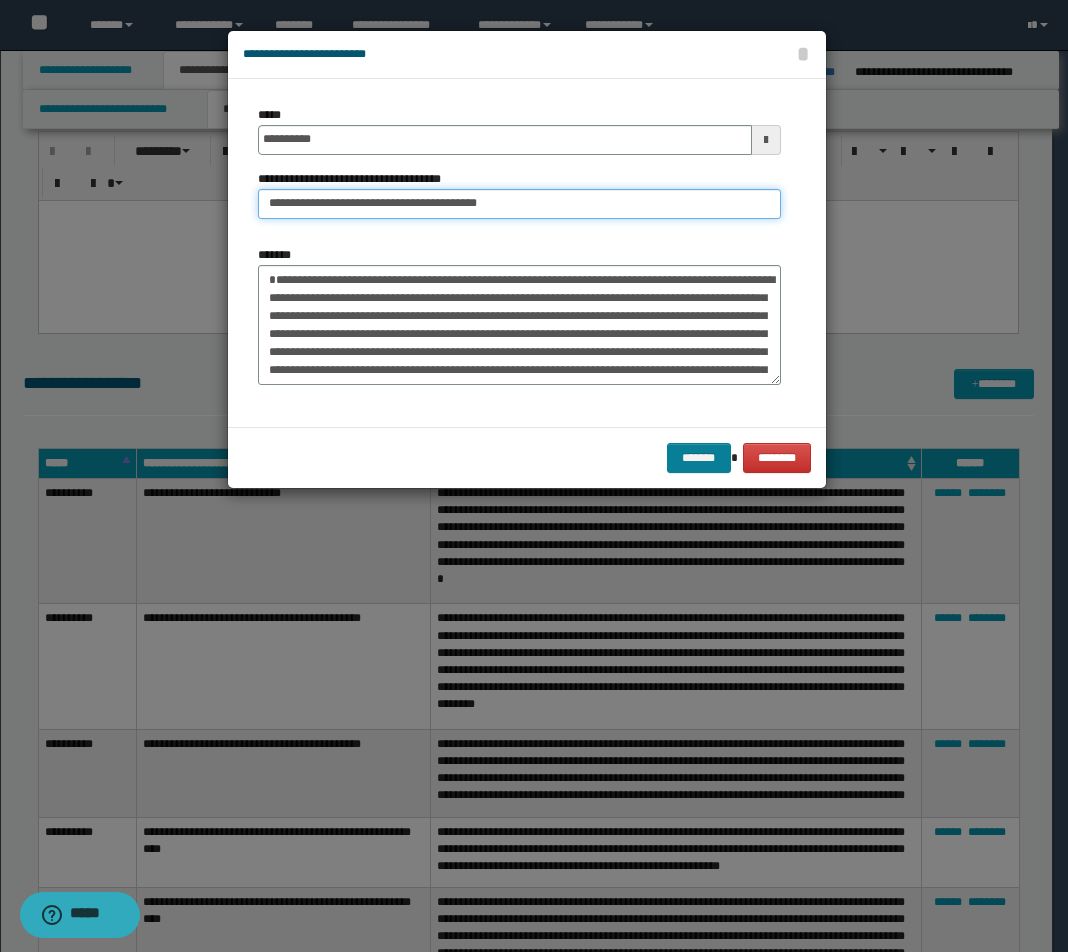type on "**********" 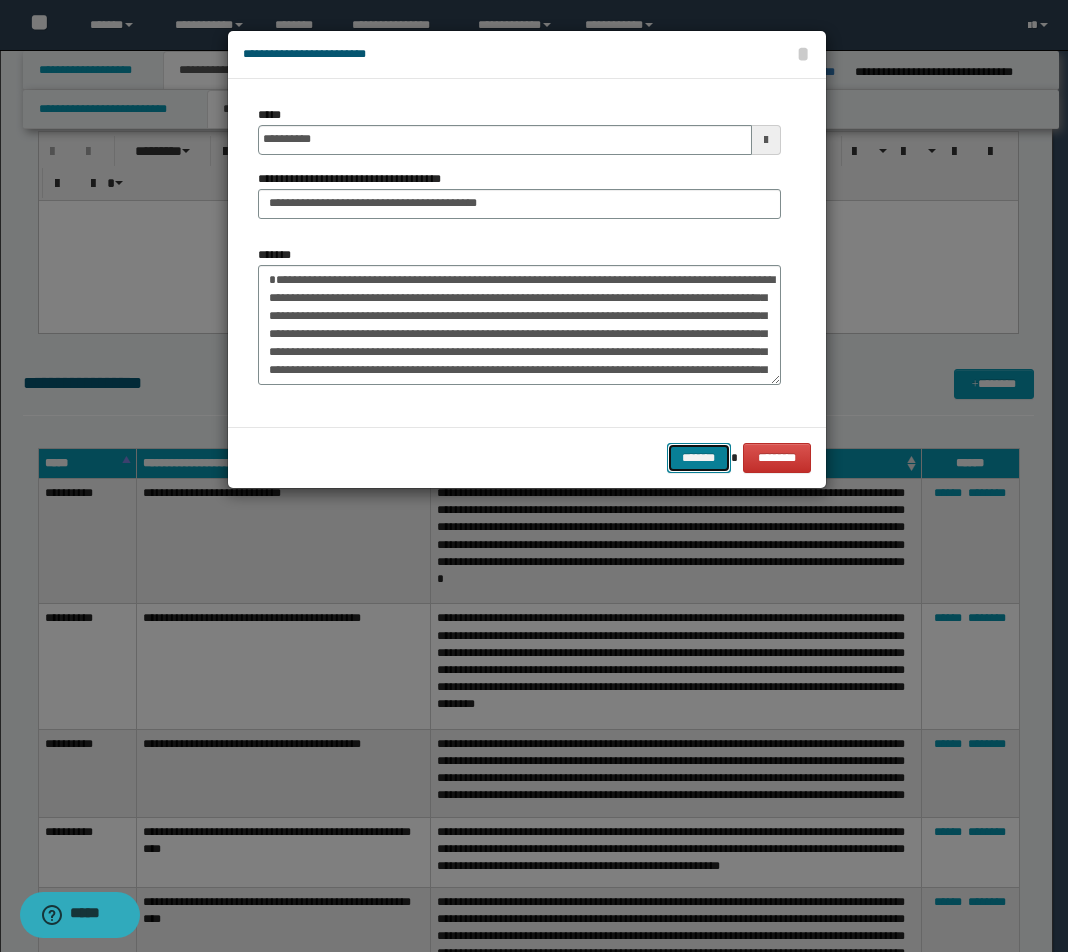 click on "*******" at bounding box center [699, 458] 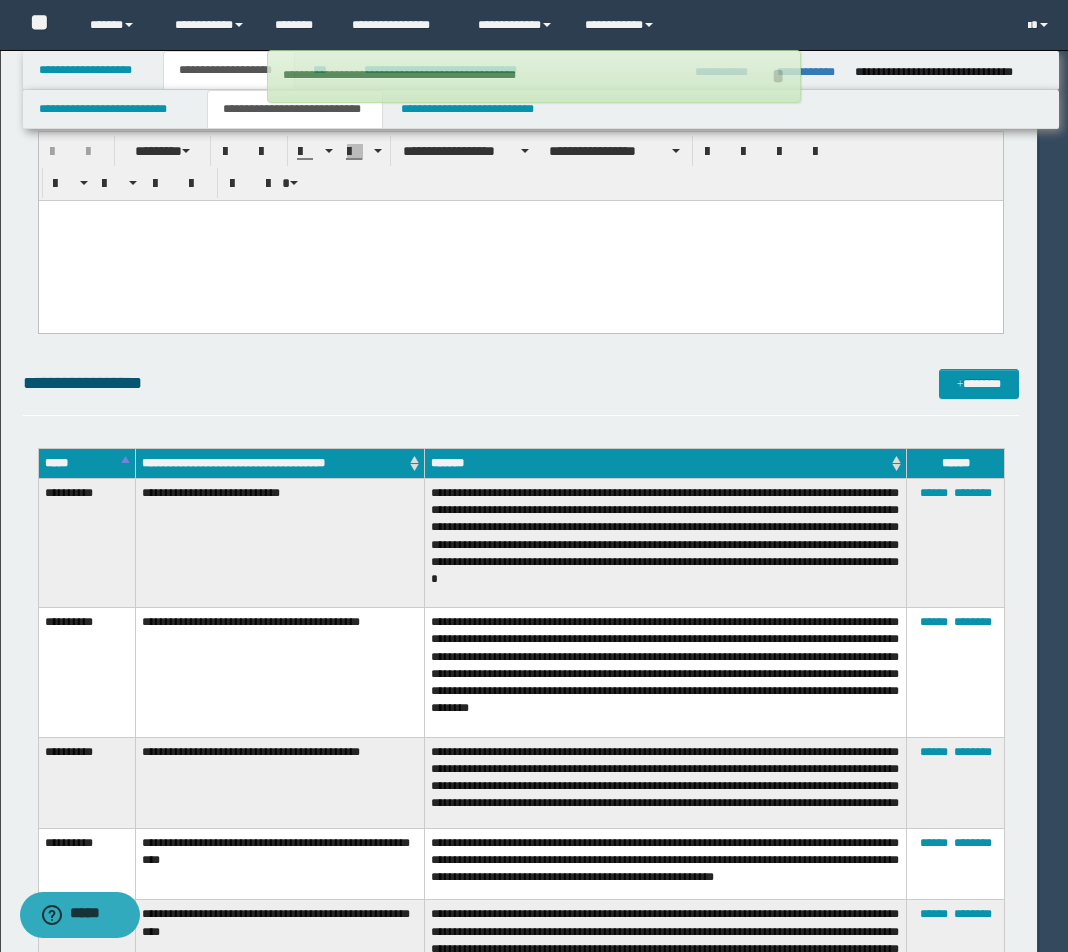 type 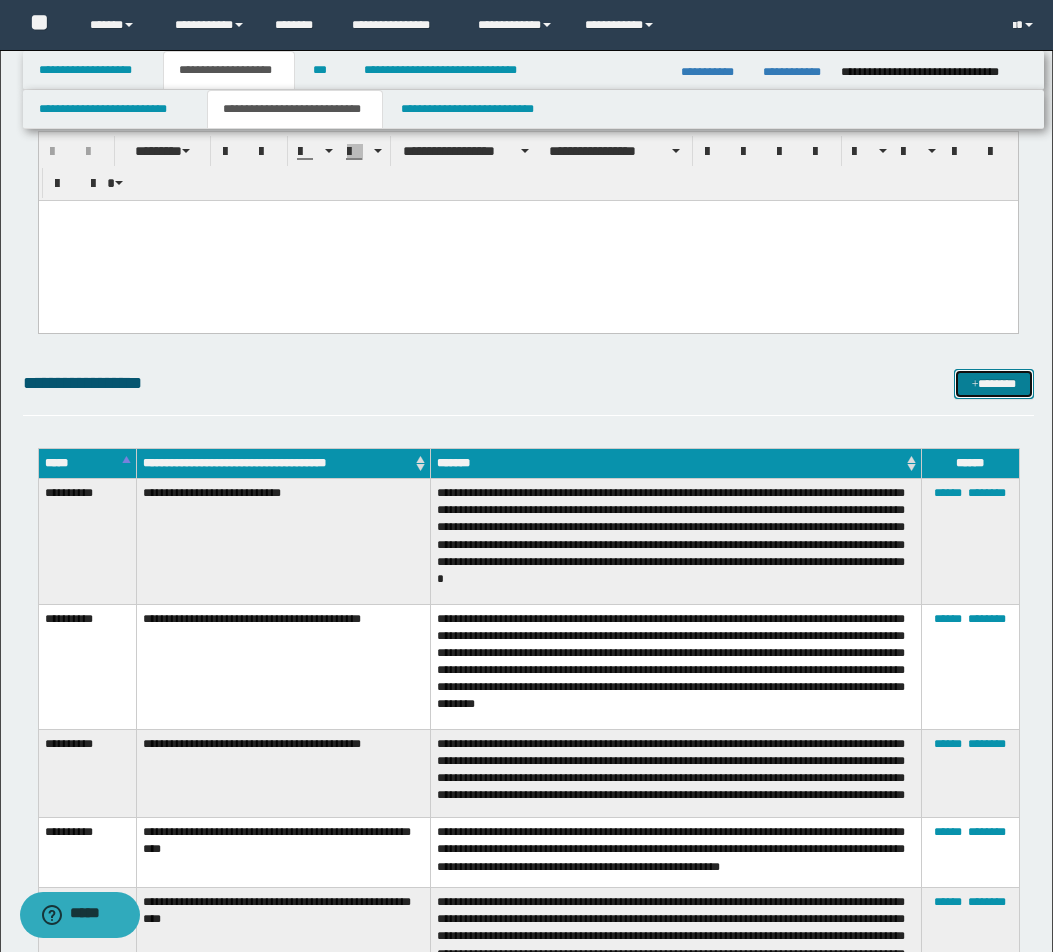 click on "*******" at bounding box center (994, 384) 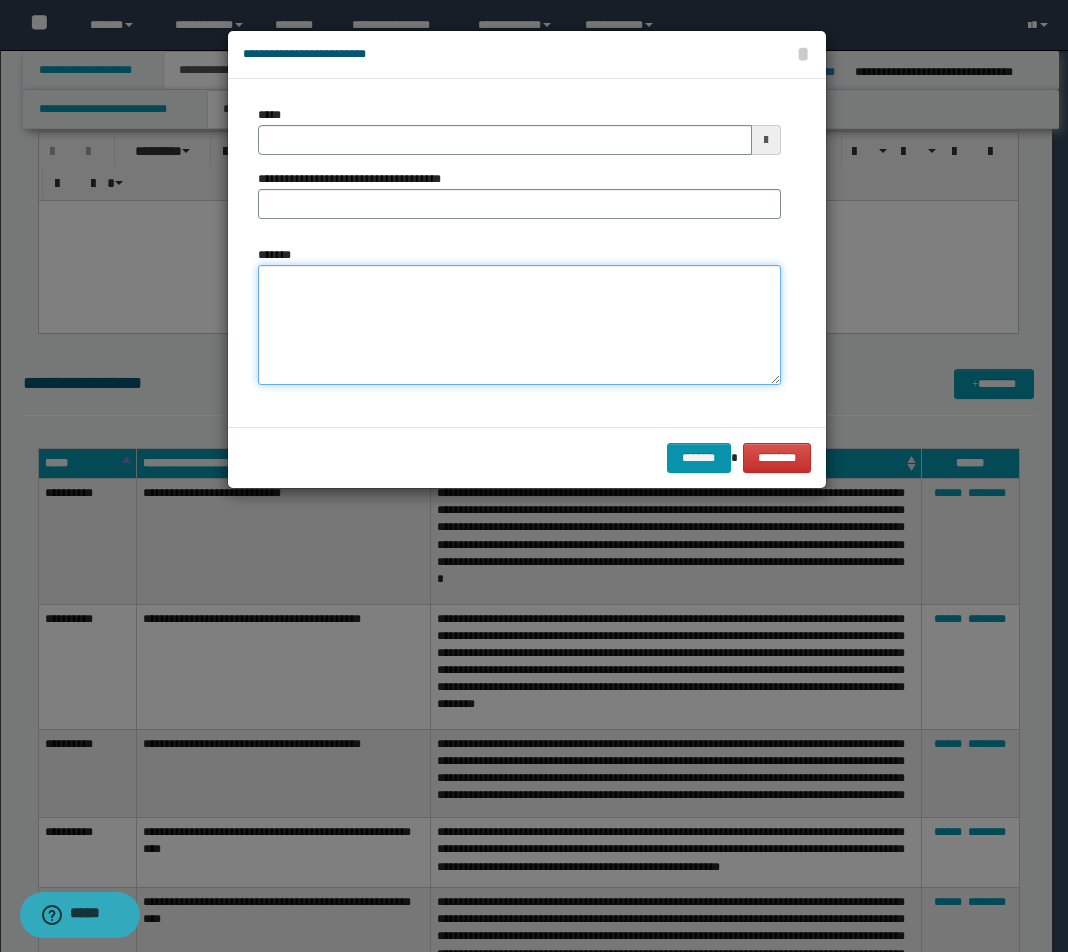 click on "*******" at bounding box center [519, 325] 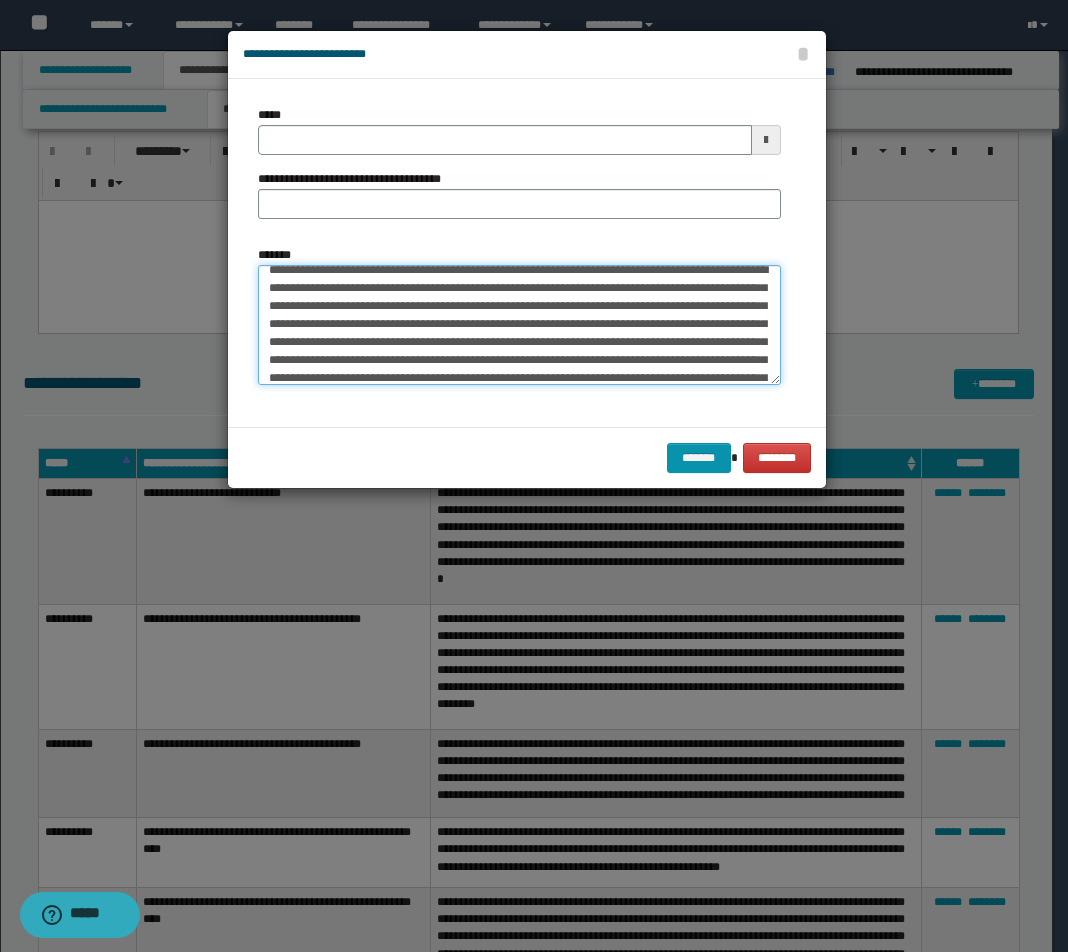 scroll, scrollTop: 0, scrollLeft: 0, axis: both 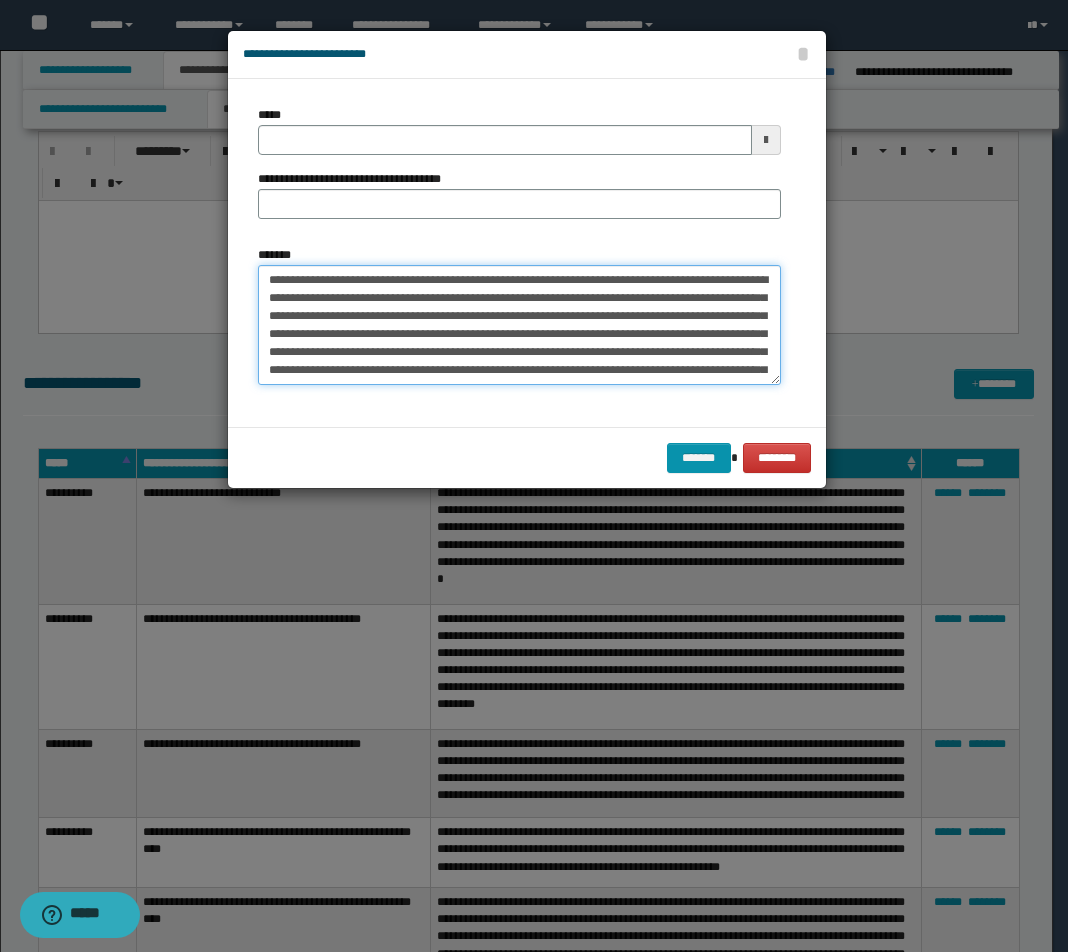 drag, startPoint x: 563, startPoint y: 278, endPoint x: 65, endPoint y: 282, distance: 498.01605 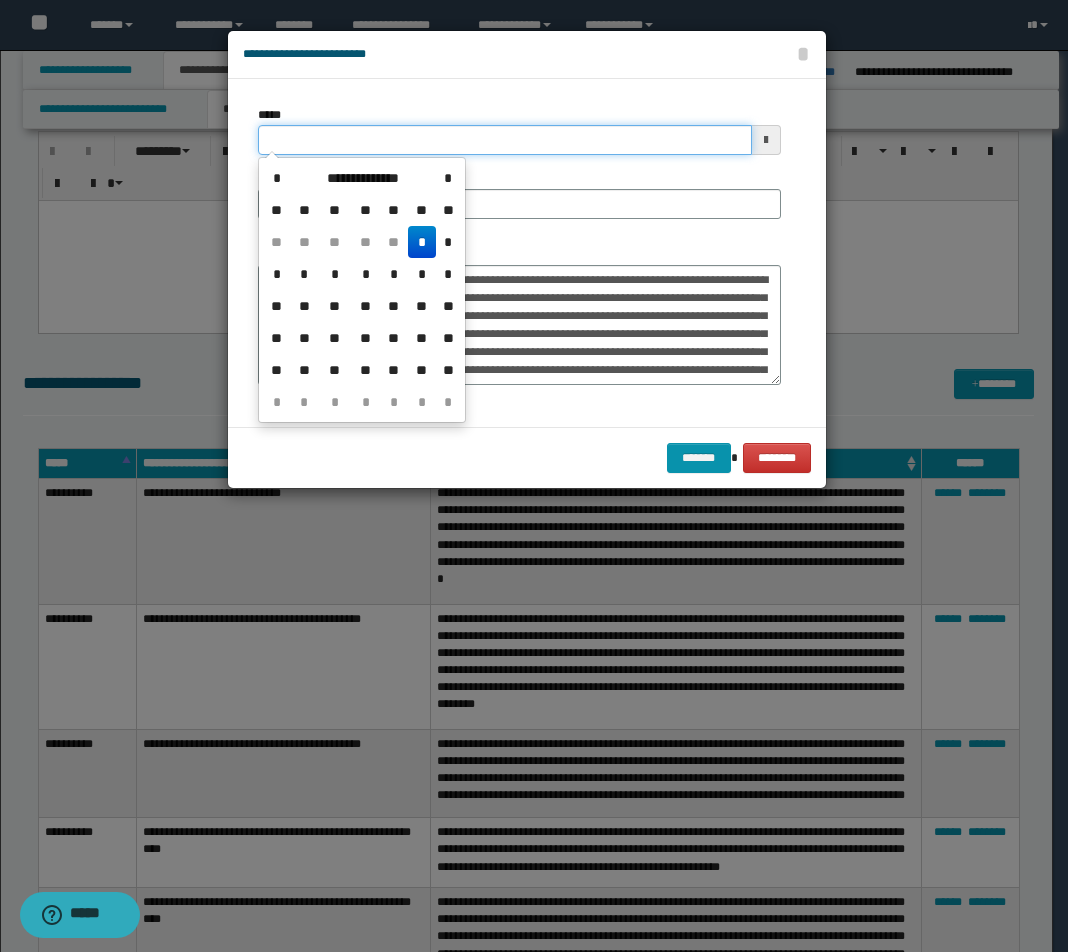 click on "*****" at bounding box center [505, 140] 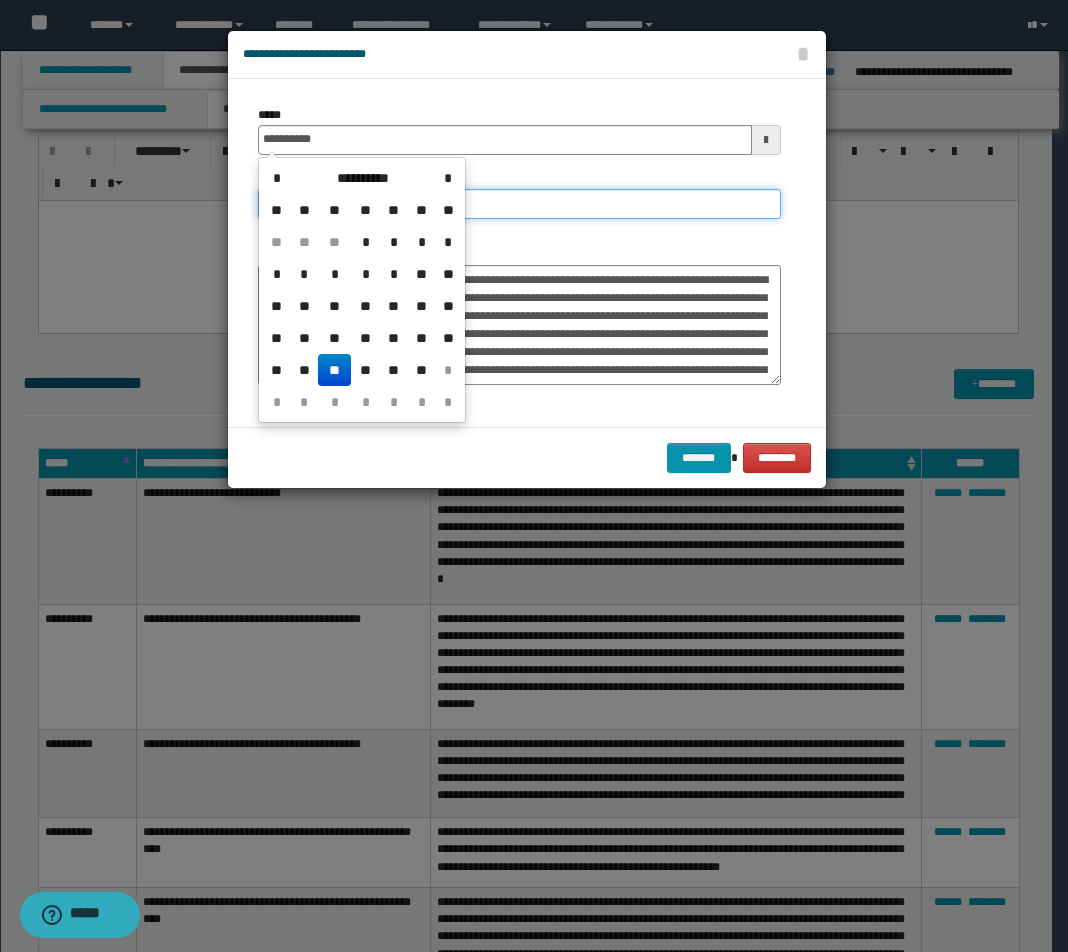 type on "**********" 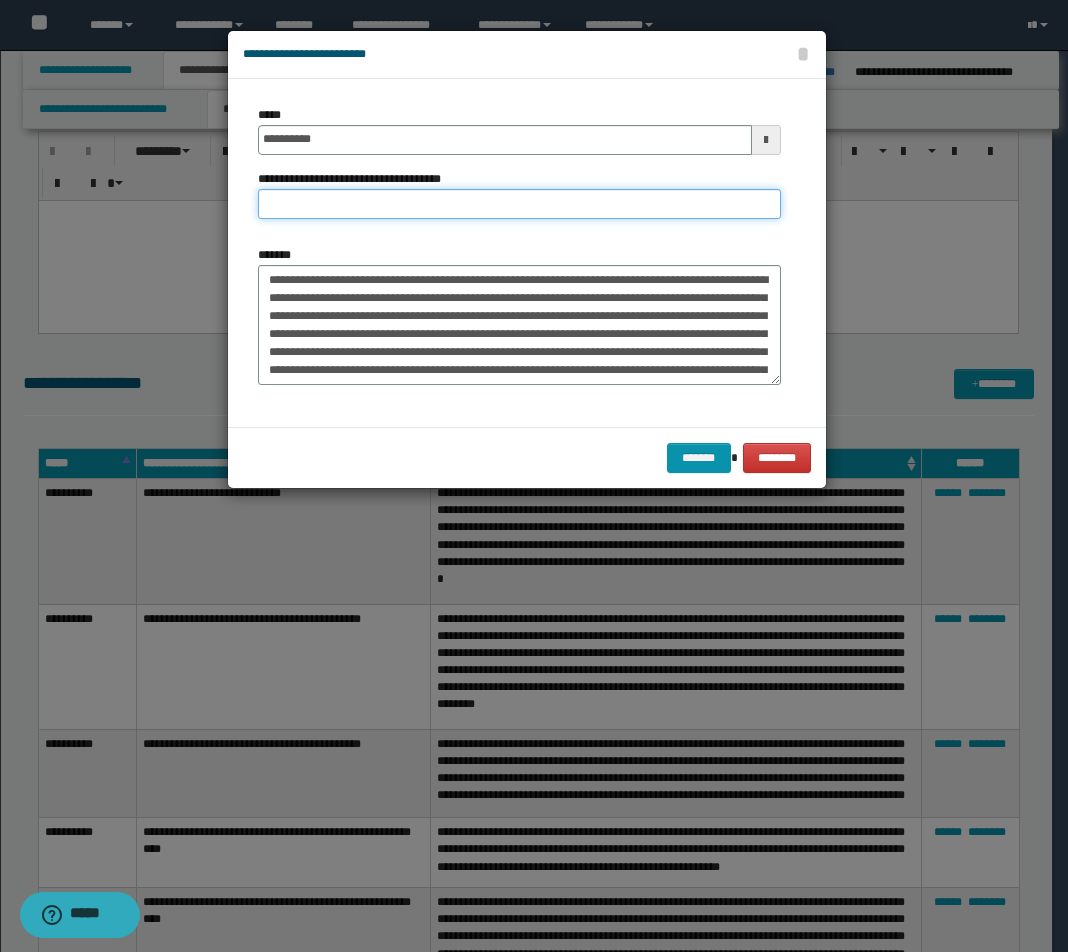 paste on "**********" 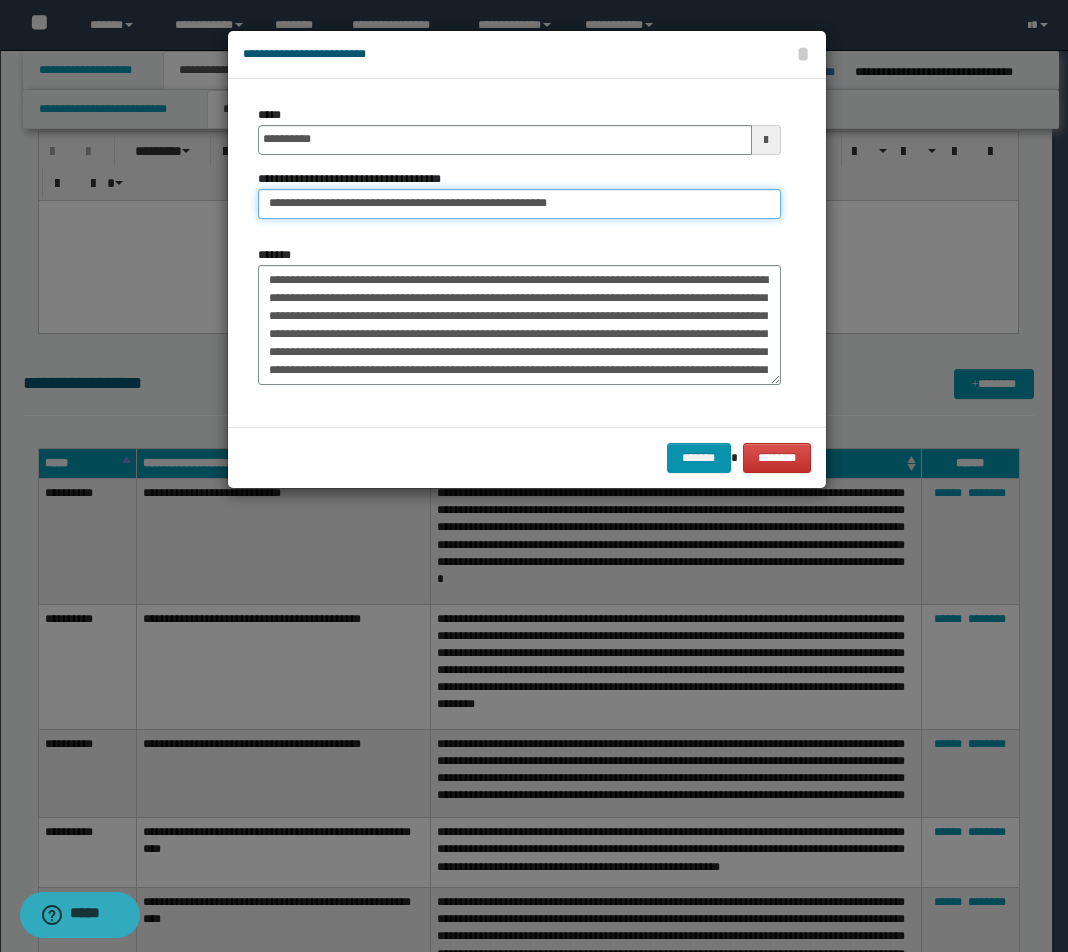drag, startPoint x: 489, startPoint y: 206, endPoint x: 666, endPoint y: 209, distance: 177.02542 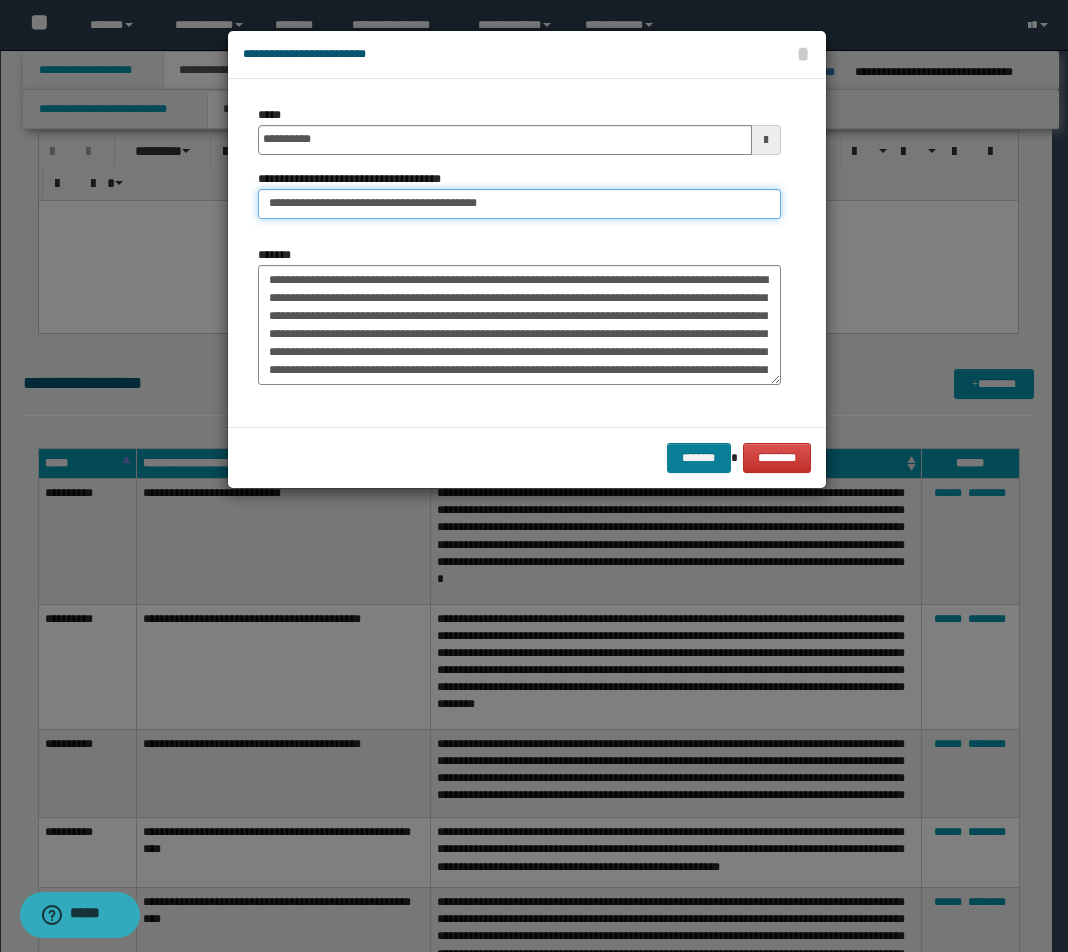 type on "**********" 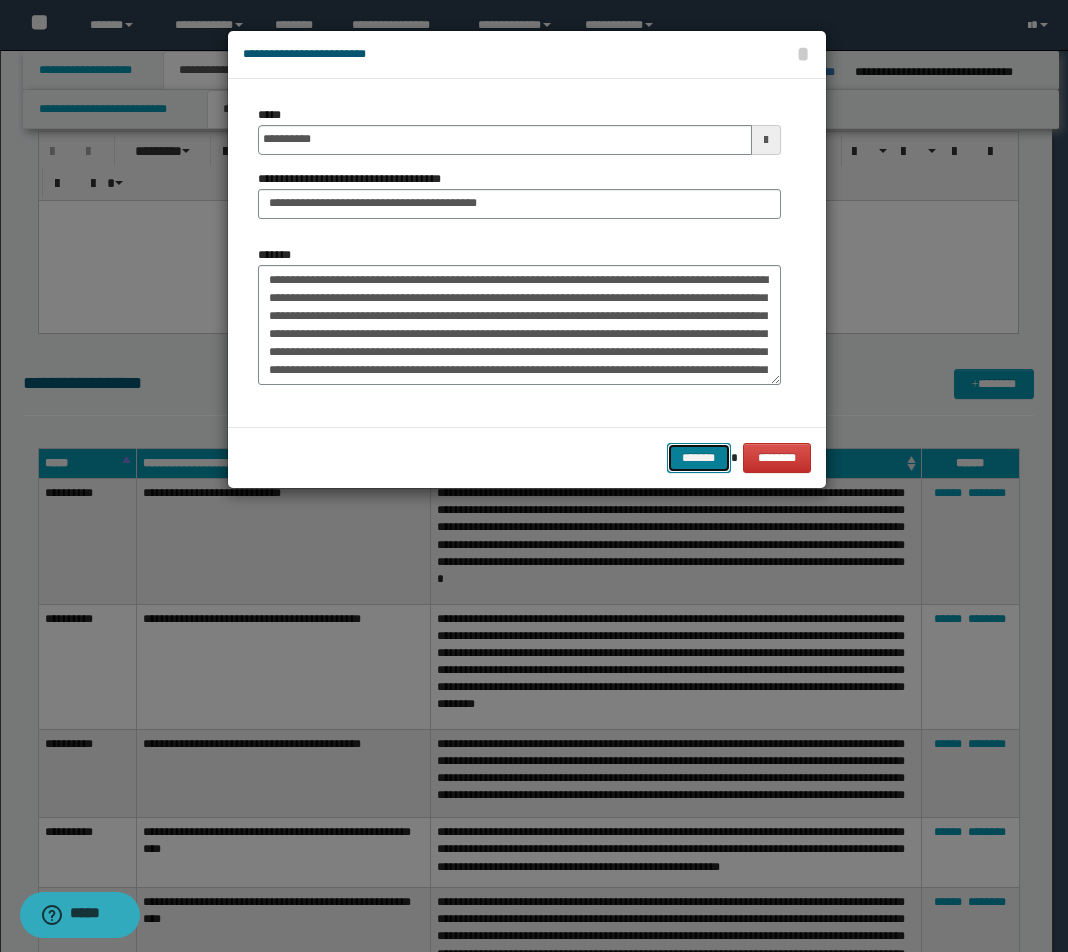 click on "*******" at bounding box center [699, 458] 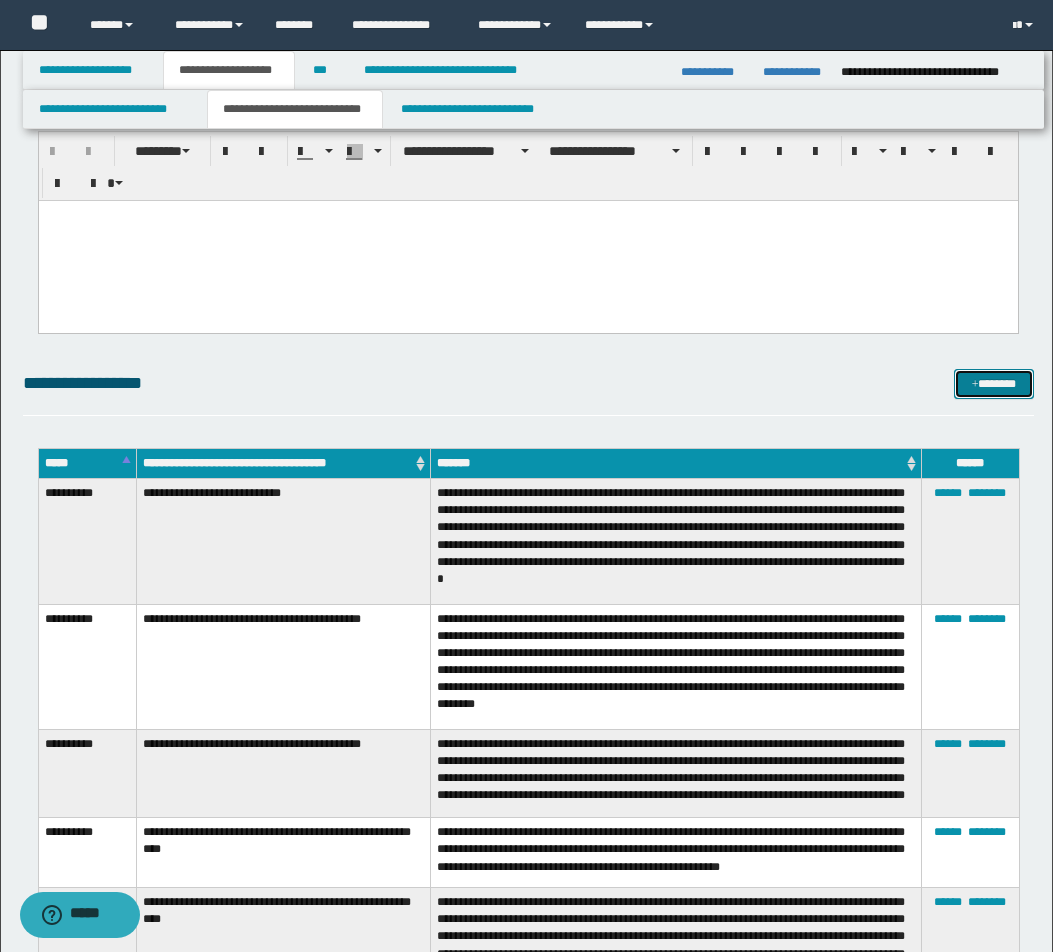 click on "*******" at bounding box center (994, 384) 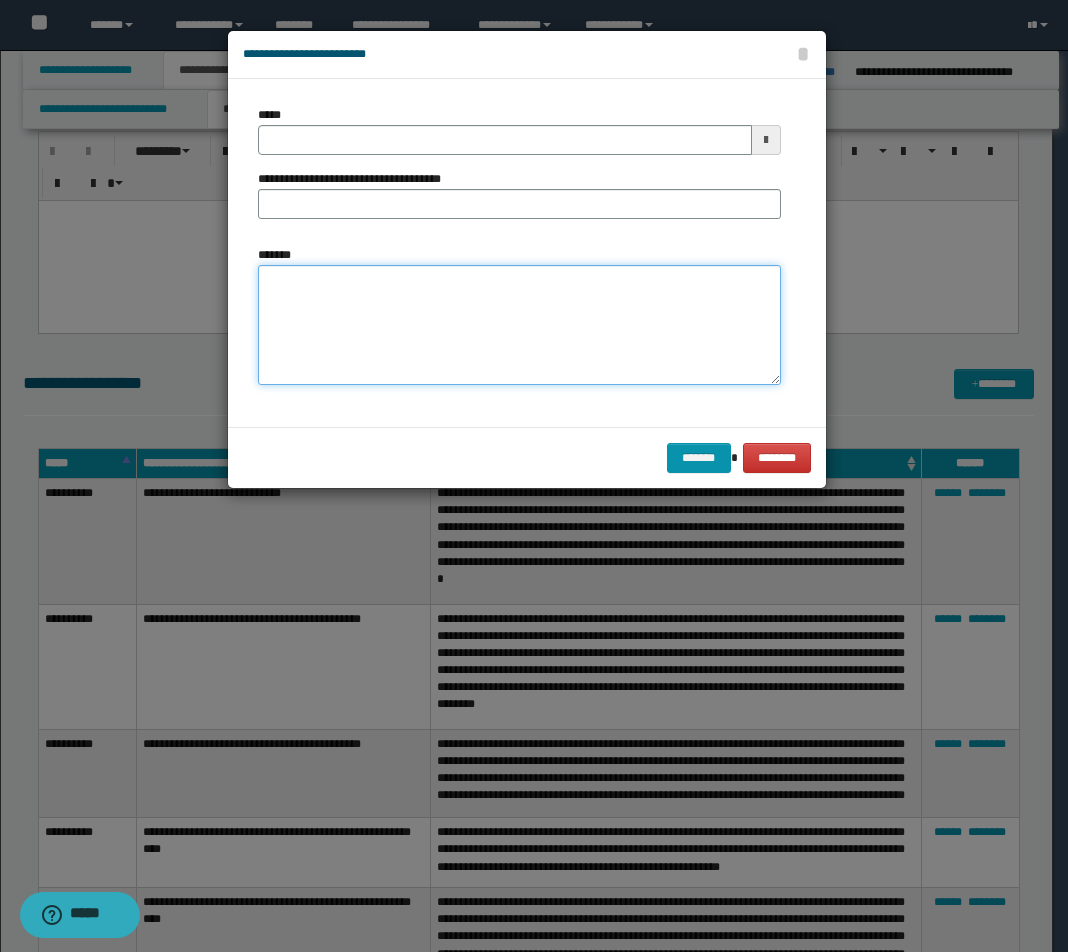 click on "*******" at bounding box center [519, 325] 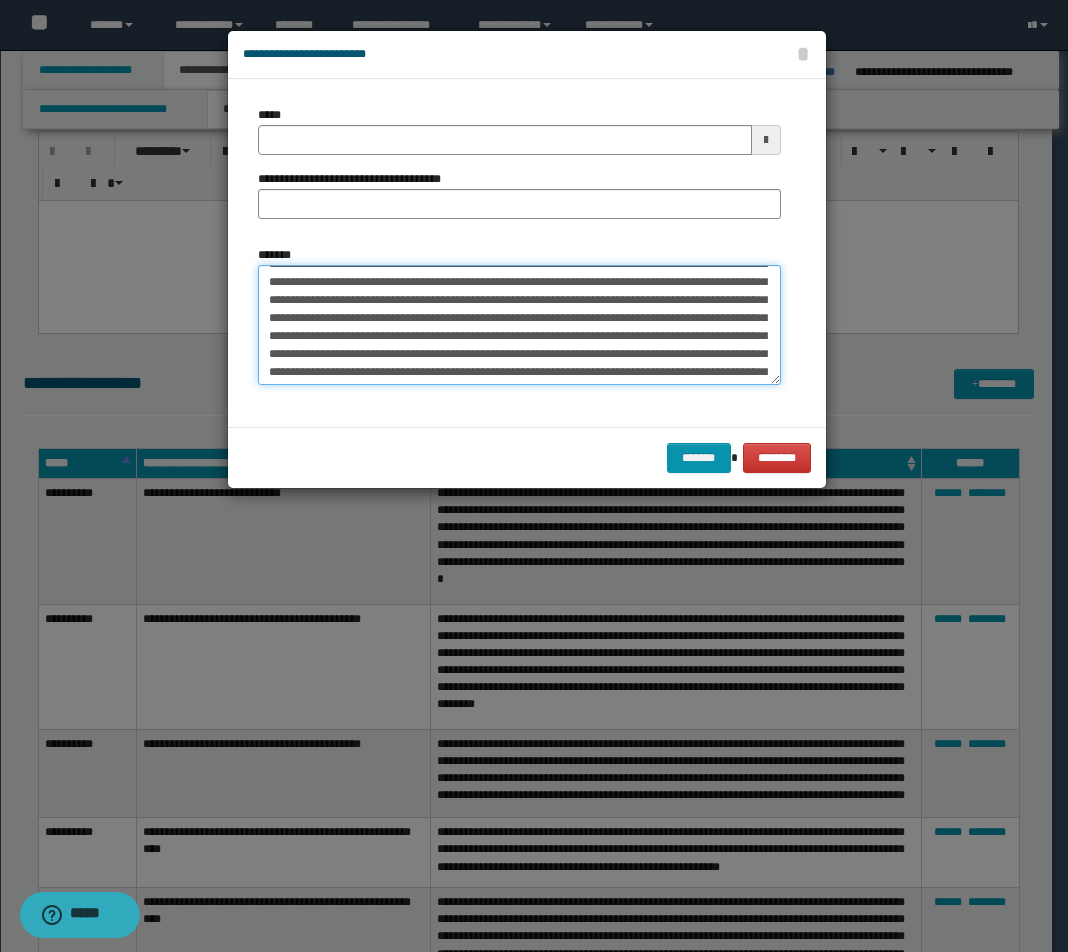 scroll, scrollTop: 0, scrollLeft: 0, axis: both 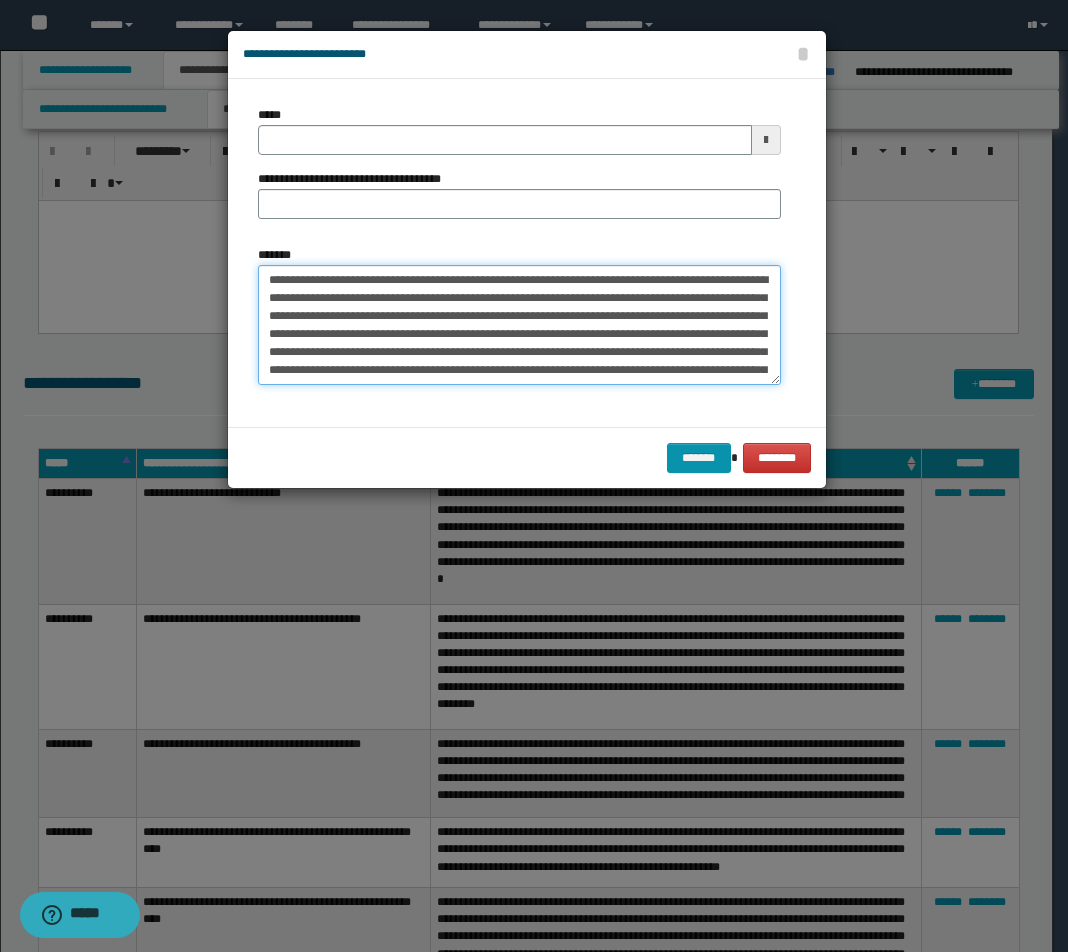drag, startPoint x: 642, startPoint y: 271, endPoint x: 233, endPoint y: 279, distance: 409.07825 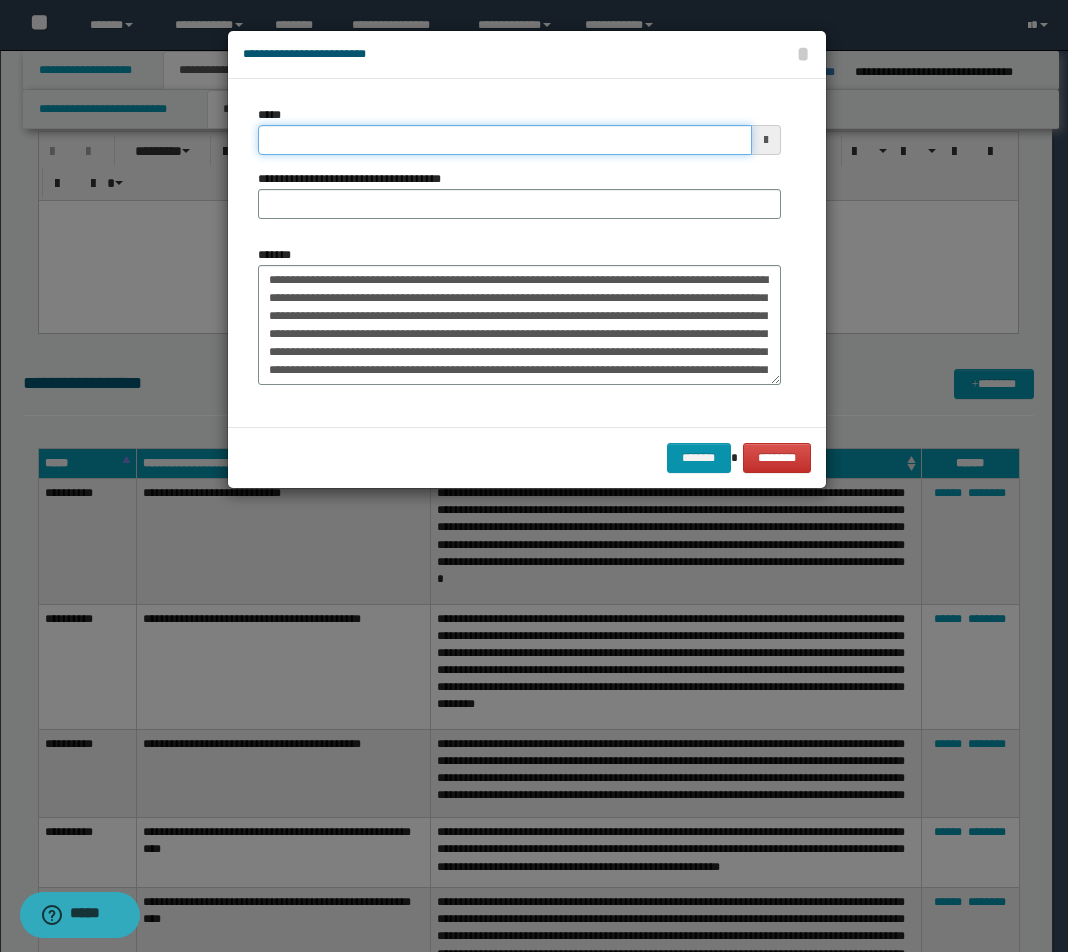 click on "*****" at bounding box center [505, 140] 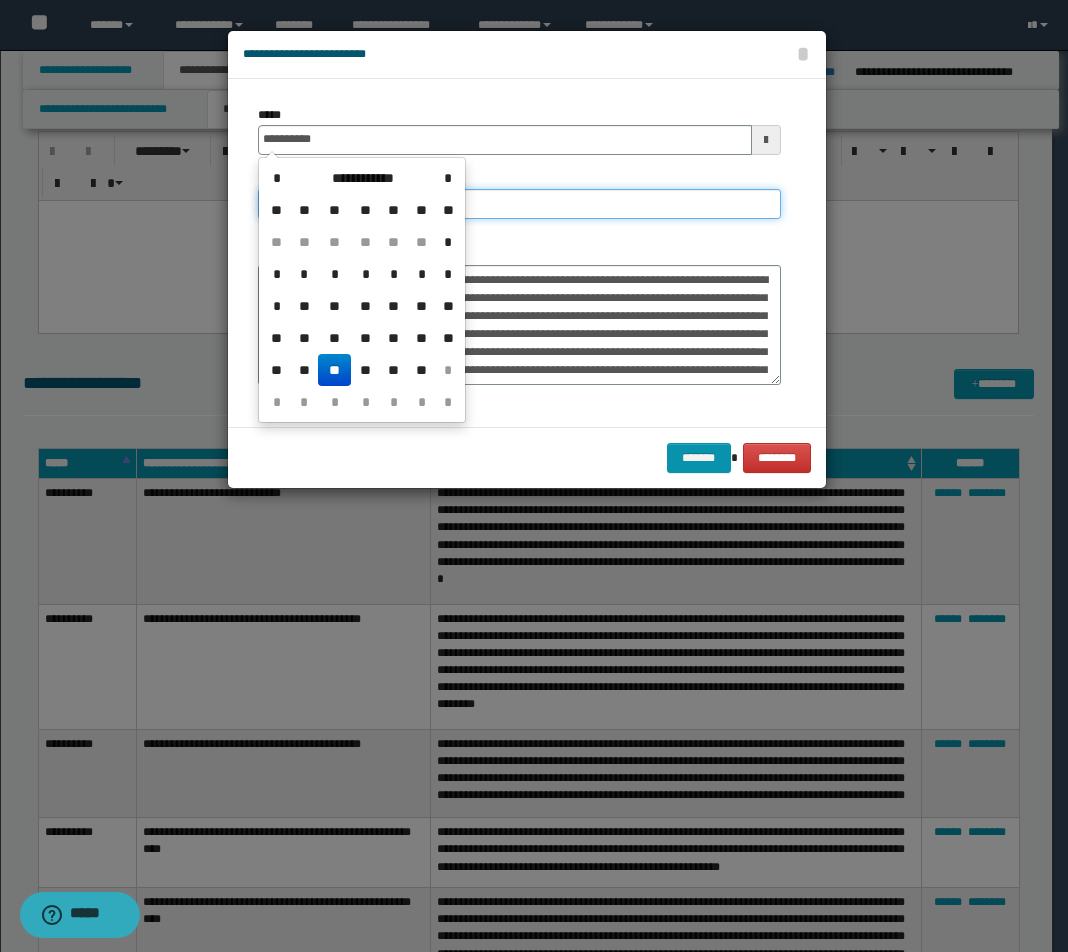 type on "**********" 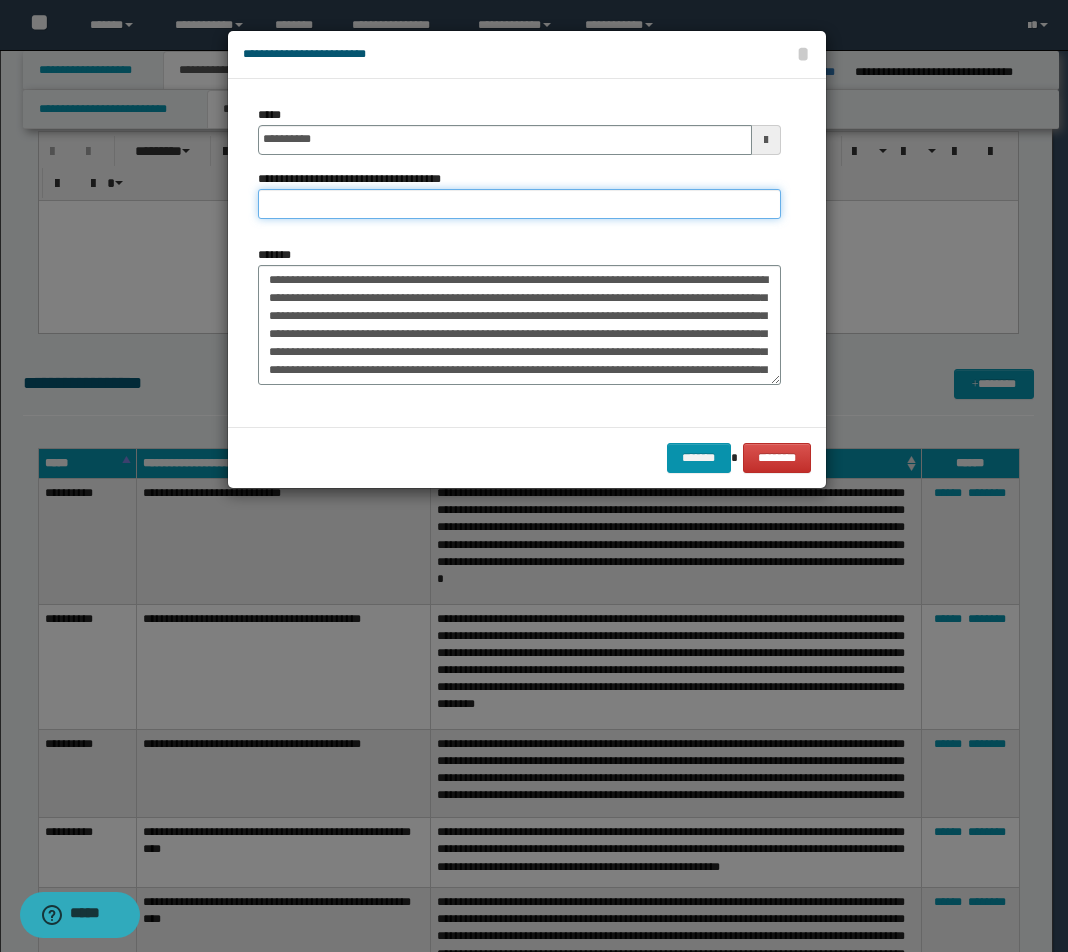 paste on "**********" 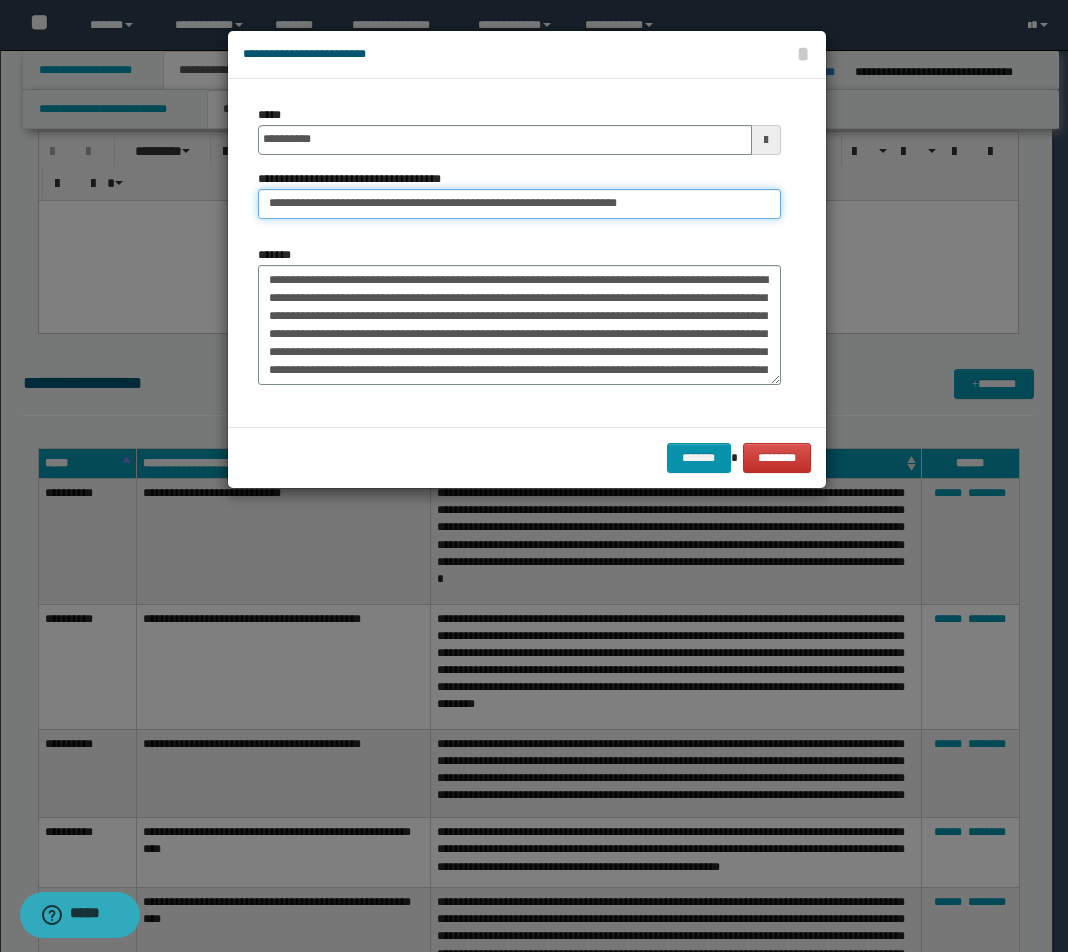 drag, startPoint x: 567, startPoint y: 205, endPoint x: 675, endPoint y: 219, distance: 108.903625 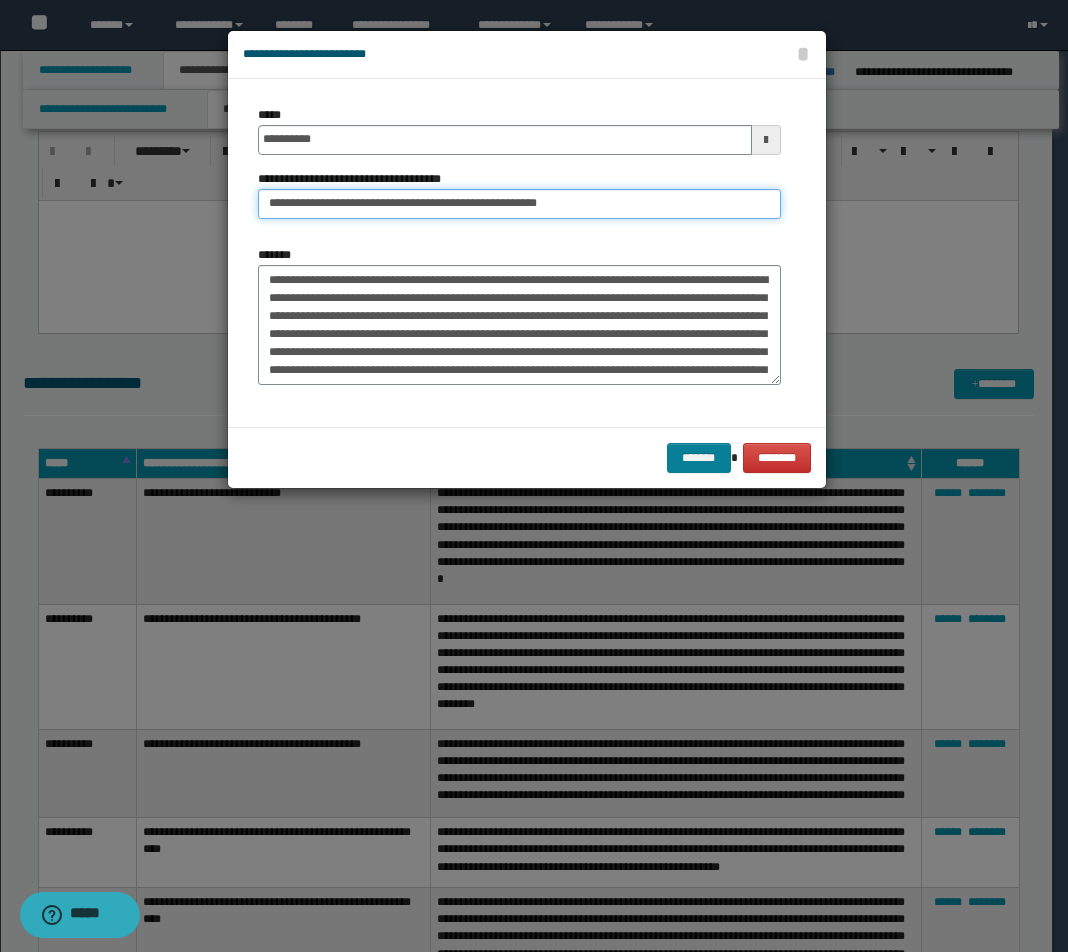 type on "**********" 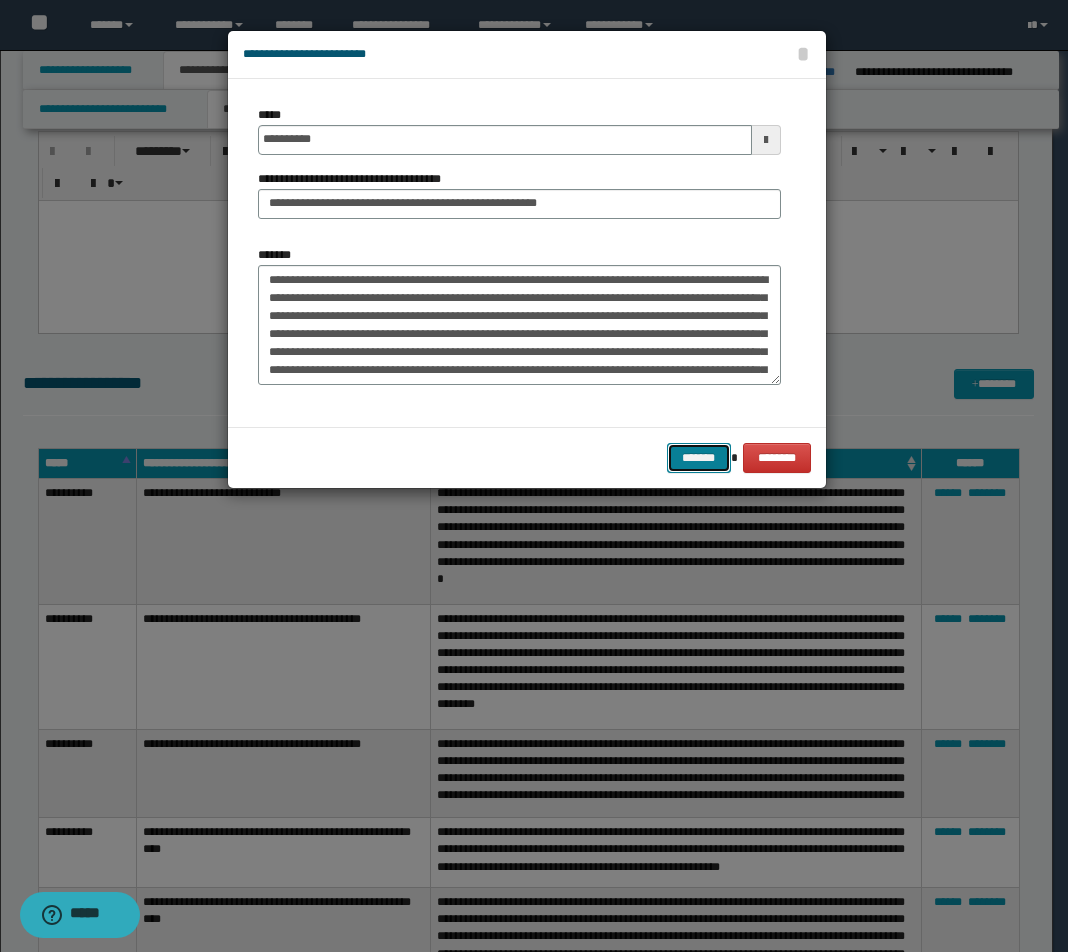 click on "*******" at bounding box center [699, 458] 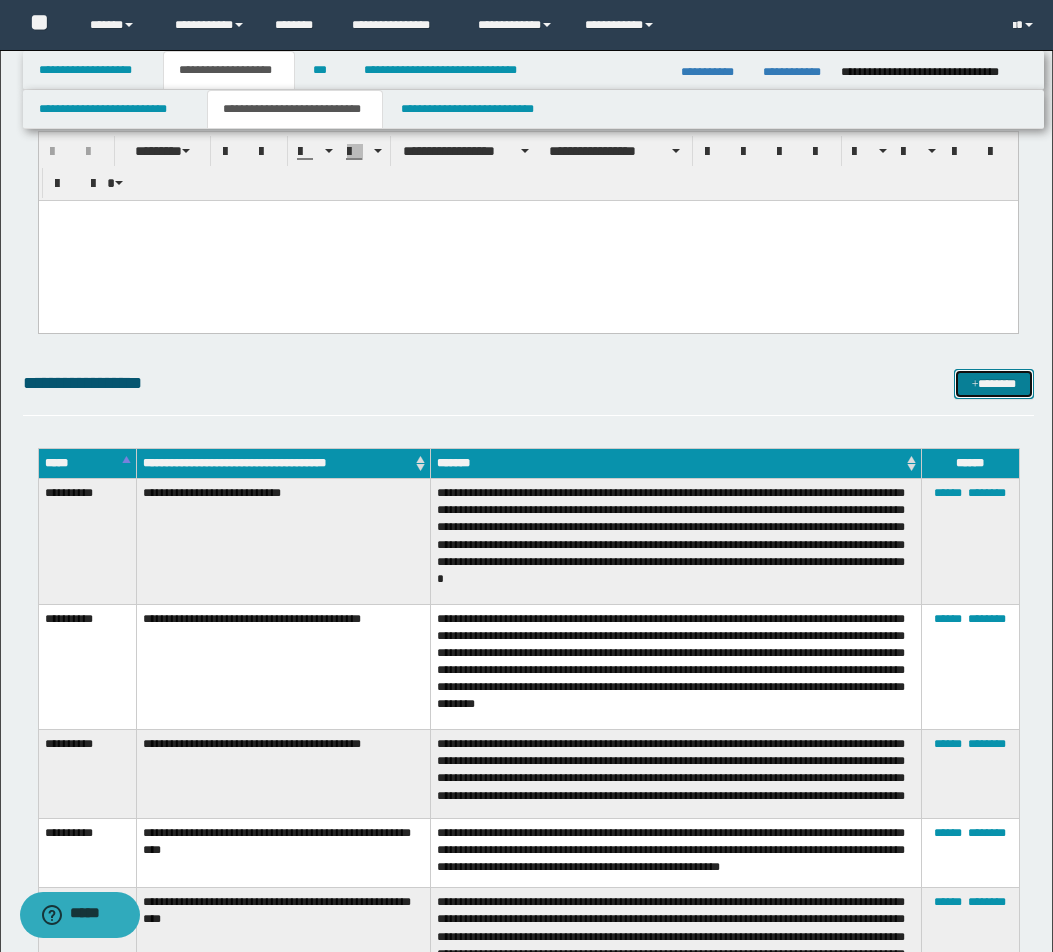drag, startPoint x: 987, startPoint y: 382, endPoint x: 960, endPoint y: 388, distance: 27.658634 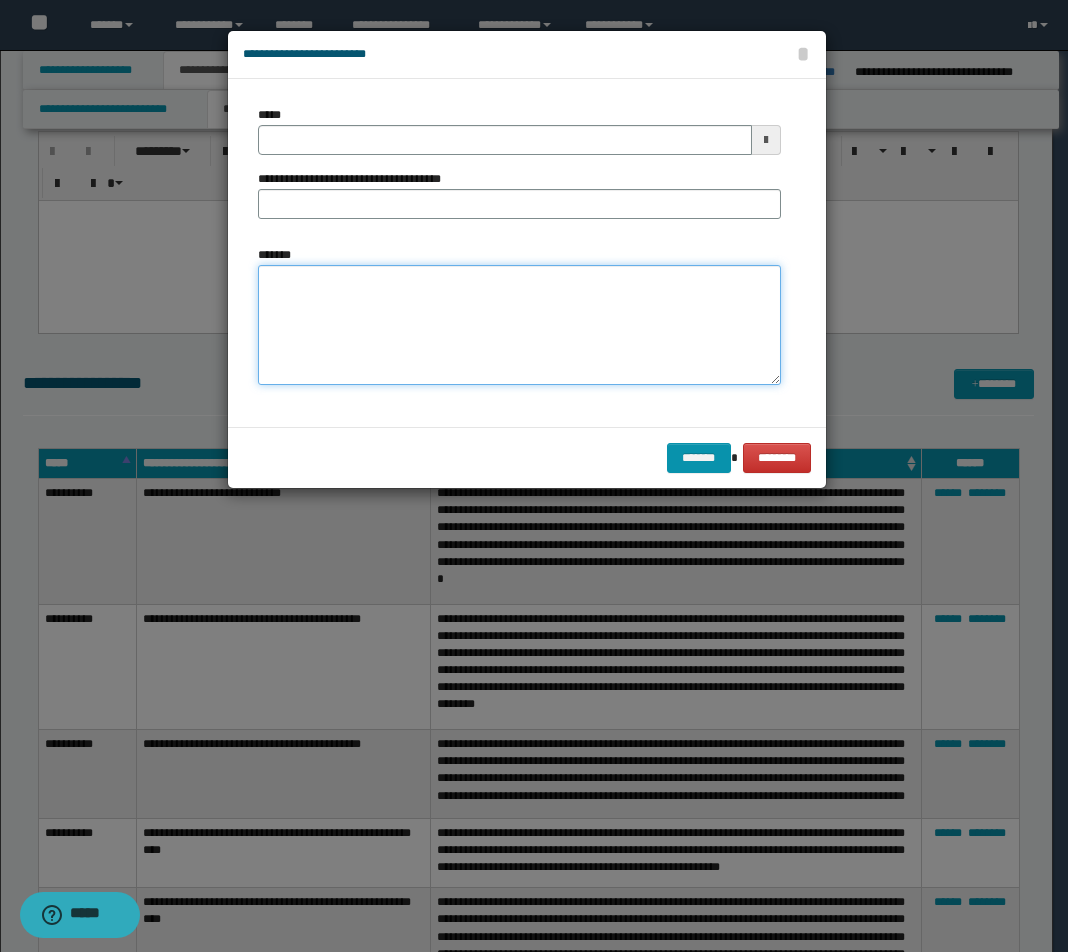 click on "*******" at bounding box center (519, 325) 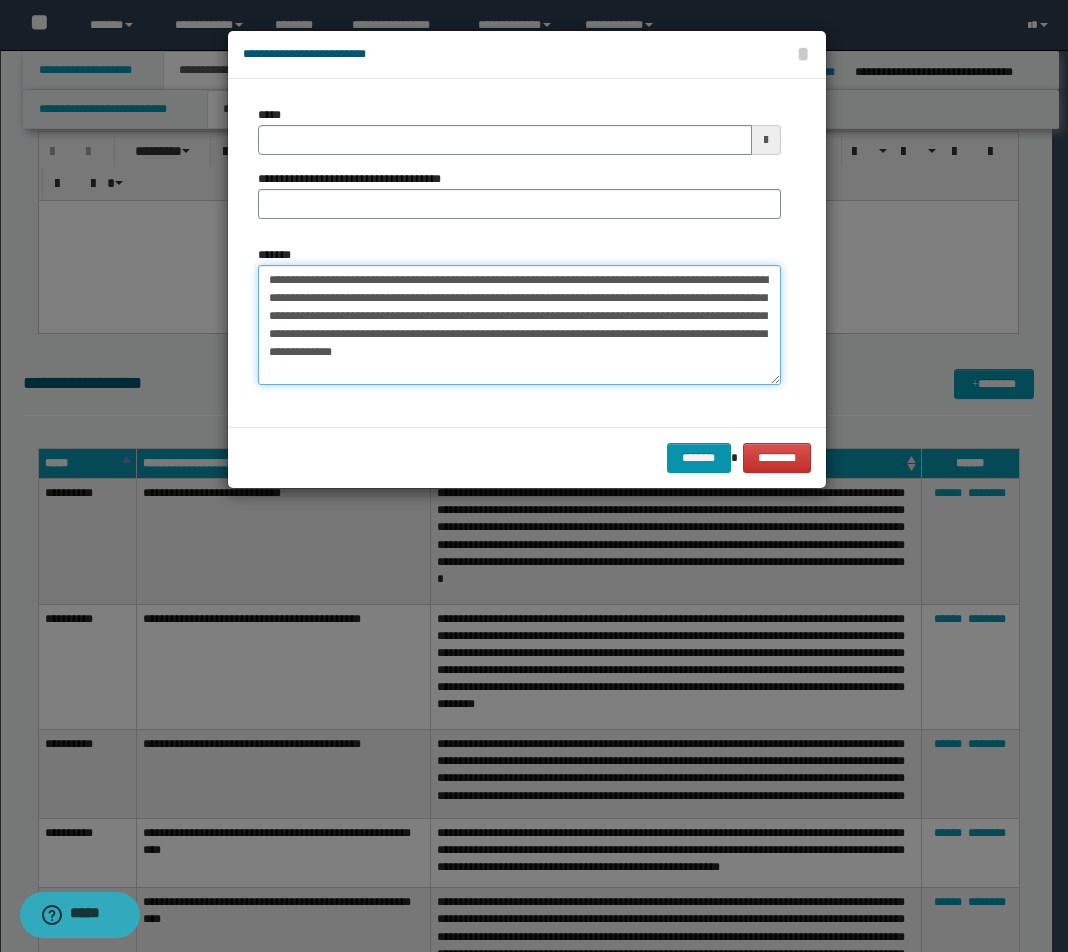 drag, startPoint x: 557, startPoint y: 275, endPoint x: 67, endPoint y: 248, distance: 490.74332 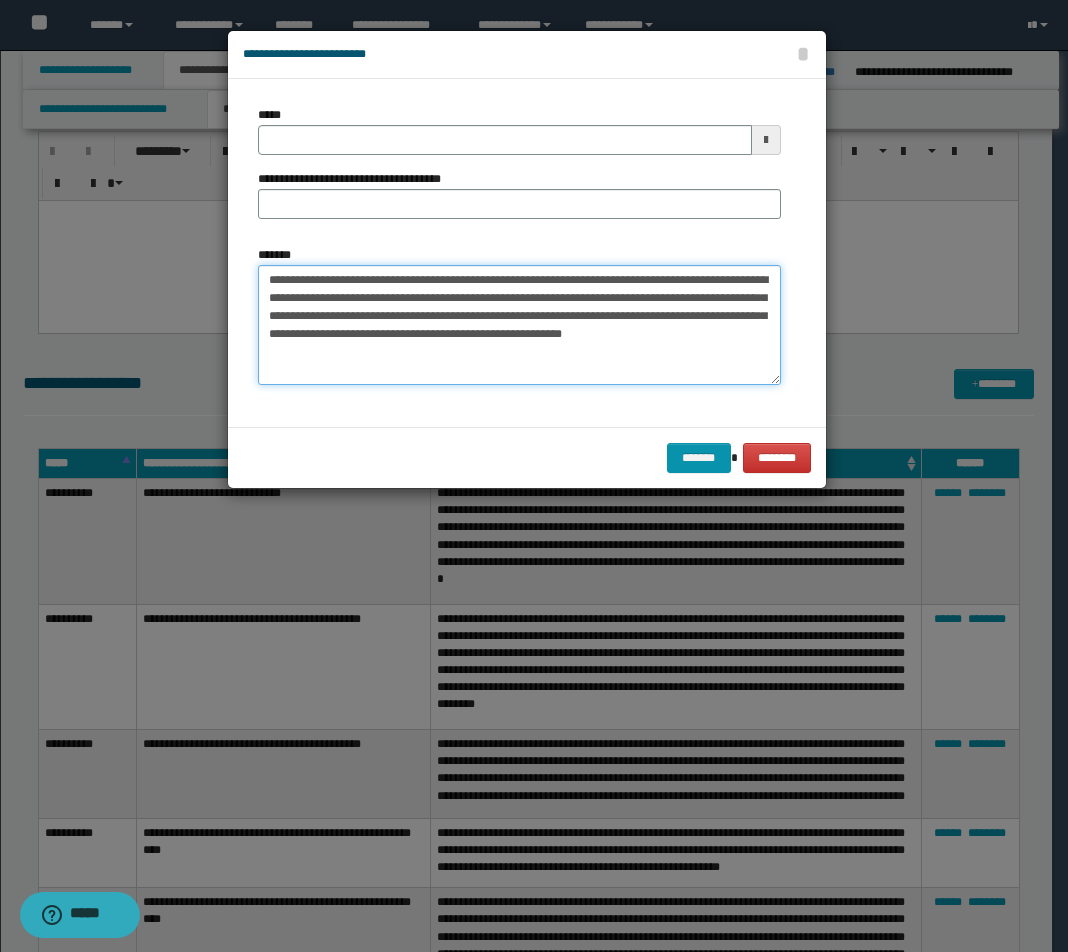 type 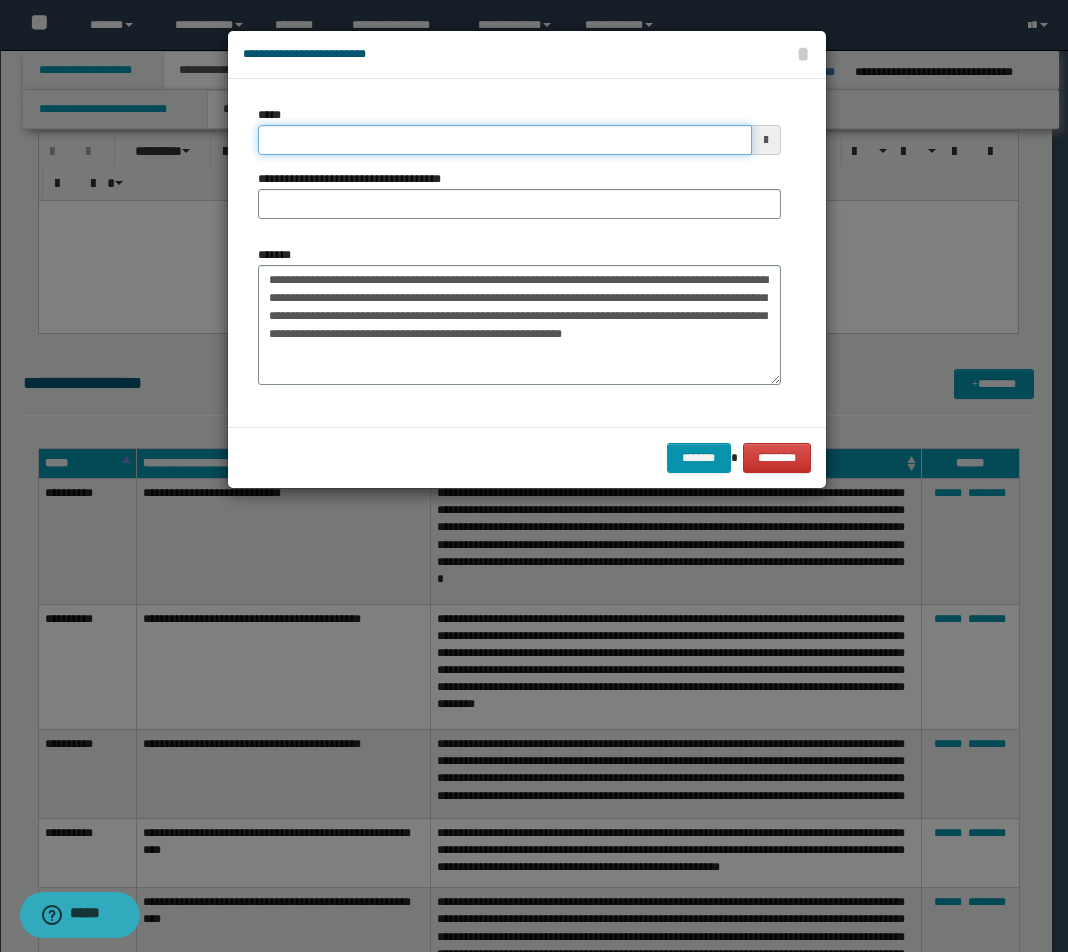 click on "*****" at bounding box center (505, 140) 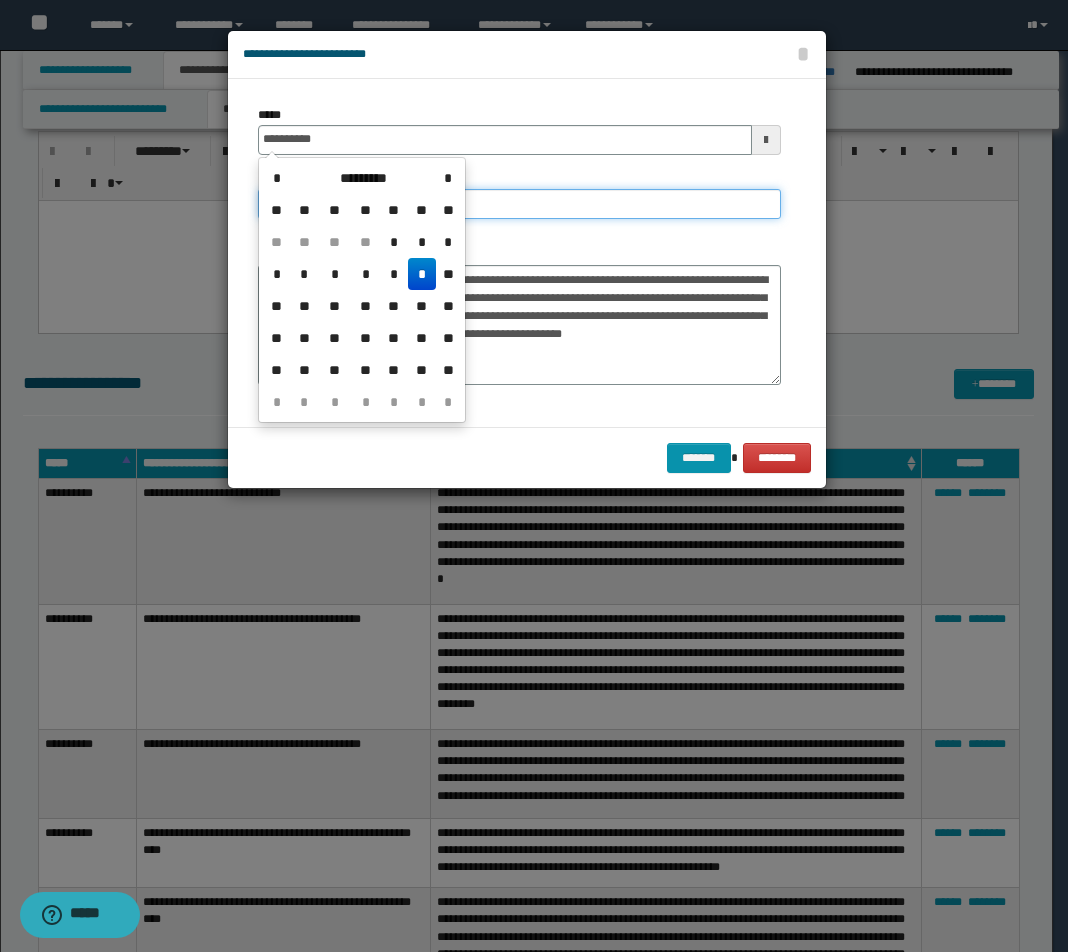 type on "**********" 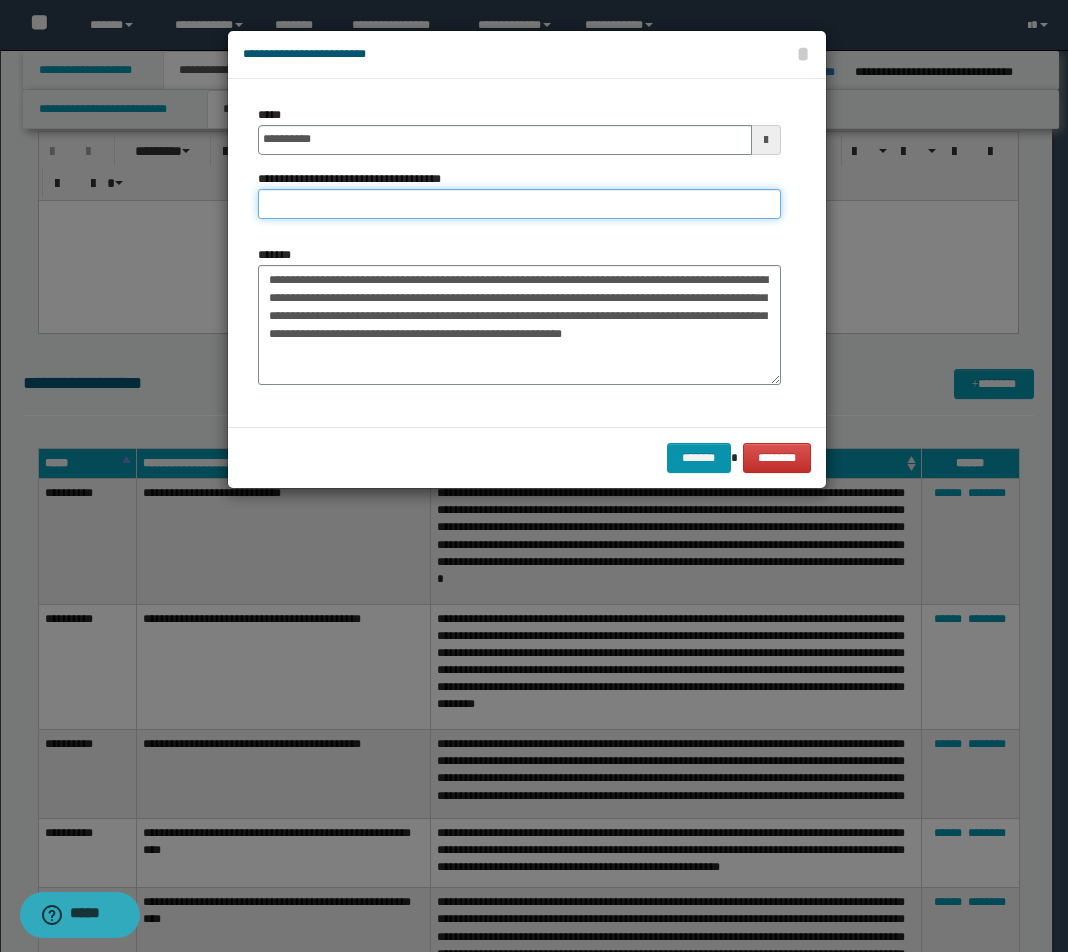 paste on "**********" 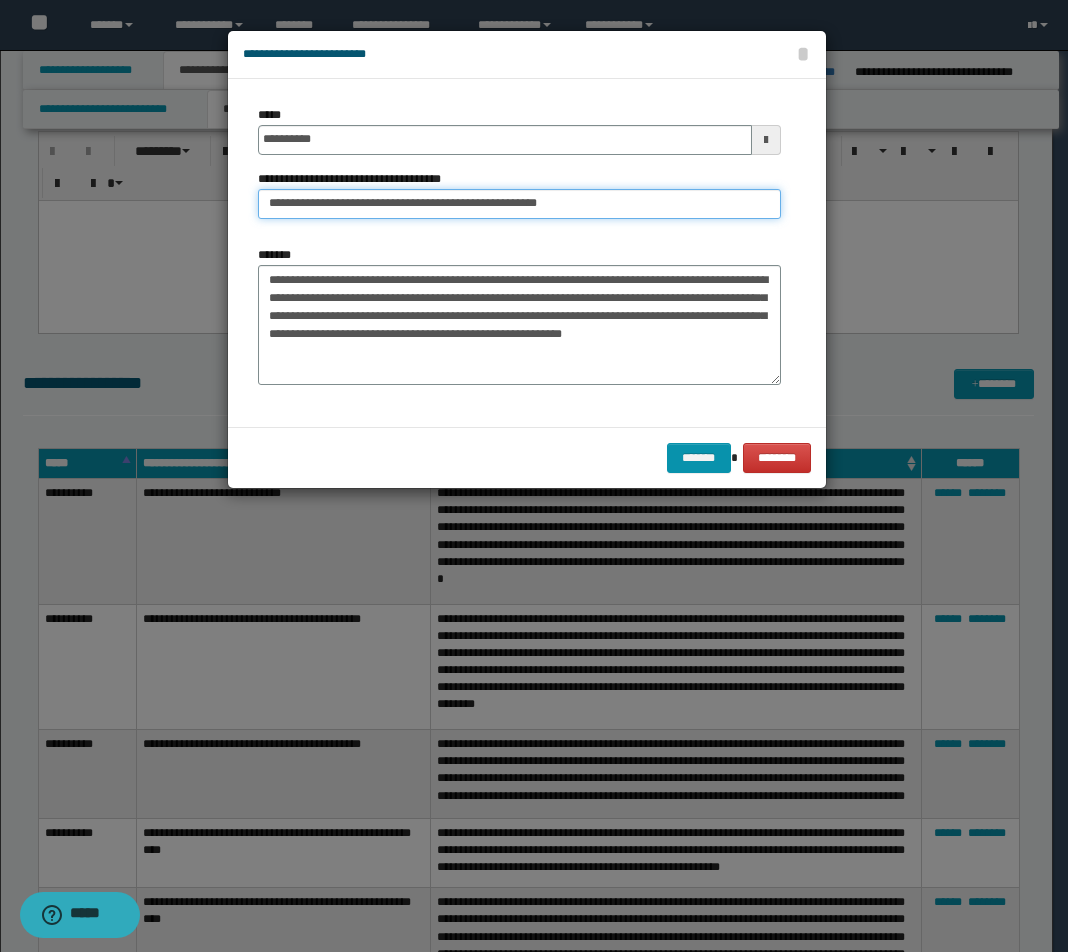 drag, startPoint x: 483, startPoint y: 205, endPoint x: 628, endPoint y: 206, distance: 145.00345 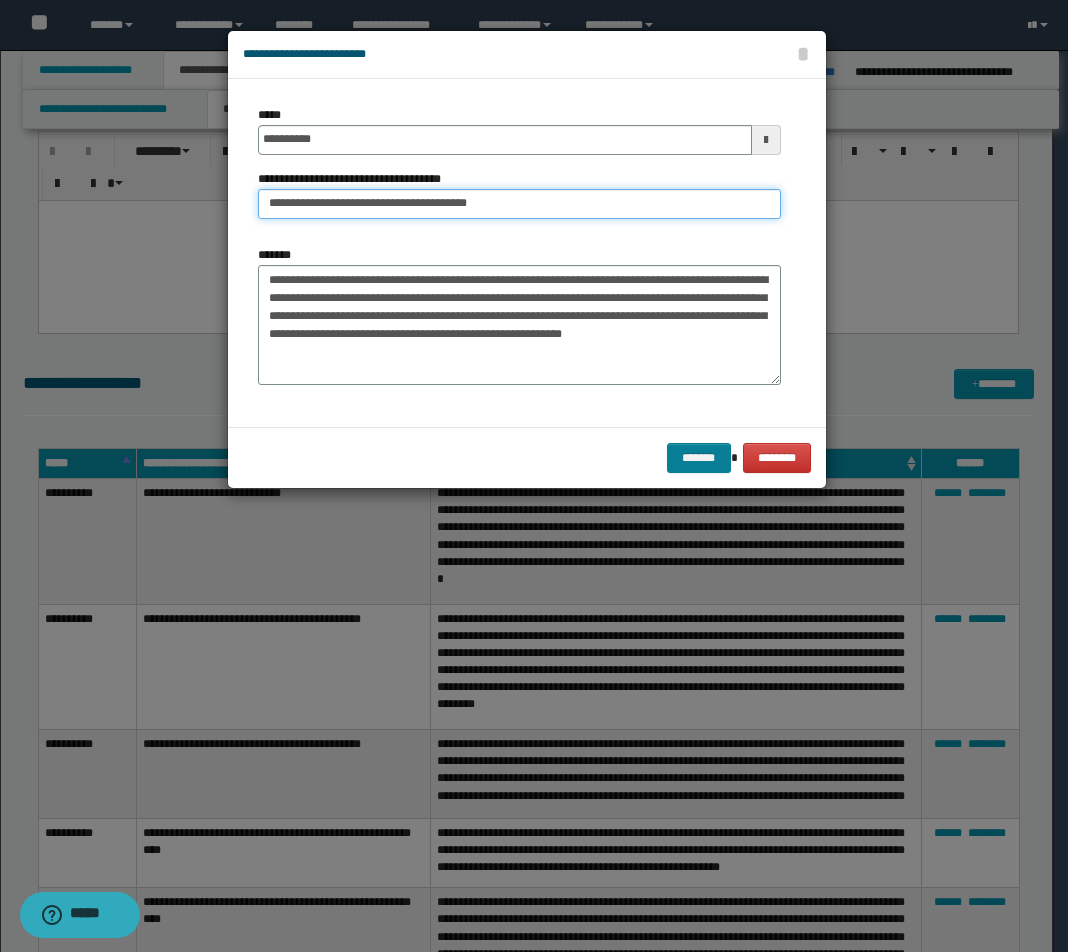 type on "**********" 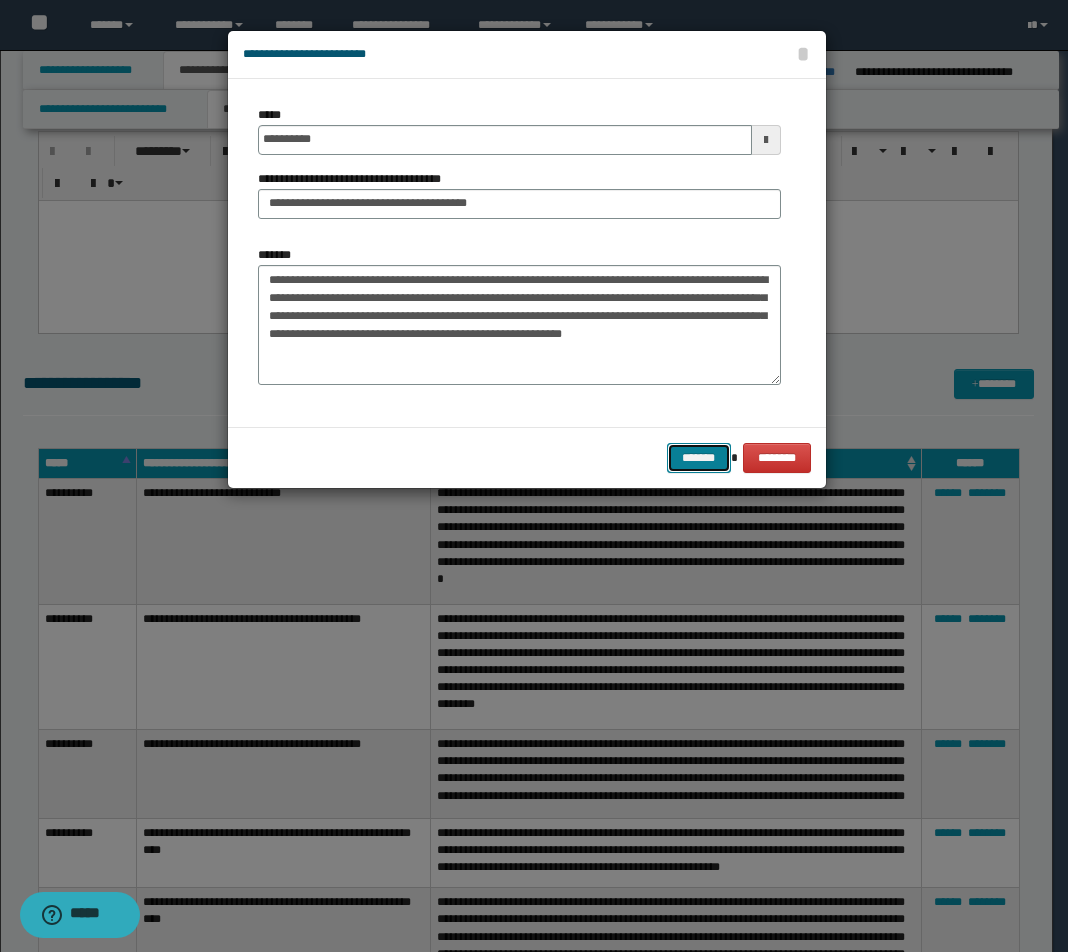 click on "*******" at bounding box center (699, 458) 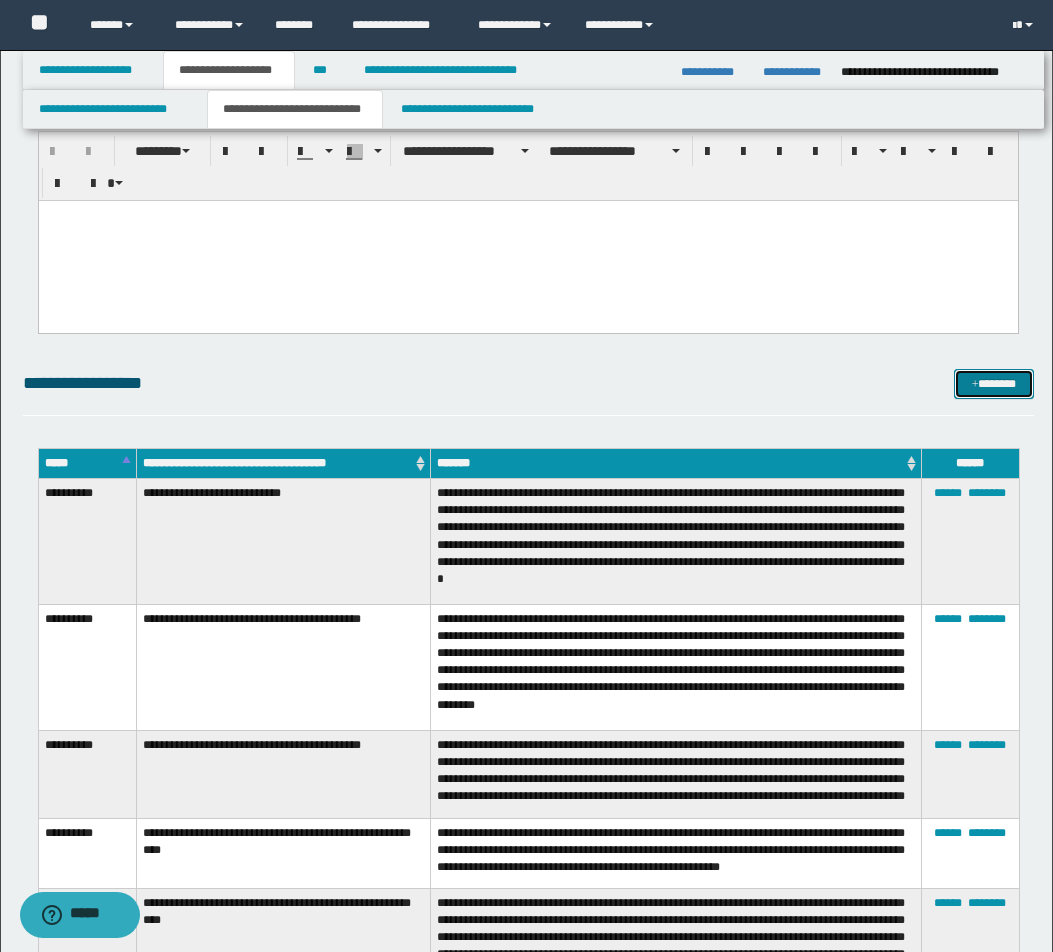 click on "*******" at bounding box center (994, 384) 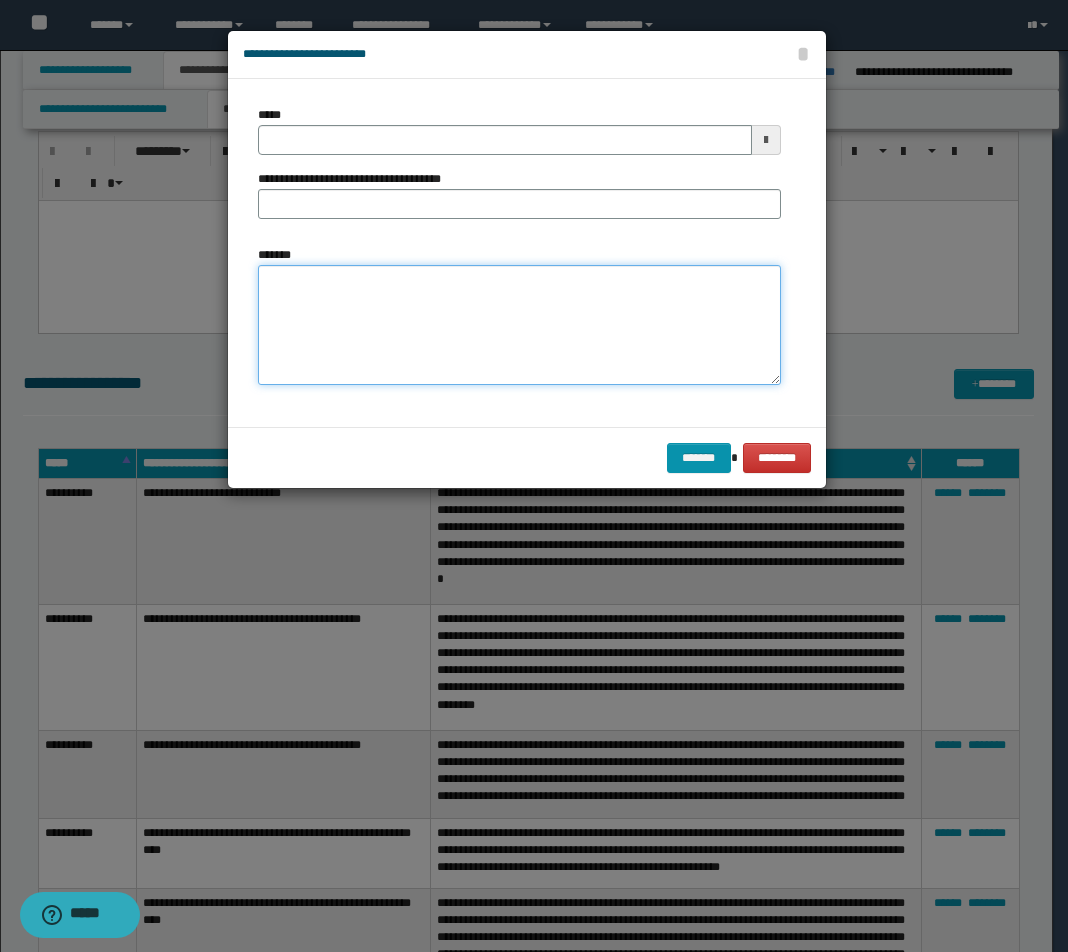 click on "*******" at bounding box center [519, 325] 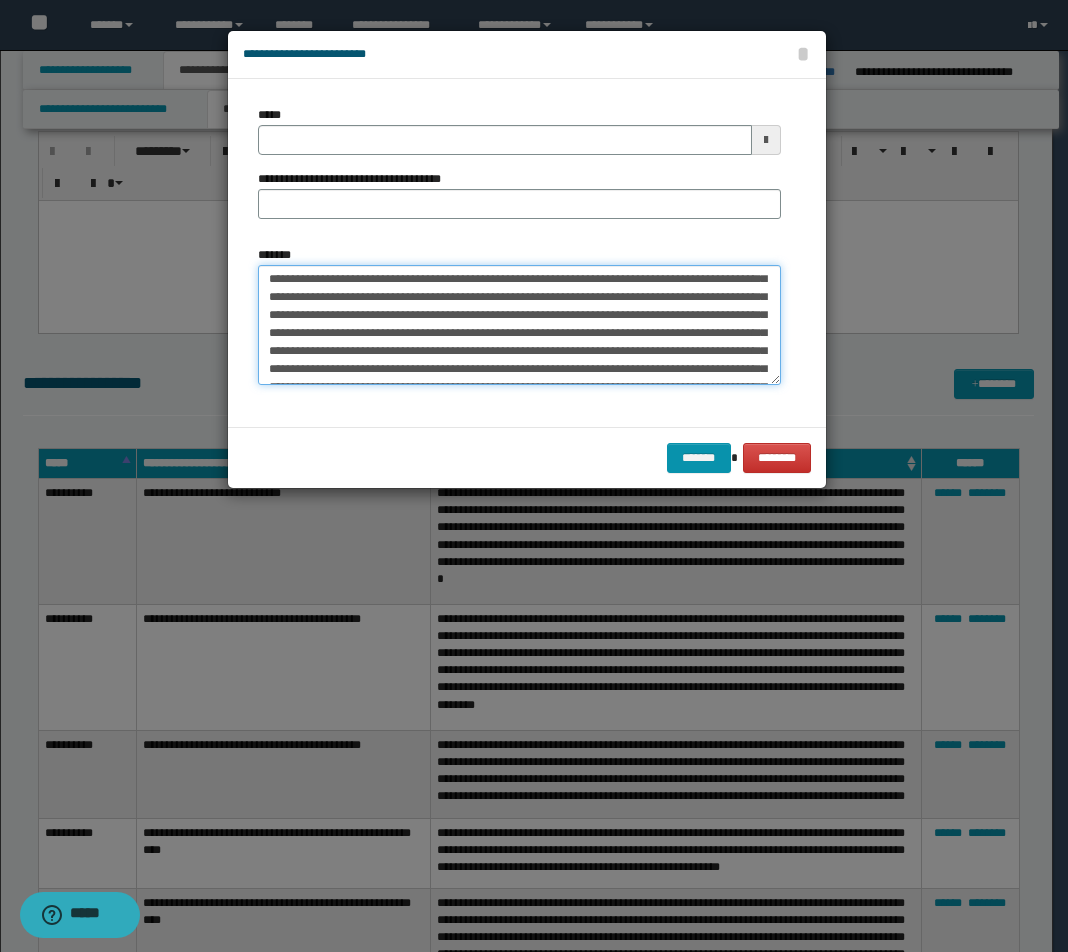 scroll, scrollTop: 0, scrollLeft: 0, axis: both 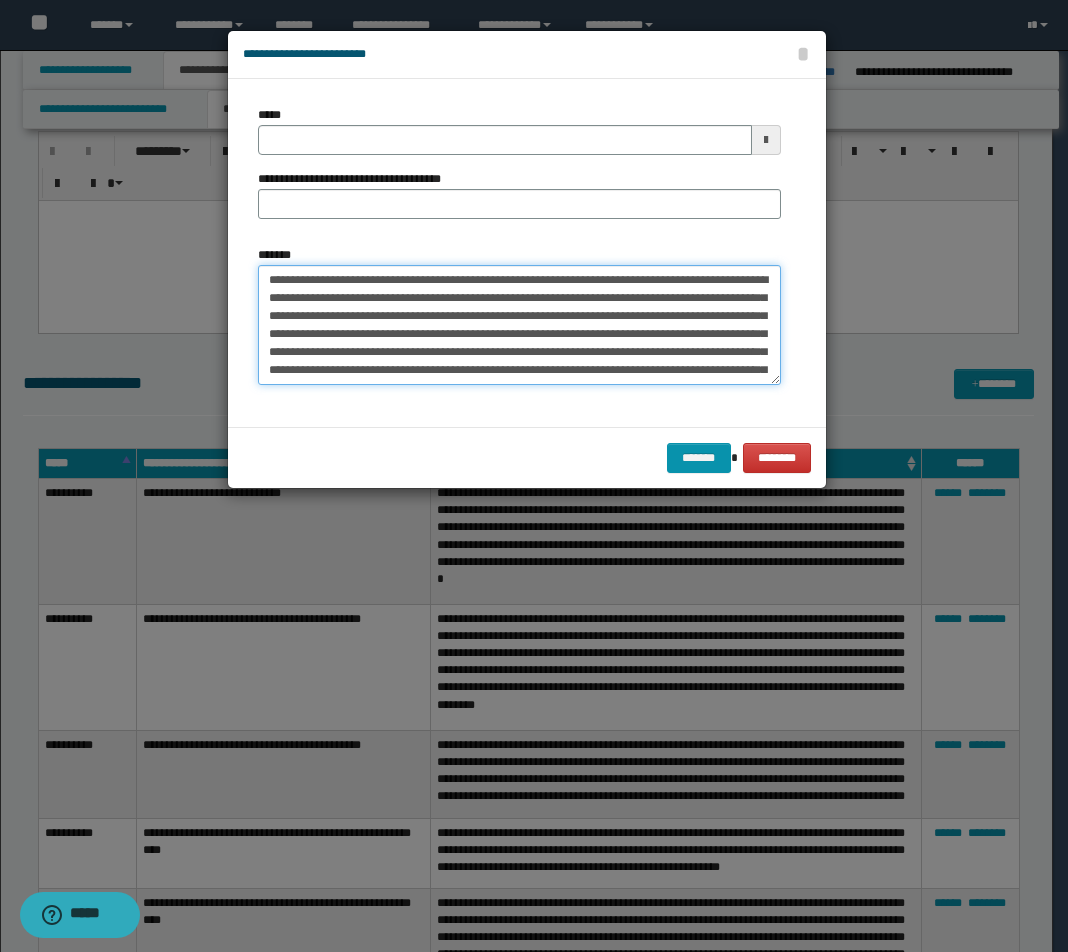 drag, startPoint x: 635, startPoint y: 277, endPoint x: 59, endPoint y: 271, distance: 576.03125 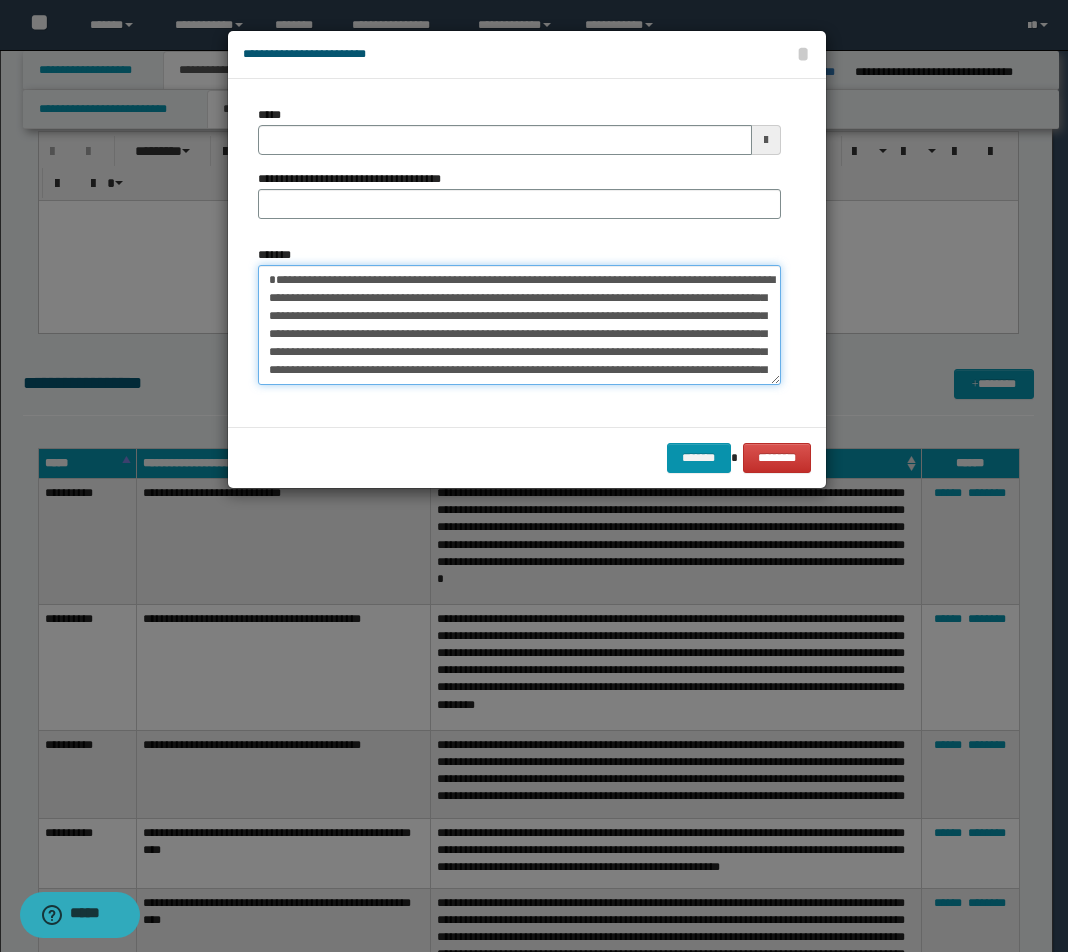 type 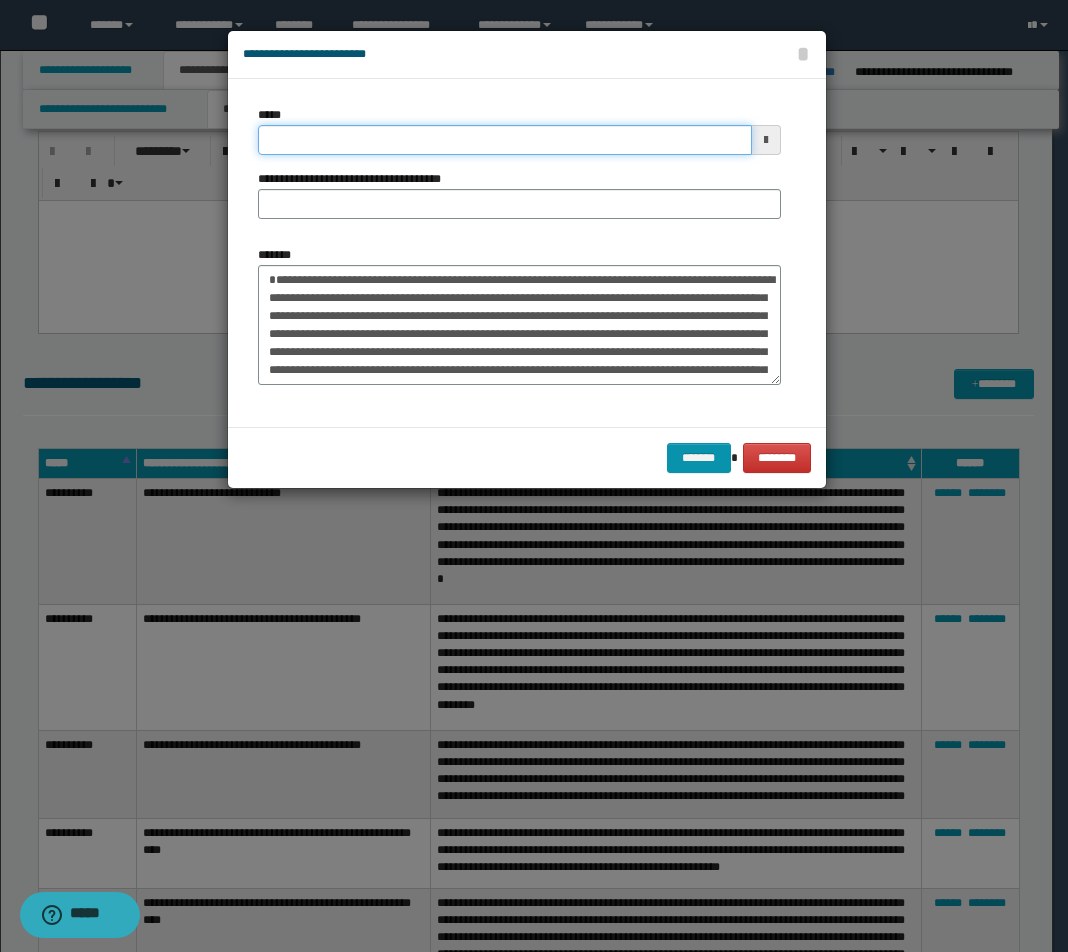 click on "*****" at bounding box center (505, 140) 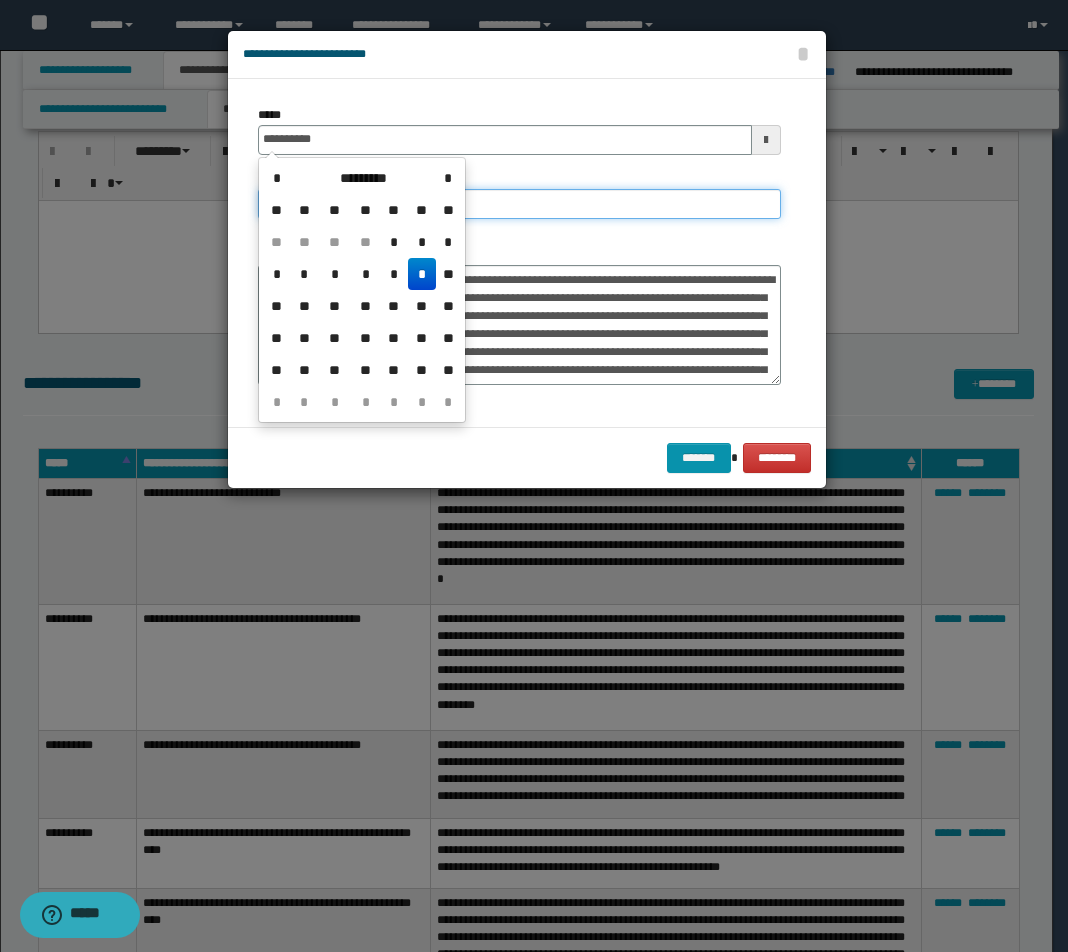 type on "**********" 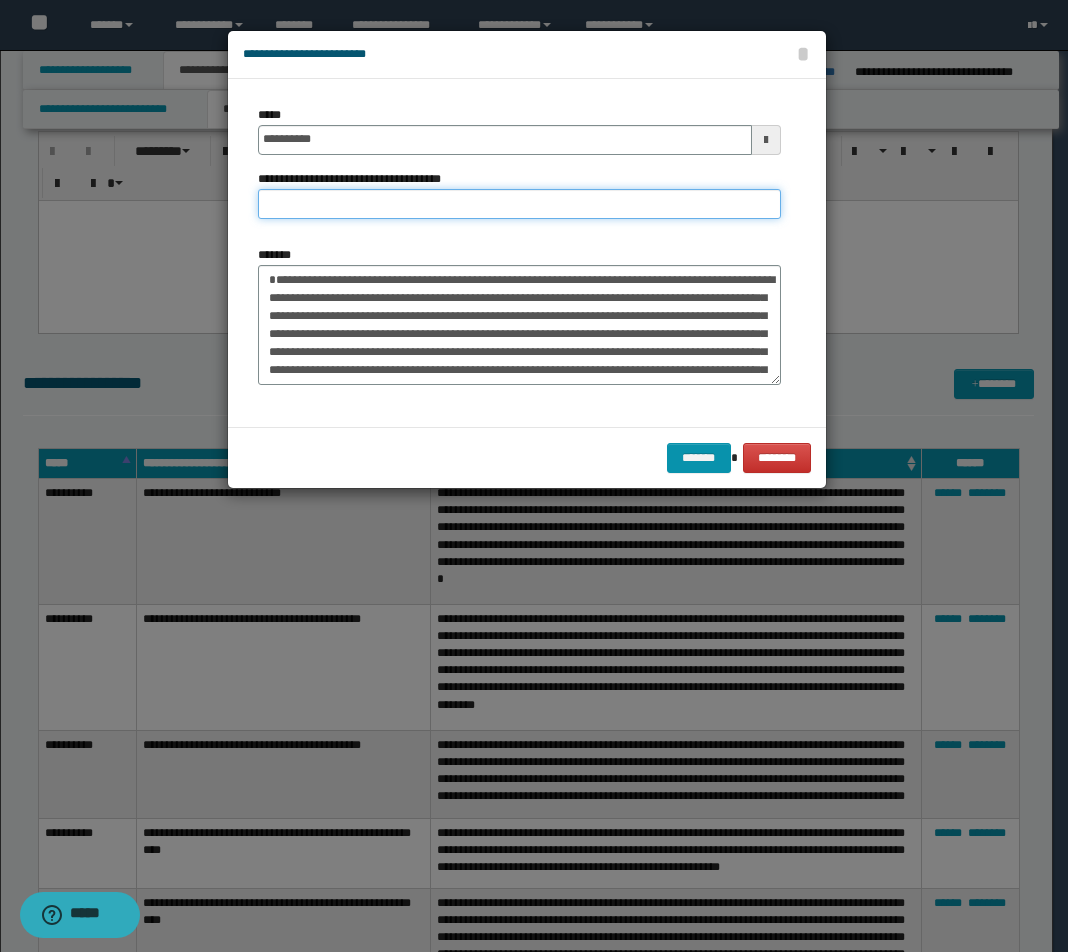 click on "**********" at bounding box center (519, 204) 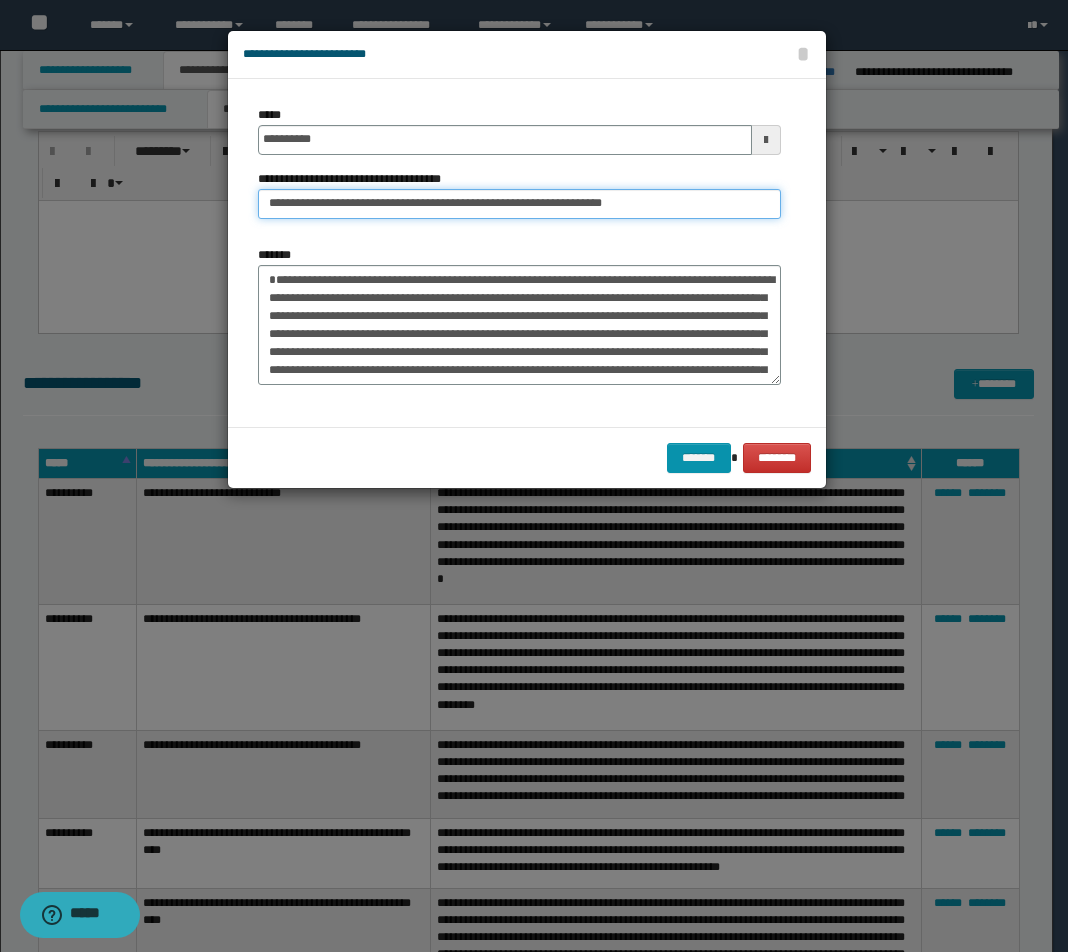 drag, startPoint x: 563, startPoint y: 201, endPoint x: 700, endPoint y: 218, distance: 138.05072 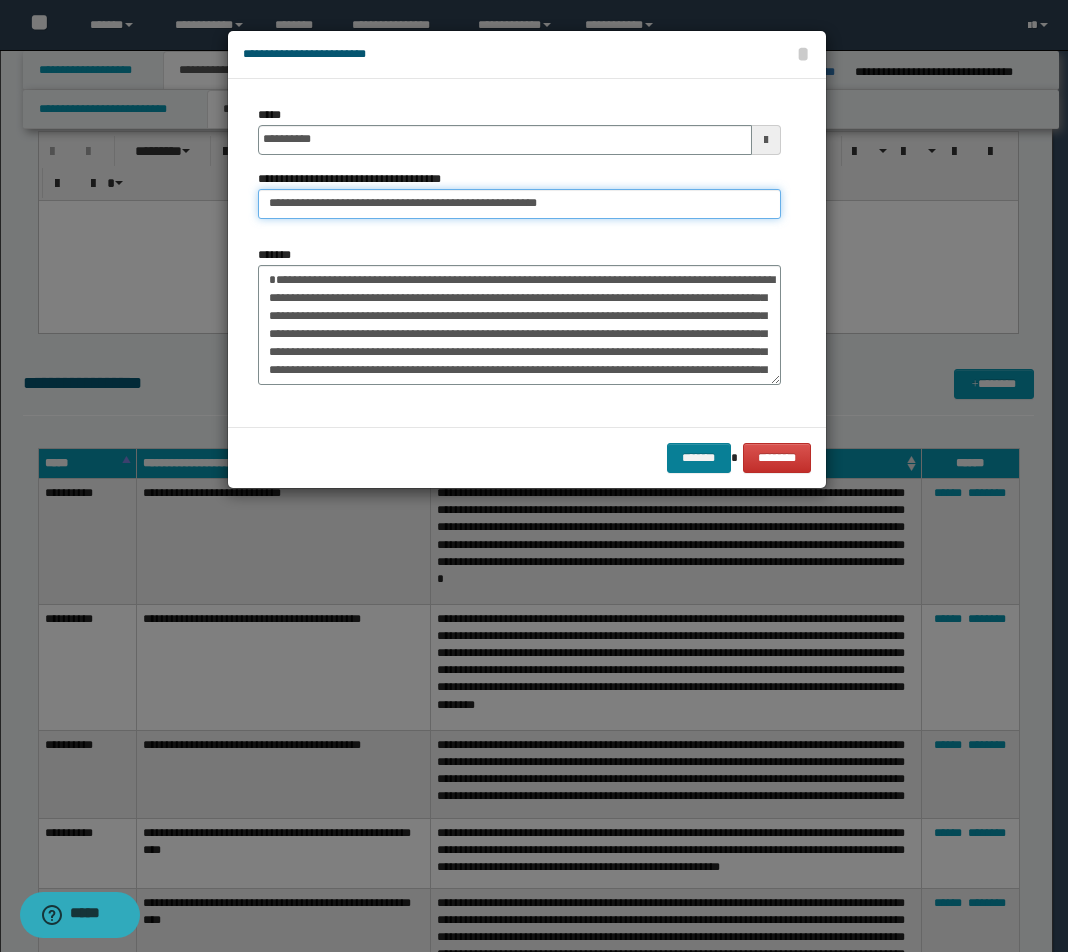 type on "**********" 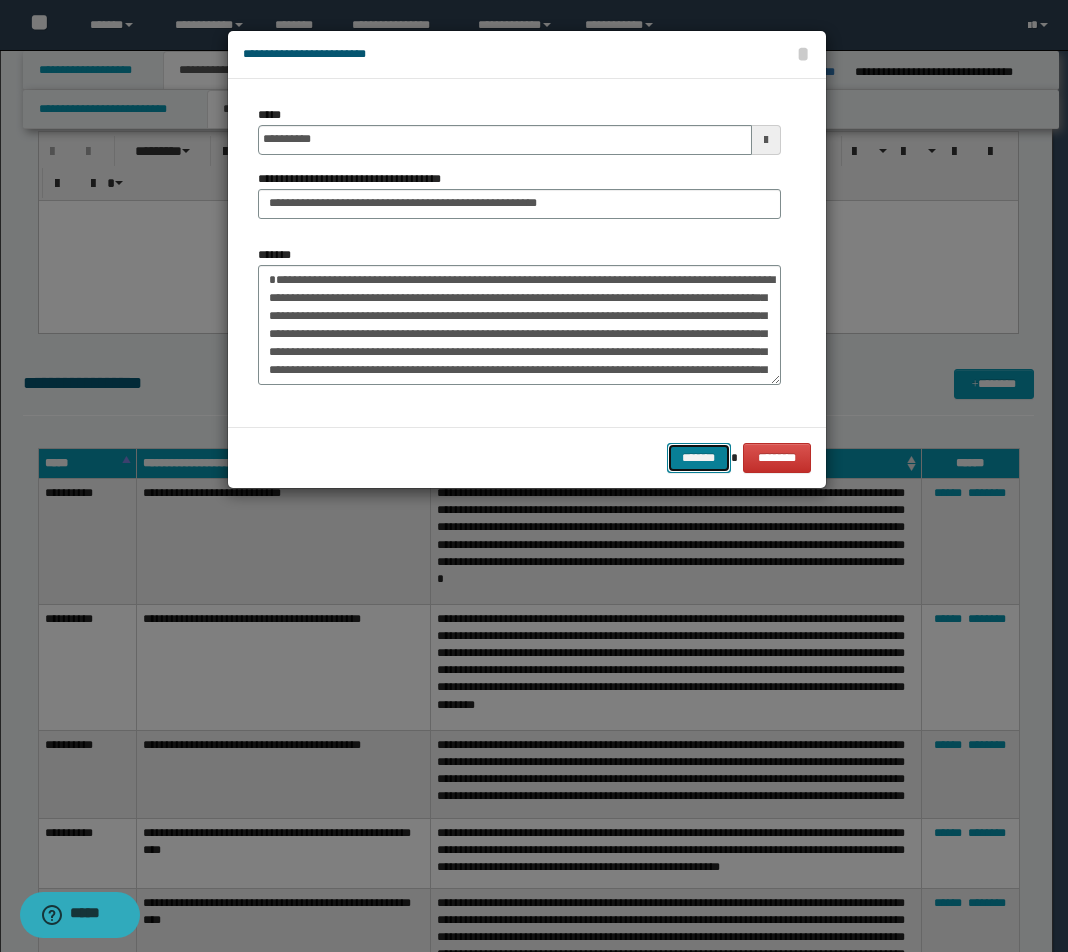 click on "*******" at bounding box center [699, 458] 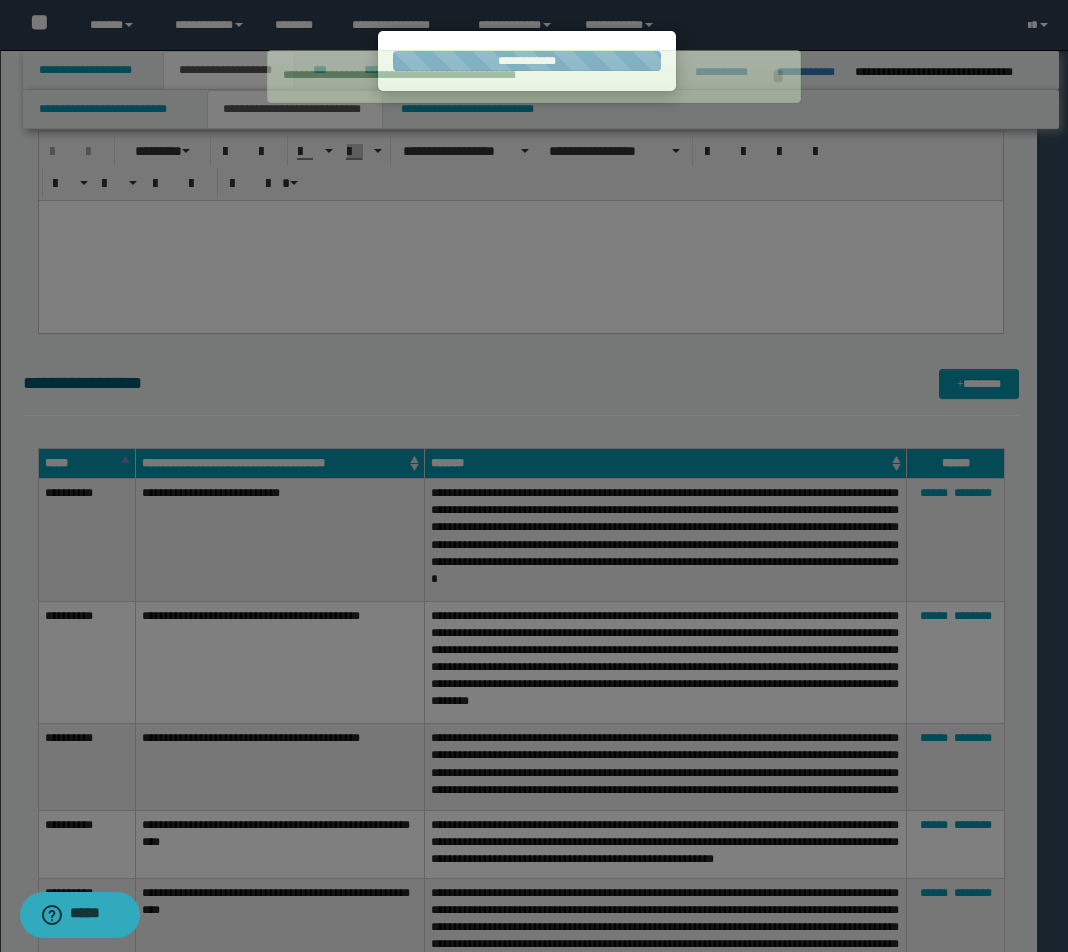 type 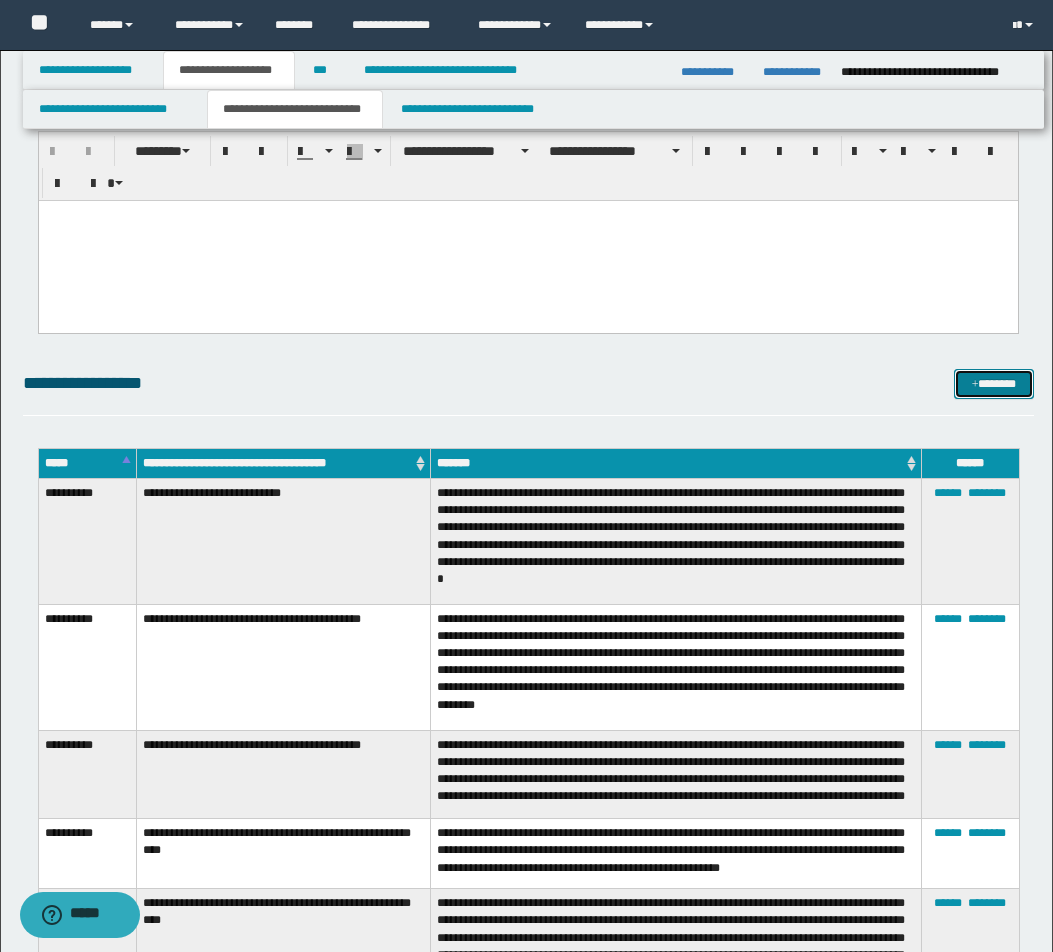 click on "*******" at bounding box center (994, 384) 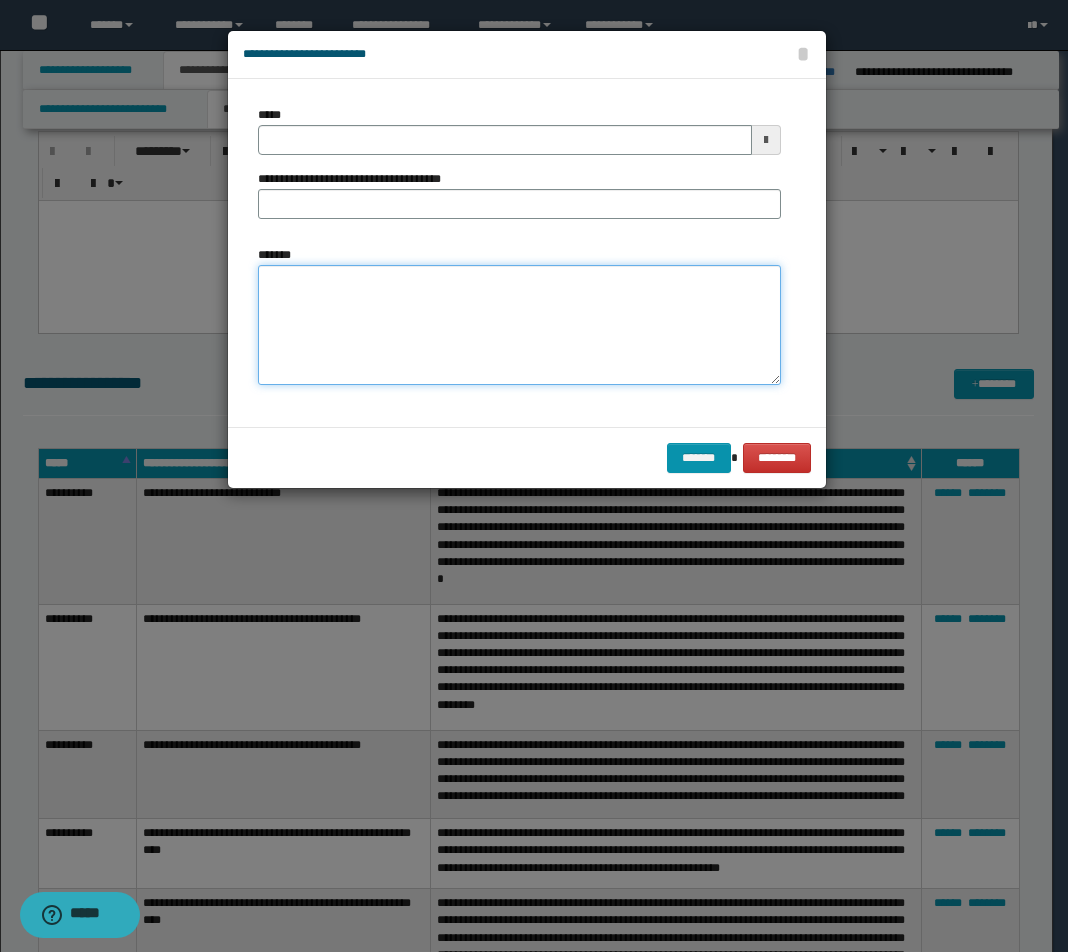click on "*******" at bounding box center (519, 325) 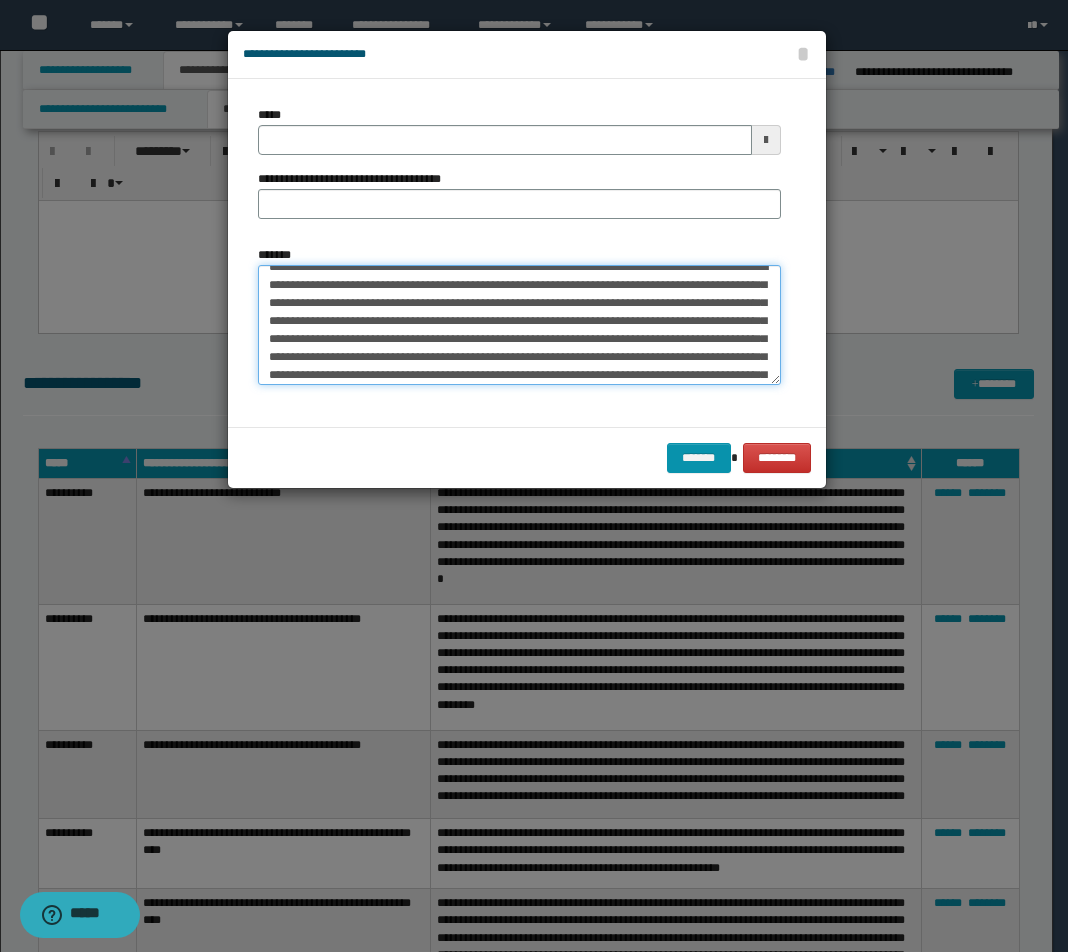 scroll, scrollTop: 0, scrollLeft: 0, axis: both 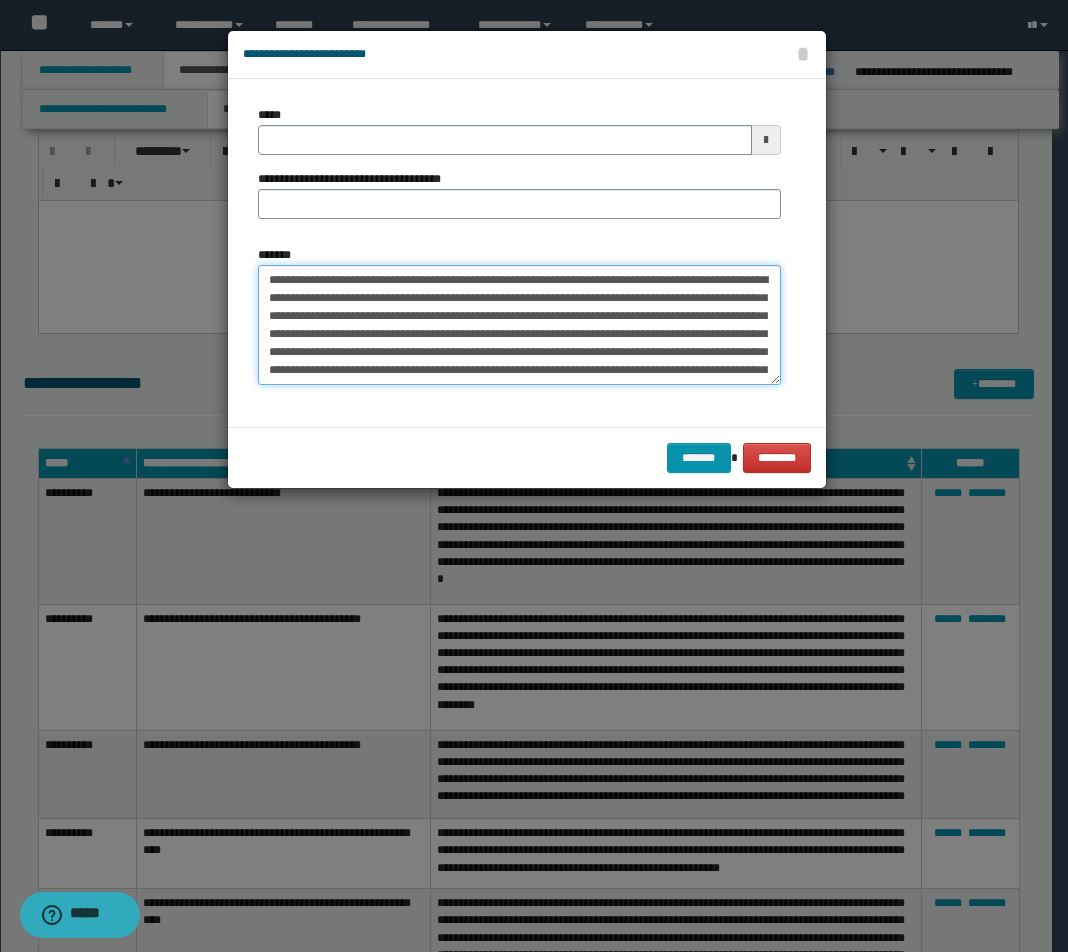 drag, startPoint x: 571, startPoint y: 279, endPoint x: 153, endPoint y: 276, distance: 418.01077 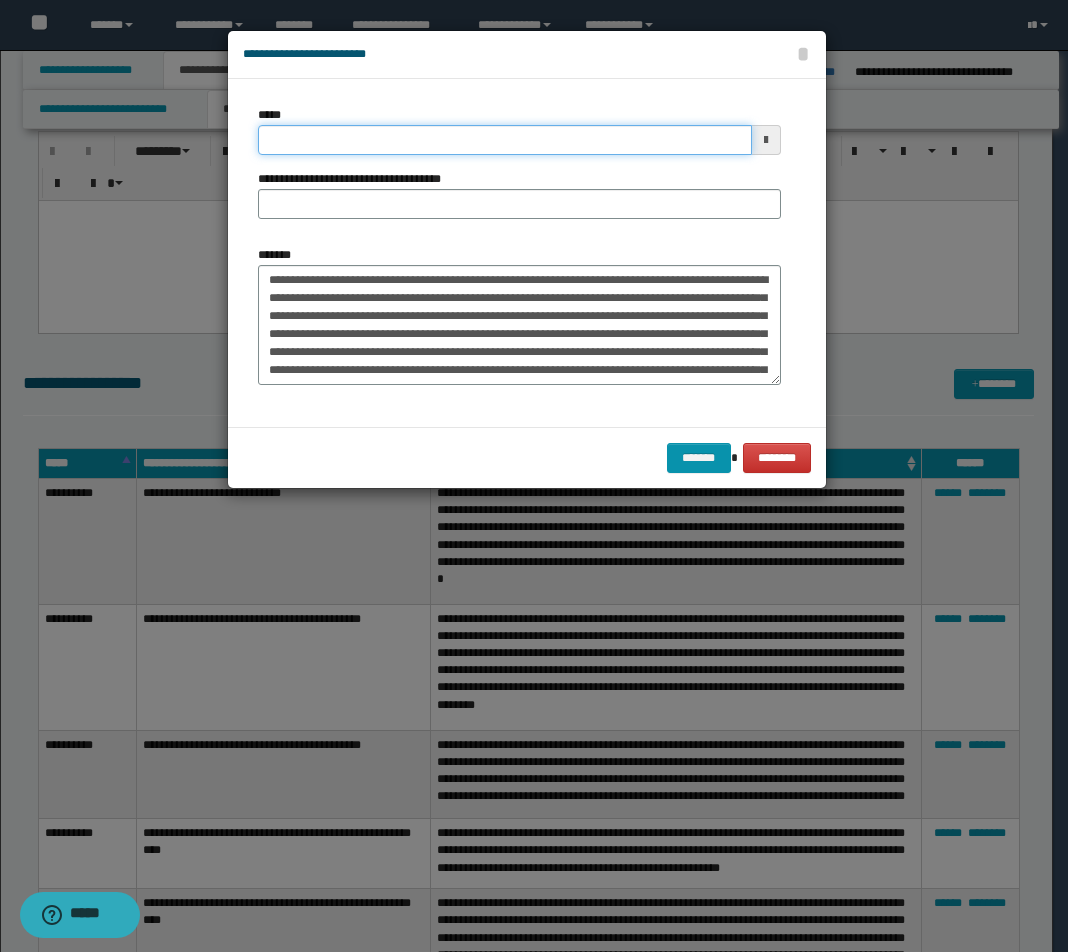 drag, startPoint x: 402, startPoint y: 149, endPoint x: 417, endPoint y: 155, distance: 16.155495 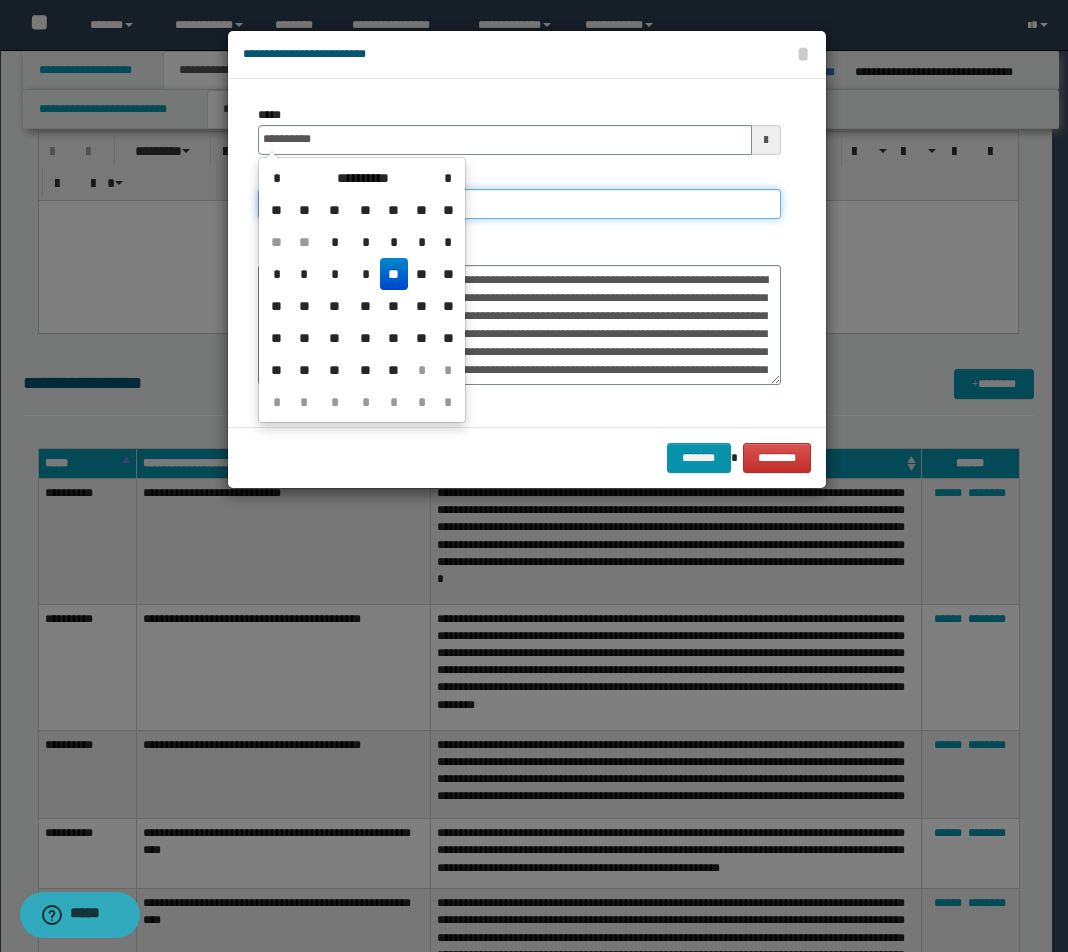 type on "**********" 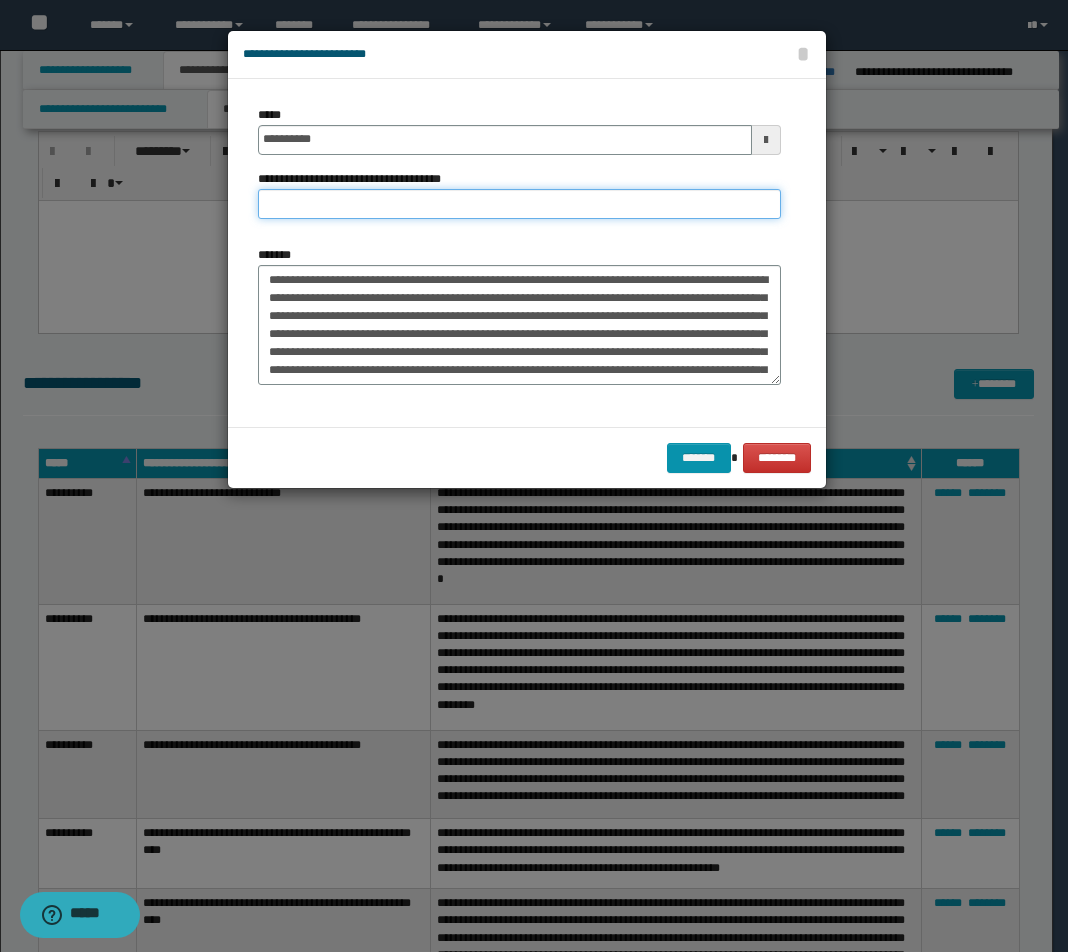 paste on "**********" 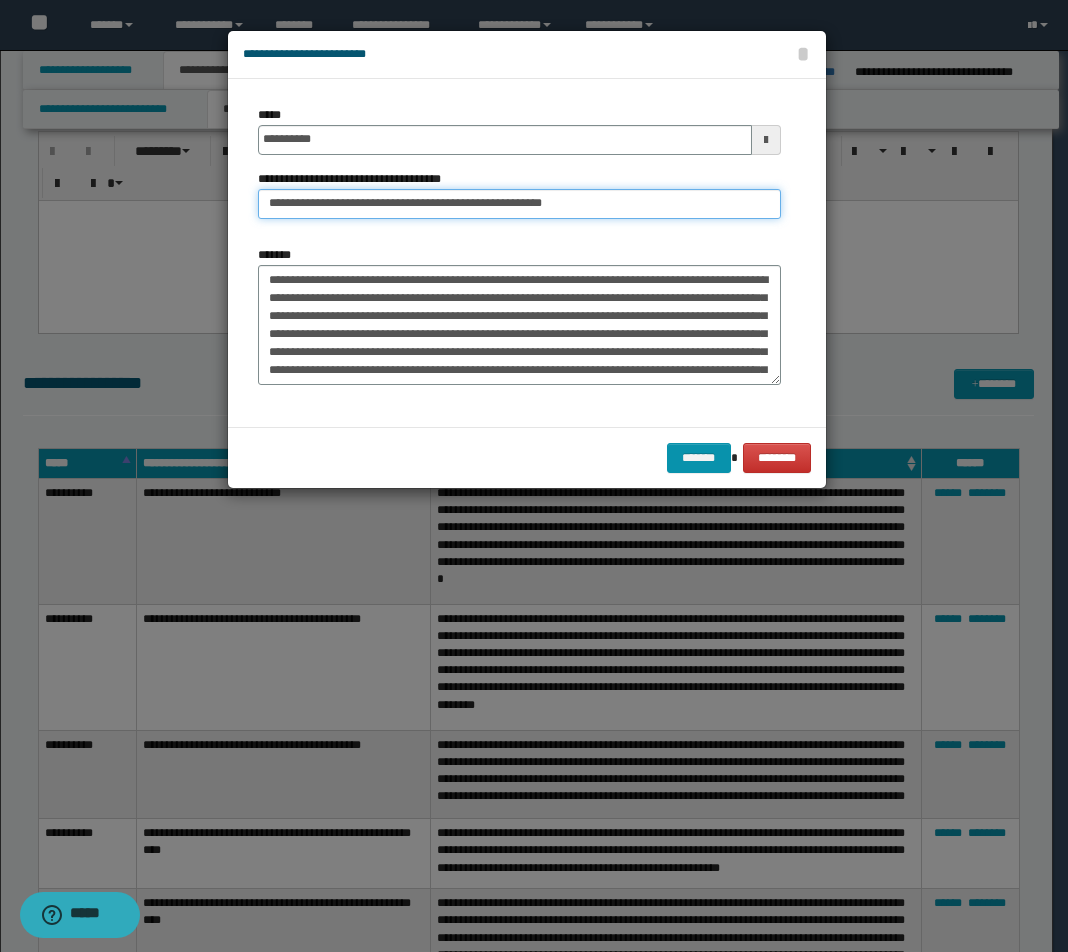 drag, startPoint x: 494, startPoint y: 207, endPoint x: 831, endPoint y: 354, distance: 367.66562 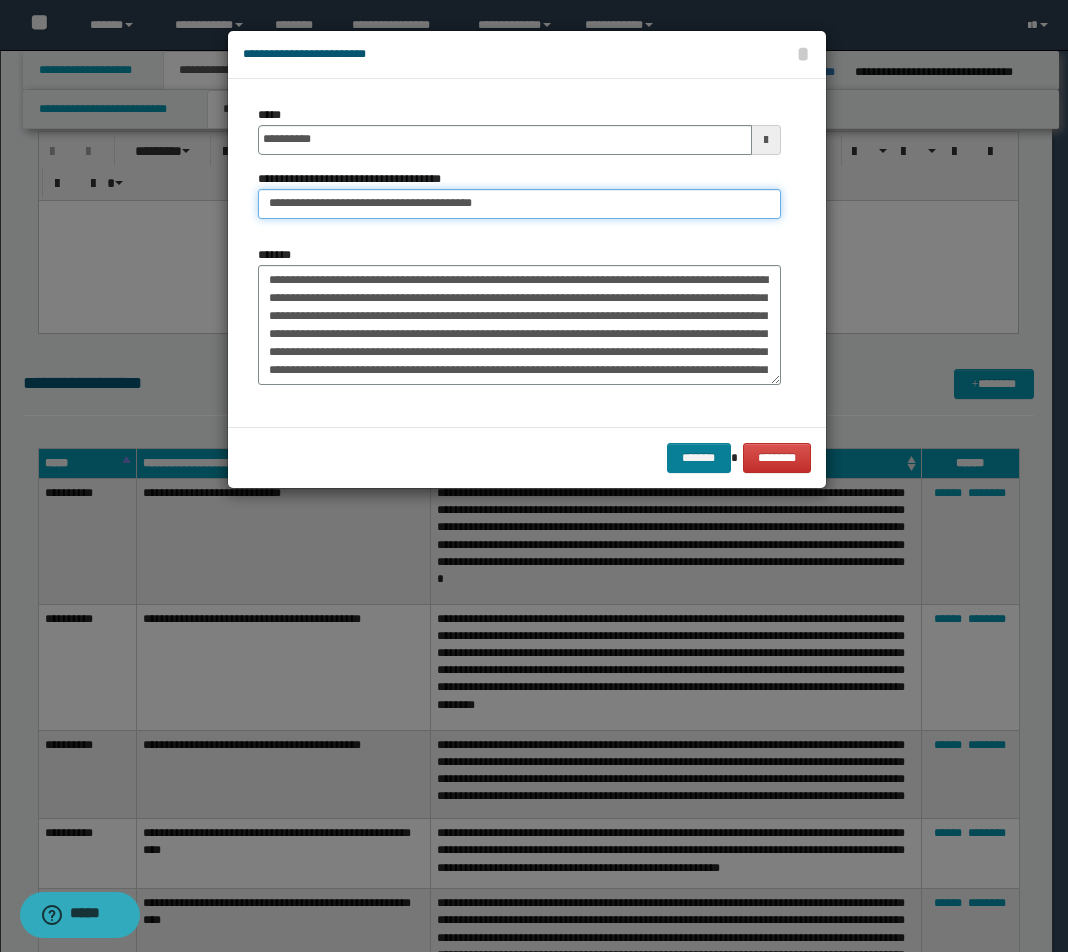 type on "**********" 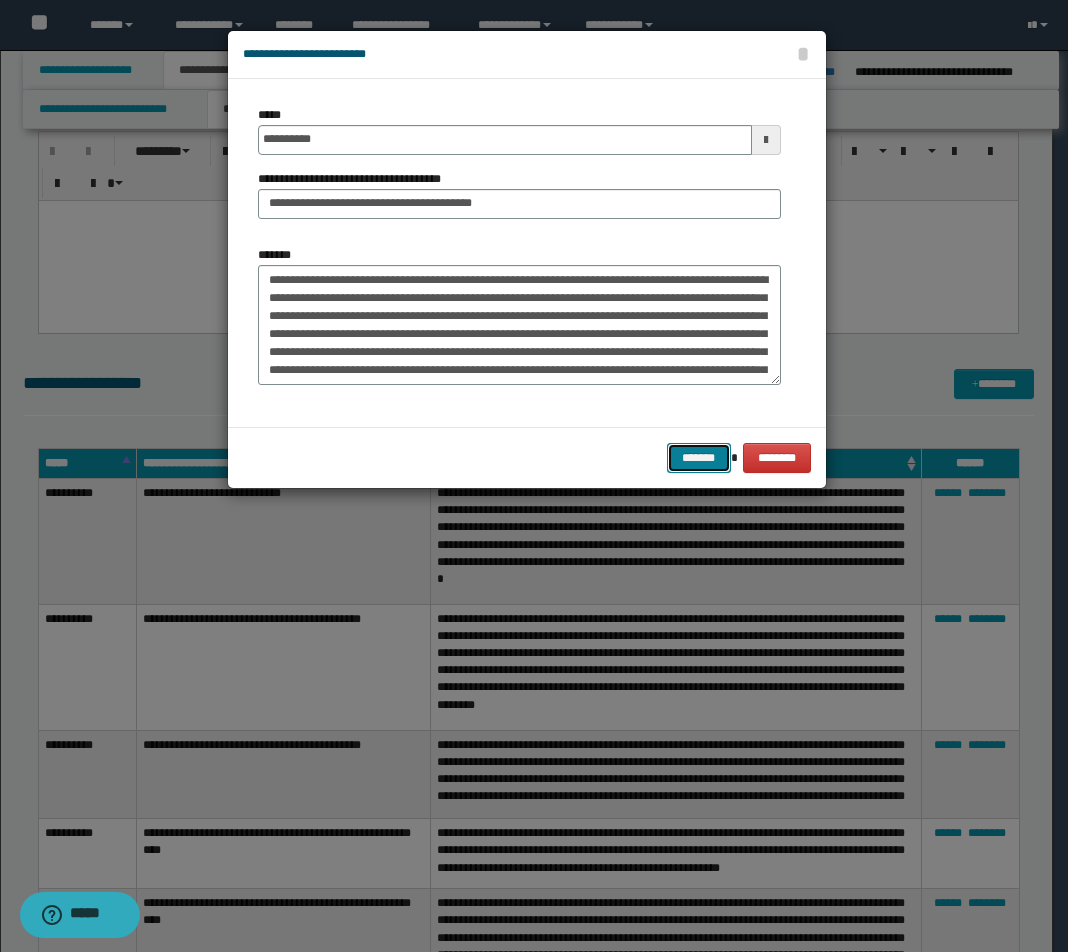 click on "*******" at bounding box center [699, 458] 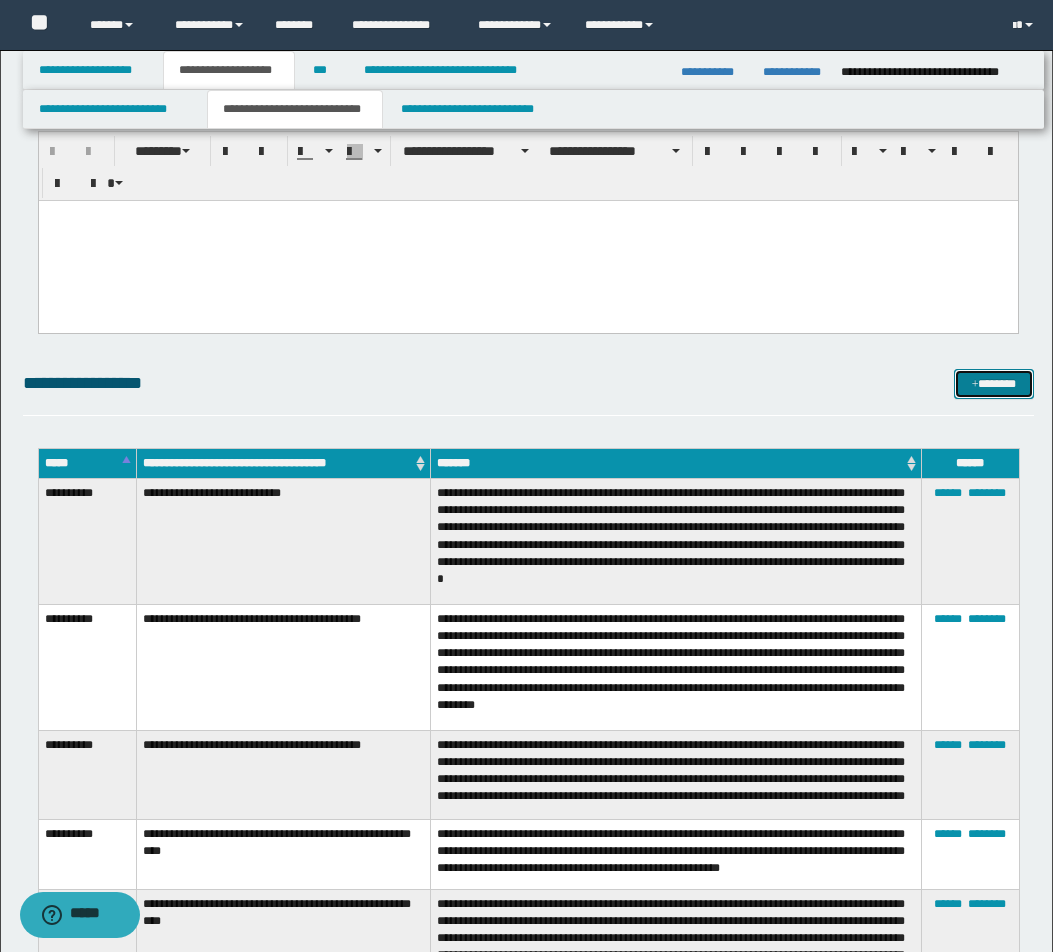 click on "*******" at bounding box center (994, 384) 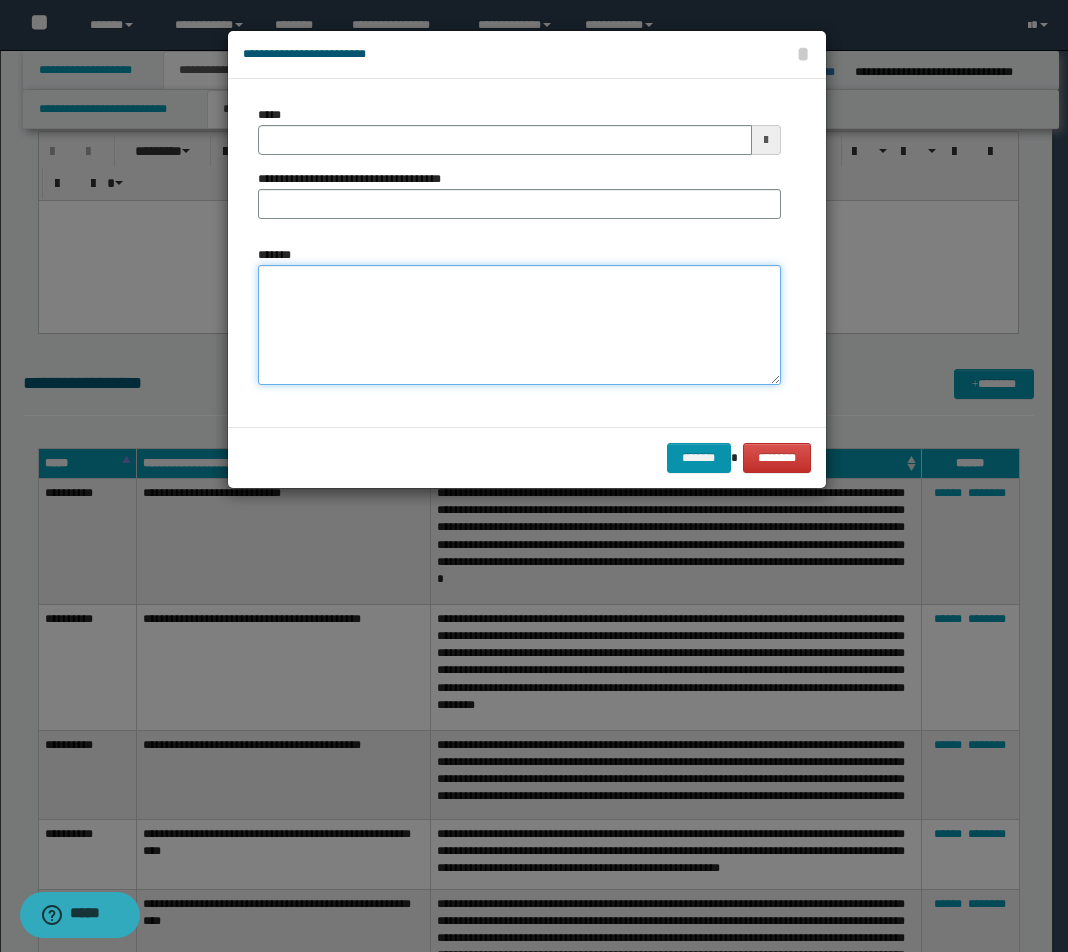 click on "*******" at bounding box center (519, 325) 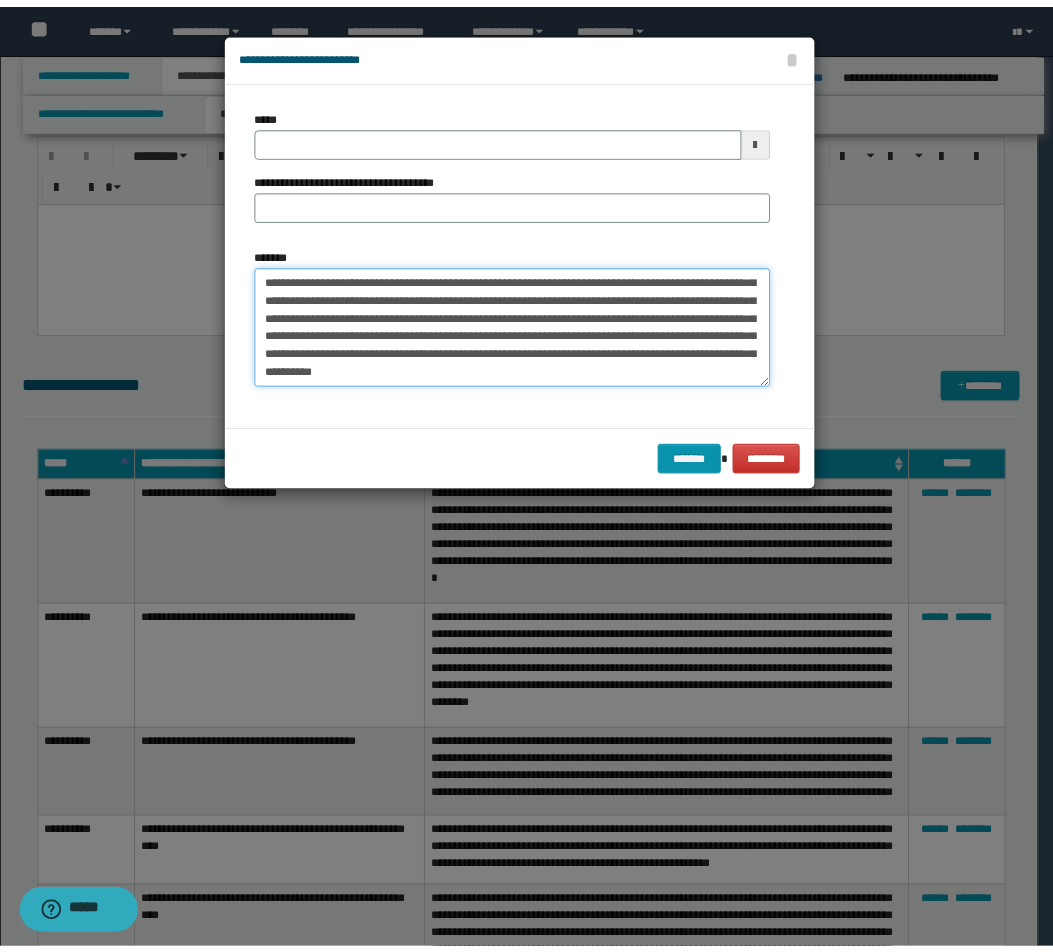 scroll, scrollTop: 0, scrollLeft: 0, axis: both 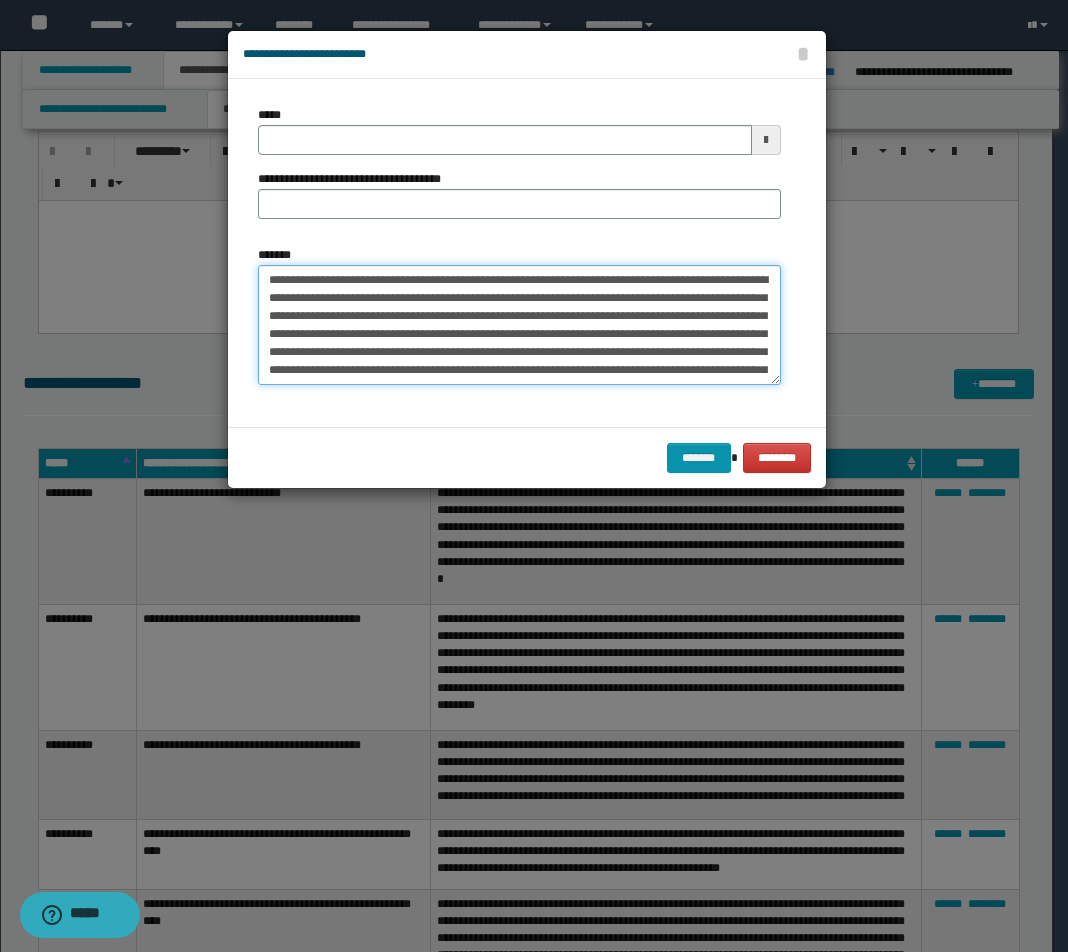 drag, startPoint x: 641, startPoint y: 277, endPoint x: 8, endPoint y: 277, distance: 633 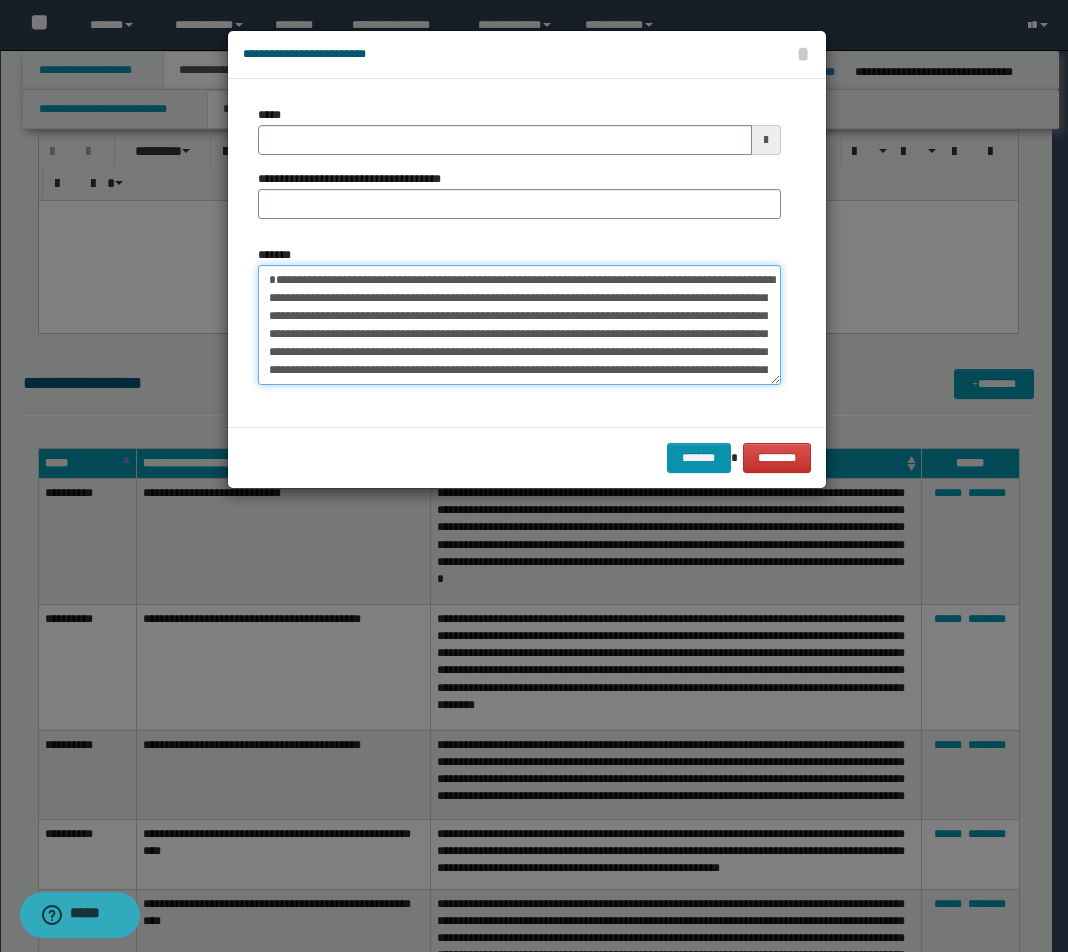 type 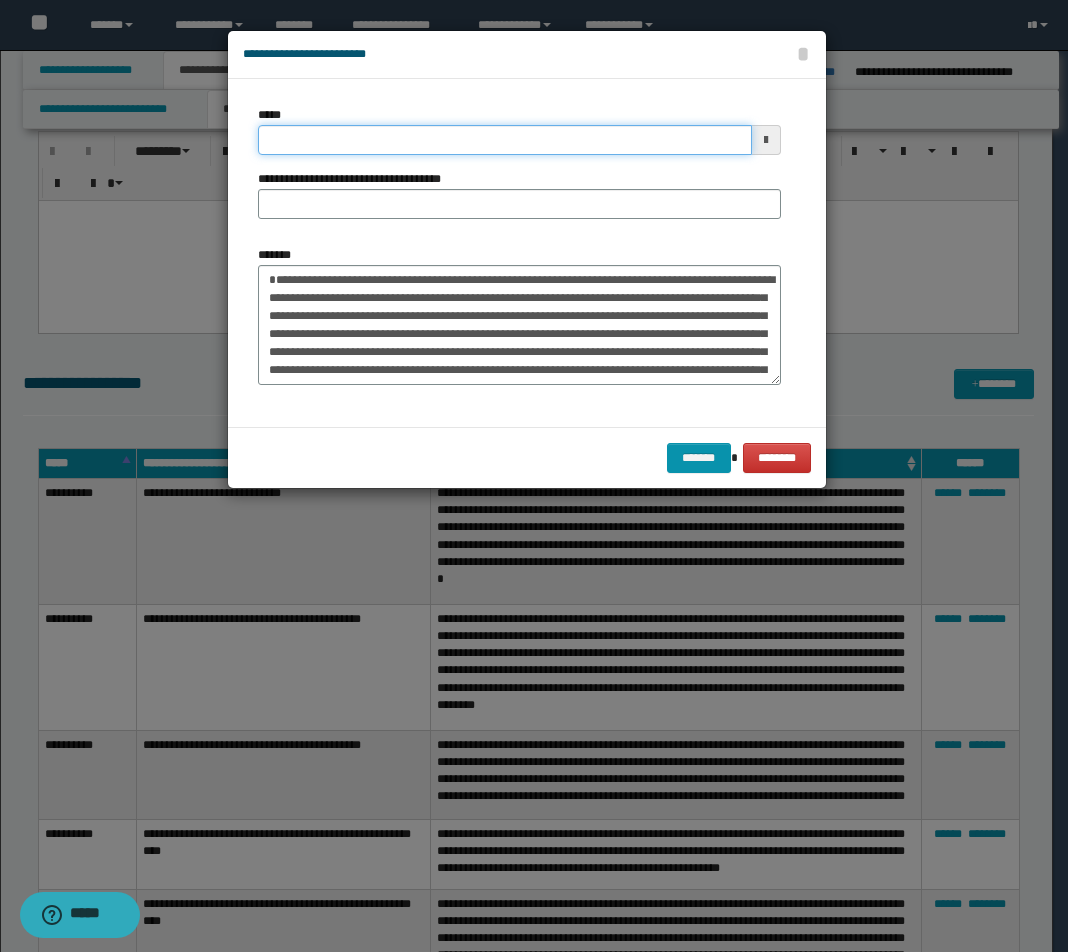 click on "*****" at bounding box center (505, 140) 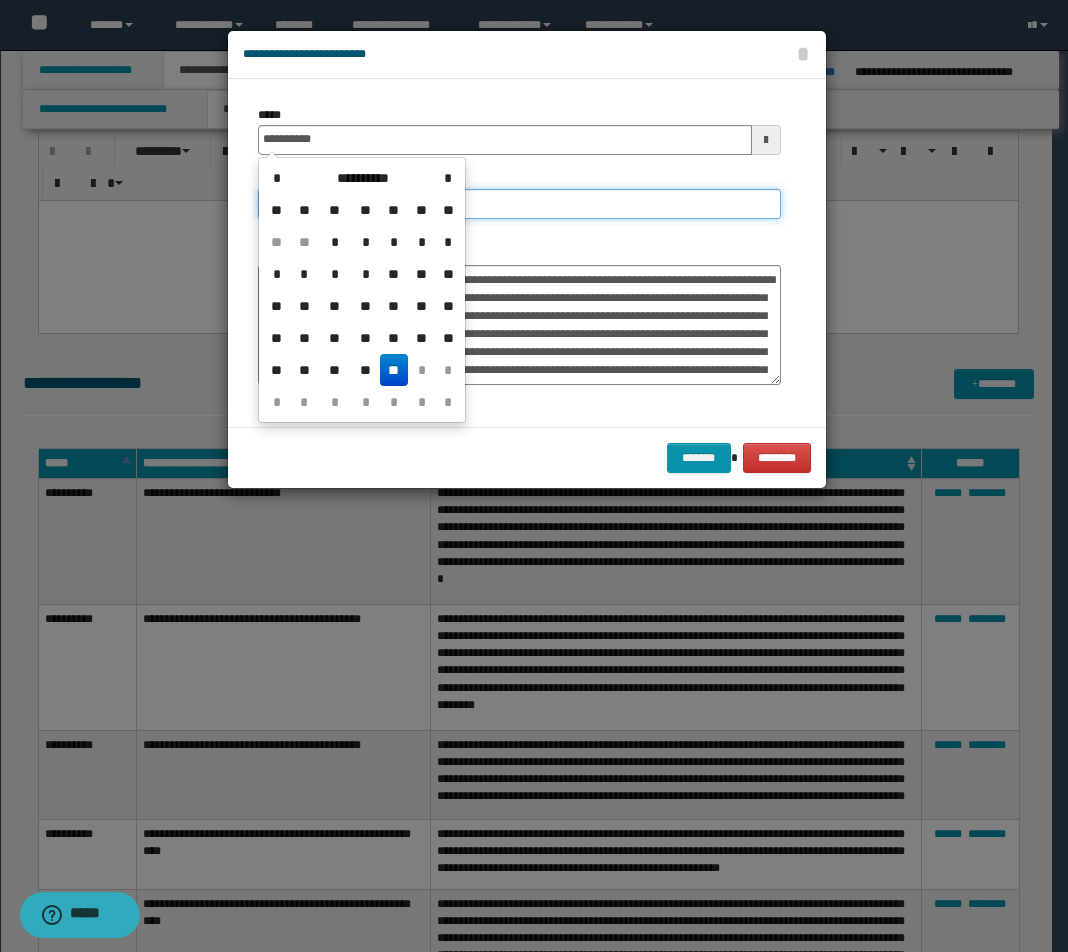 type on "**********" 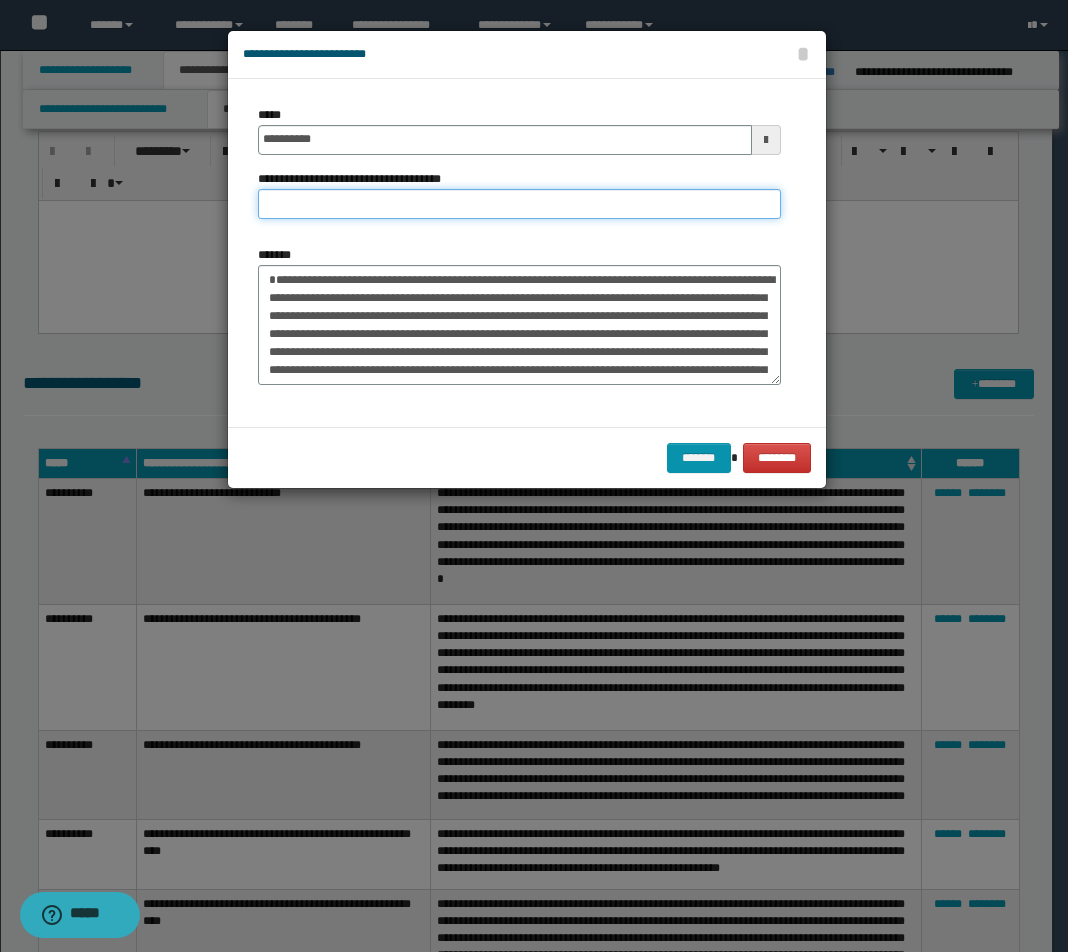 paste on "**********" 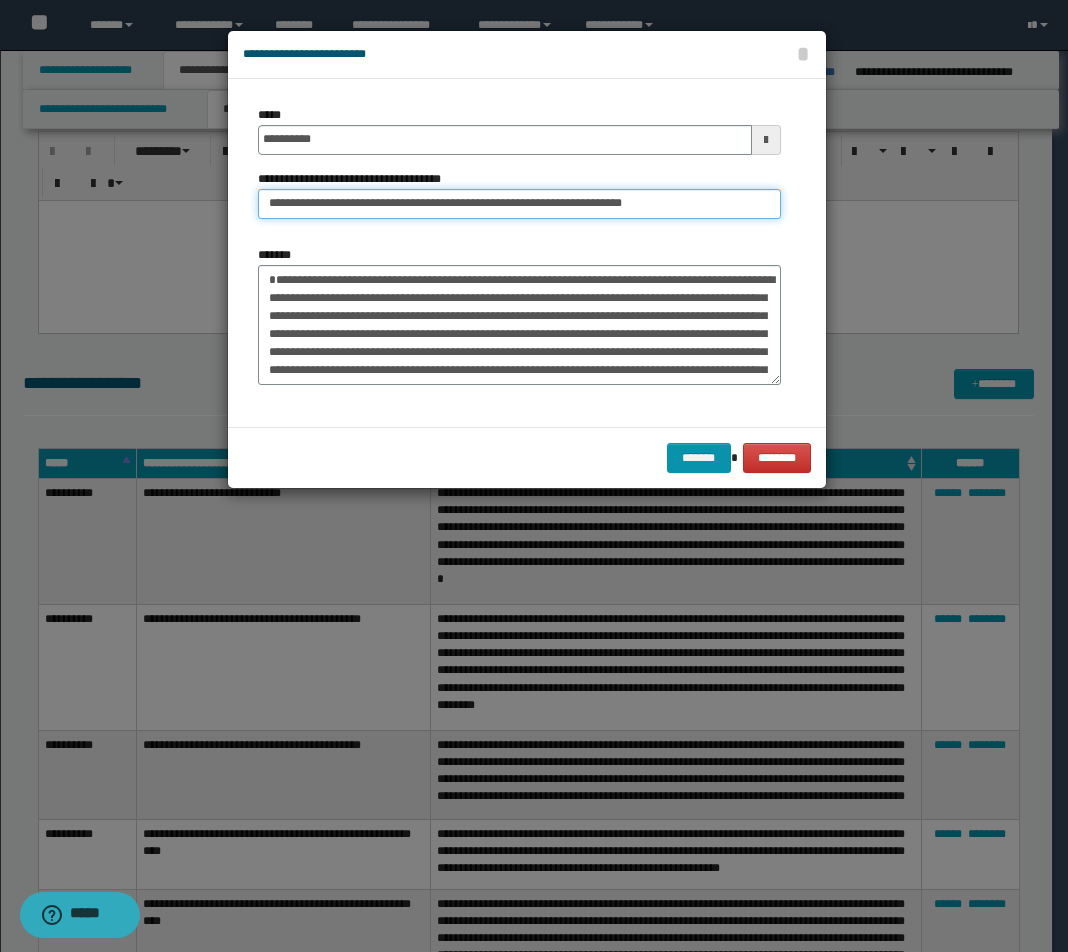 drag, startPoint x: 569, startPoint y: 205, endPoint x: 711, endPoint y: 207, distance: 142.01408 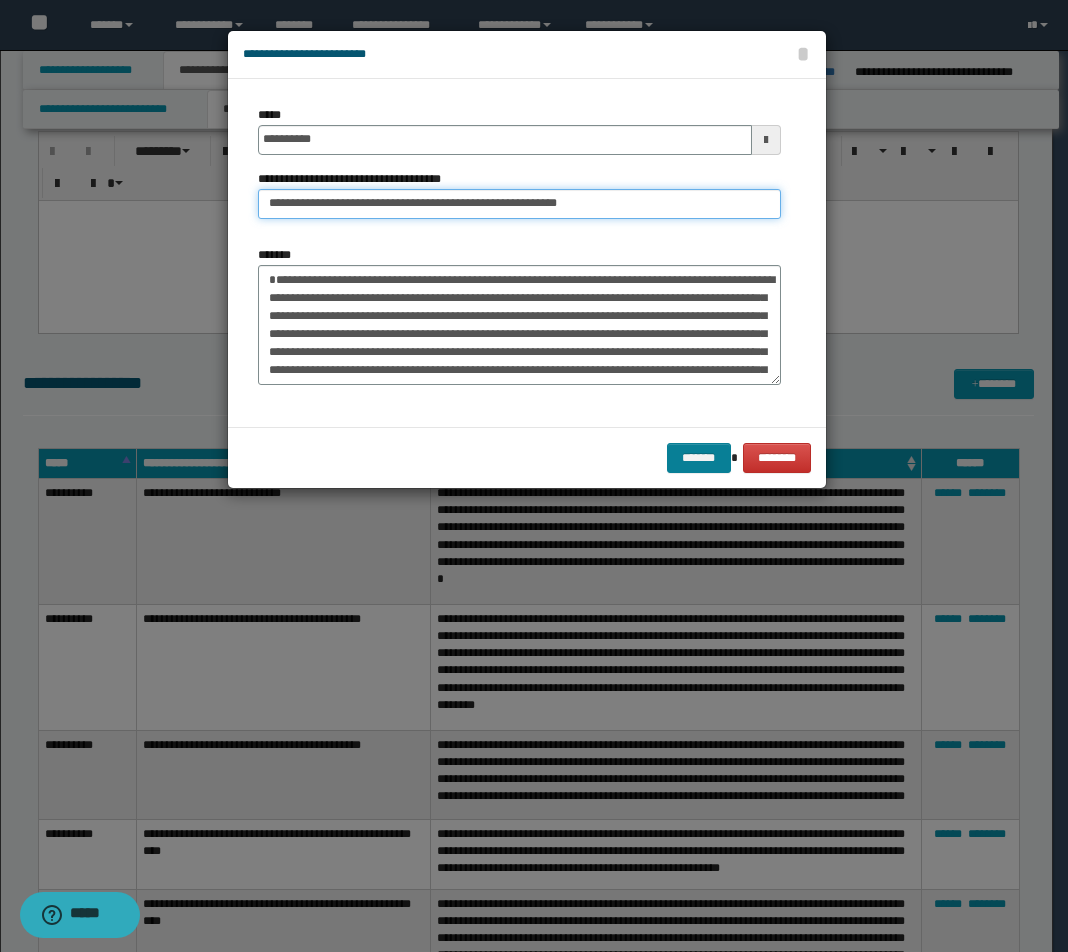 type on "**********" 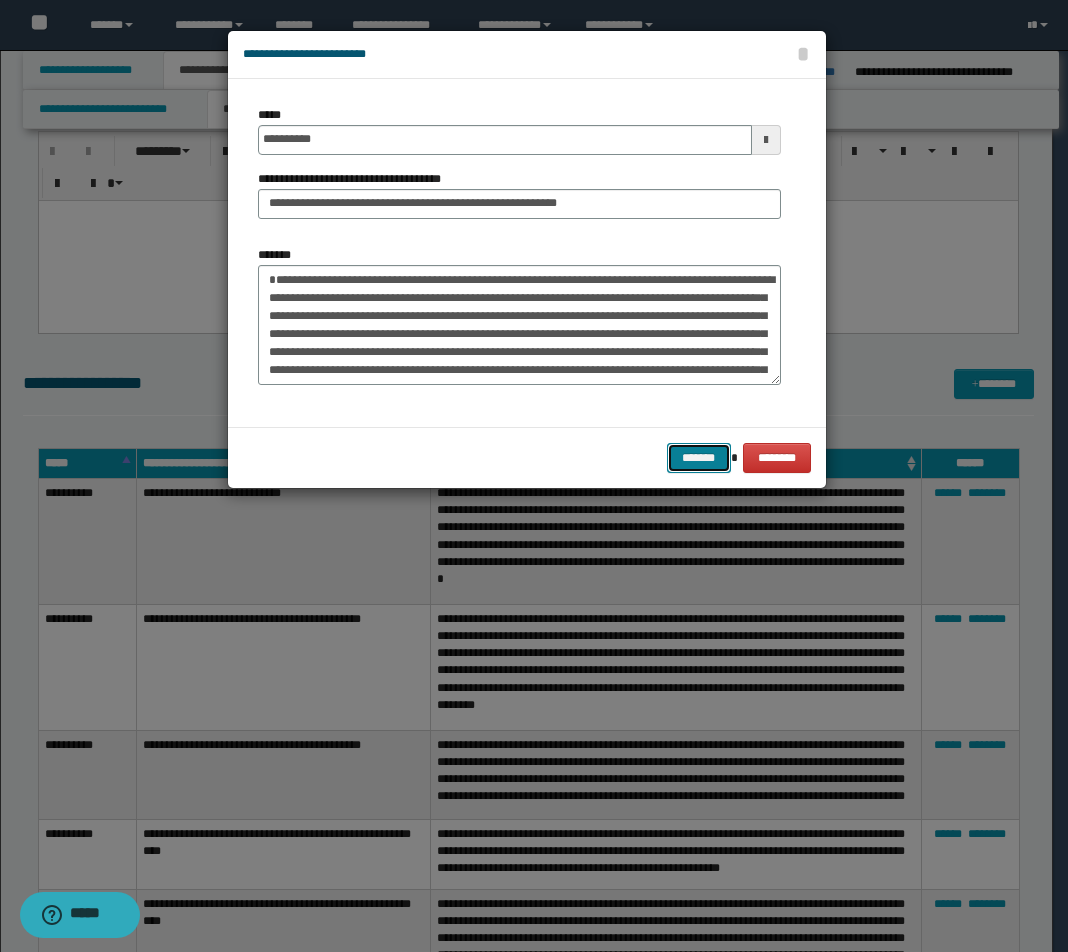 click on "*******" at bounding box center (699, 458) 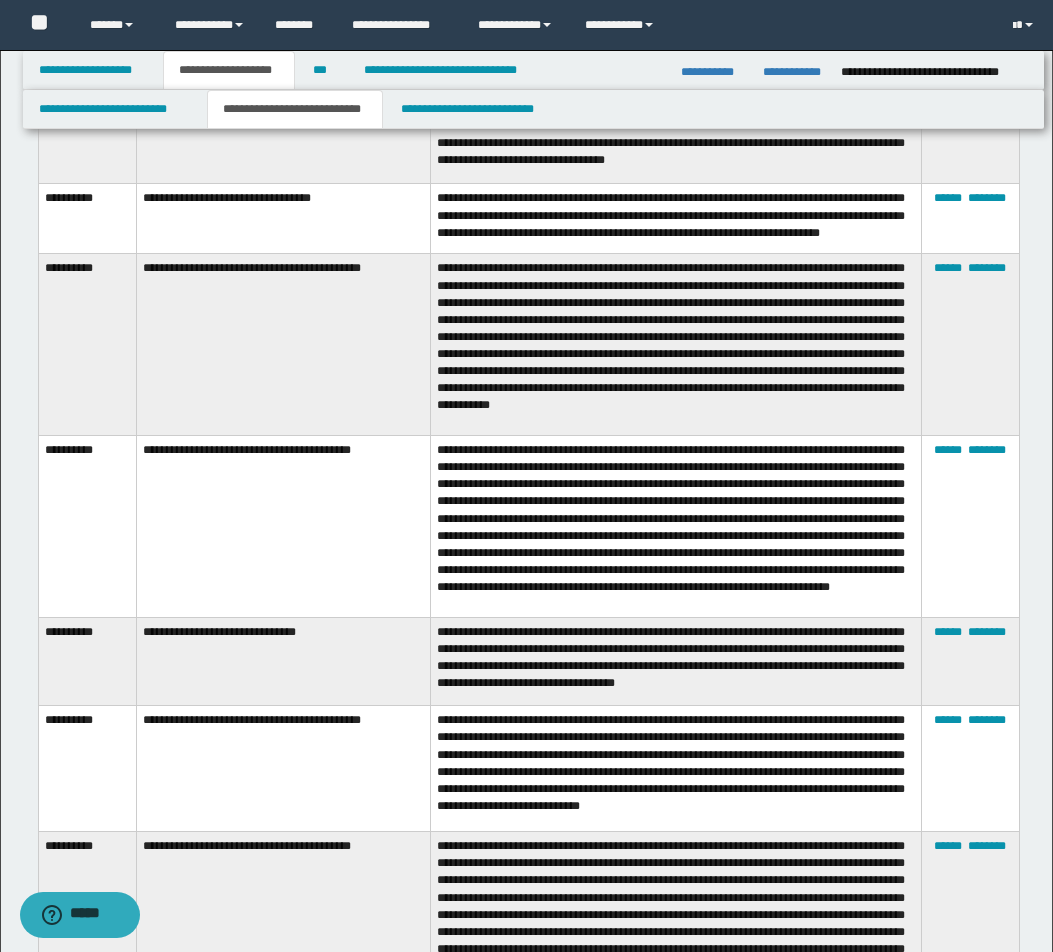 scroll, scrollTop: 4704, scrollLeft: 0, axis: vertical 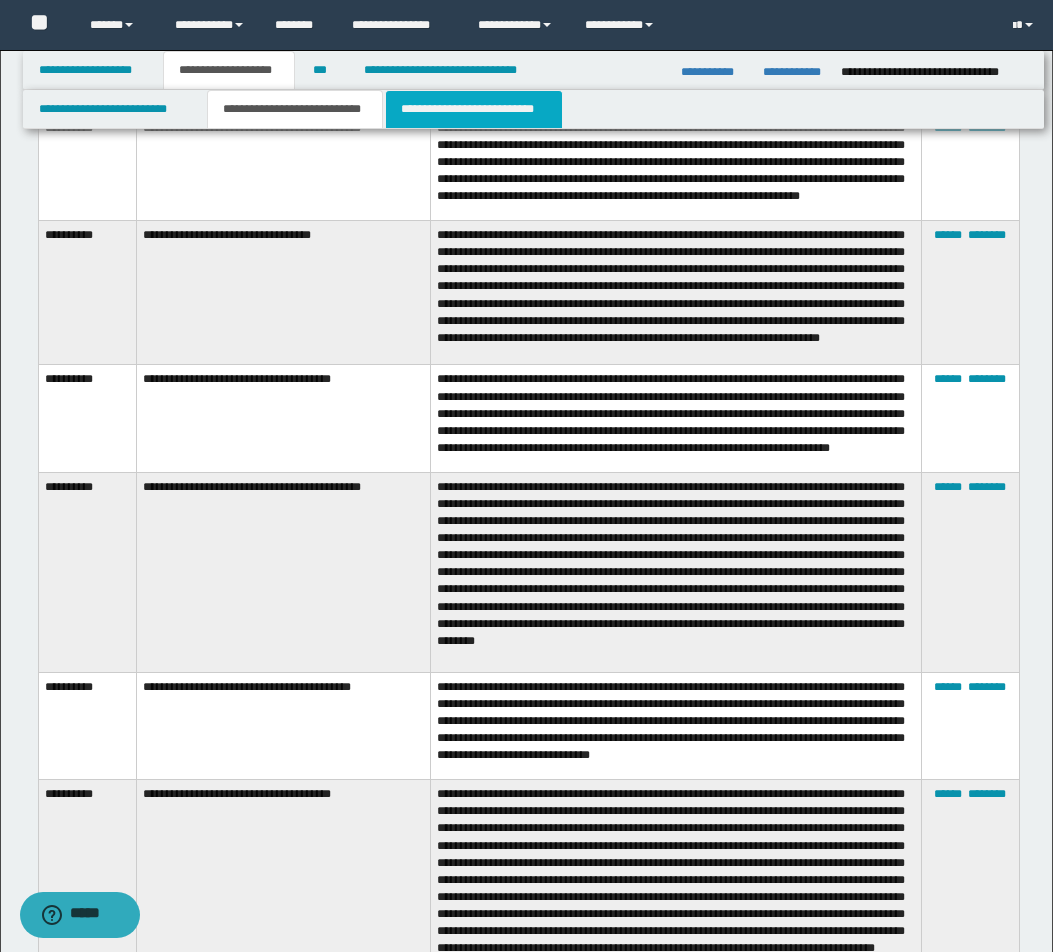 click on "**********" at bounding box center (474, 109) 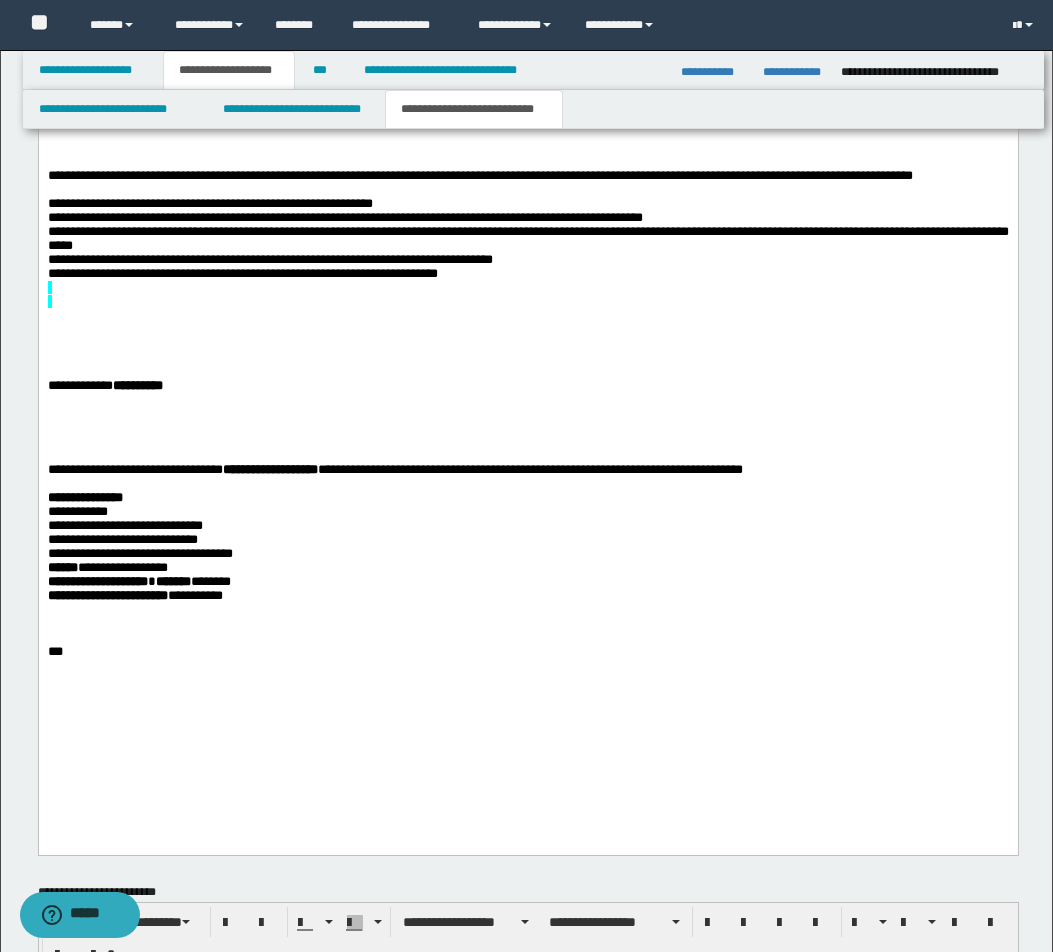 scroll, scrollTop: 1800, scrollLeft: 0, axis: vertical 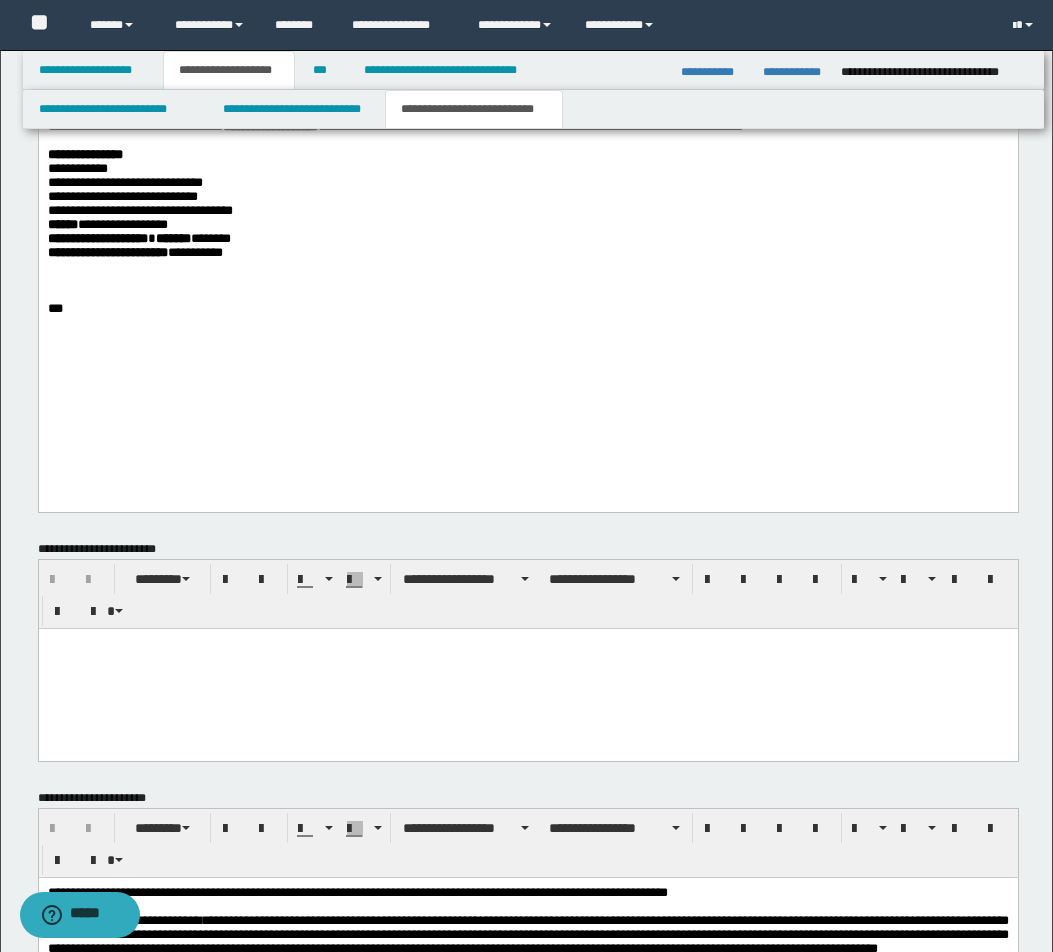 click on "**********" at bounding box center [527, 25] 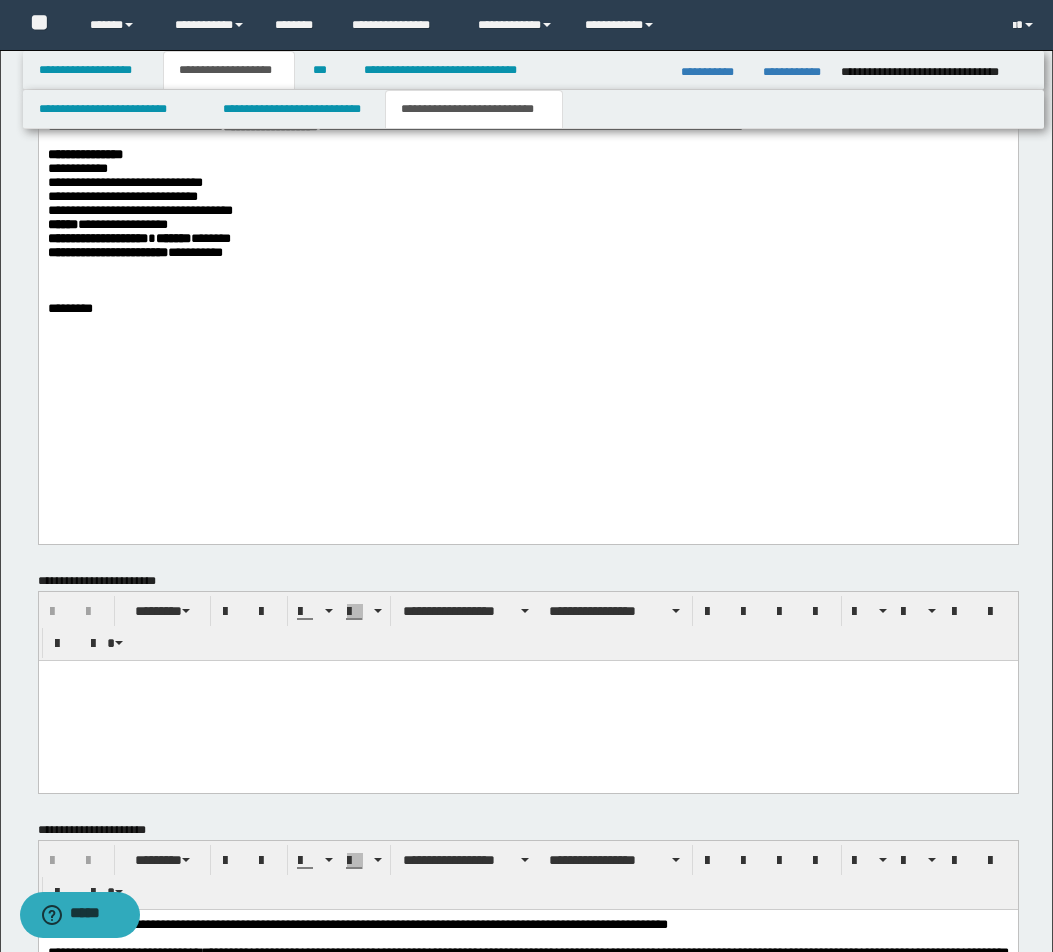 click on "**********" at bounding box center [527, 39] 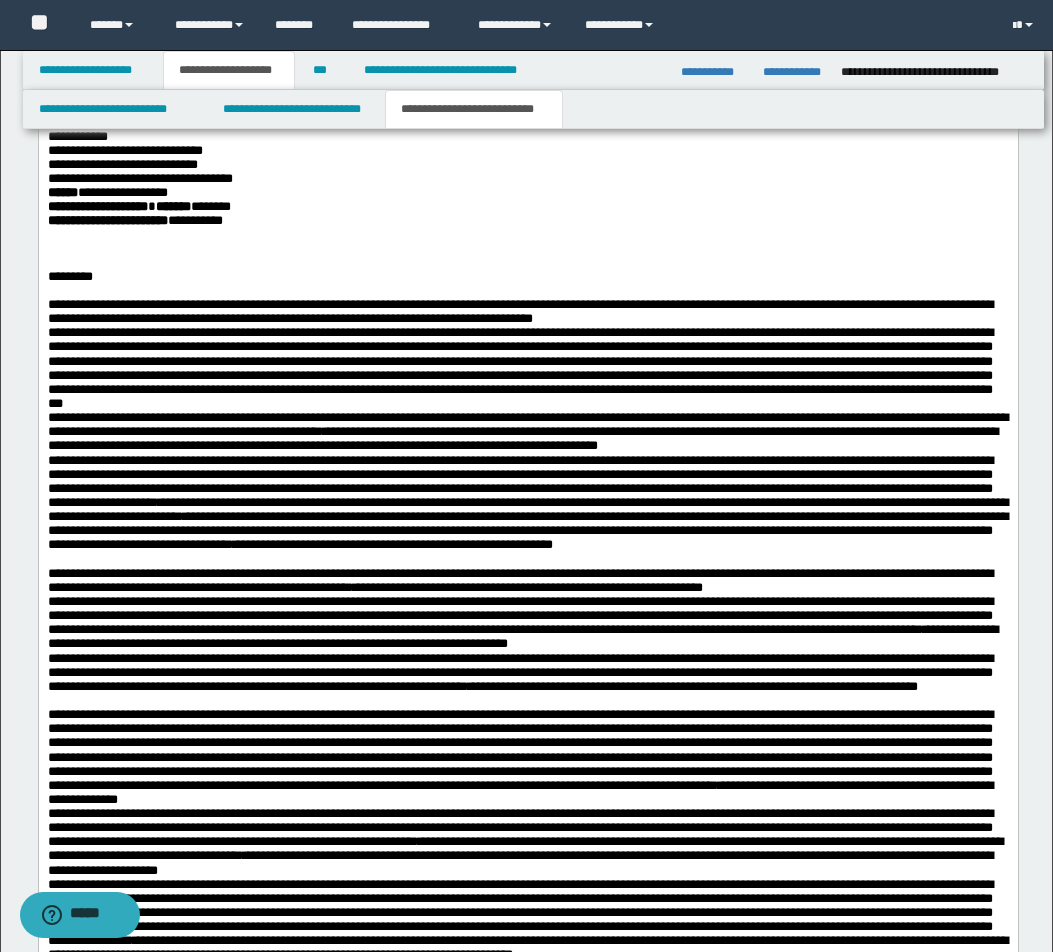 click on "**********" at bounding box center (527, 312) 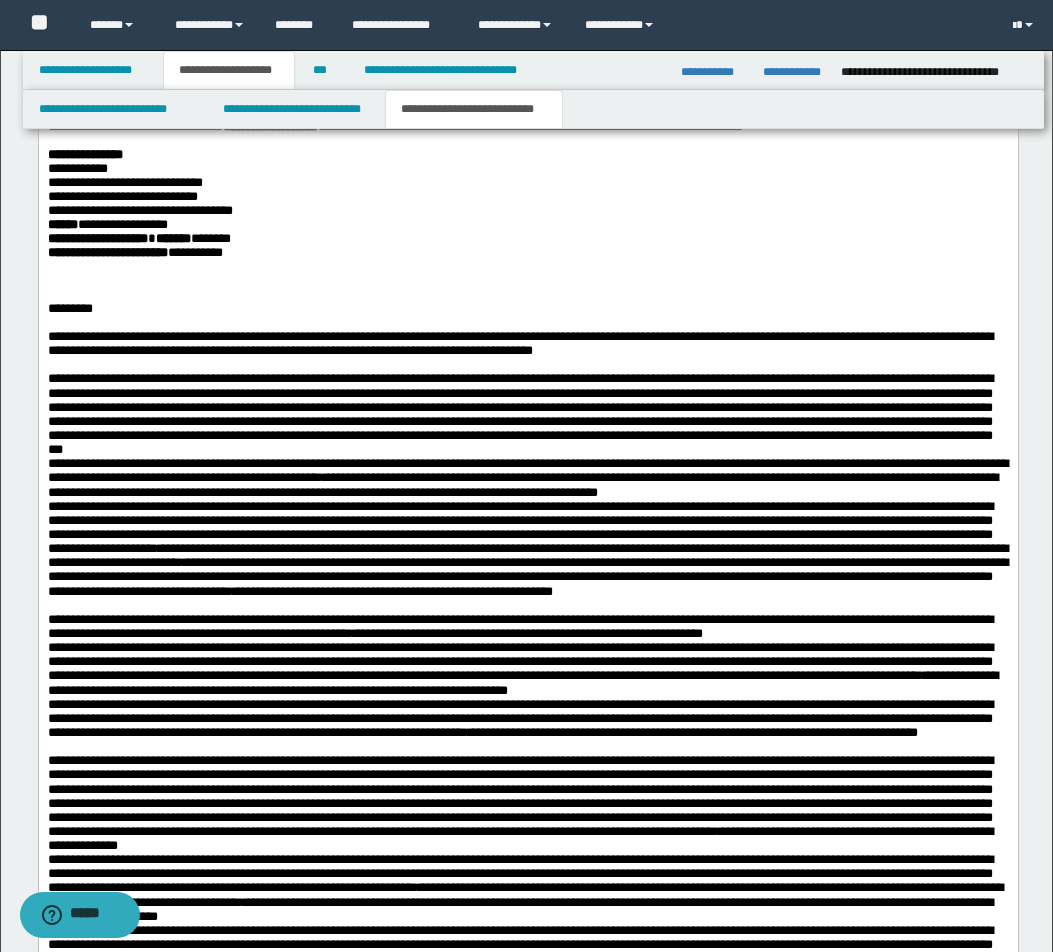 click on "**********" at bounding box center [527, 414] 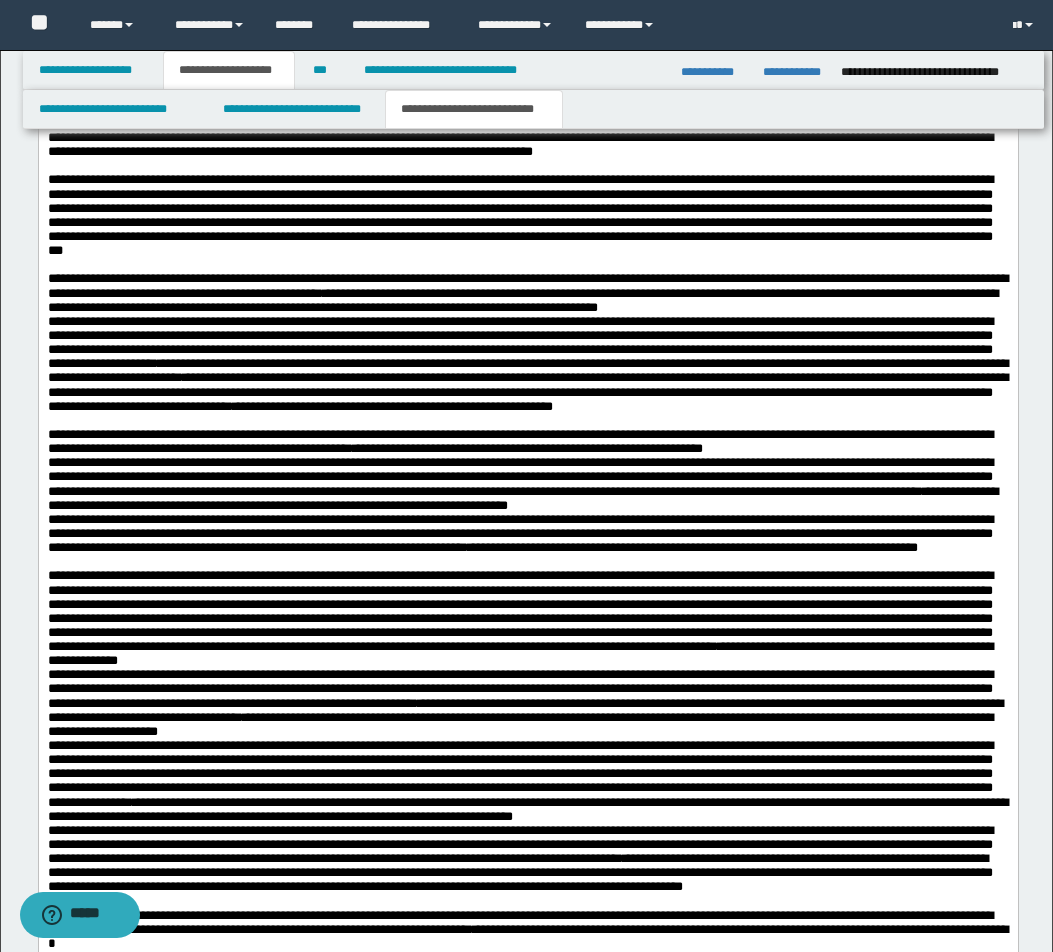 scroll, scrollTop: 1968, scrollLeft: 0, axis: vertical 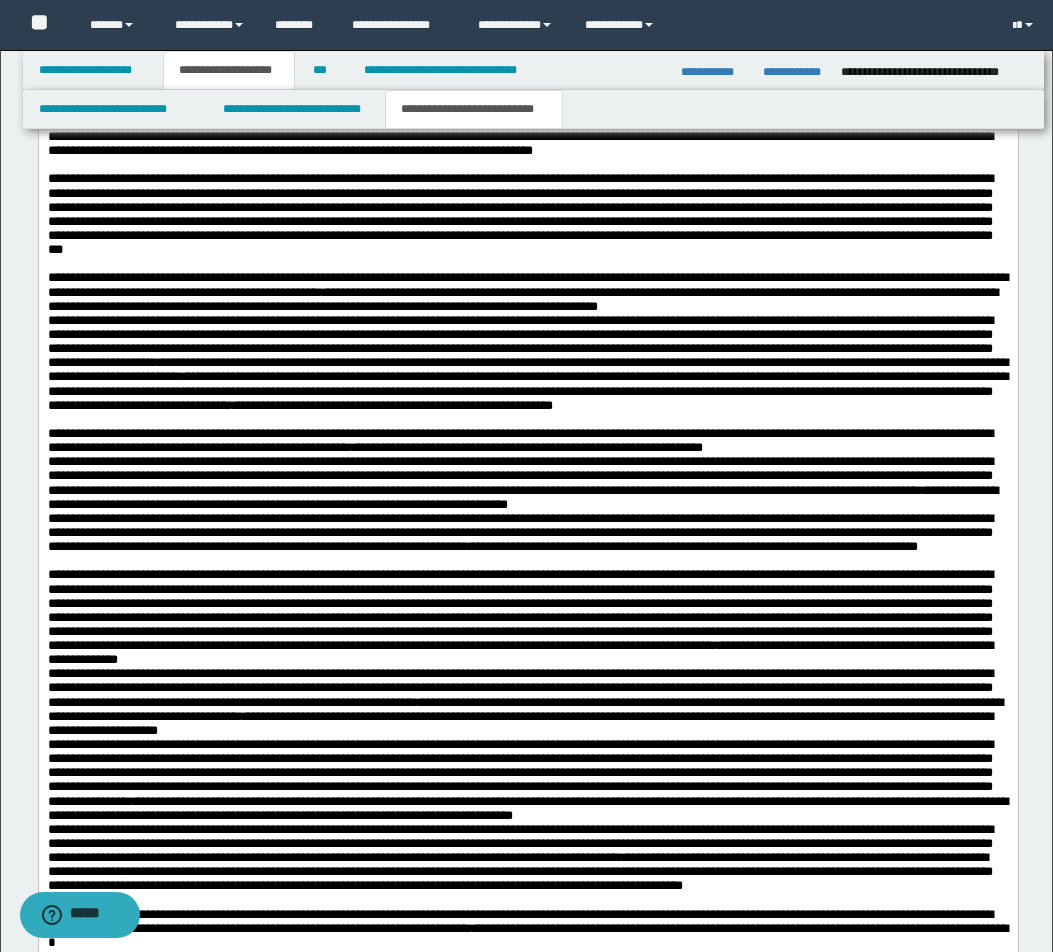click on "**********" at bounding box center (507, 433) 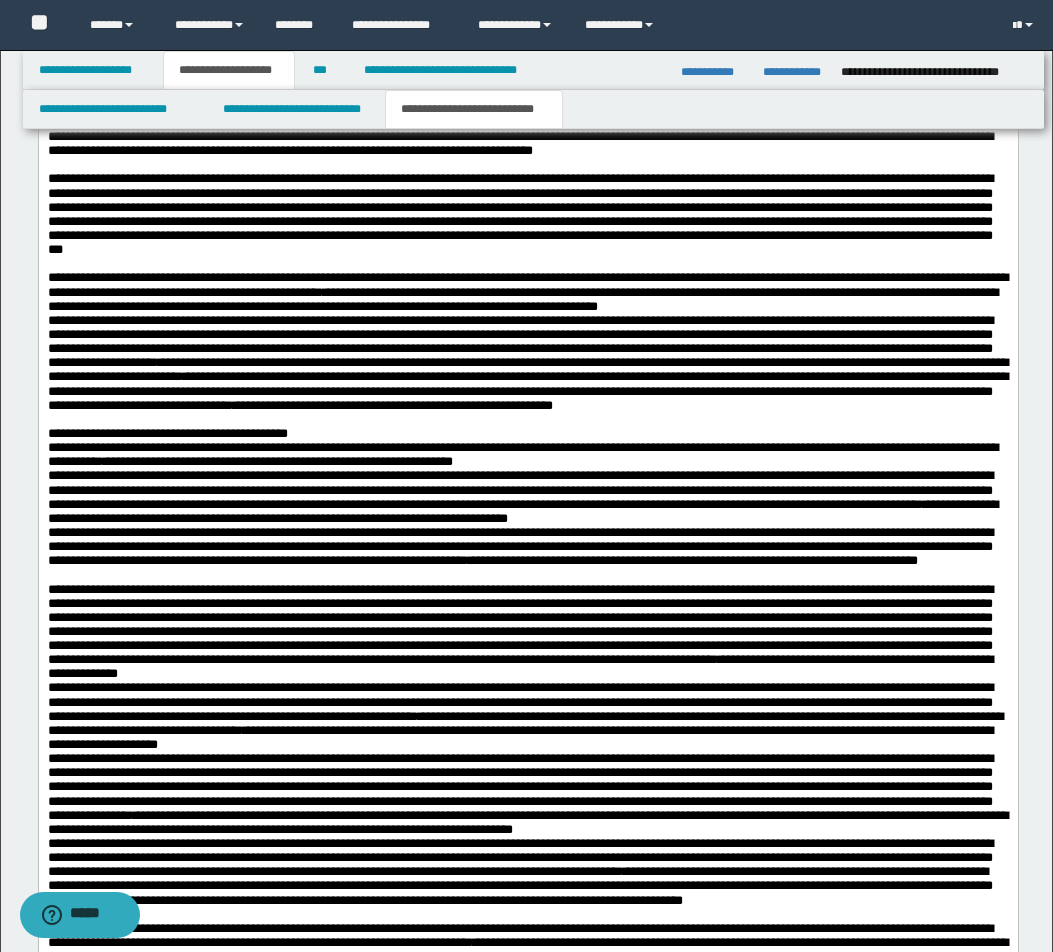 click on "**********" at bounding box center [527, 292] 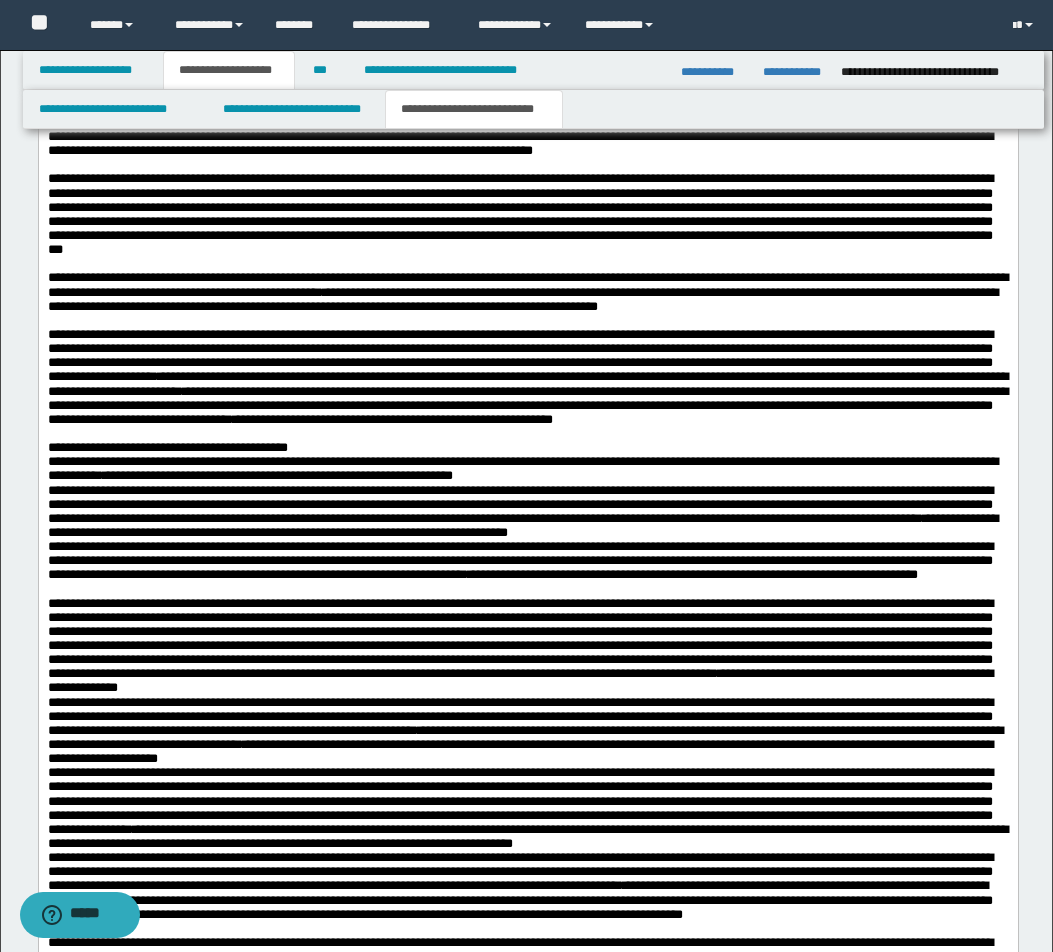 click on "**********" at bounding box center (527, 448) 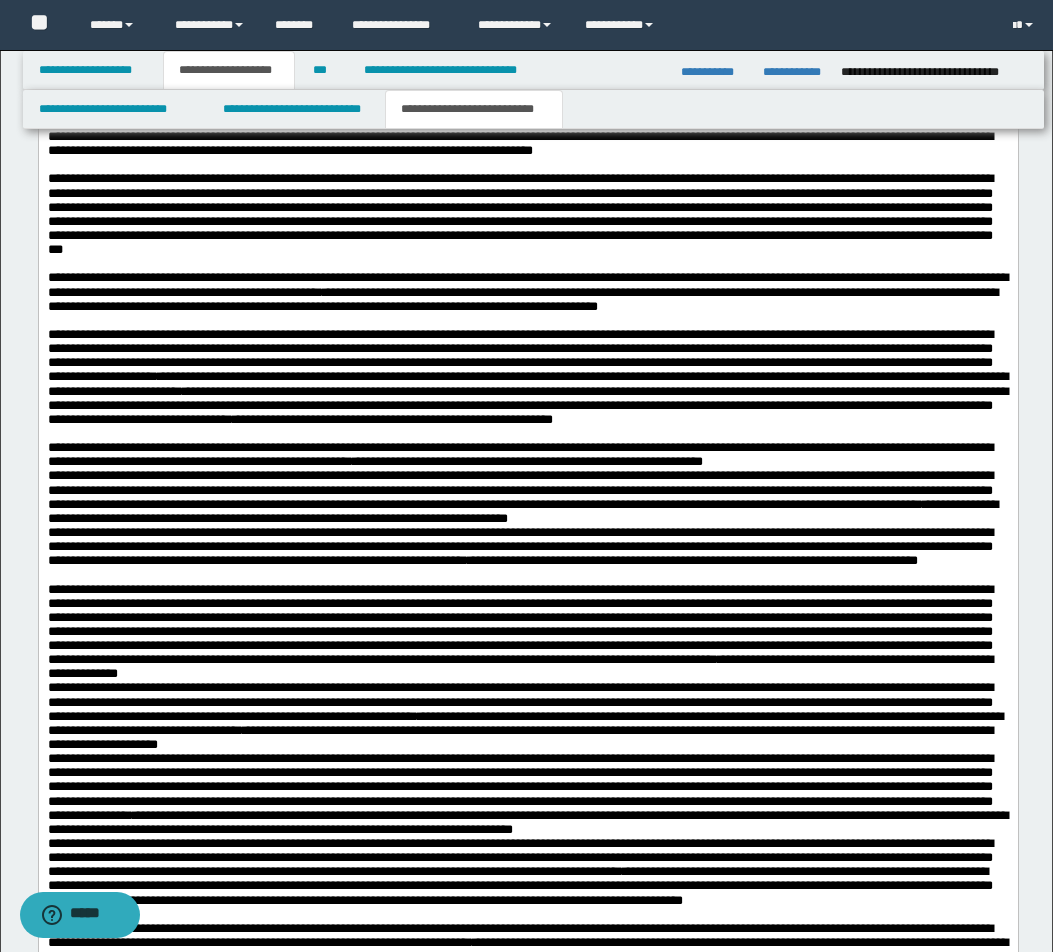 click on "**********" at bounding box center (527, 384) 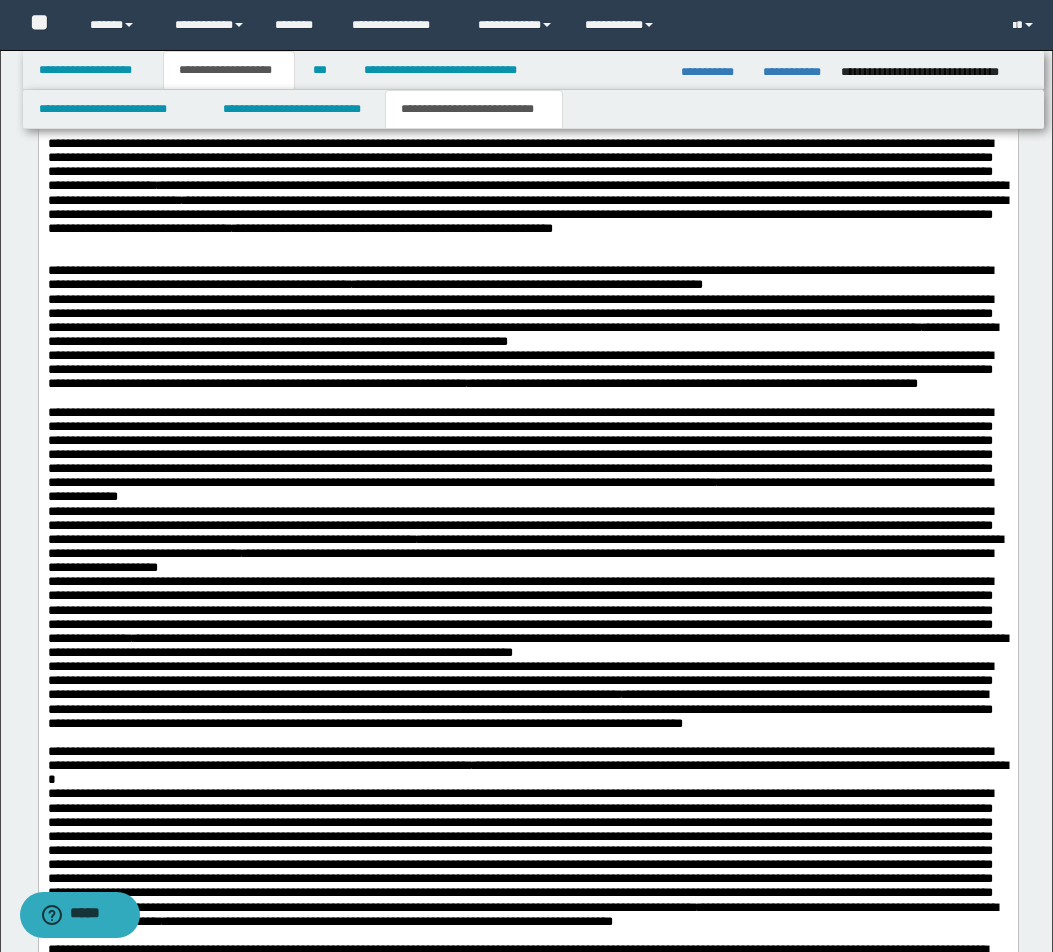 scroll, scrollTop: 2168, scrollLeft: 0, axis: vertical 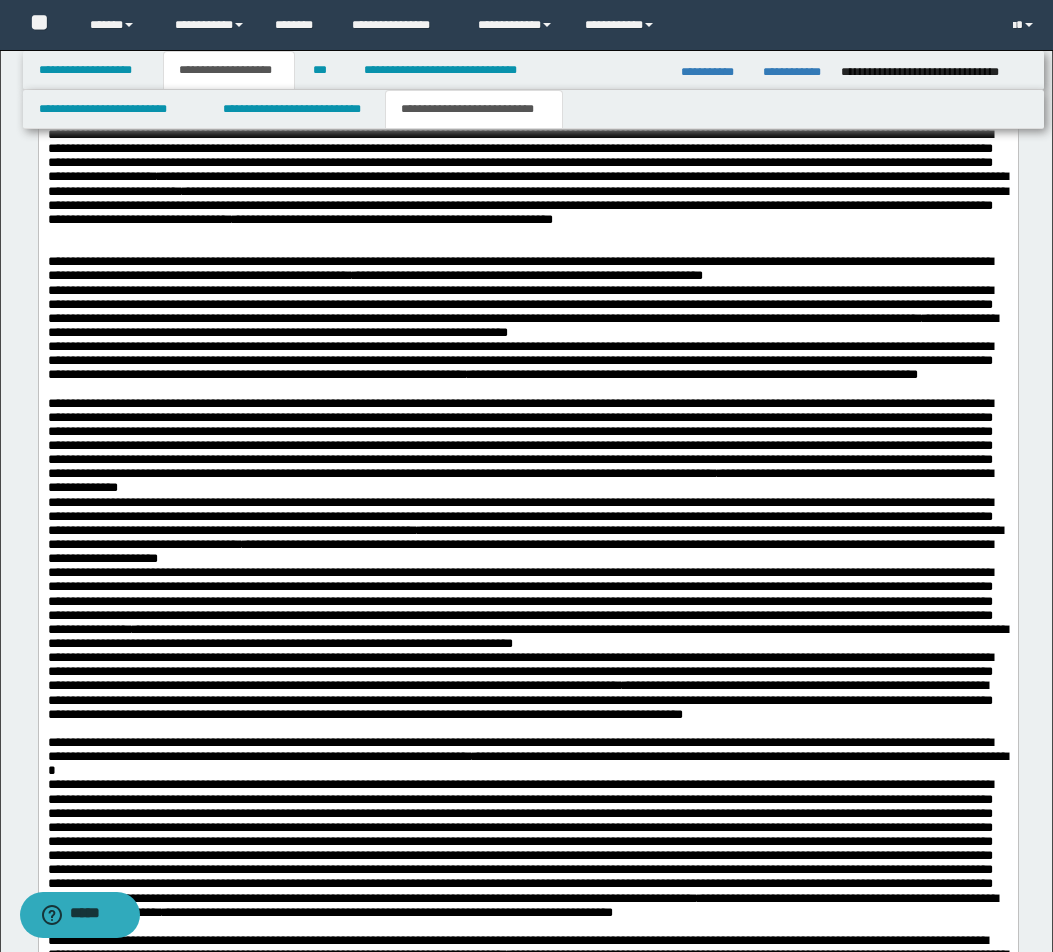 click on "**********" at bounding box center [527, 269] 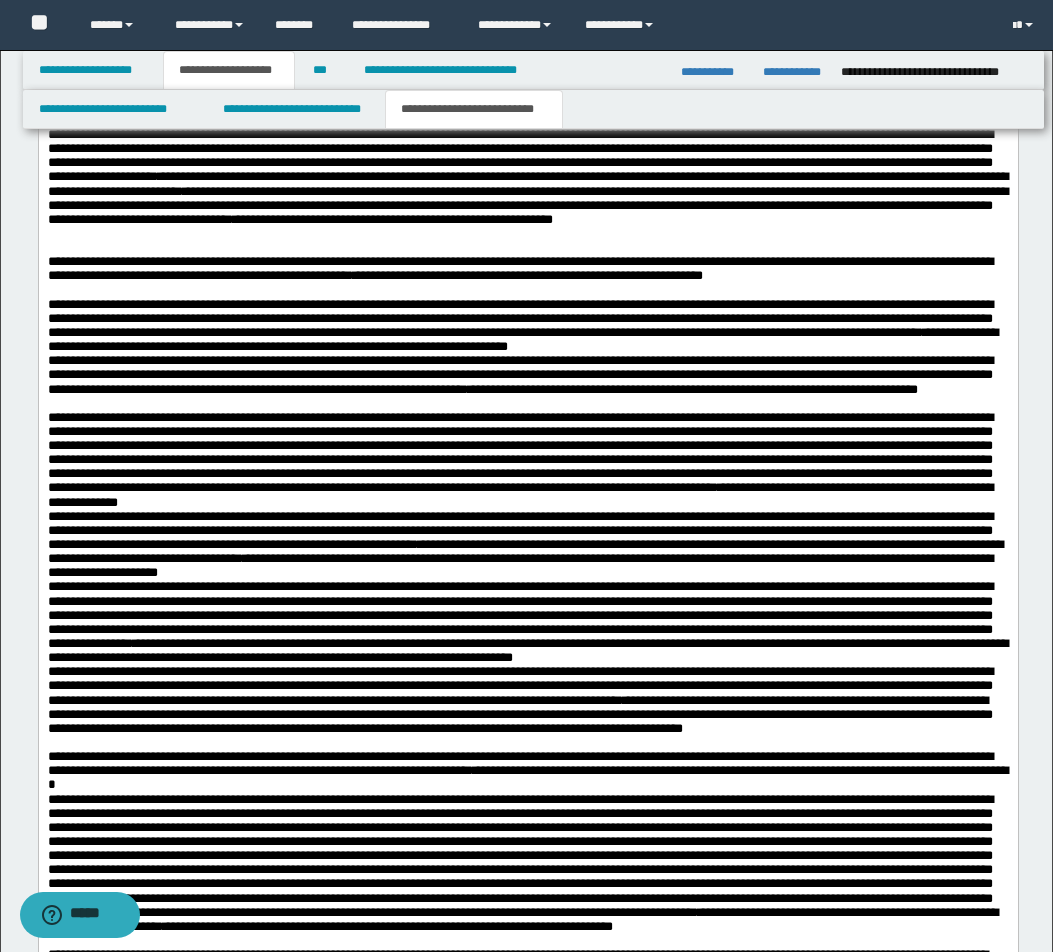 click on "**********" at bounding box center [527, 326] 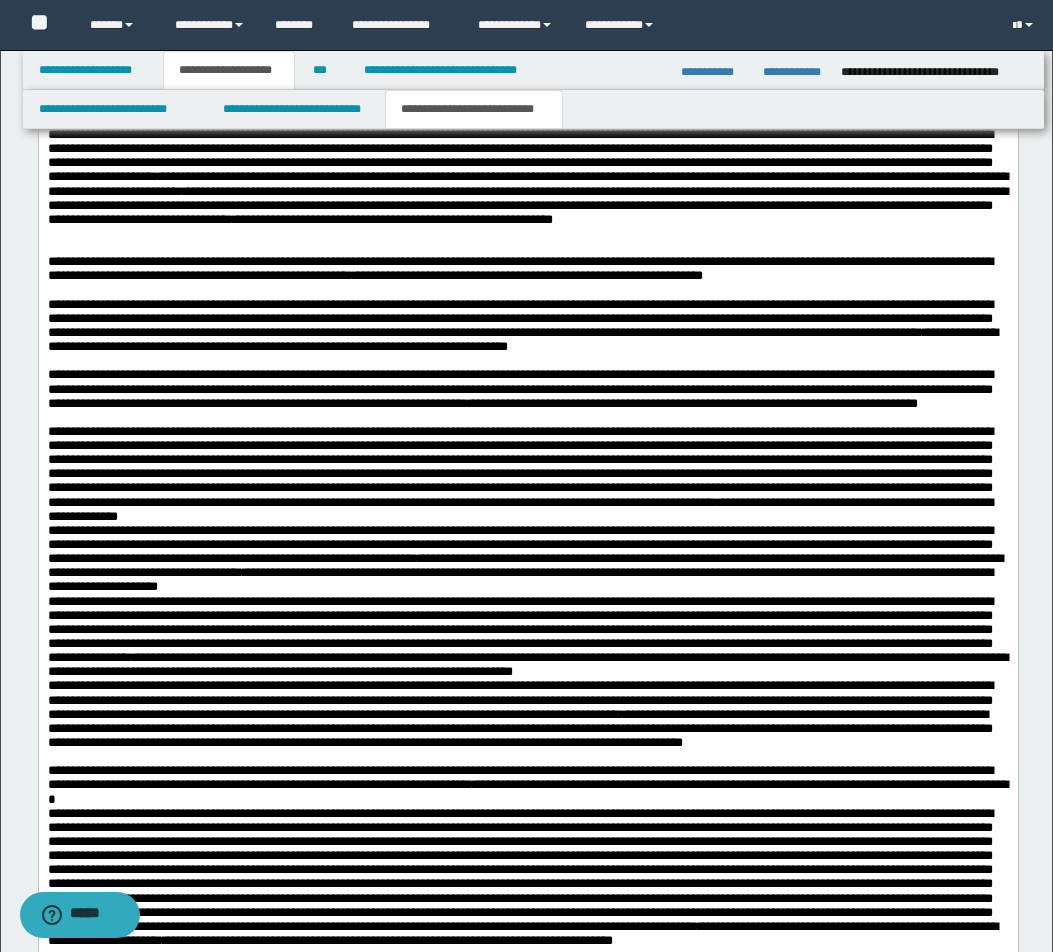 click on "**********" at bounding box center (527, 396) 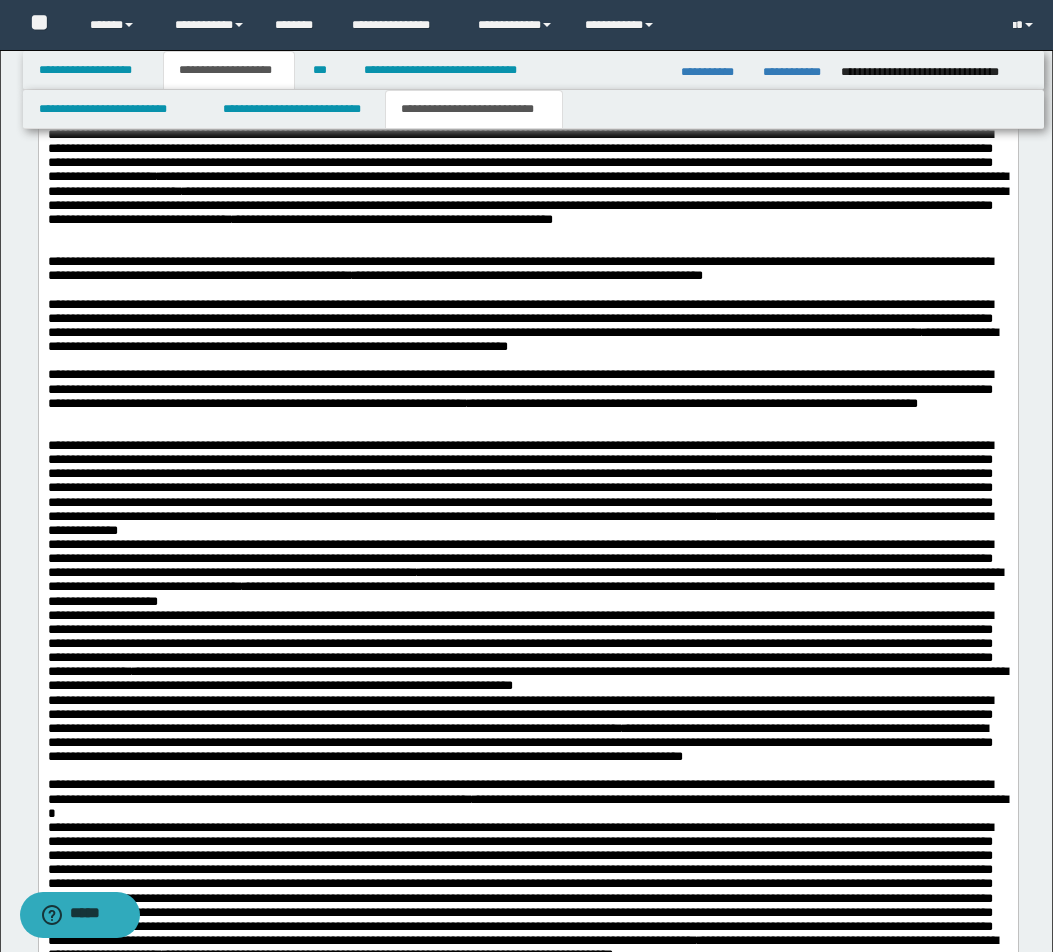click on "**********" at bounding box center [527, 488] 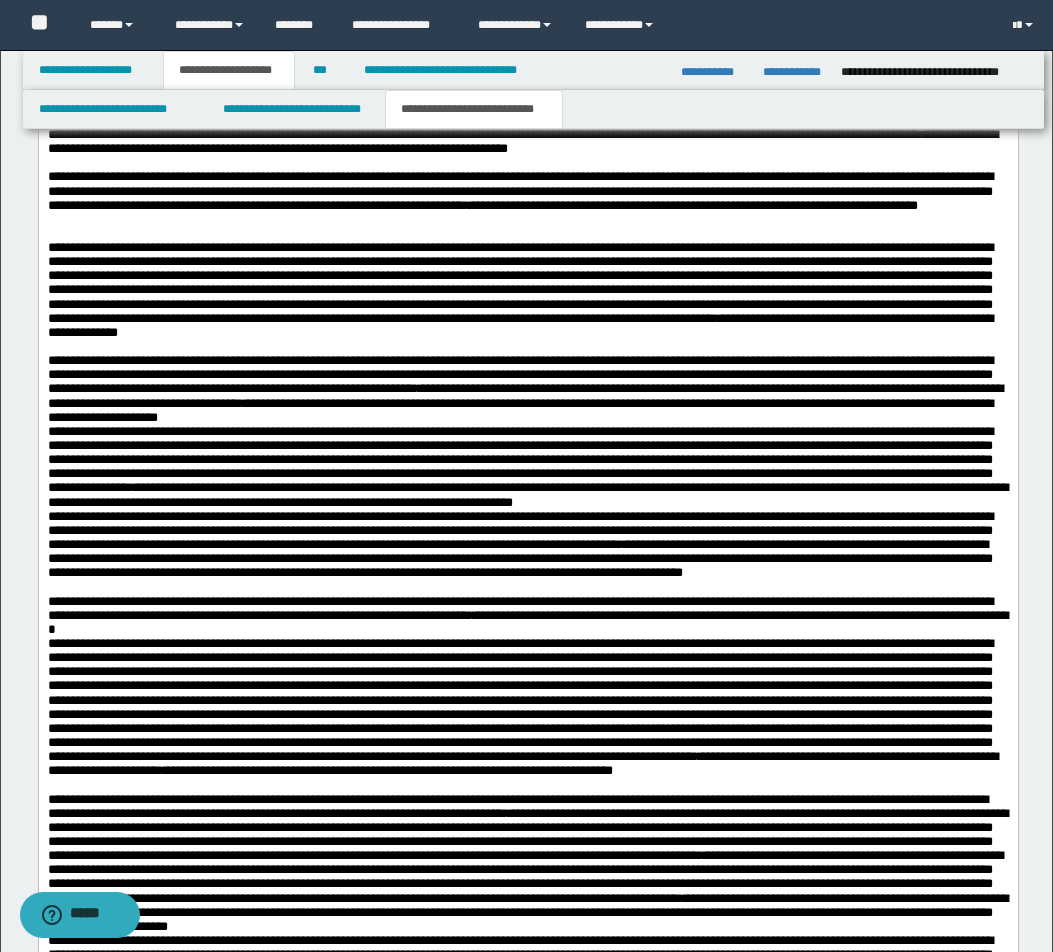 scroll, scrollTop: 2368, scrollLeft: 0, axis: vertical 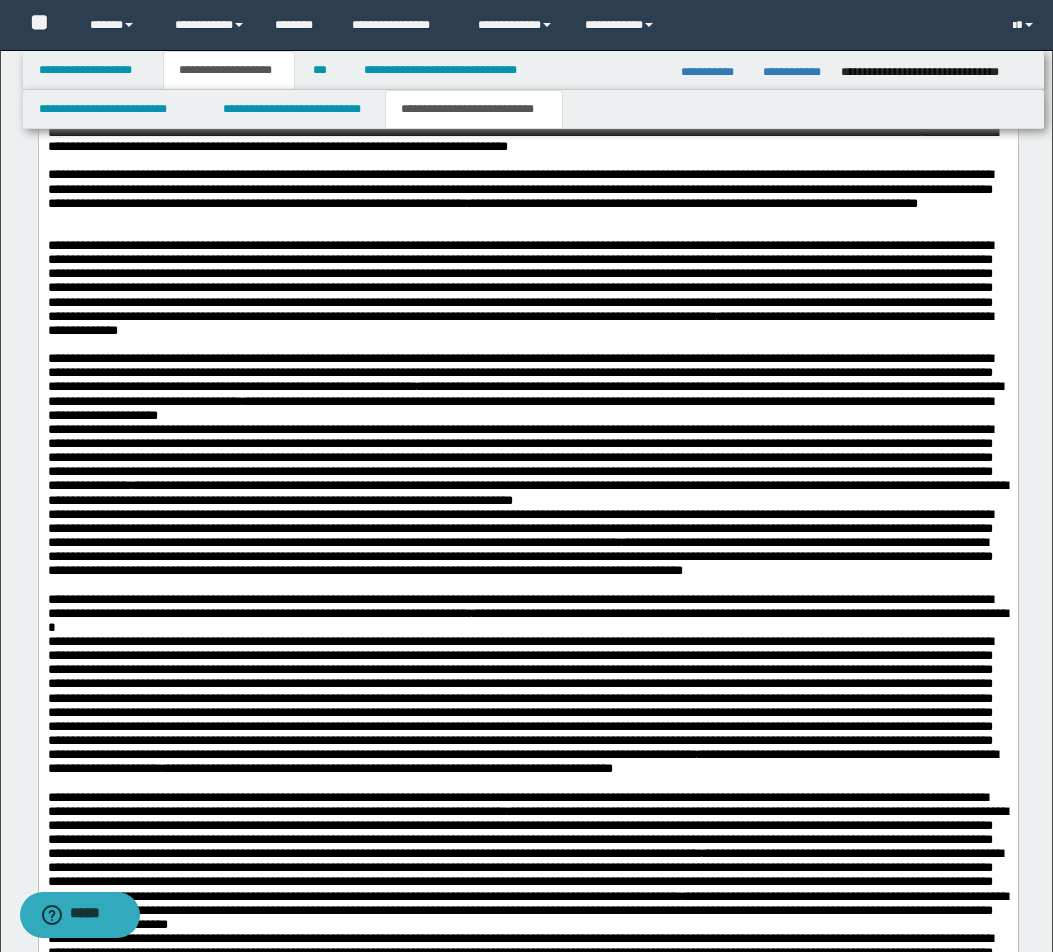 click on "**********" at bounding box center [519, 458] 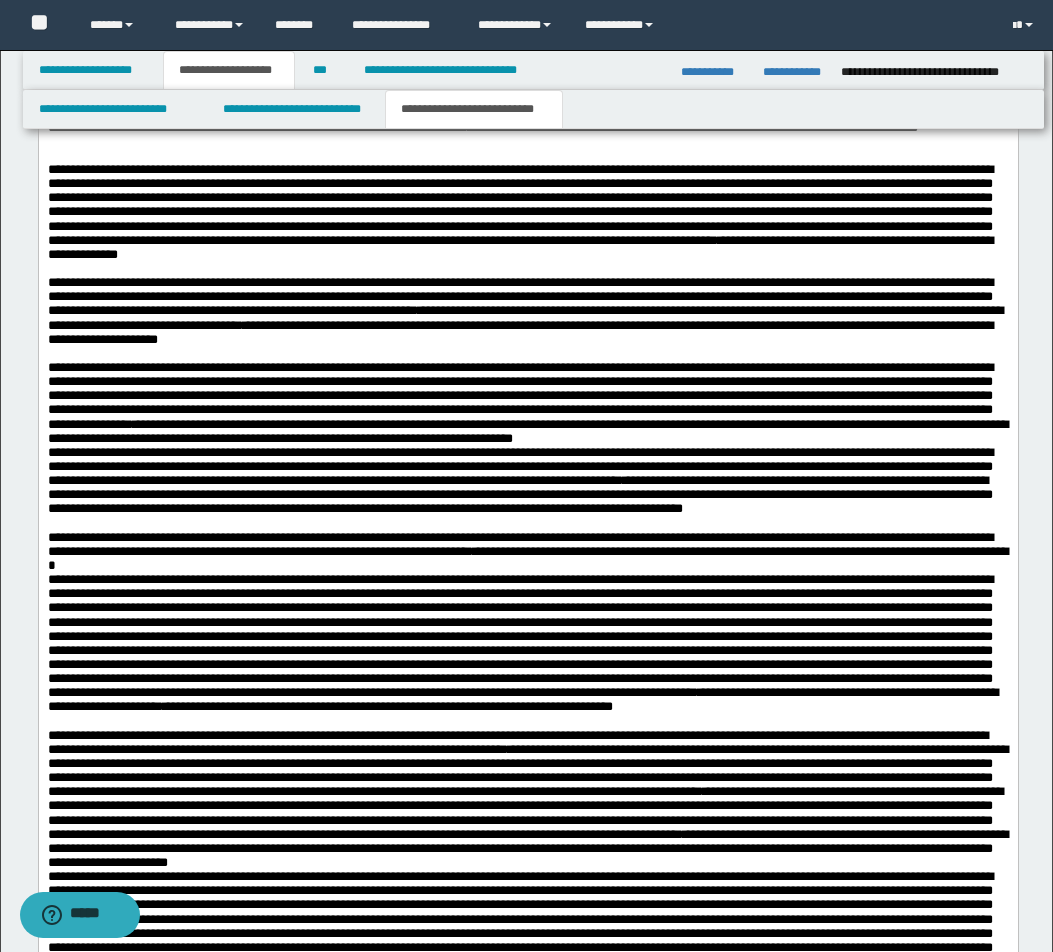 scroll, scrollTop: 2668, scrollLeft: 0, axis: vertical 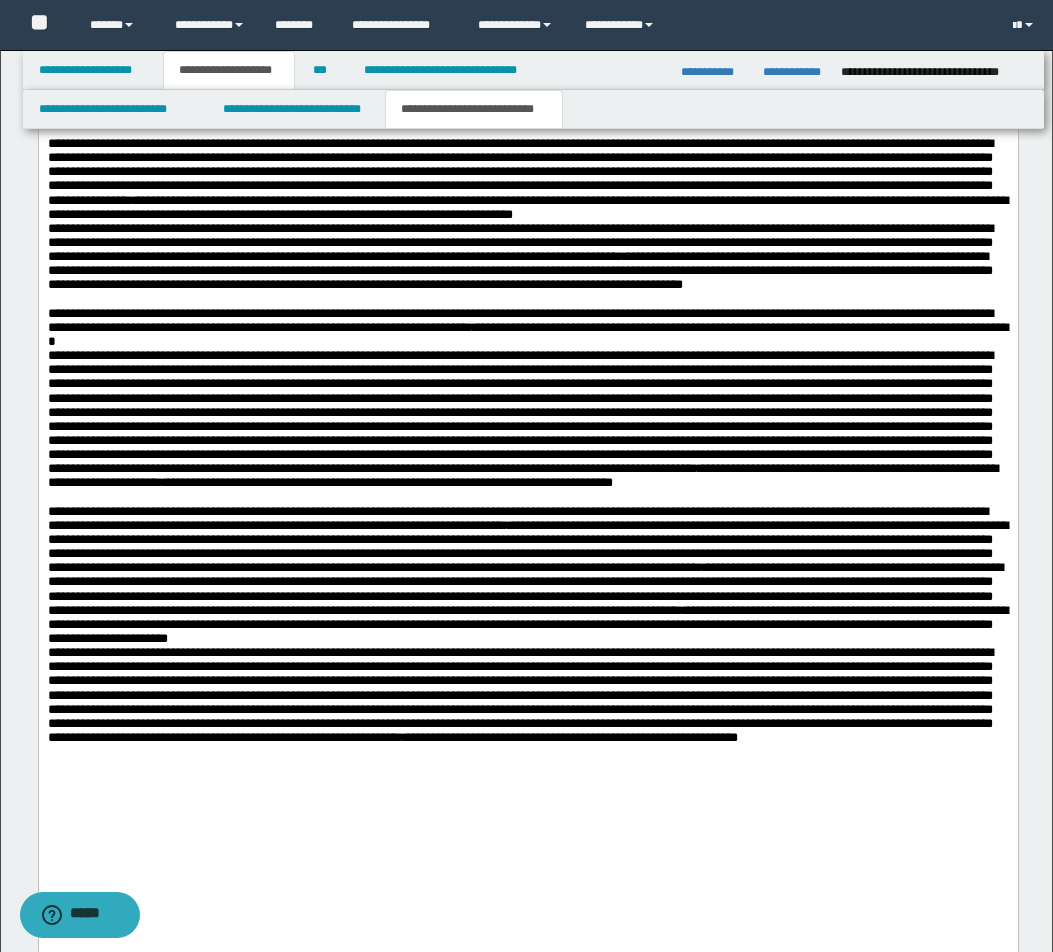 click on "**********" at bounding box center (527, -197) 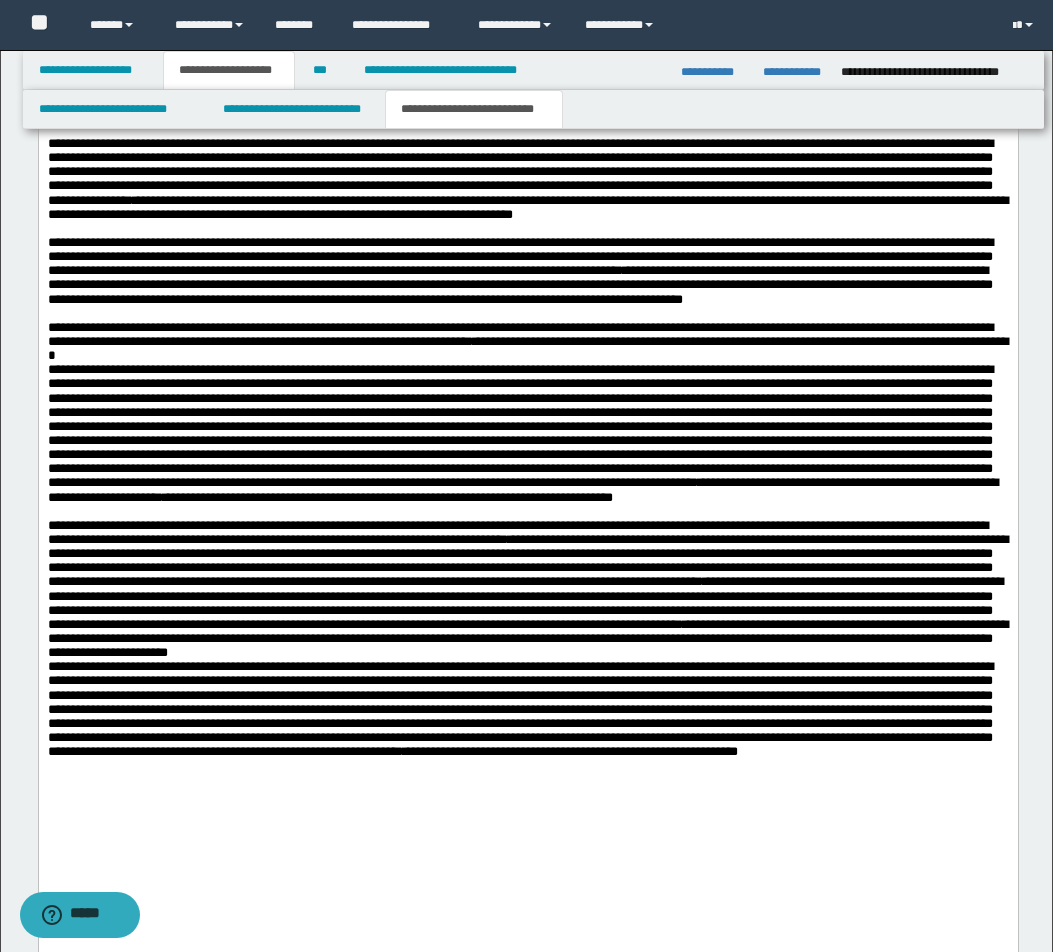 click on "**********" at bounding box center (527, 278) 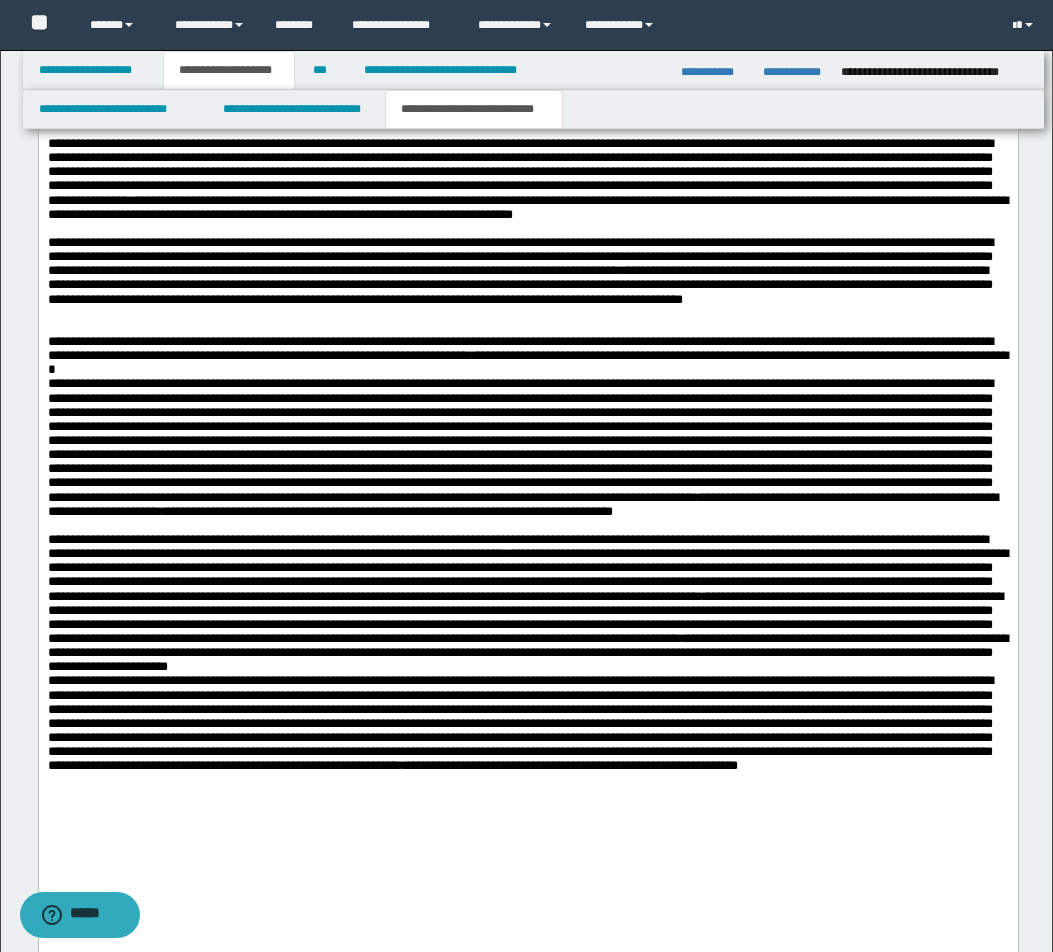 click on "**********" at bounding box center [527, 356] 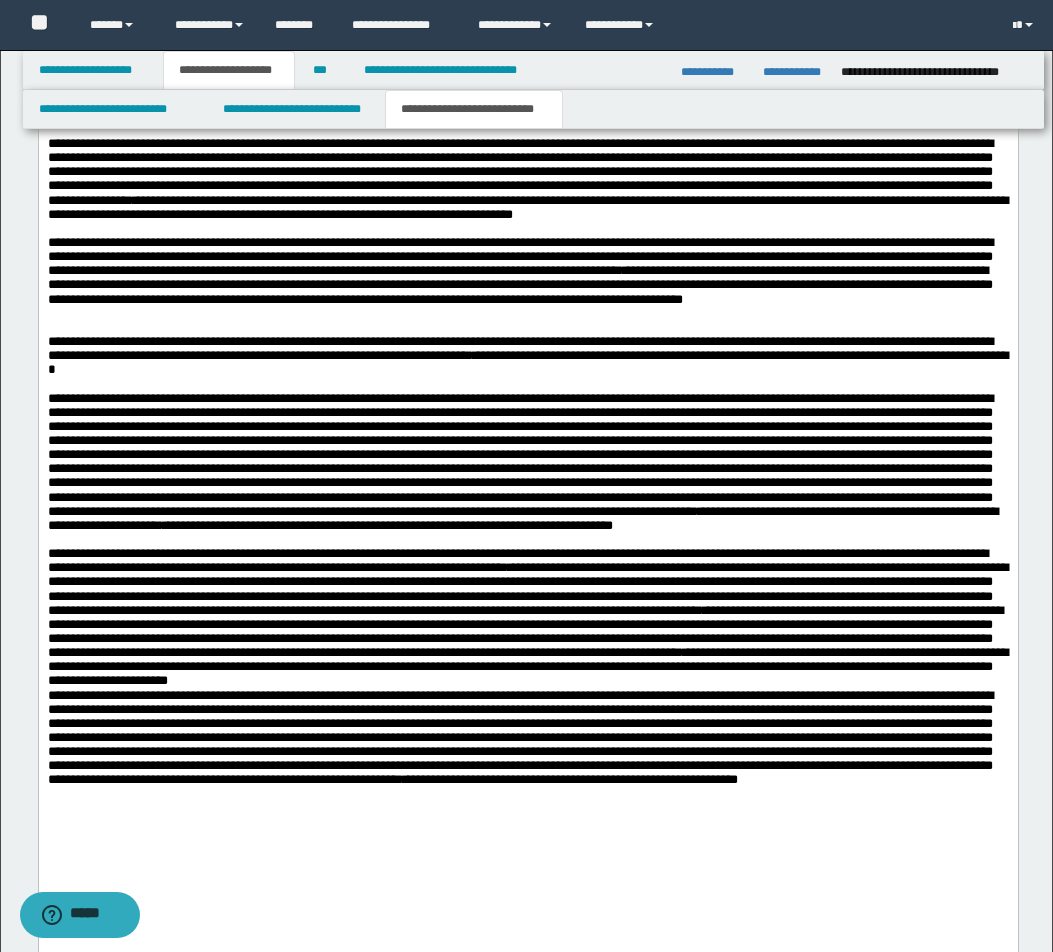 click on "**********" at bounding box center (527, 470) 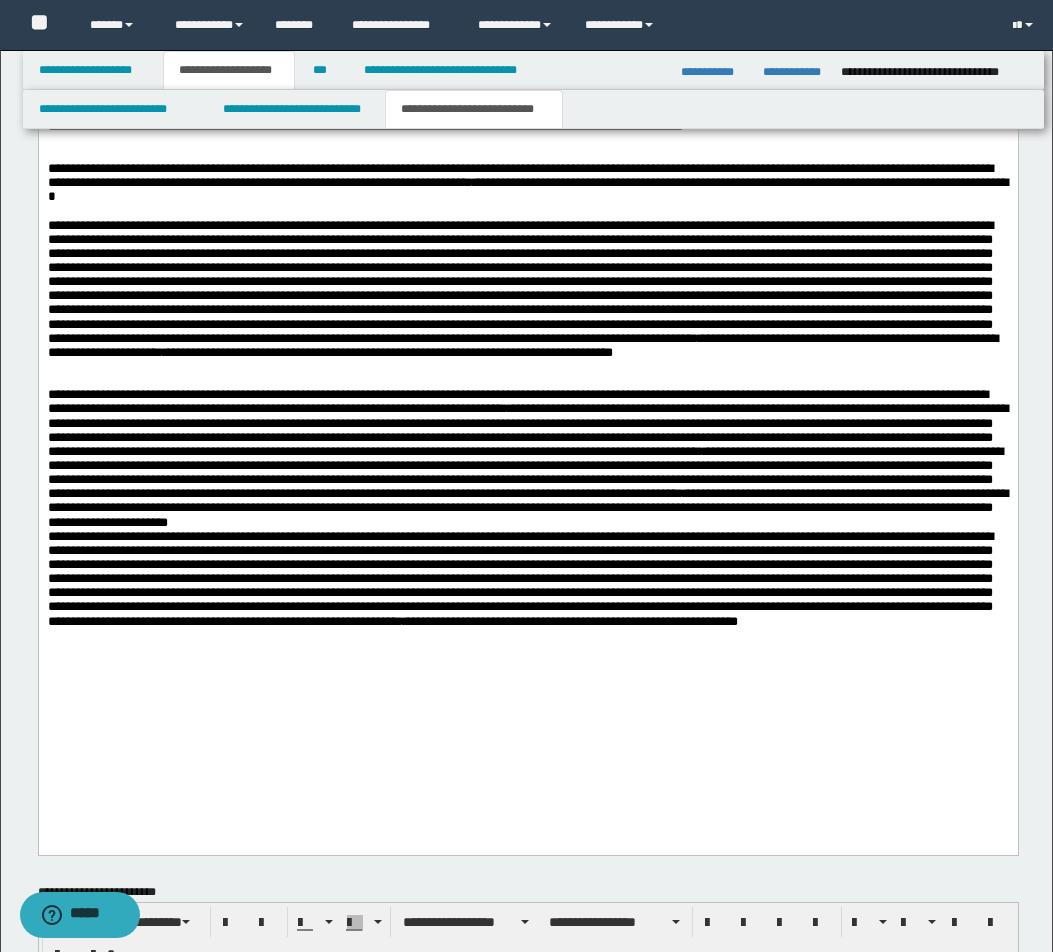 scroll, scrollTop: 2868, scrollLeft: 0, axis: vertical 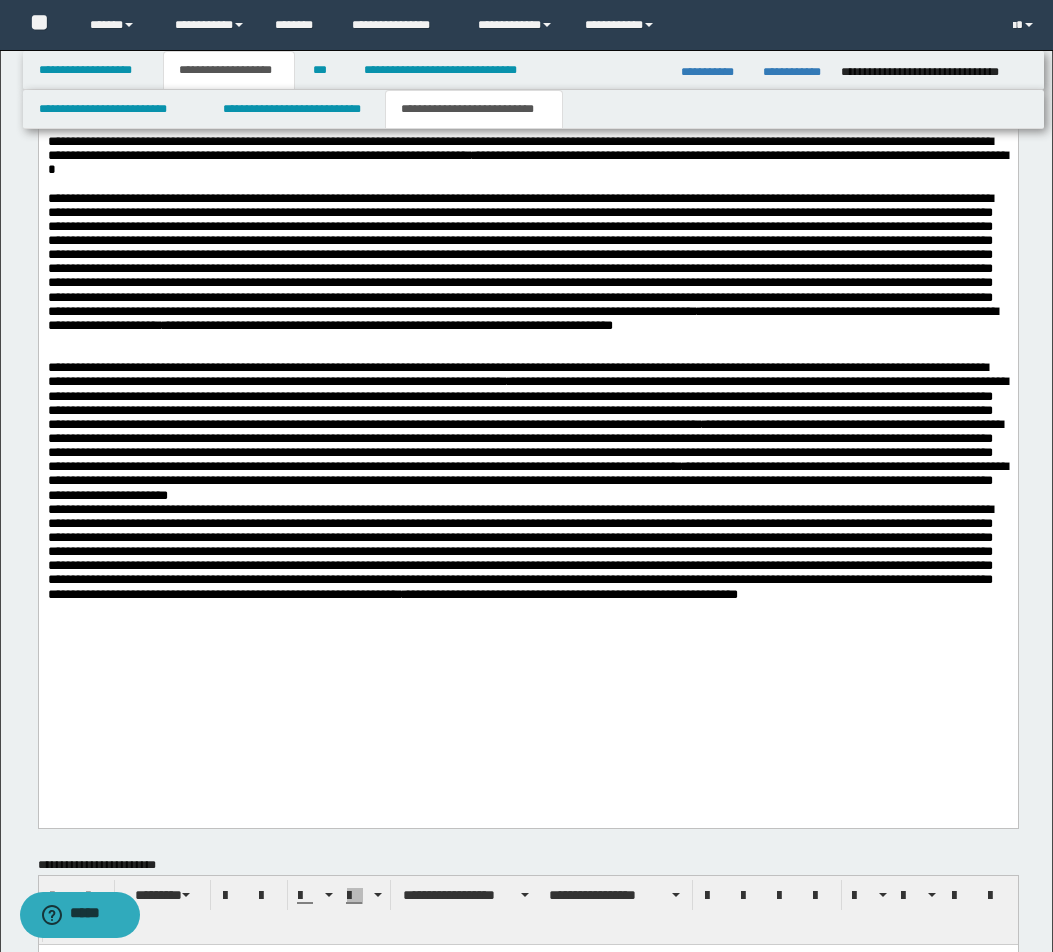 click on "**********" at bounding box center [147, 509] 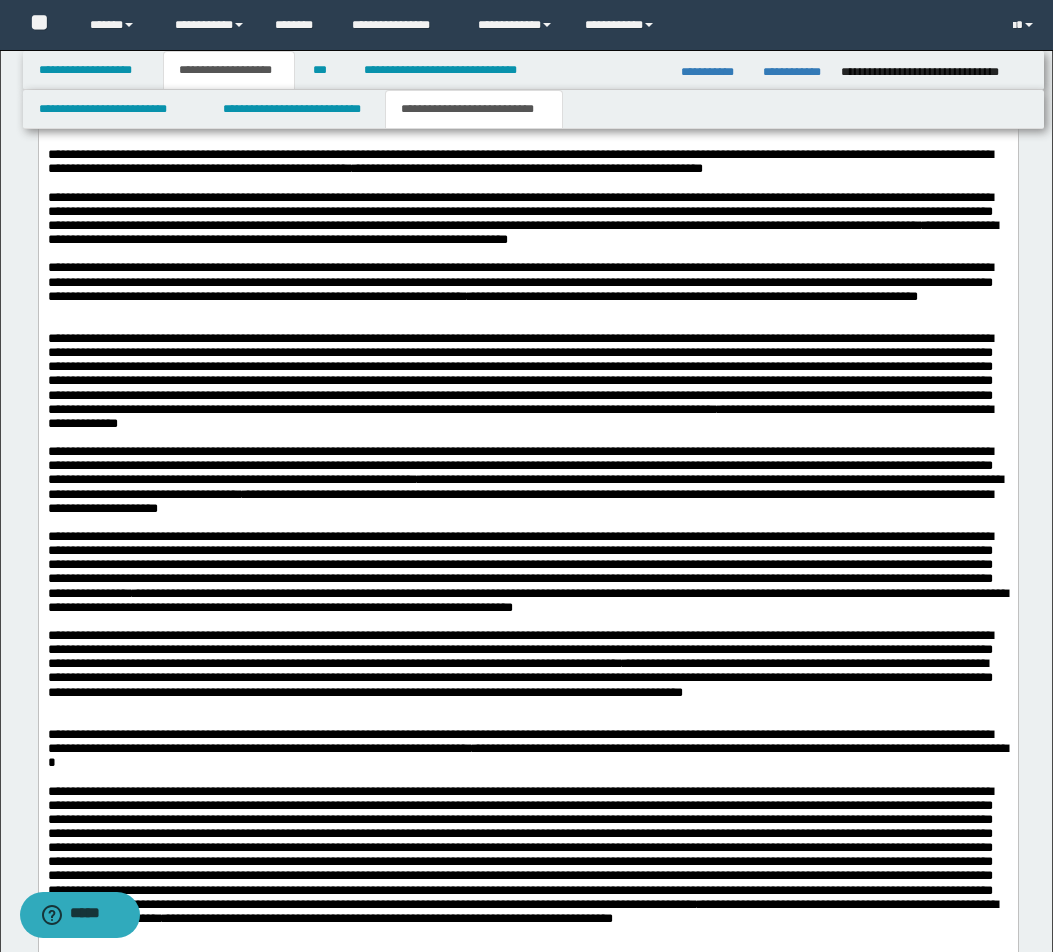 scroll, scrollTop: 2268, scrollLeft: 0, axis: vertical 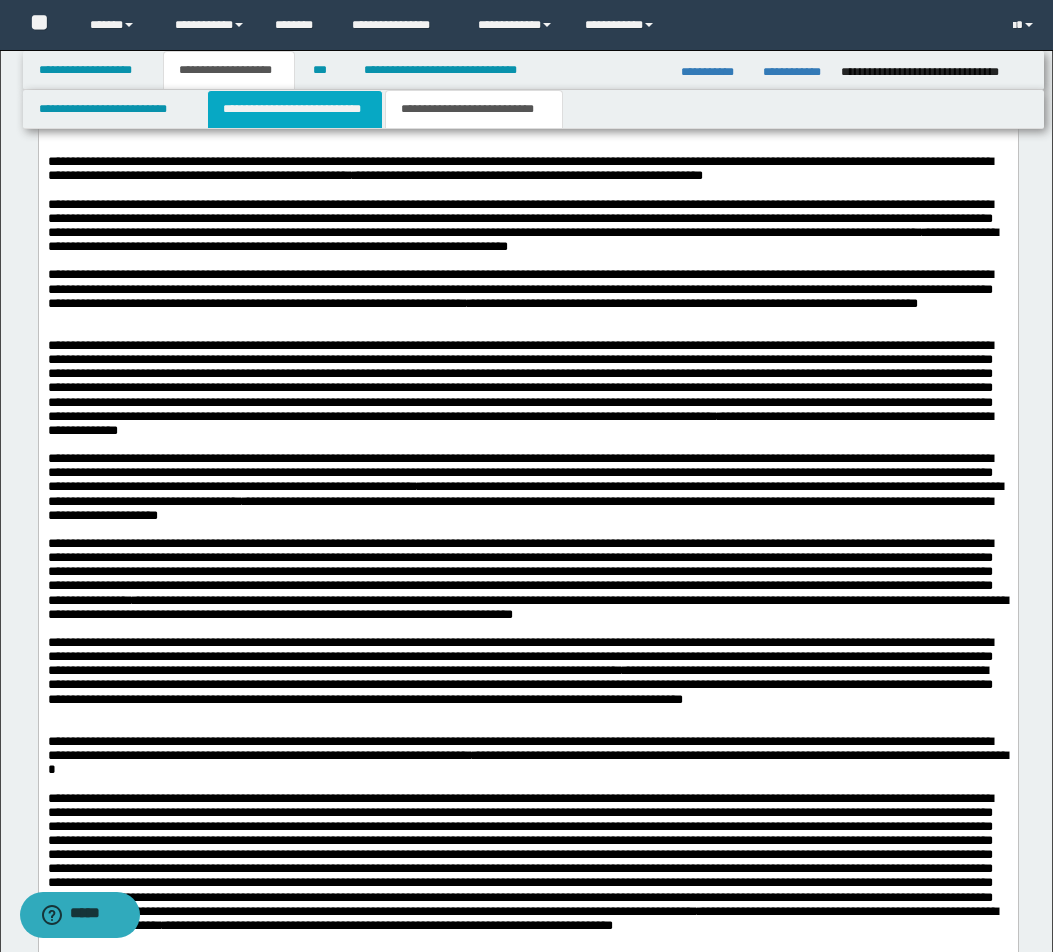 click on "**********" at bounding box center (295, 109) 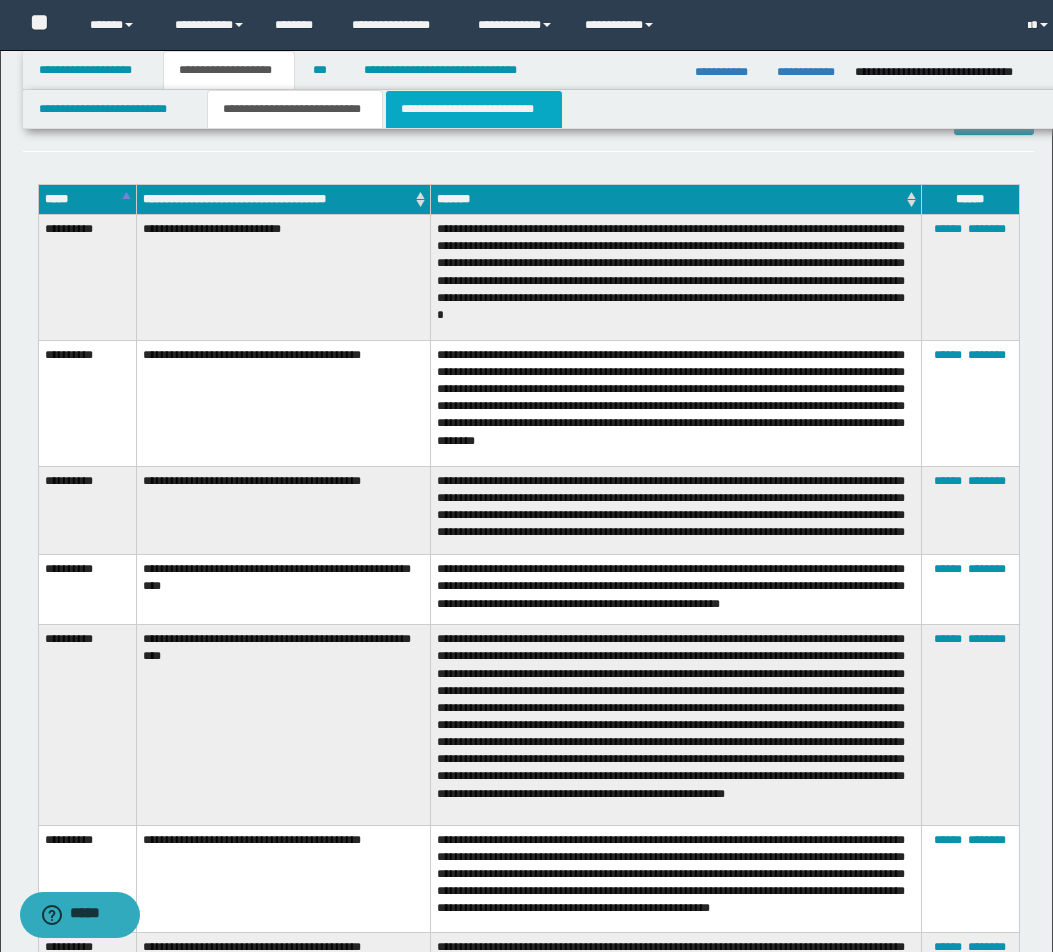 click on "**********" at bounding box center (474, 109) 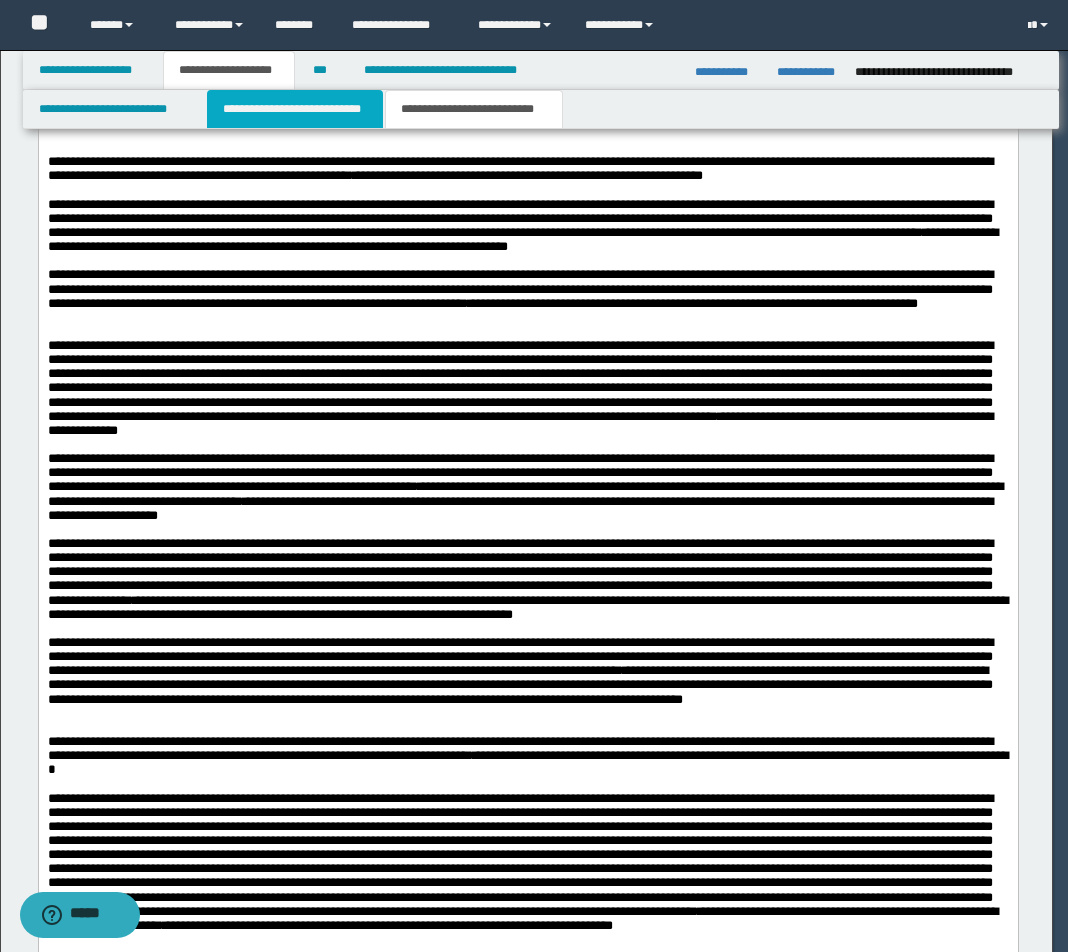 click on "**********" at bounding box center (295, 109) 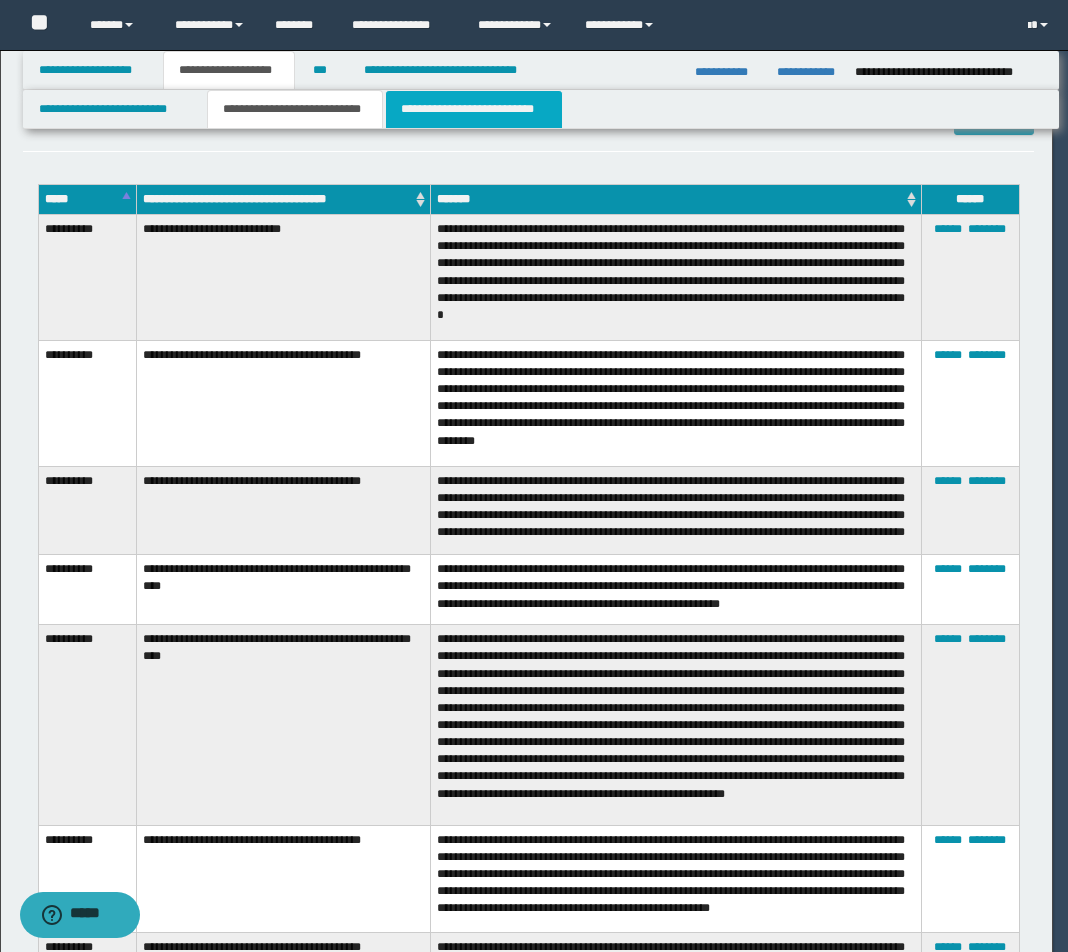 click on "**********" at bounding box center (474, 109) 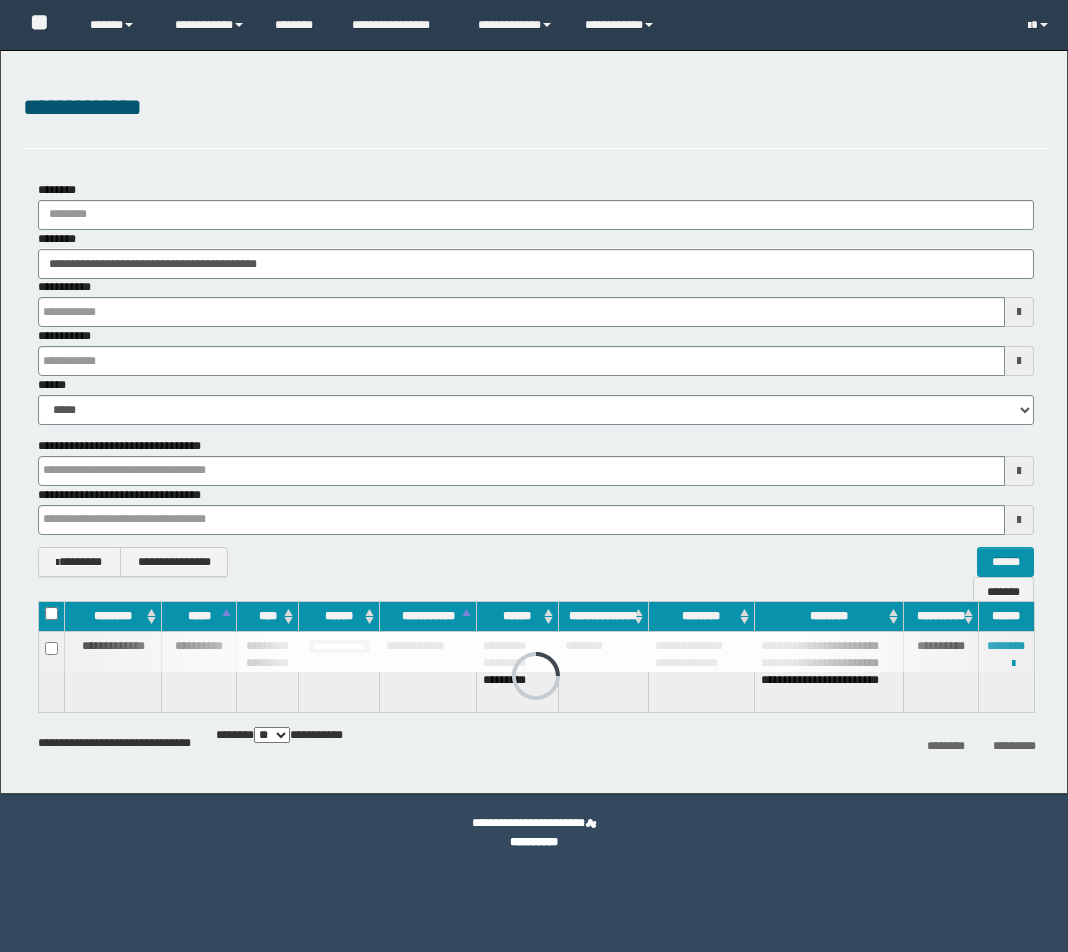 scroll, scrollTop: 0, scrollLeft: 0, axis: both 